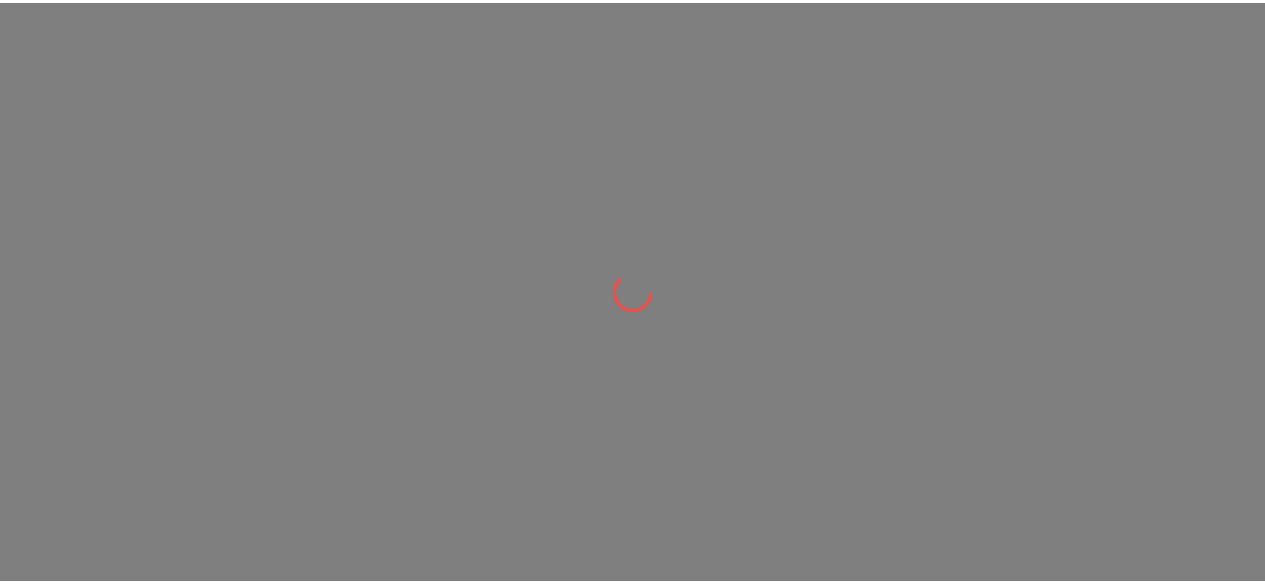 scroll, scrollTop: 0, scrollLeft: 0, axis: both 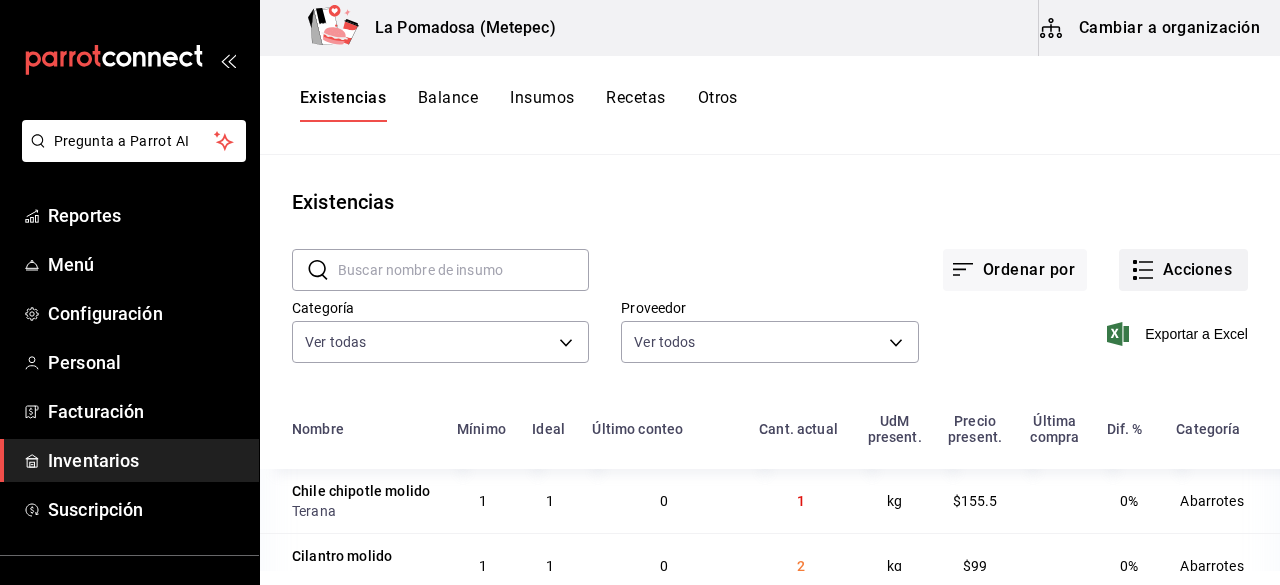 click on "Acciones" at bounding box center (1183, 270) 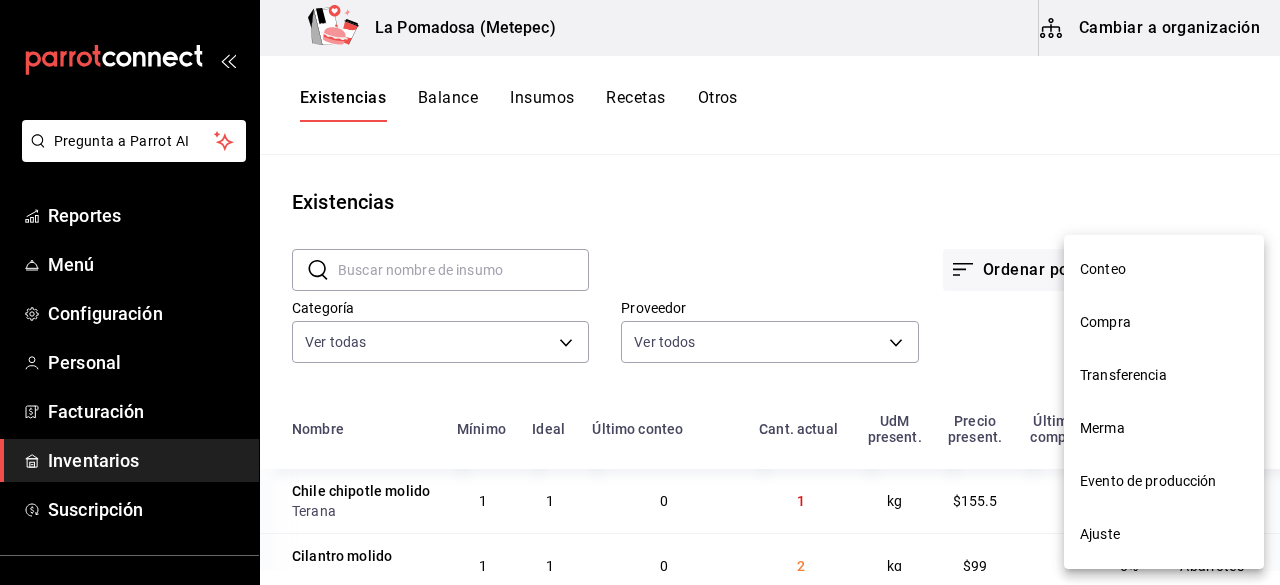 click at bounding box center [640, 292] 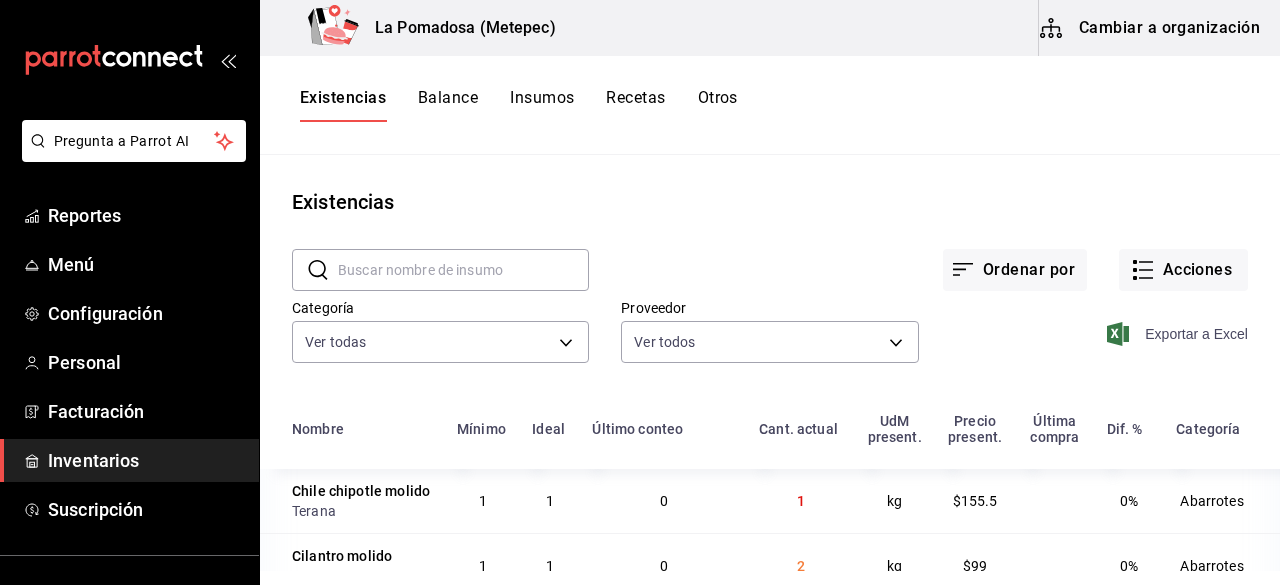 click on "Exportar a Excel" at bounding box center [1179, 334] 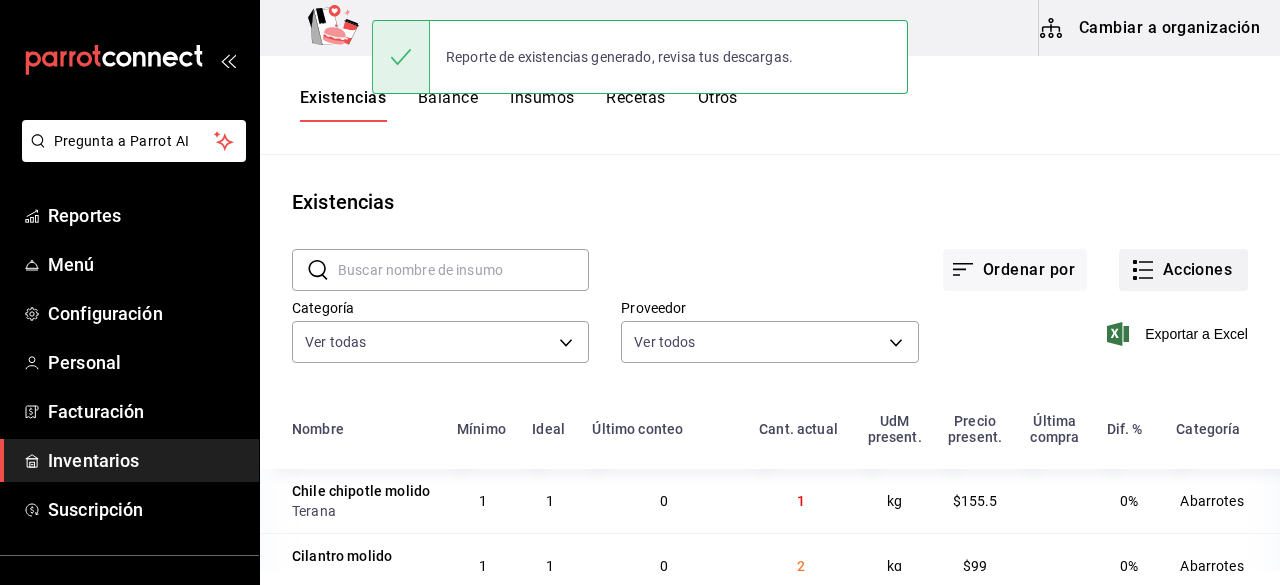click on "Acciones" at bounding box center [1183, 270] 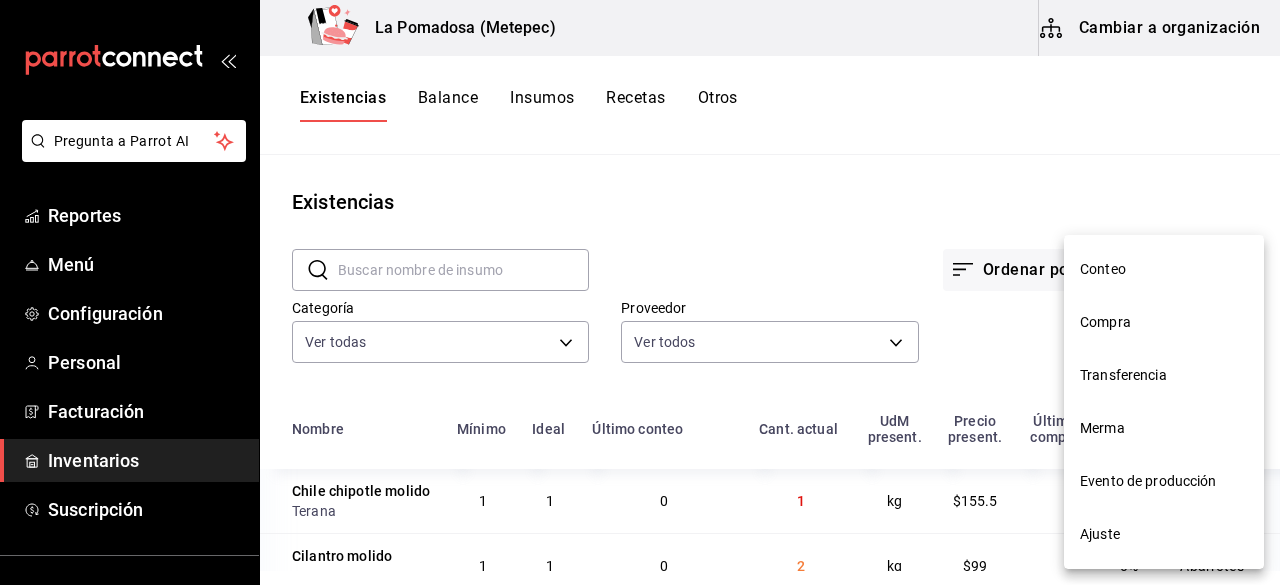 click on "Merma" at bounding box center (1164, 428) 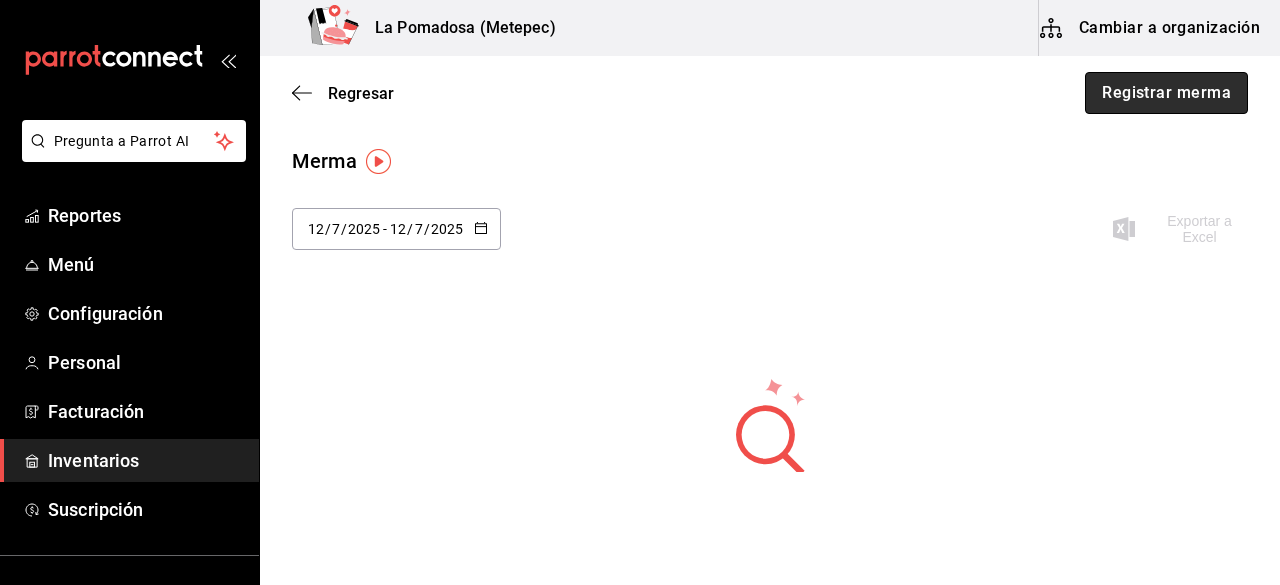 click on "Registrar merma" at bounding box center (1166, 93) 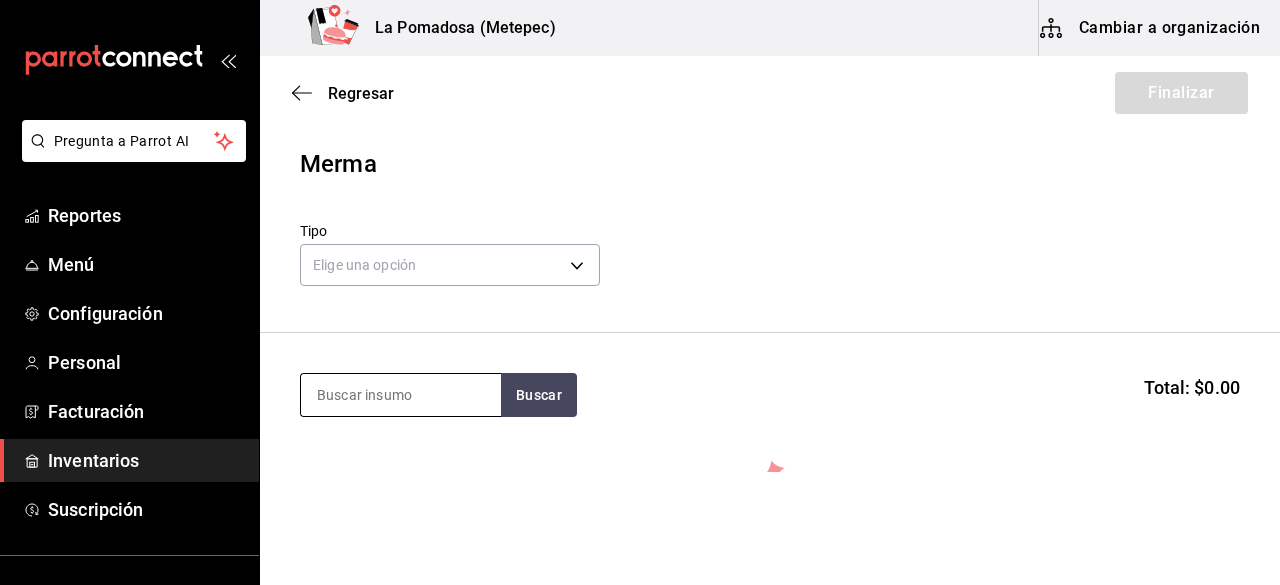 click at bounding box center (401, 395) 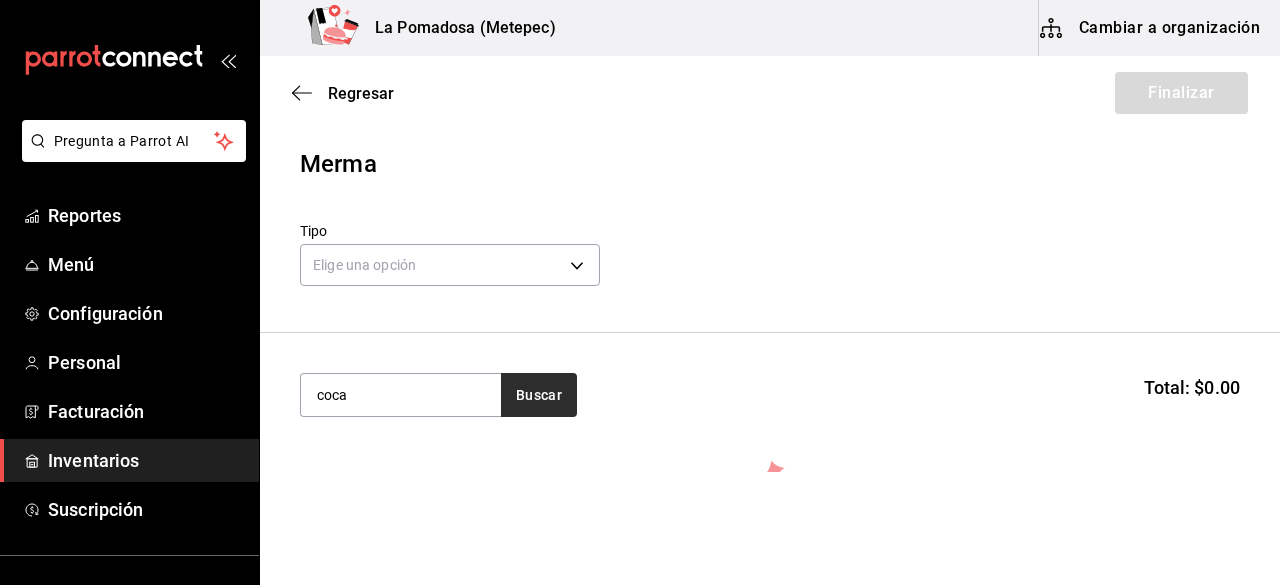type on "coca" 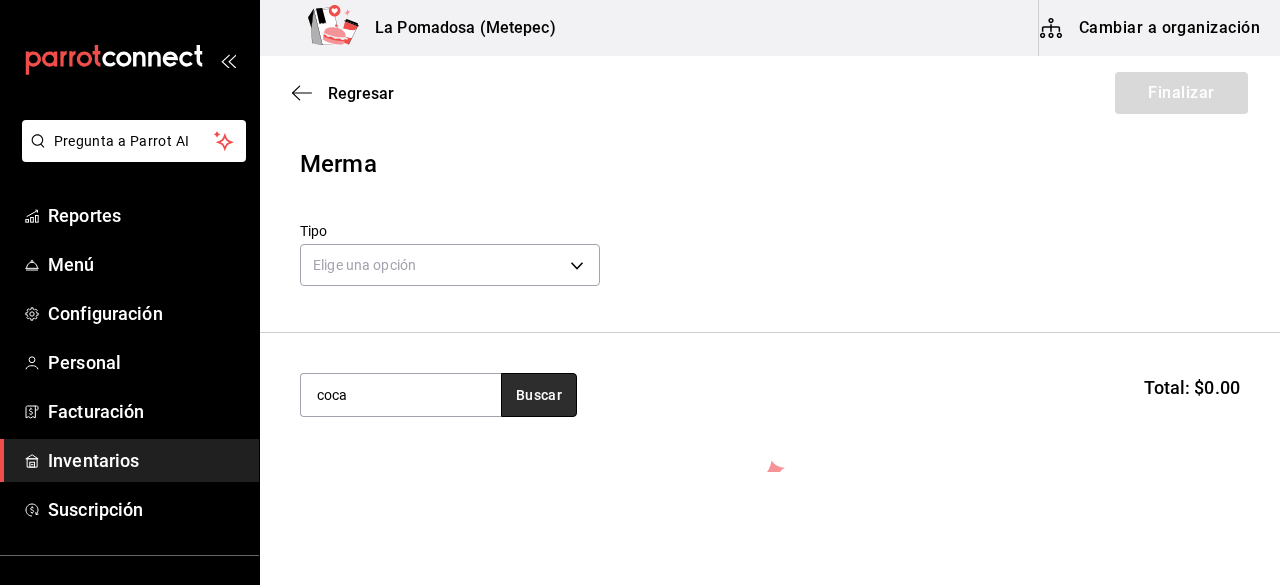 click on "Buscar" at bounding box center (539, 395) 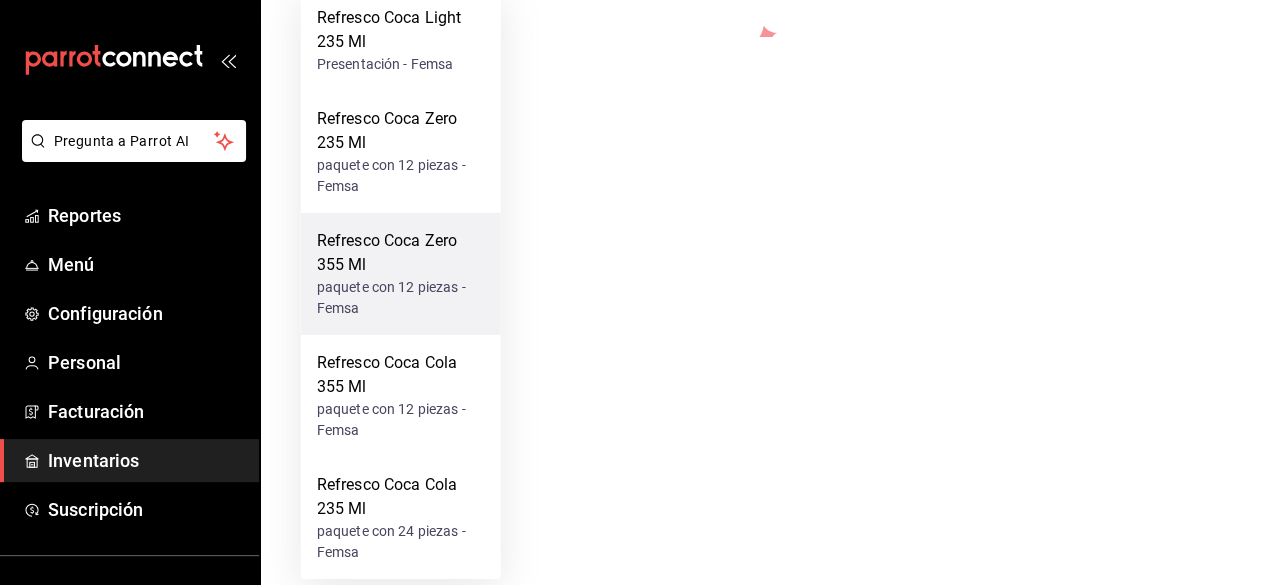 scroll, scrollTop: 436, scrollLeft: 0, axis: vertical 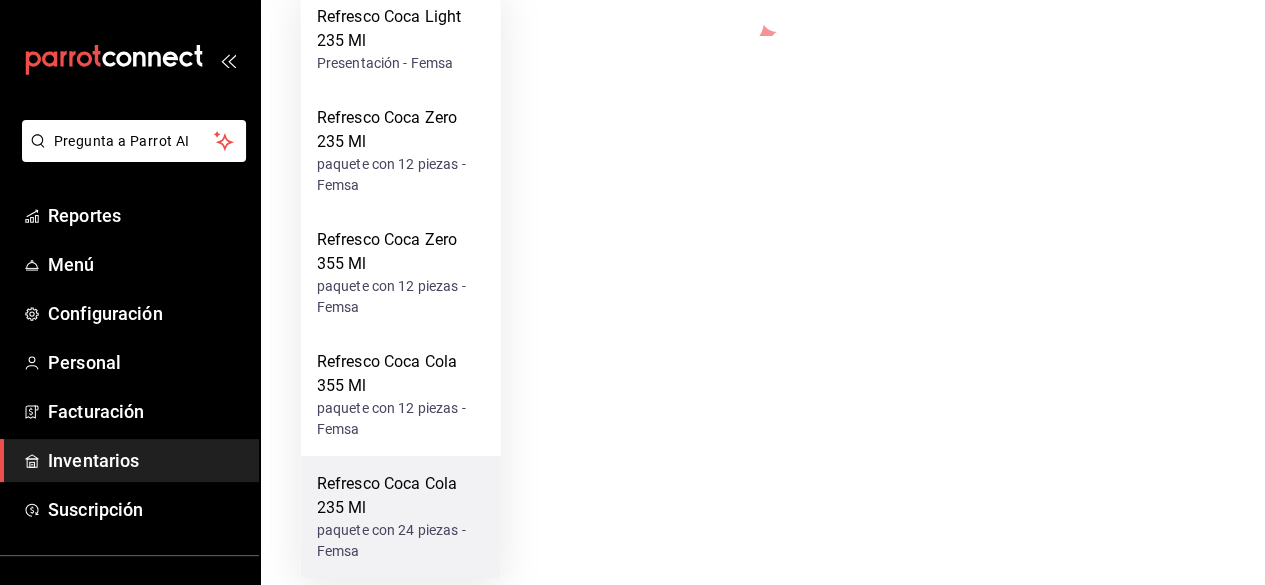 click on "Refresco Coca Cola 235 Ml" at bounding box center [401, 496] 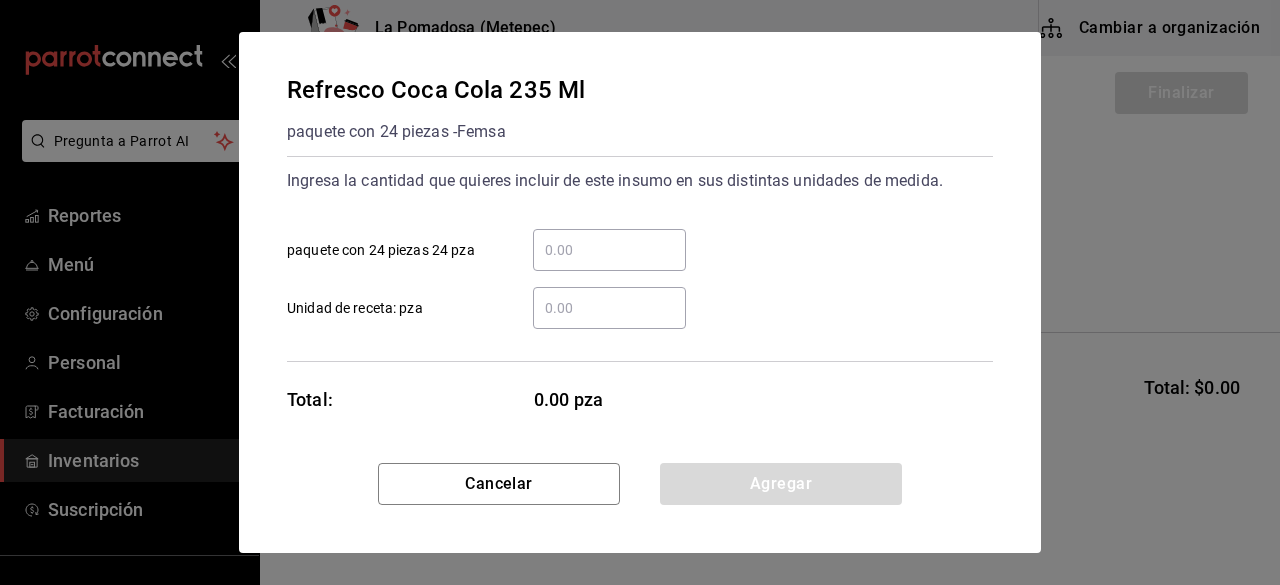 click on "​ Unidad de receta: pza" at bounding box center [609, 308] 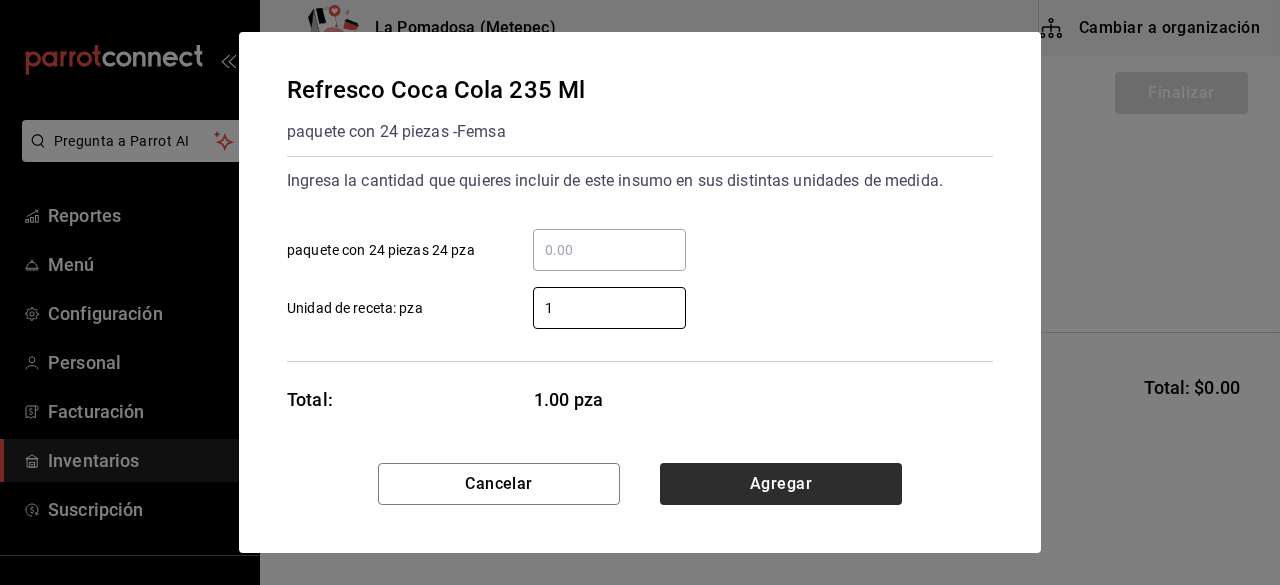 type on "1" 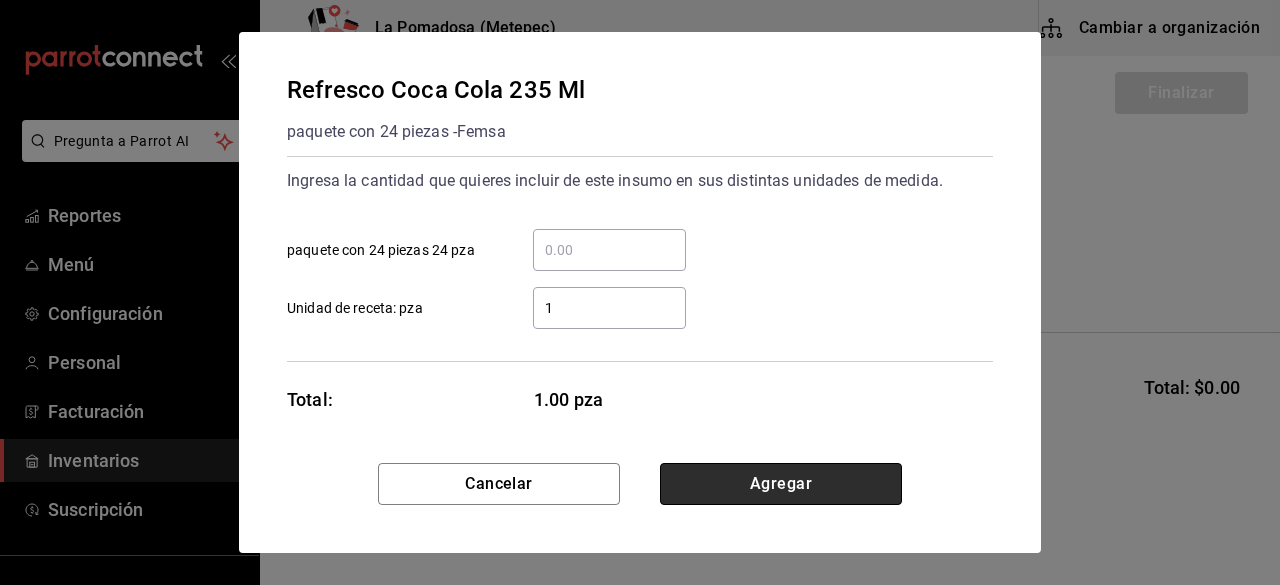 click on "Agregar" at bounding box center [781, 484] 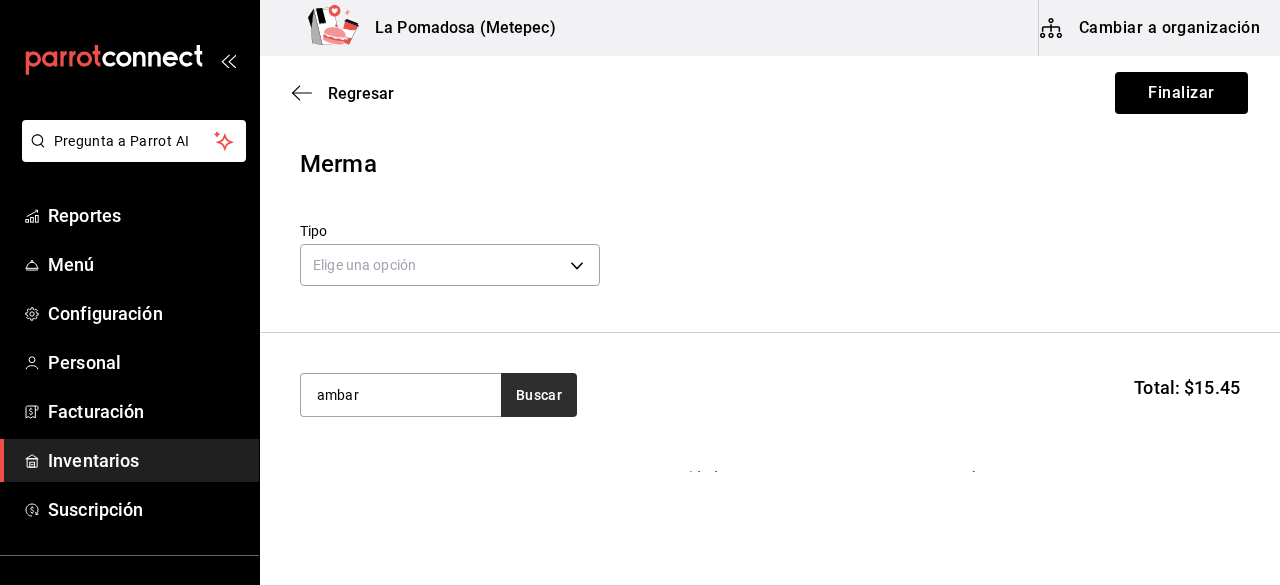 type on "ambar" 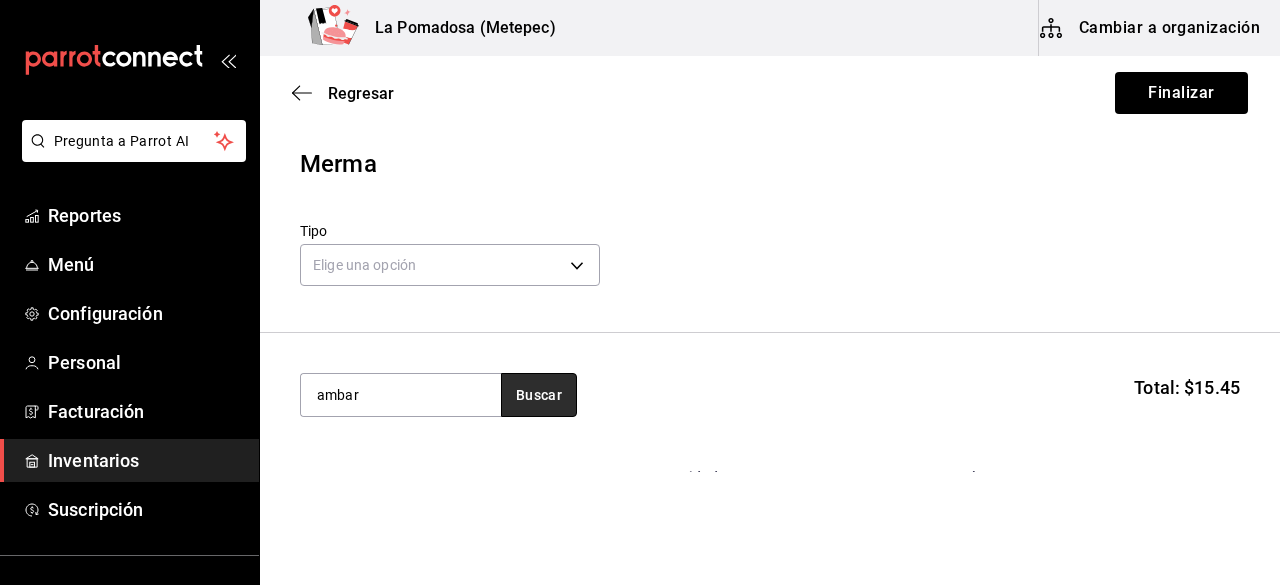 click on "Buscar" at bounding box center [539, 395] 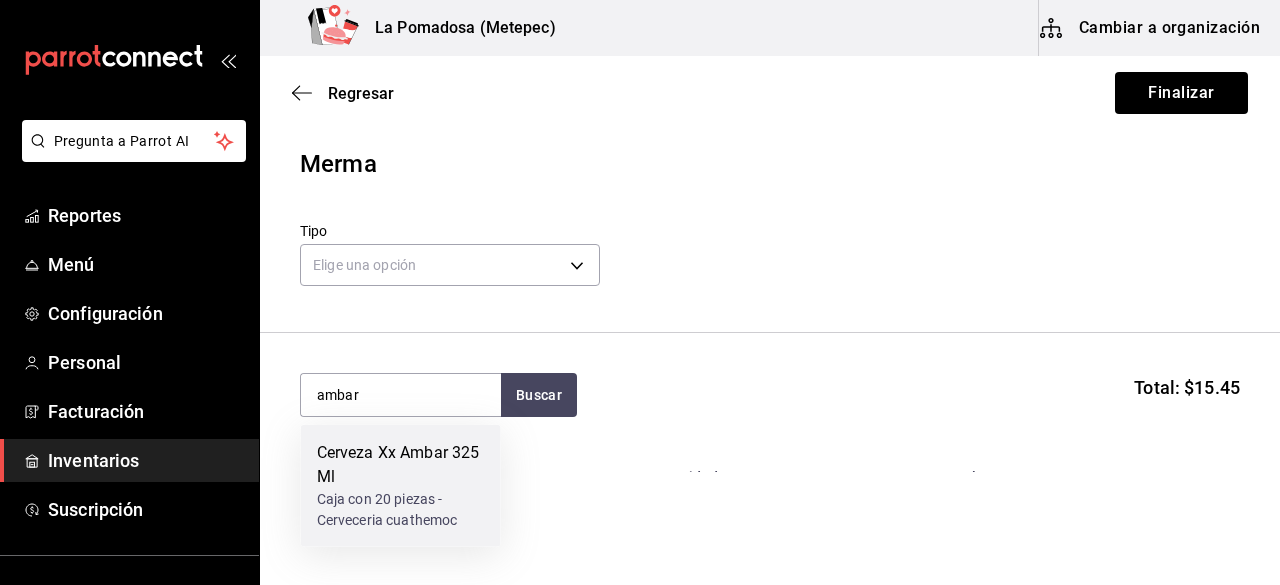 click on "Cerveza Xx Ambar 325 Ml" at bounding box center [401, 465] 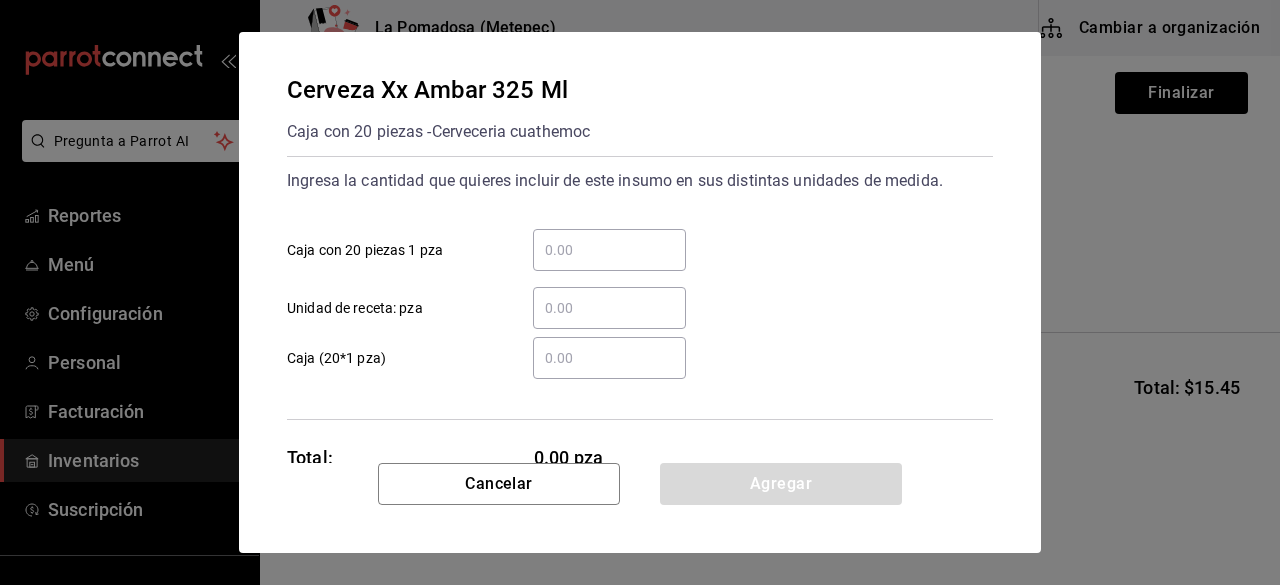 click on "​ Unidad de receta: pza" at bounding box center (609, 308) 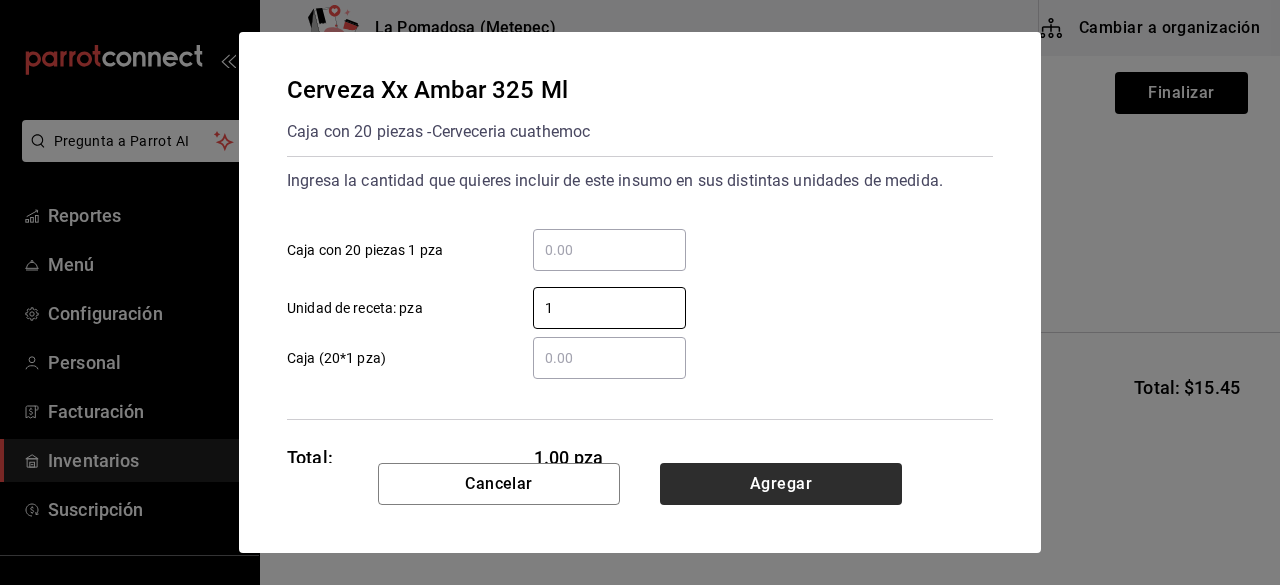 type on "1" 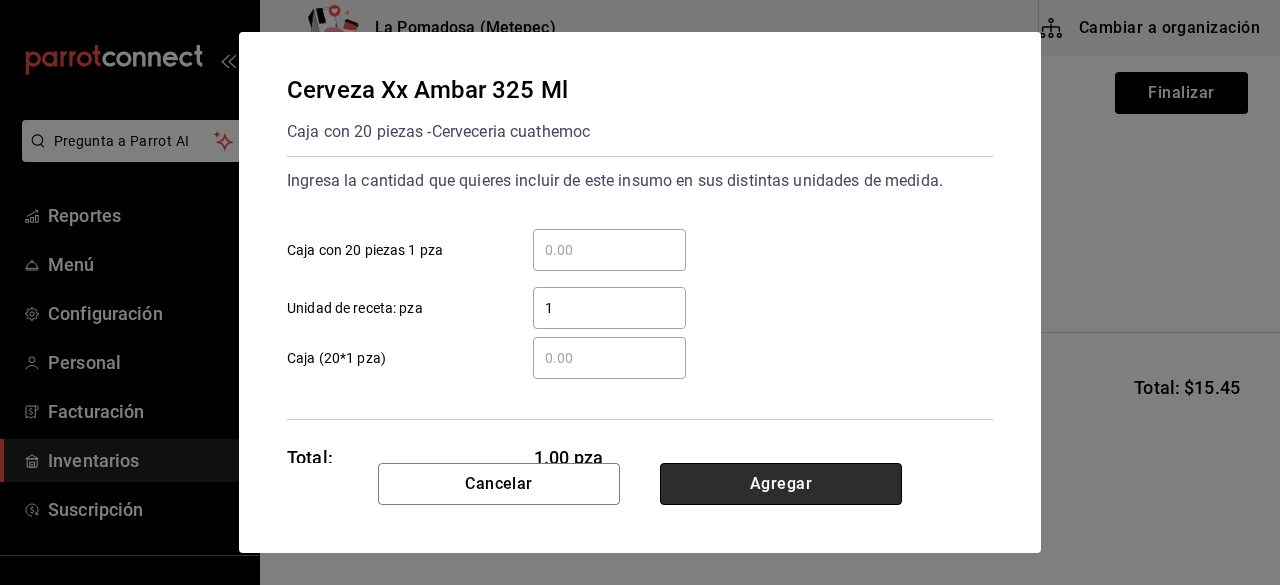 click on "Agregar" at bounding box center [781, 484] 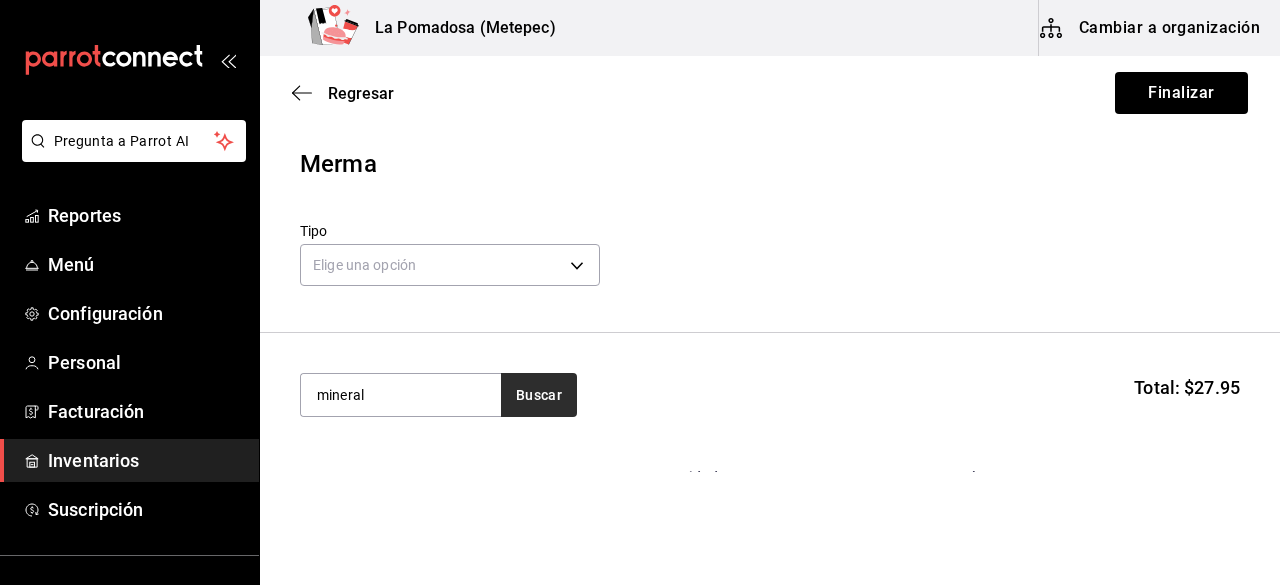 type on "mineral" 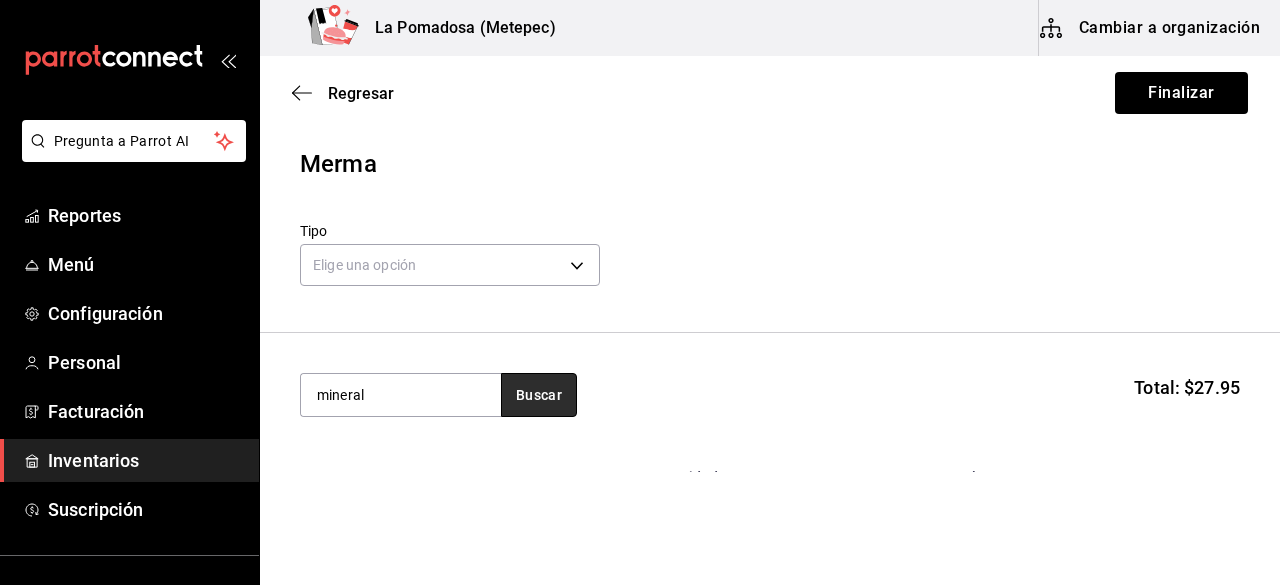 click on "Buscar" at bounding box center (539, 395) 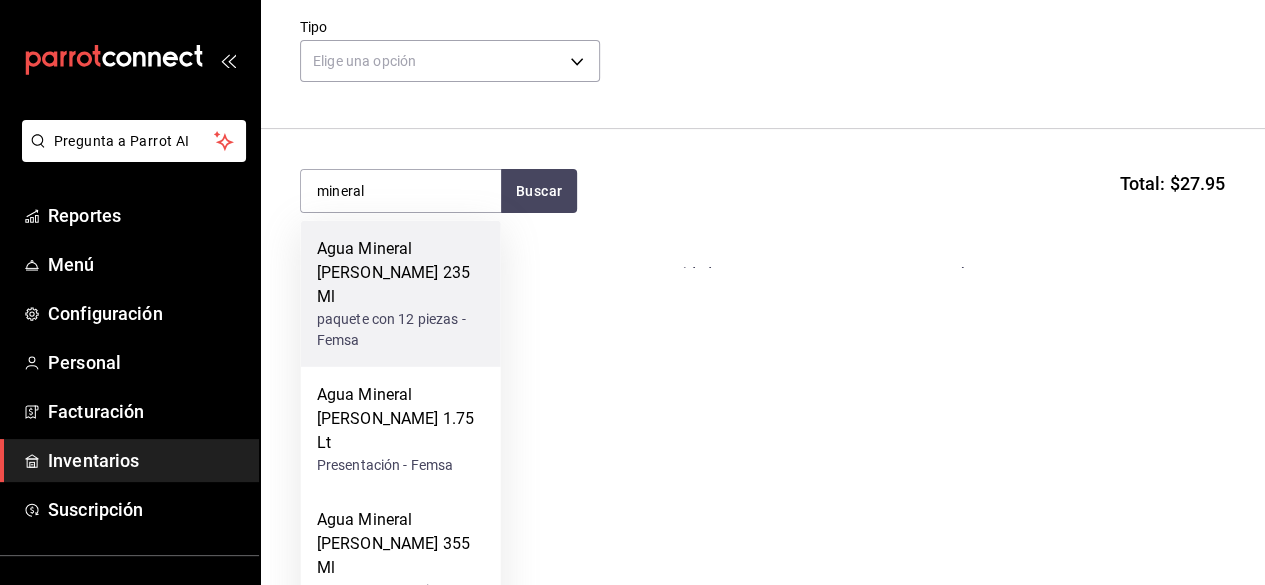scroll, scrollTop: 235, scrollLeft: 0, axis: vertical 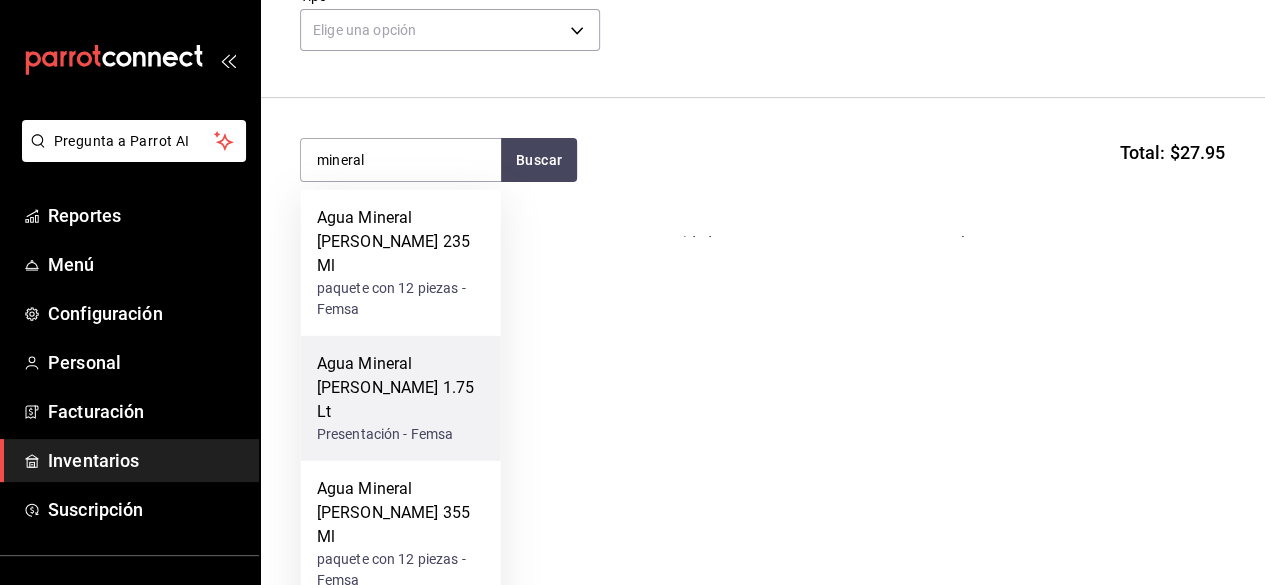 click on "Agua Mineral [PERSON_NAME] 1.75 Lt" at bounding box center (401, 388) 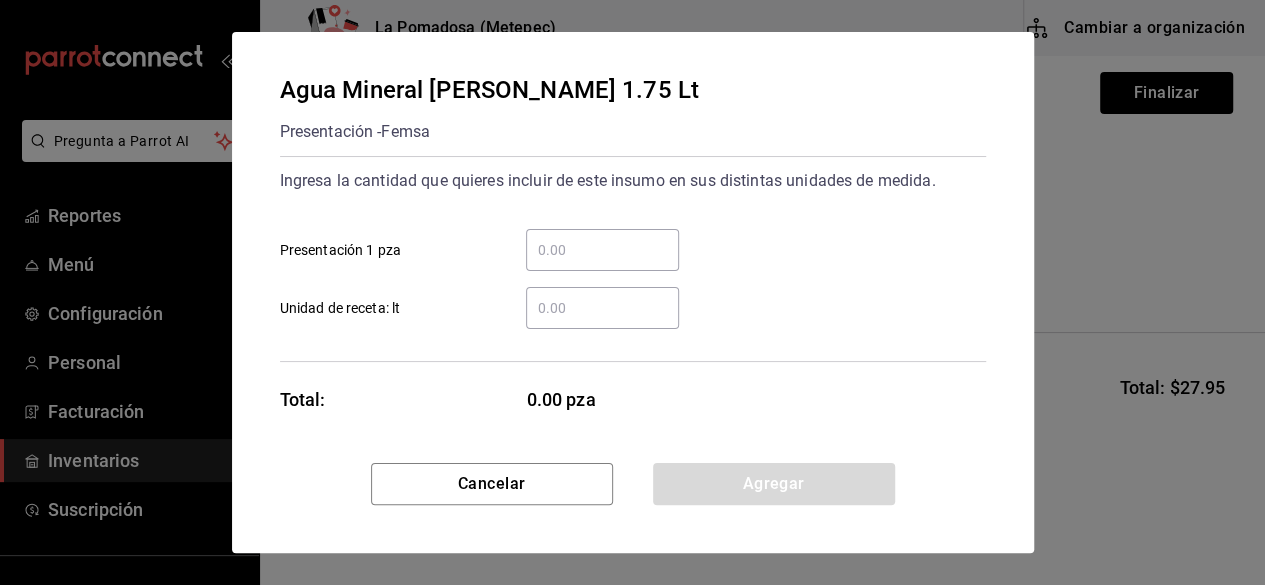scroll, scrollTop: 0, scrollLeft: 0, axis: both 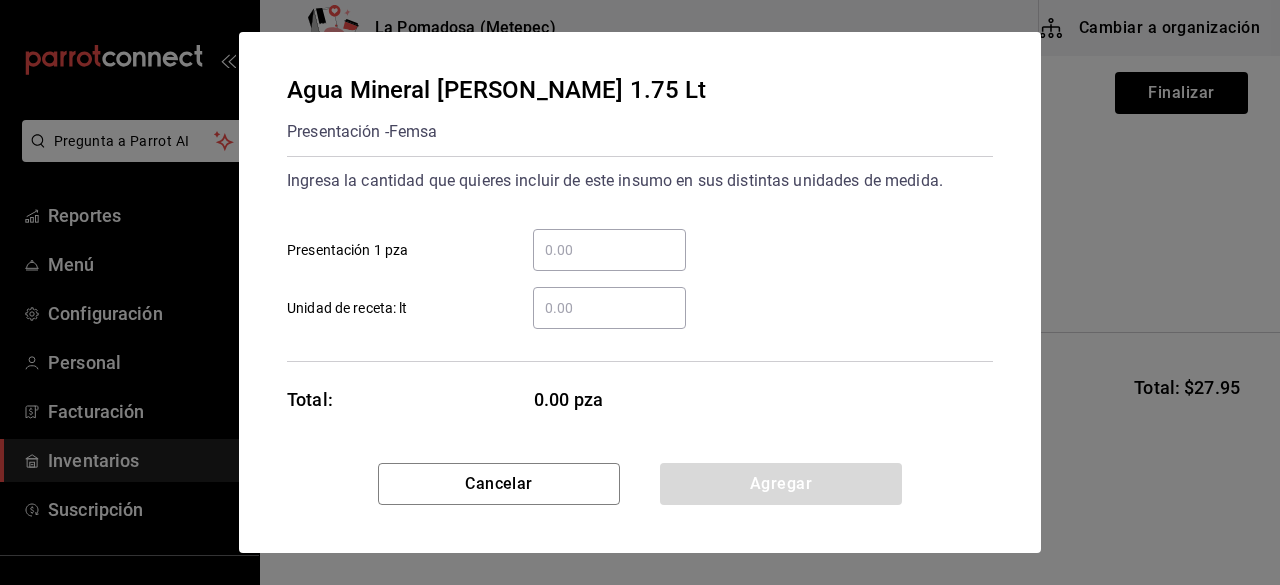 click on "​ Unidad de receta: lt" at bounding box center [609, 308] 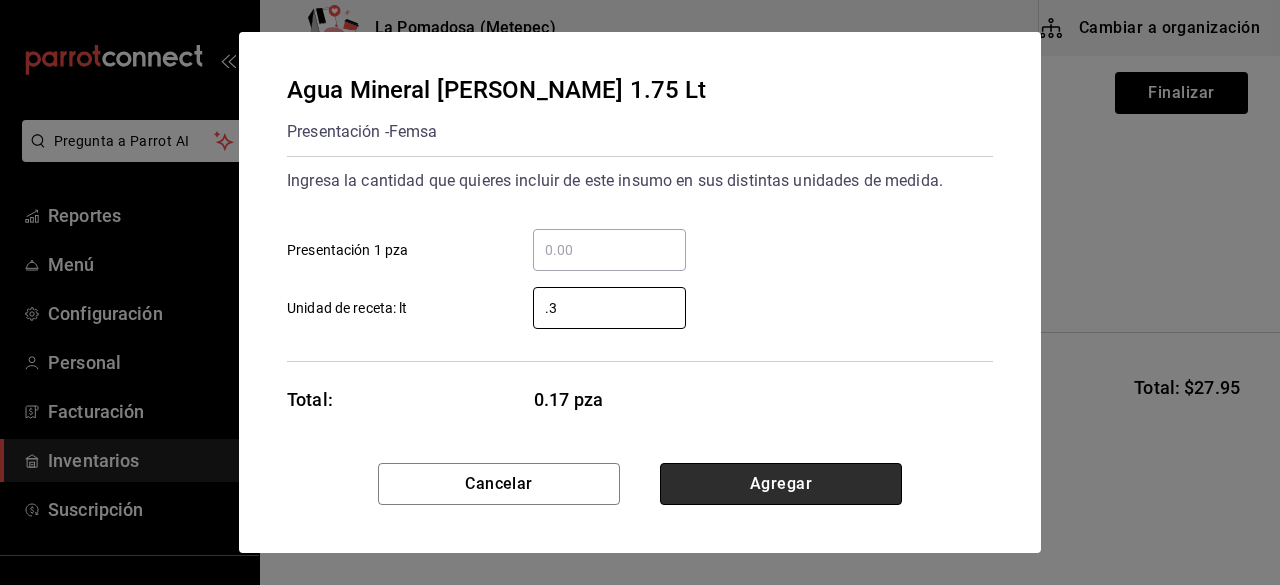 type on "0.3" 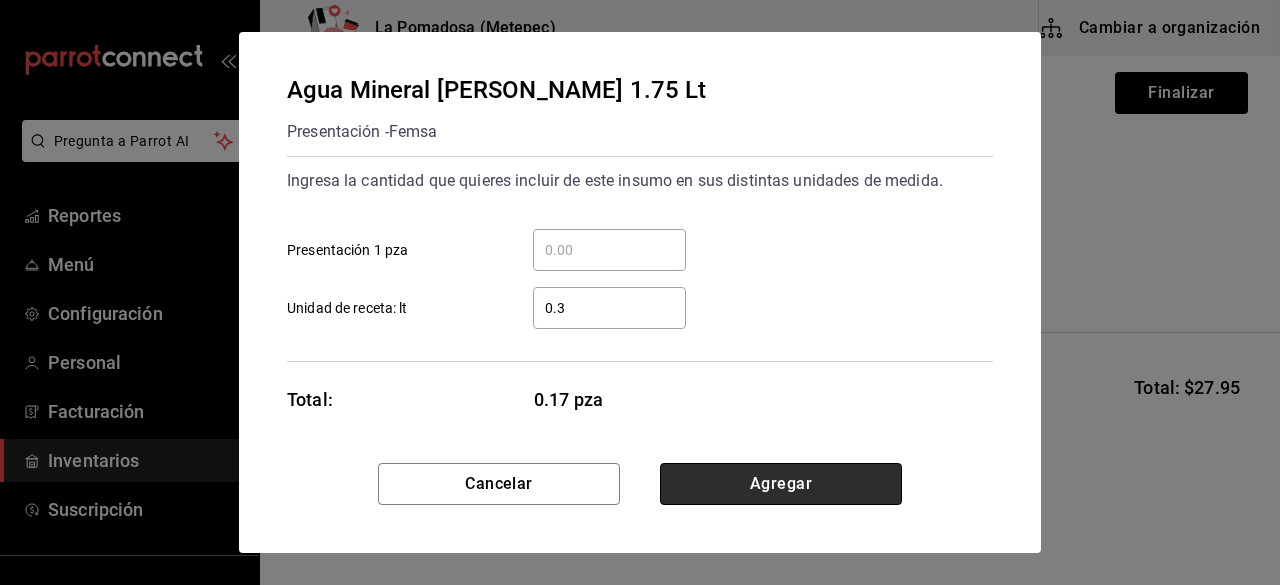 click on "Agregar" at bounding box center (781, 484) 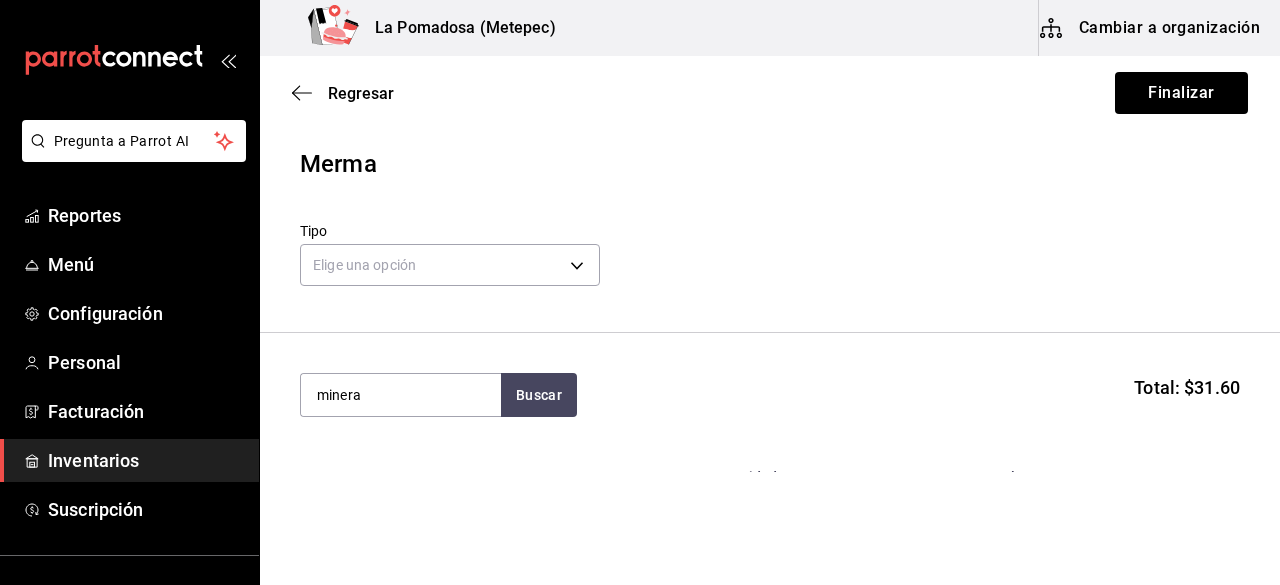 type on "mineral" 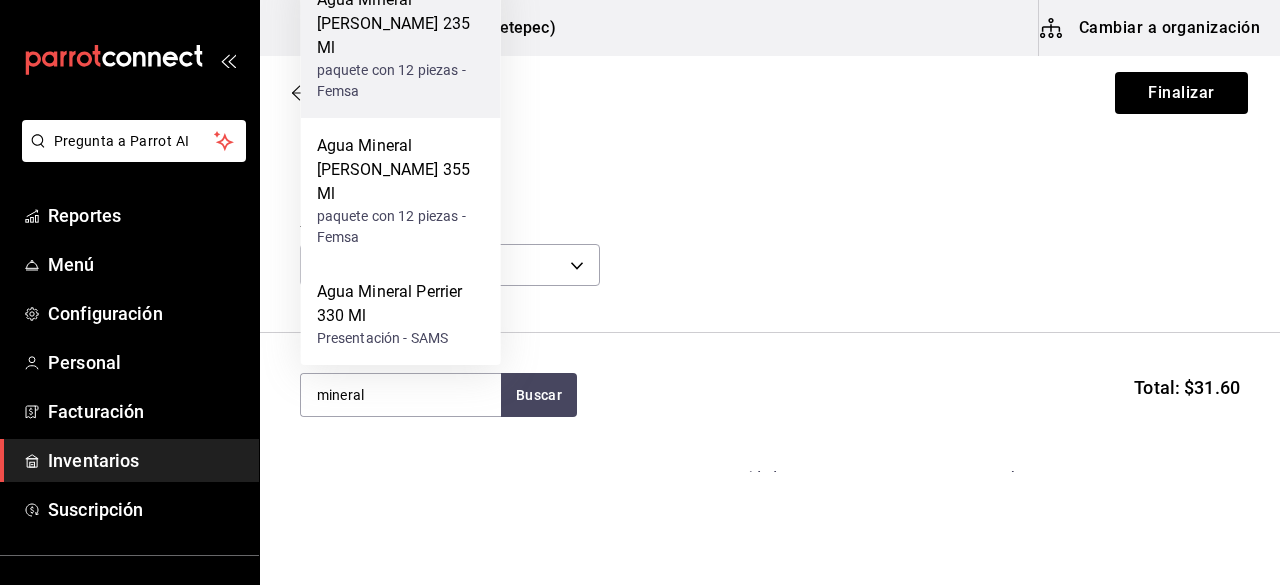 click on "Agua Mineral [PERSON_NAME] 235 Ml" at bounding box center [401, 24] 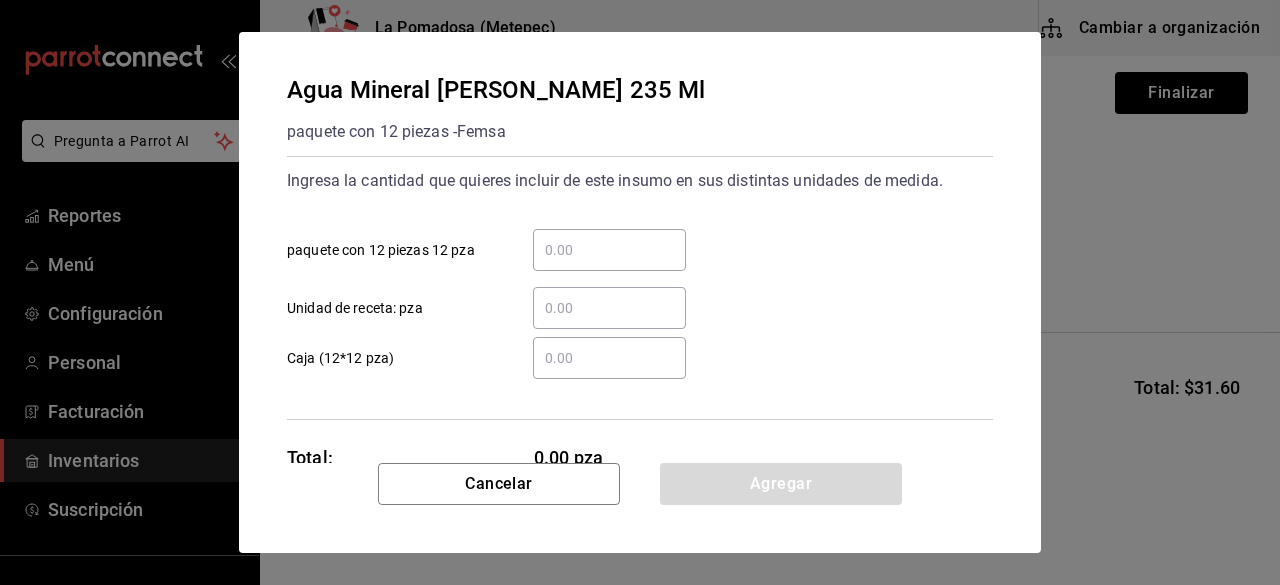 click on "​ Unidad de receta: pza" at bounding box center [609, 308] 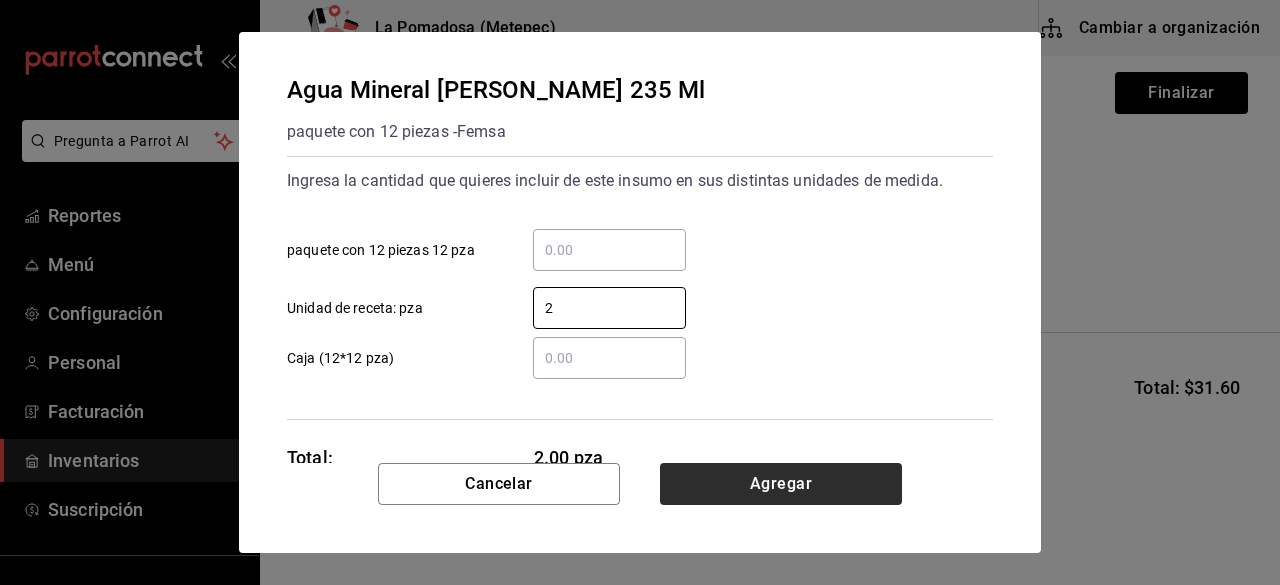 type on "2" 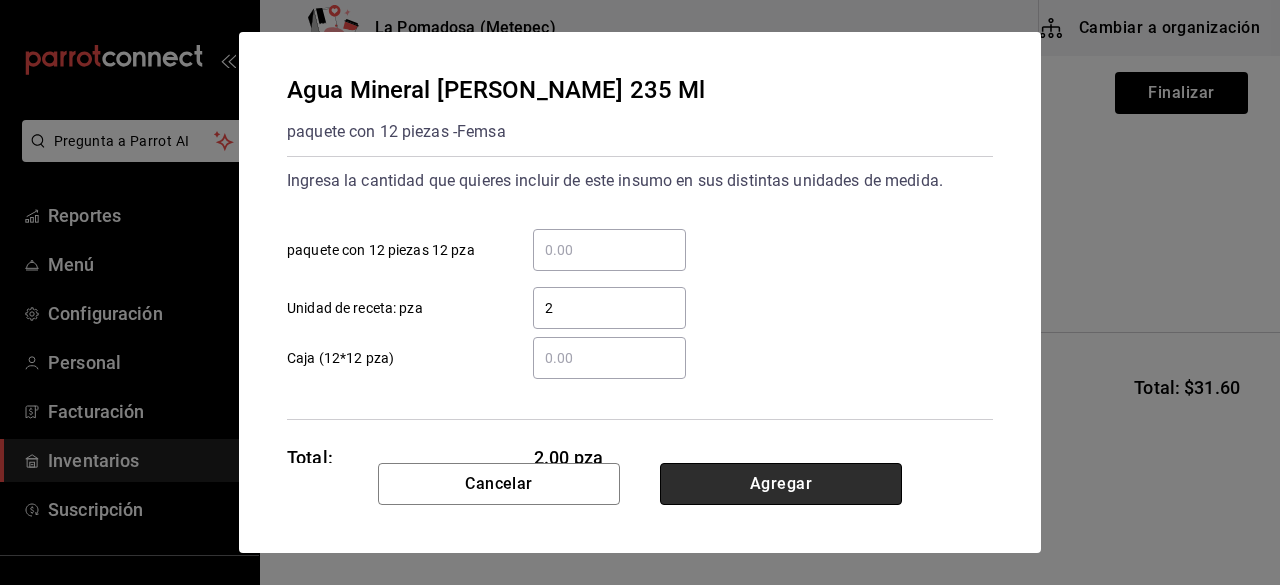 click on "Agregar" at bounding box center [781, 484] 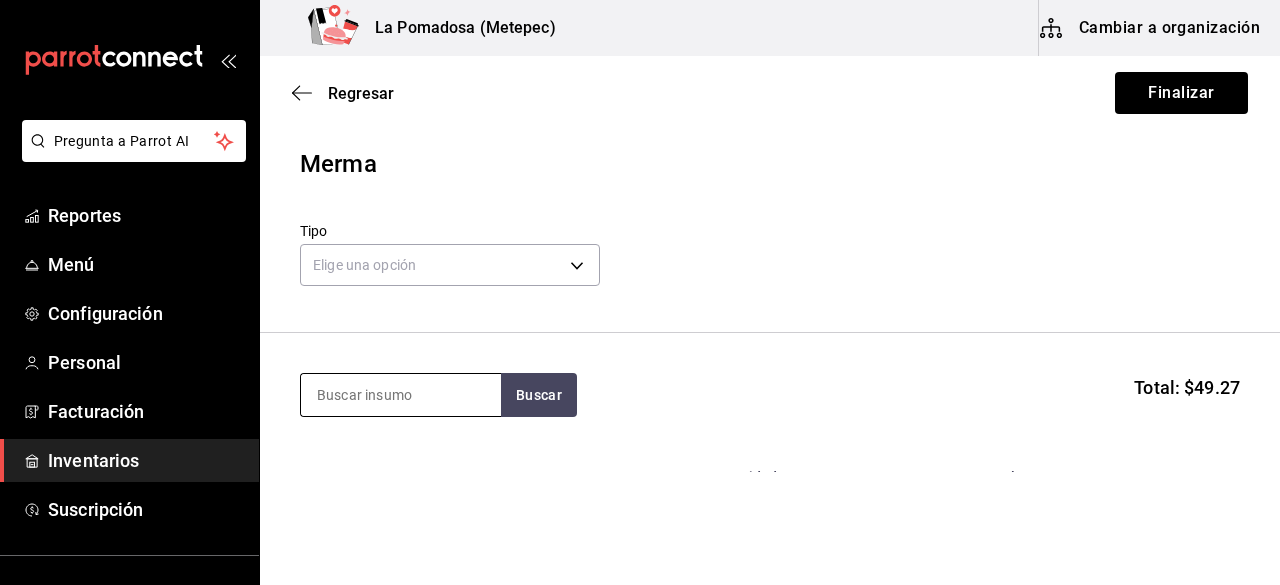 type on "x" 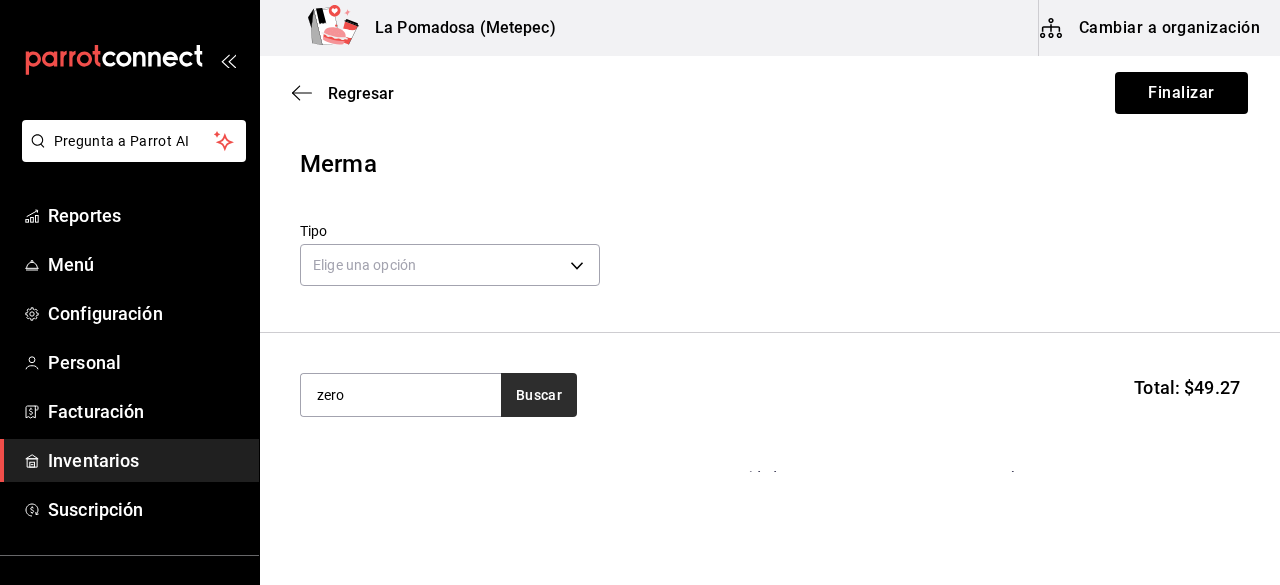 type on "zero" 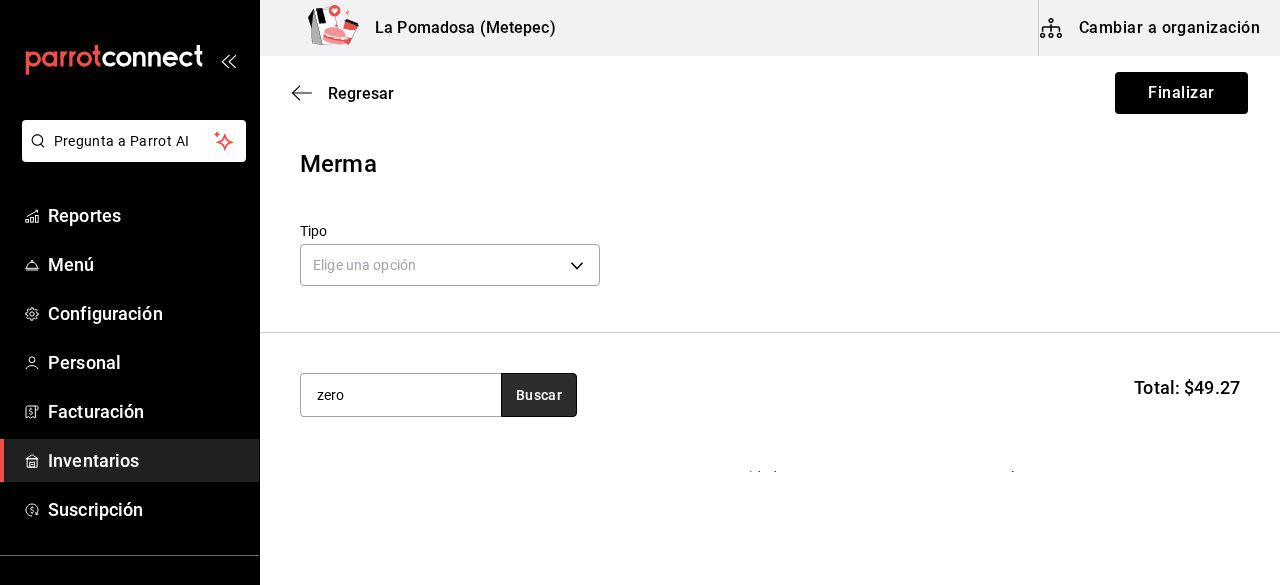 click on "Buscar" at bounding box center [539, 395] 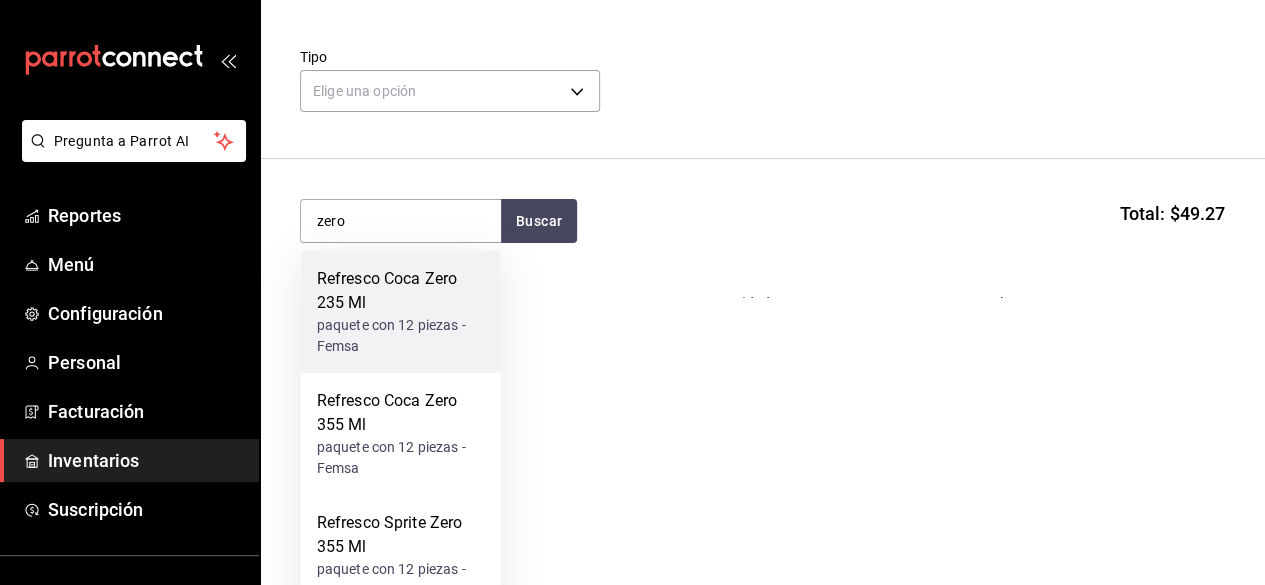 scroll, scrollTop: 180, scrollLeft: 0, axis: vertical 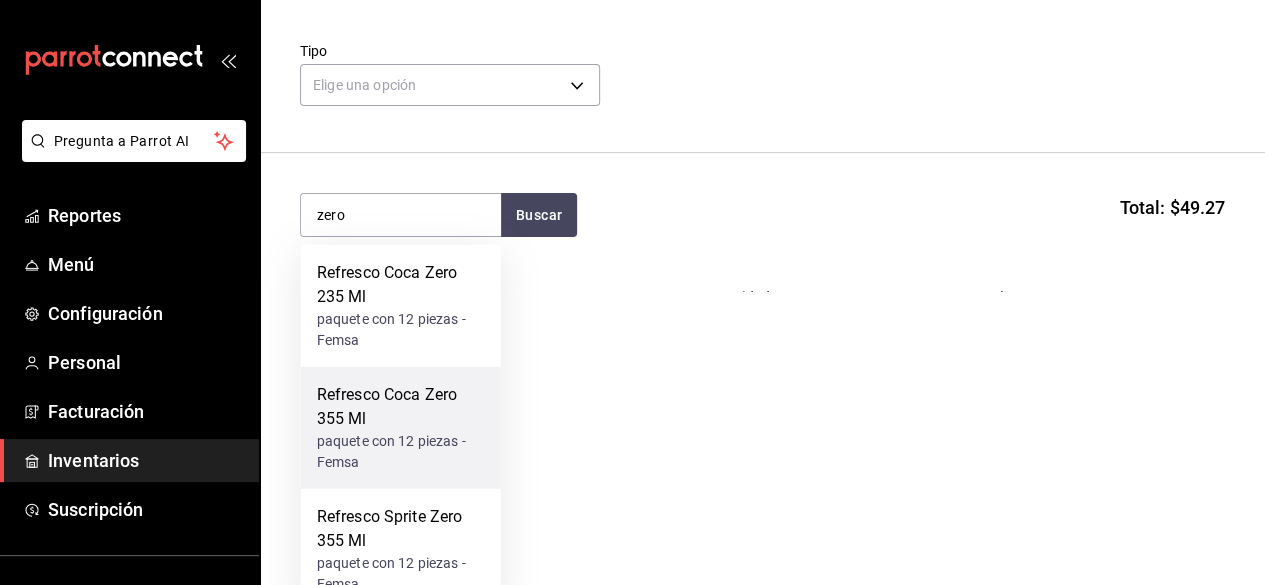 click on "paquete con 12 piezas  - Femsa" at bounding box center (401, 452) 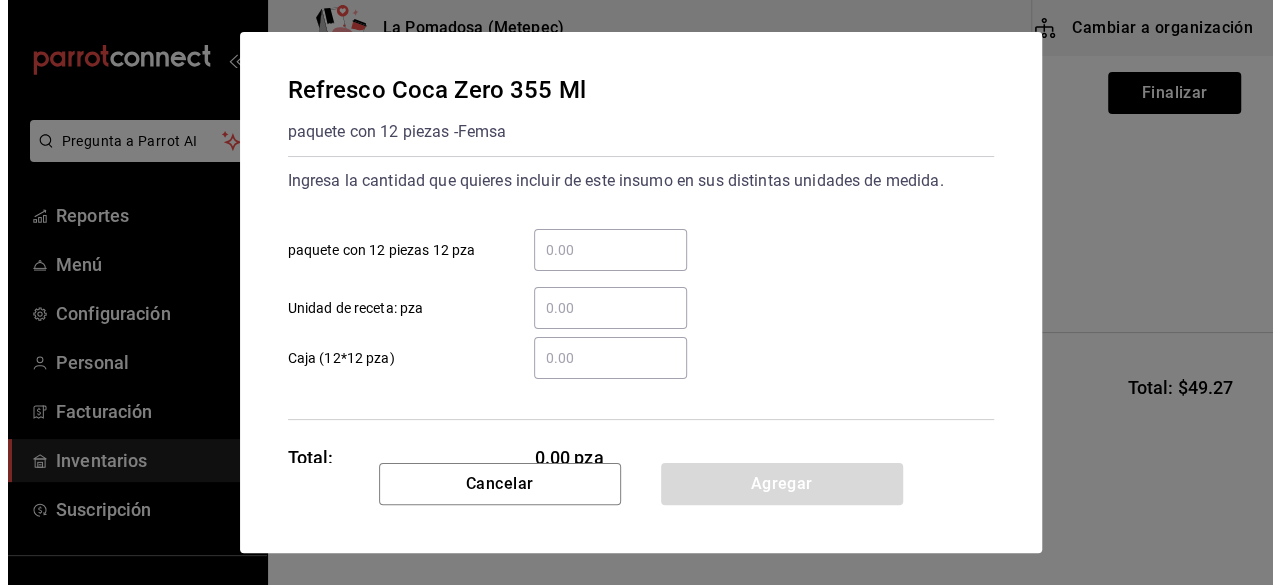 scroll, scrollTop: 0, scrollLeft: 0, axis: both 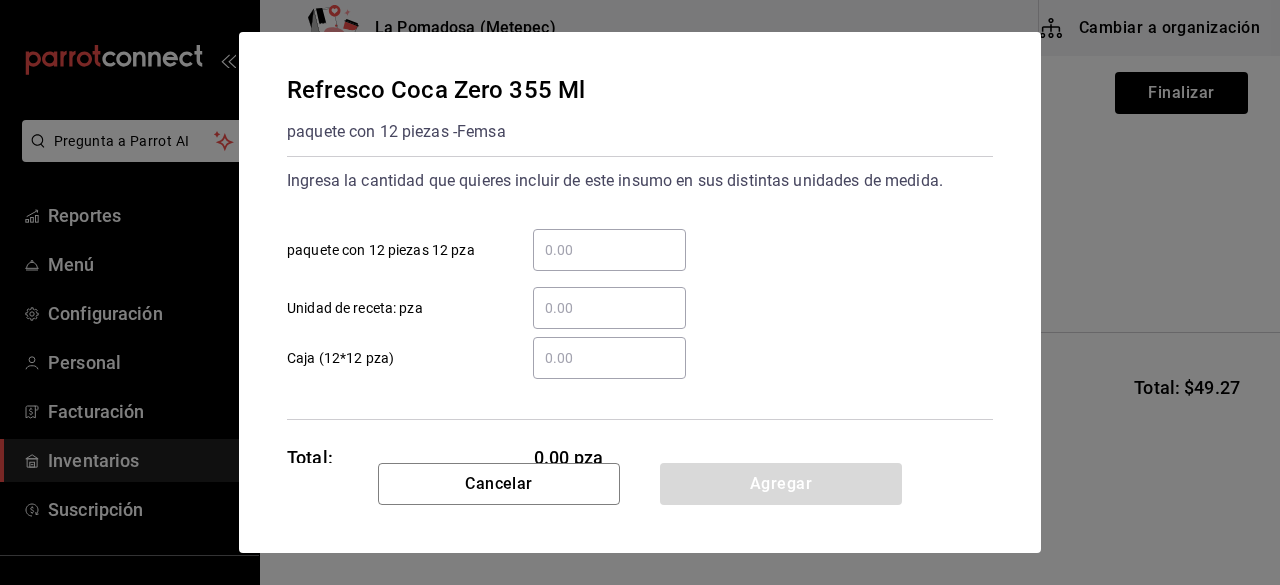 click on "​ Unidad de receta: pza" at bounding box center [609, 308] 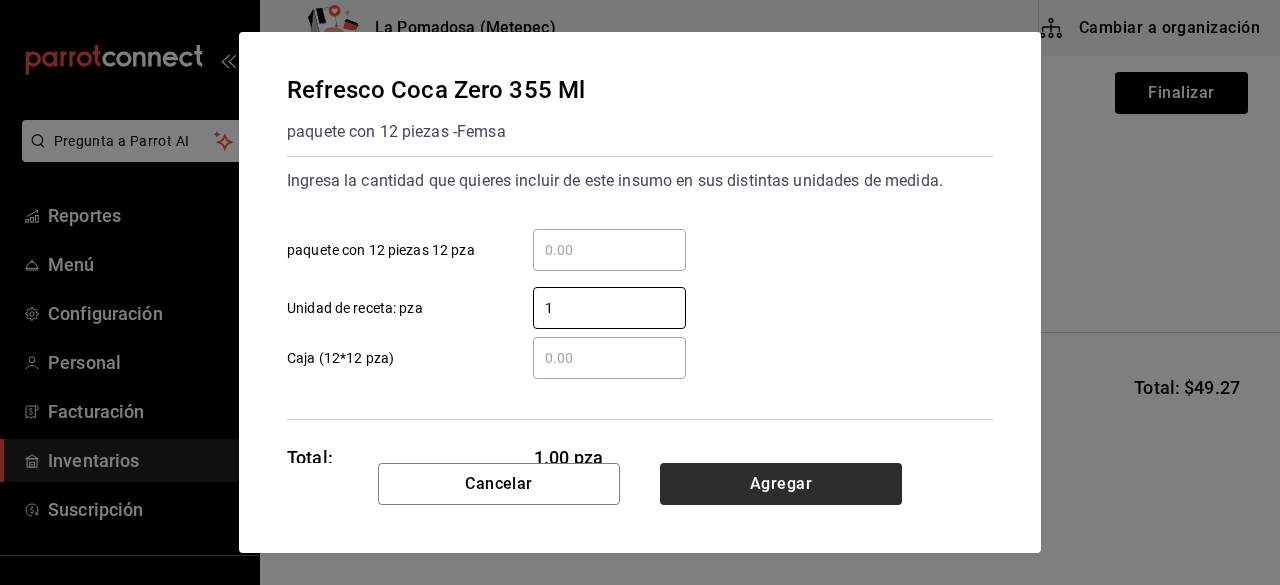 type on "1" 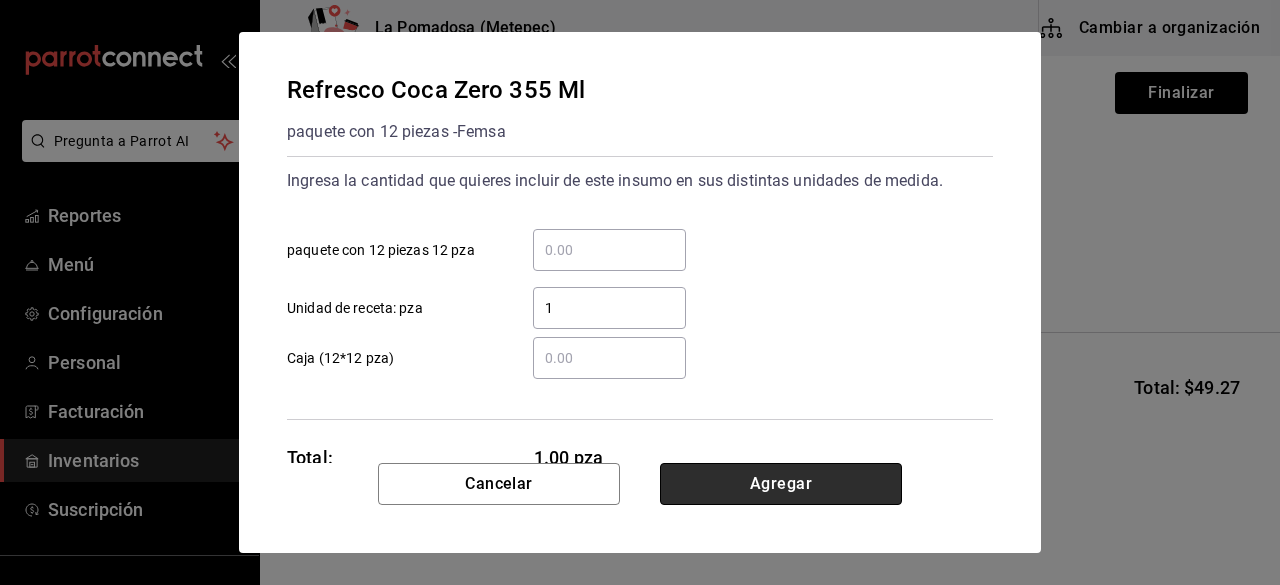 click on "Agregar" at bounding box center [781, 484] 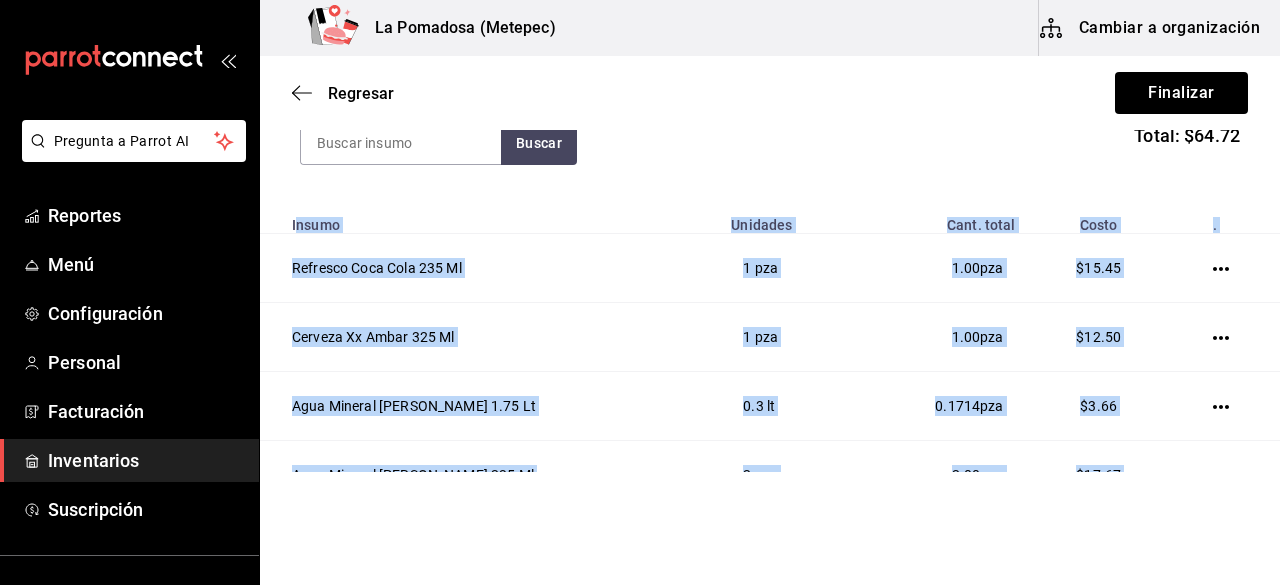 scroll, scrollTop: 420, scrollLeft: 0, axis: vertical 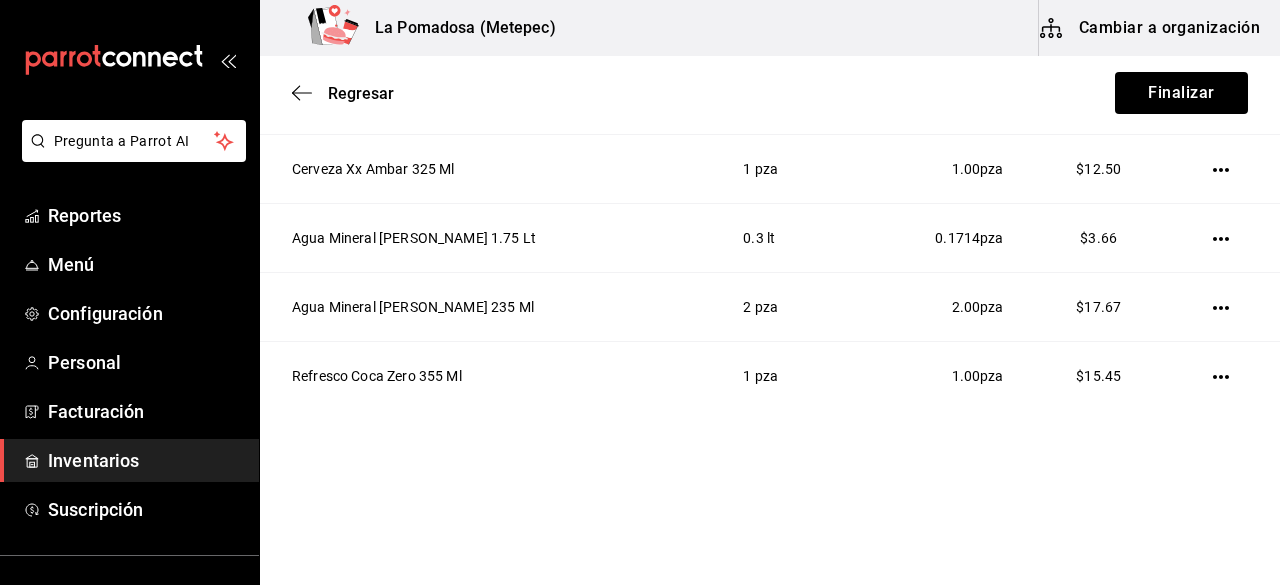drag, startPoint x: 294, startPoint y: 224, endPoint x: 1130, endPoint y: 413, distance: 857.098 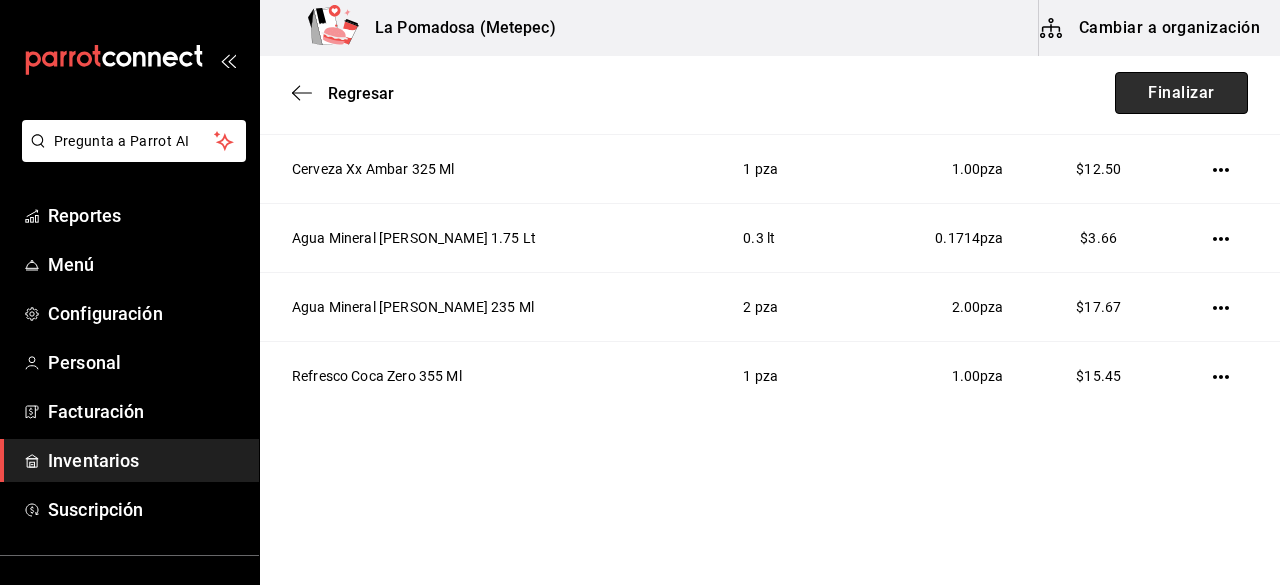 click on "Finalizar" at bounding box center (1181, 93) 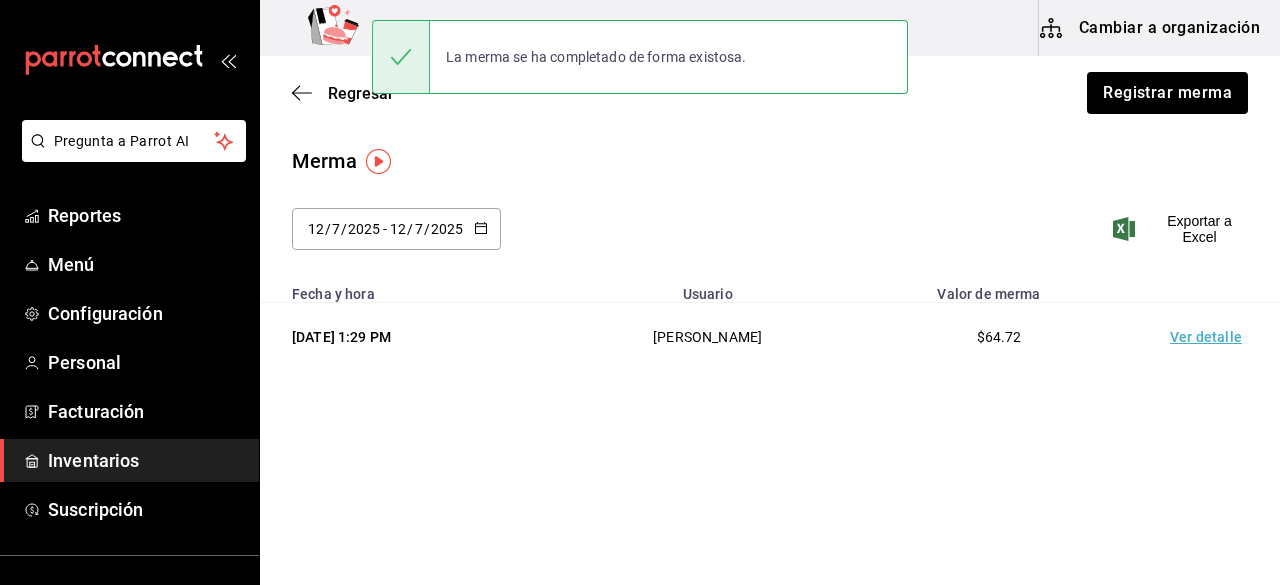 click on "Inventarios" at bounding box center [145, 460] 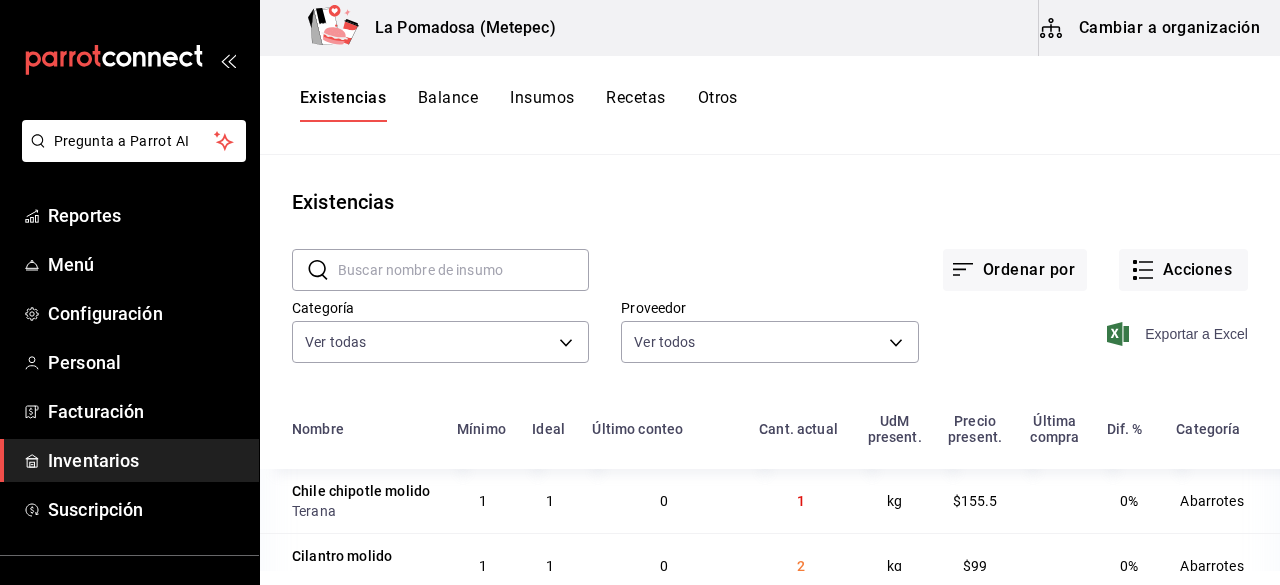 click on "Exportar a Excel" at bounding box center (1179, 334) 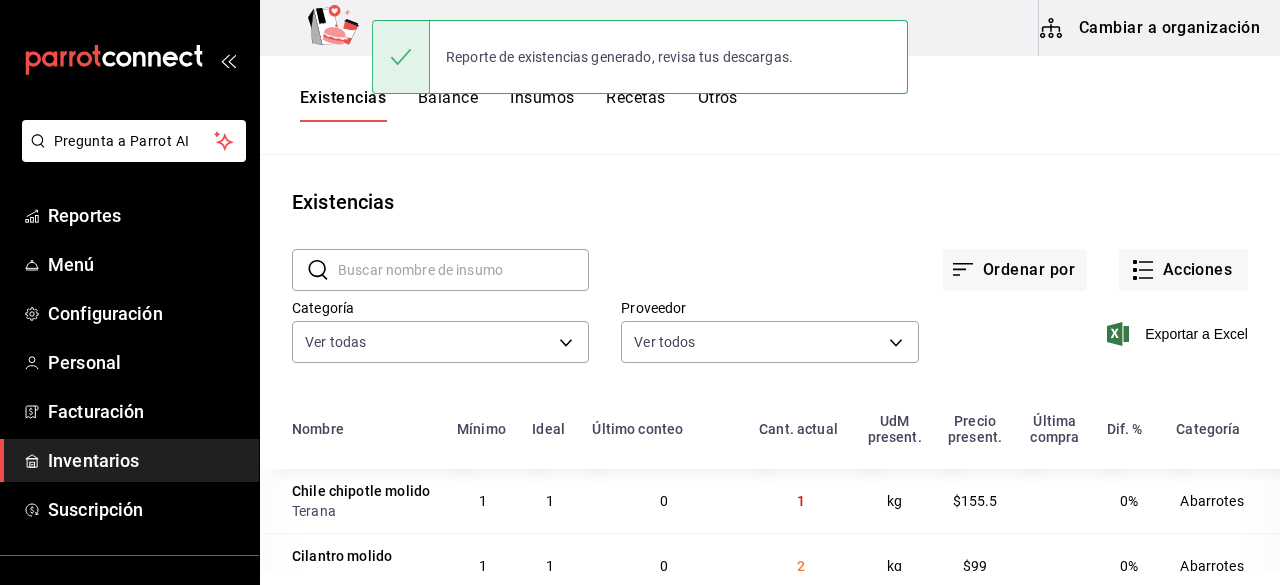 click at bounding box center [463, 270] 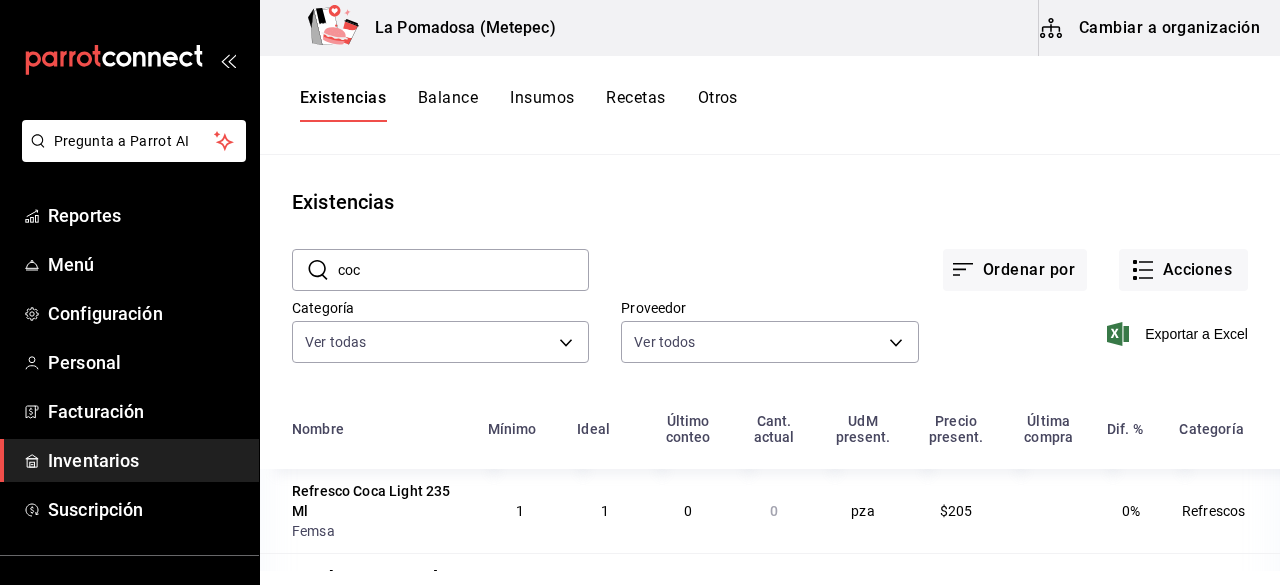 click on "coc" at bounding box center (463, 270) 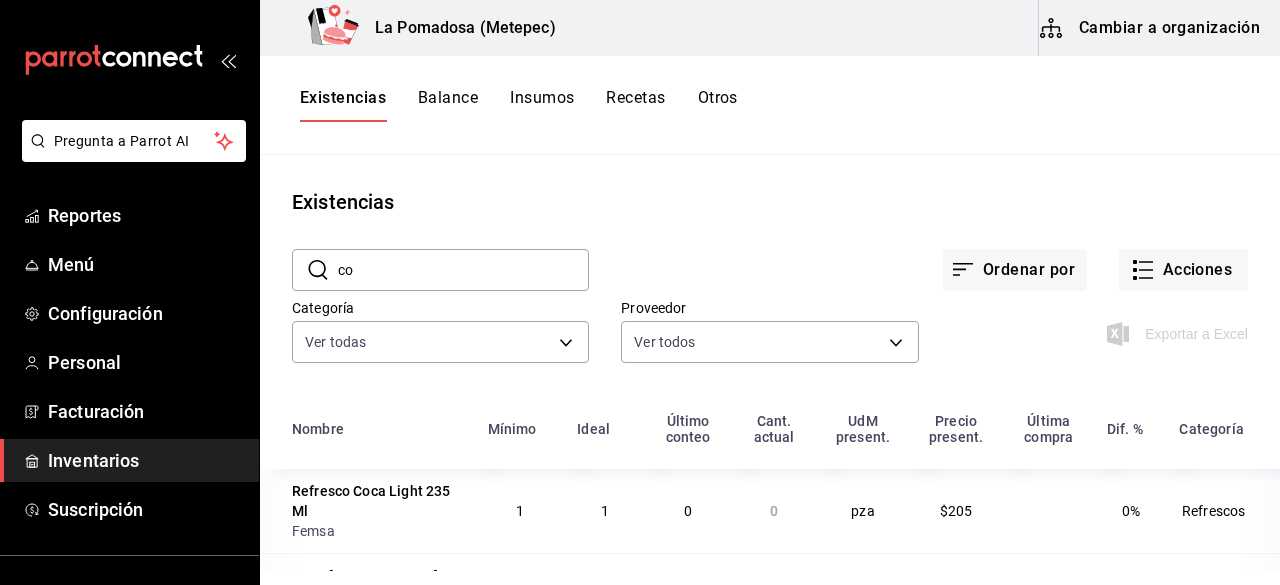 type on "c" 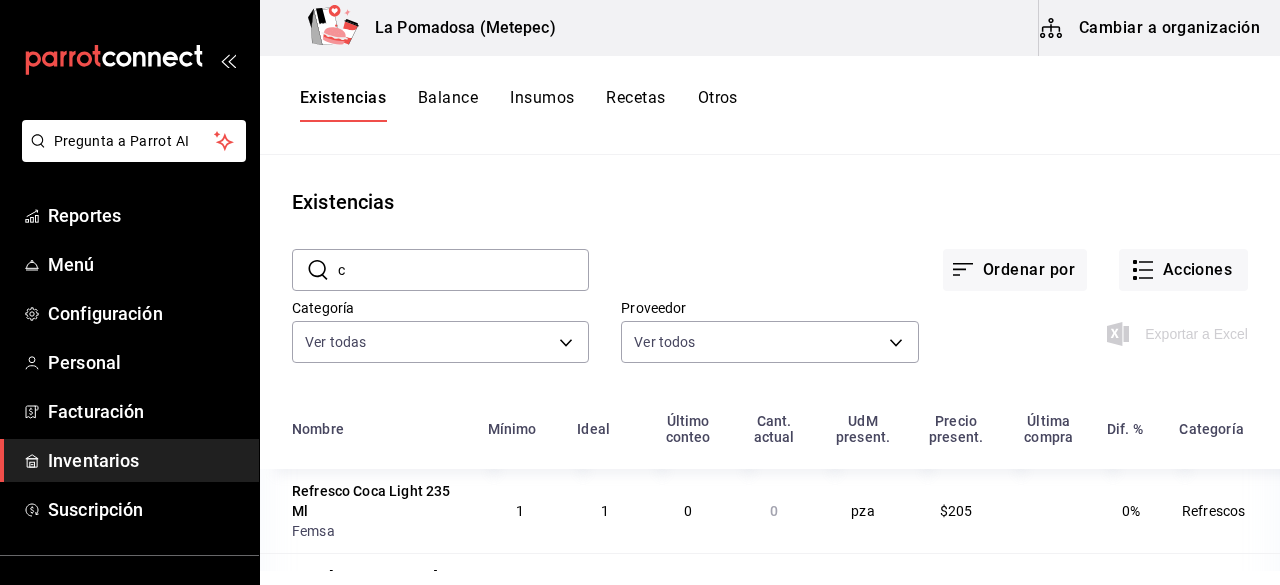 type 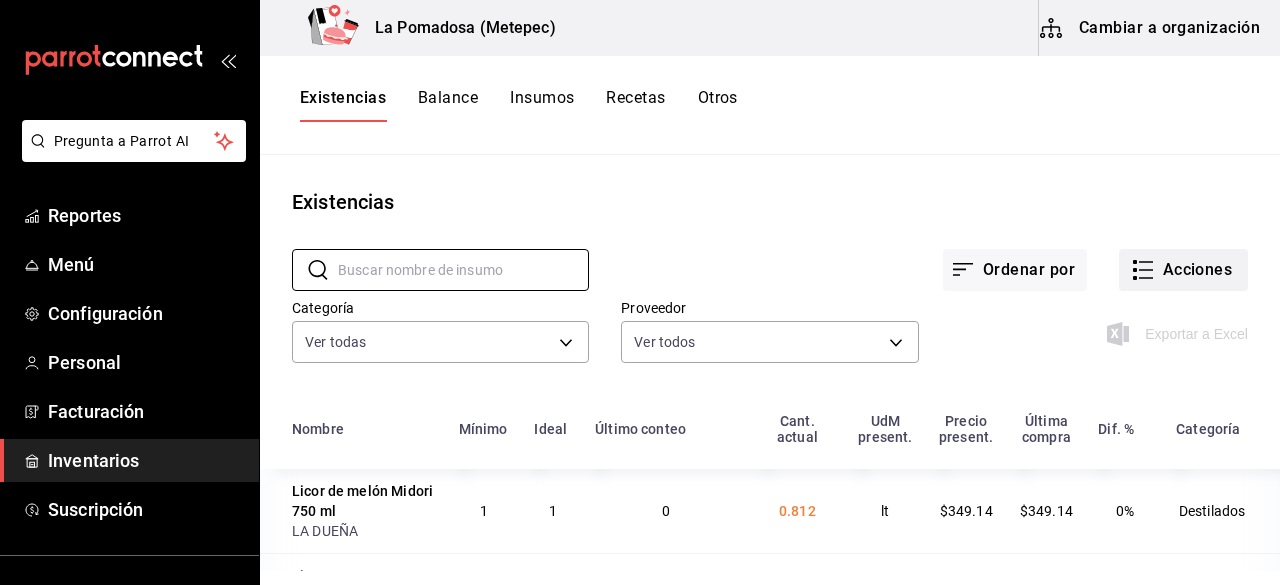 click on "Acciones" at bounding box center (1183, 270) 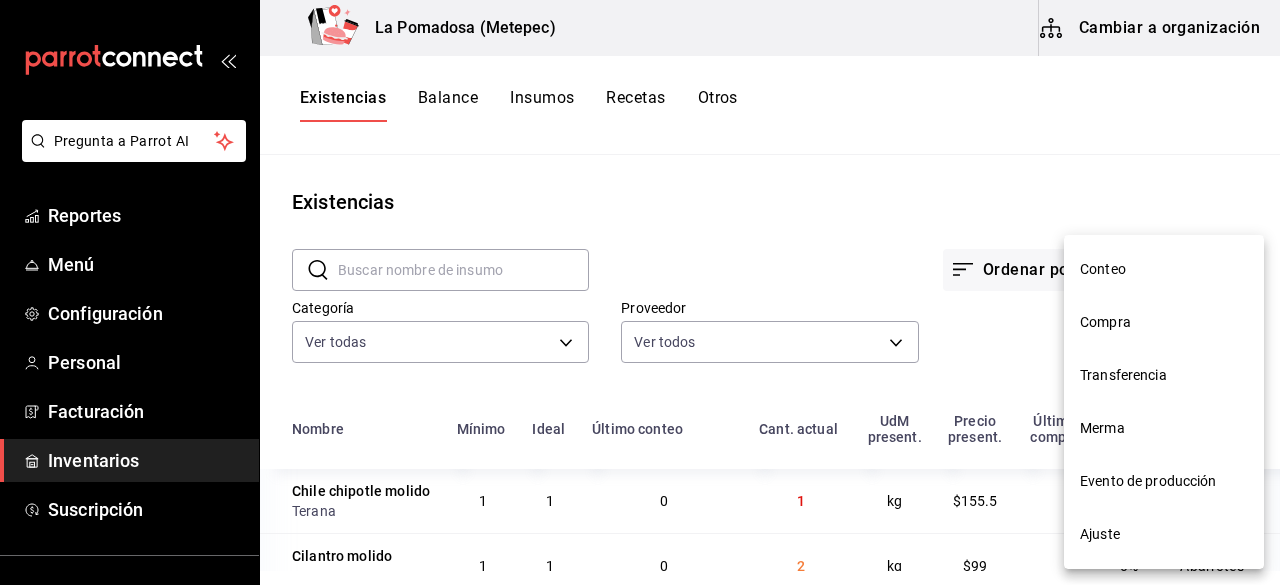 click at bounding box center (640, 292) 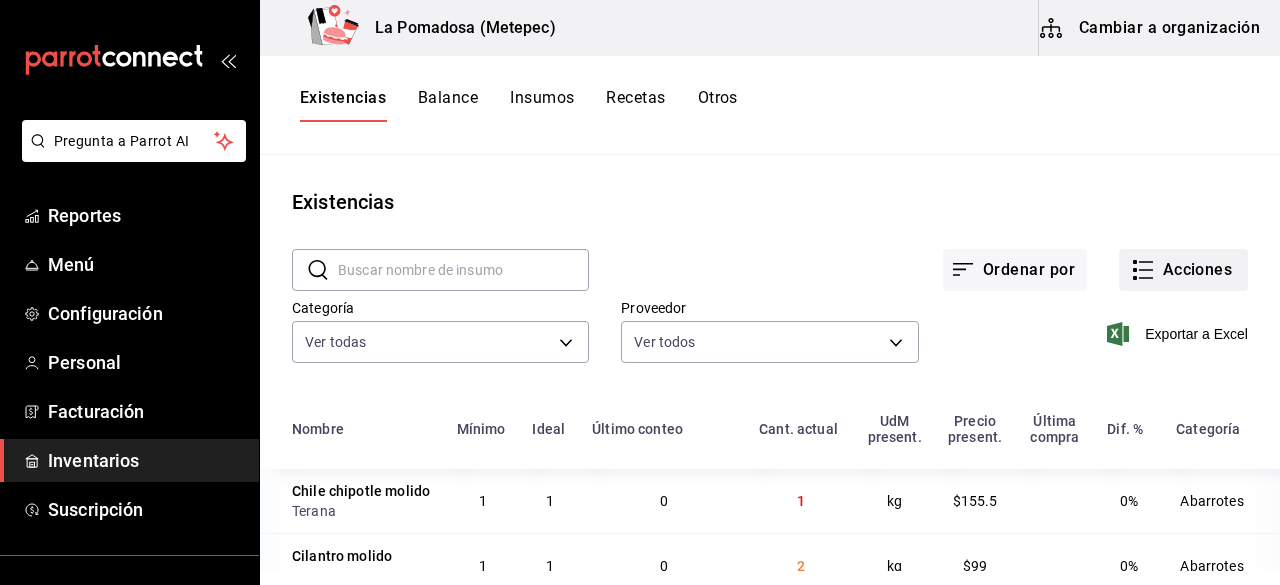 click on "Acciones" at bounding box center (1183, 270) 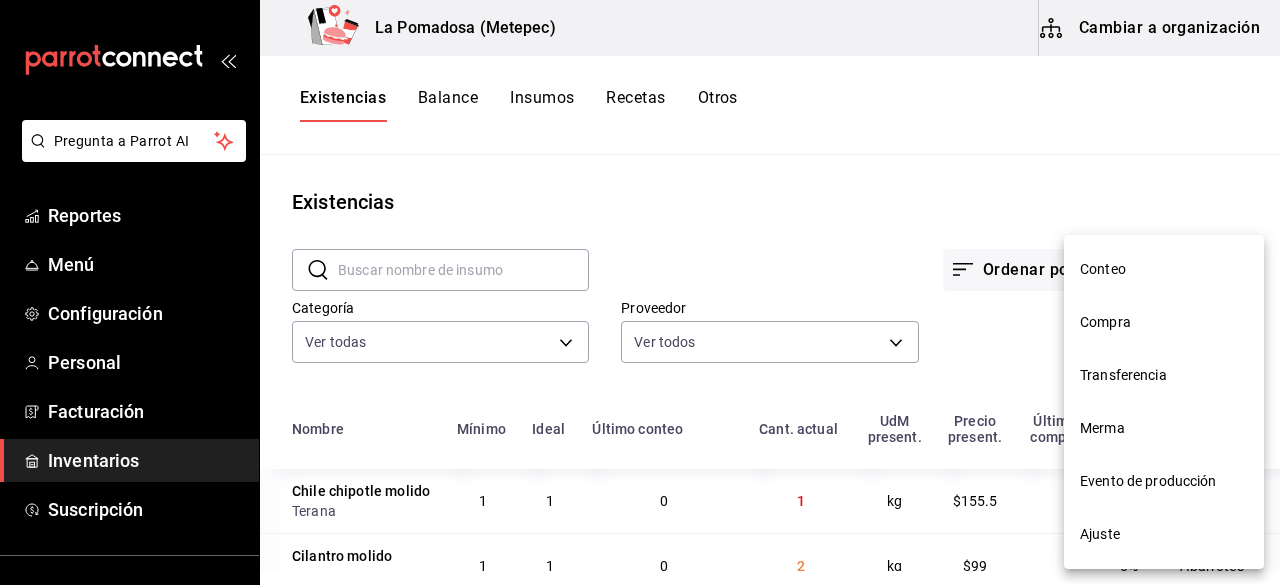 click on "Merma" at bounding box center (1164, 428) 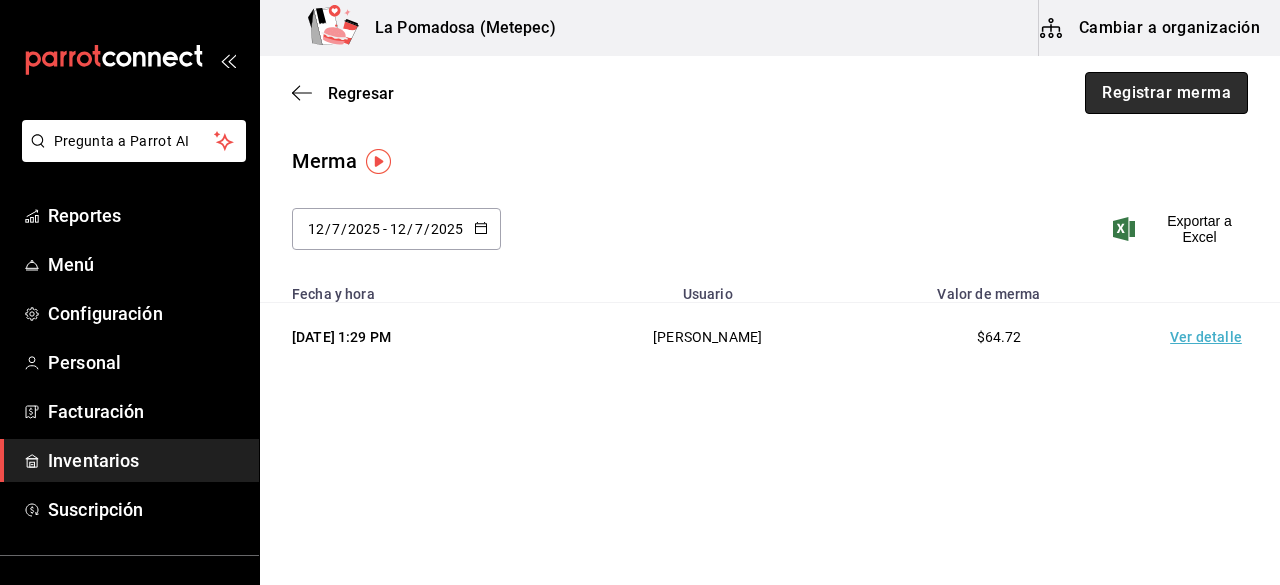 click on "Registrar merma" at bounding box center (1166, 93) 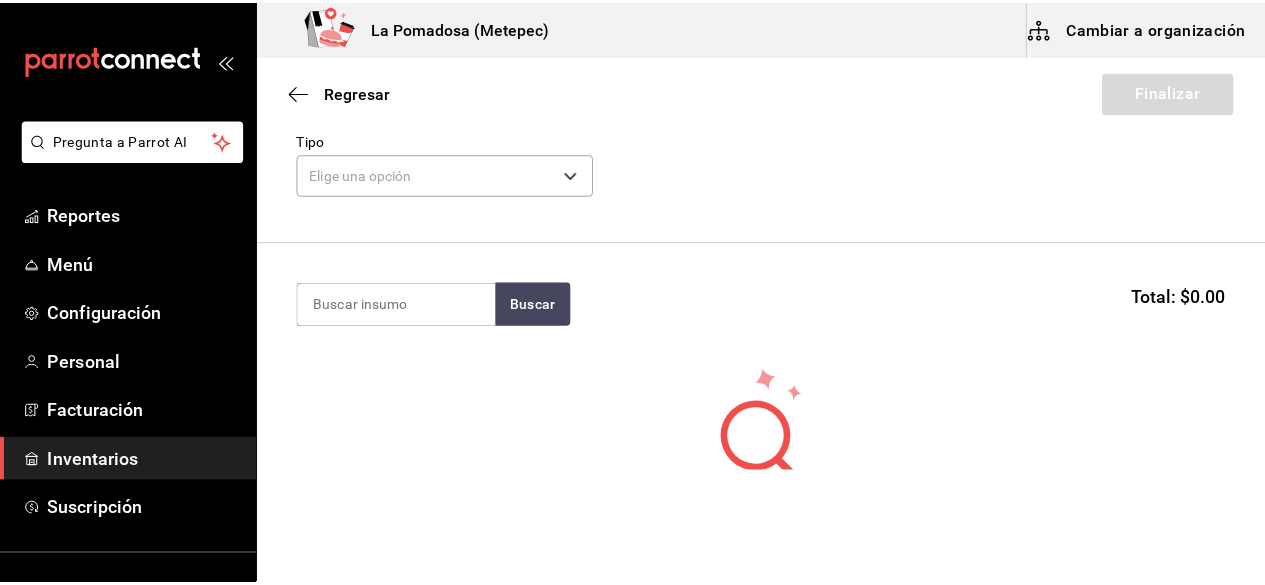 scroll, scrollTop: 95, scrollLeft: 0, axis: vertical 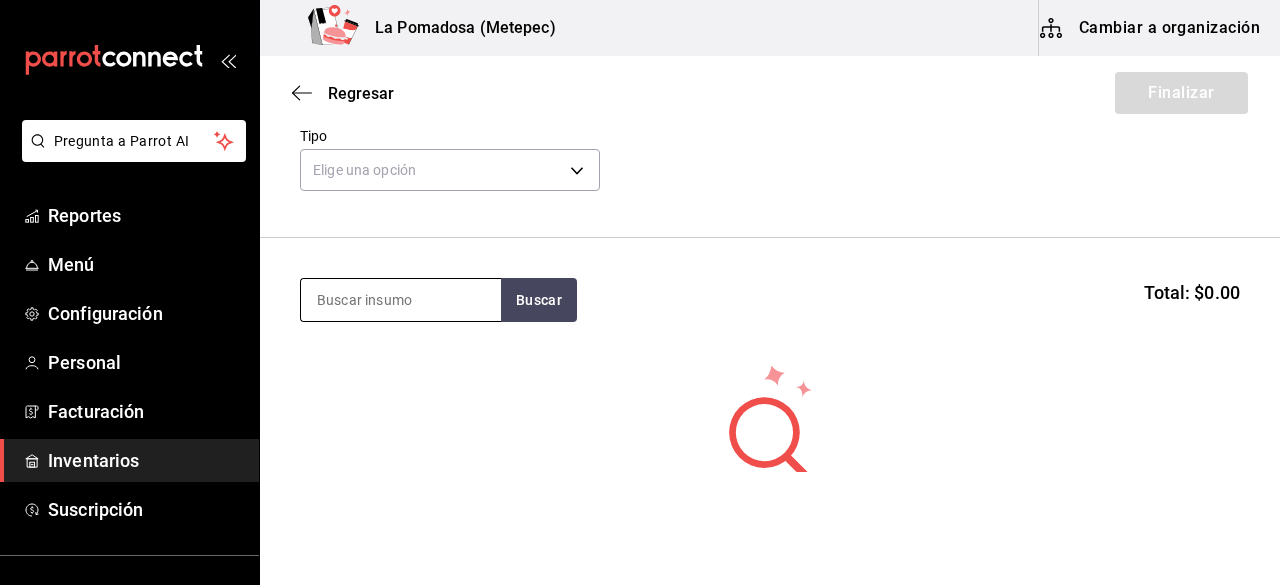 click at bounding box center (401, 300) 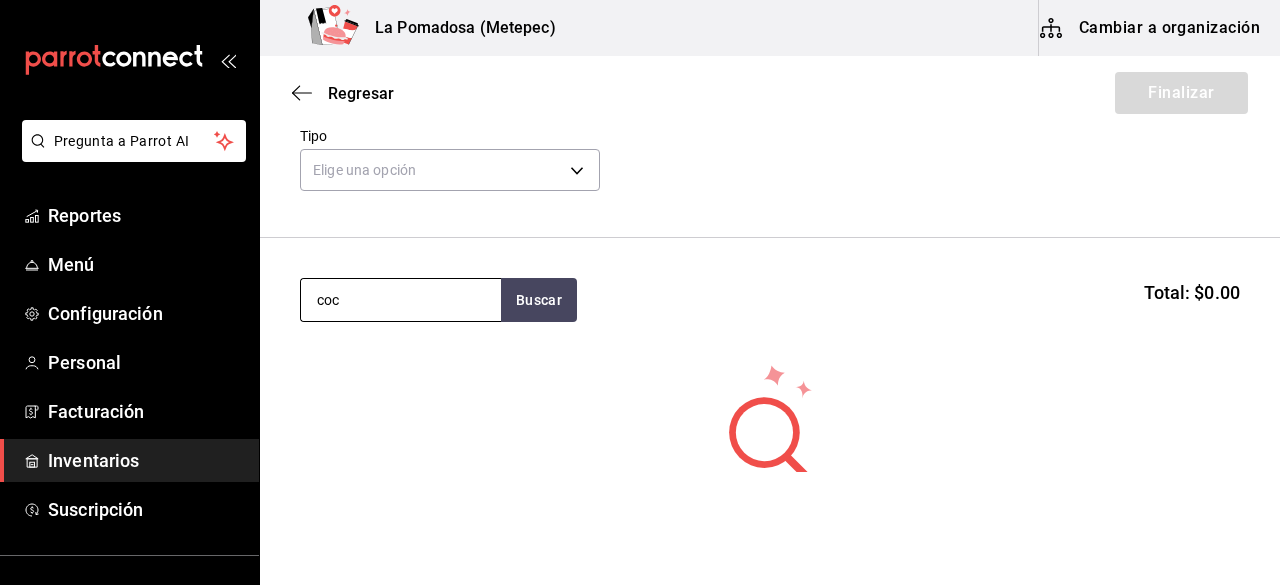 type on "coca" 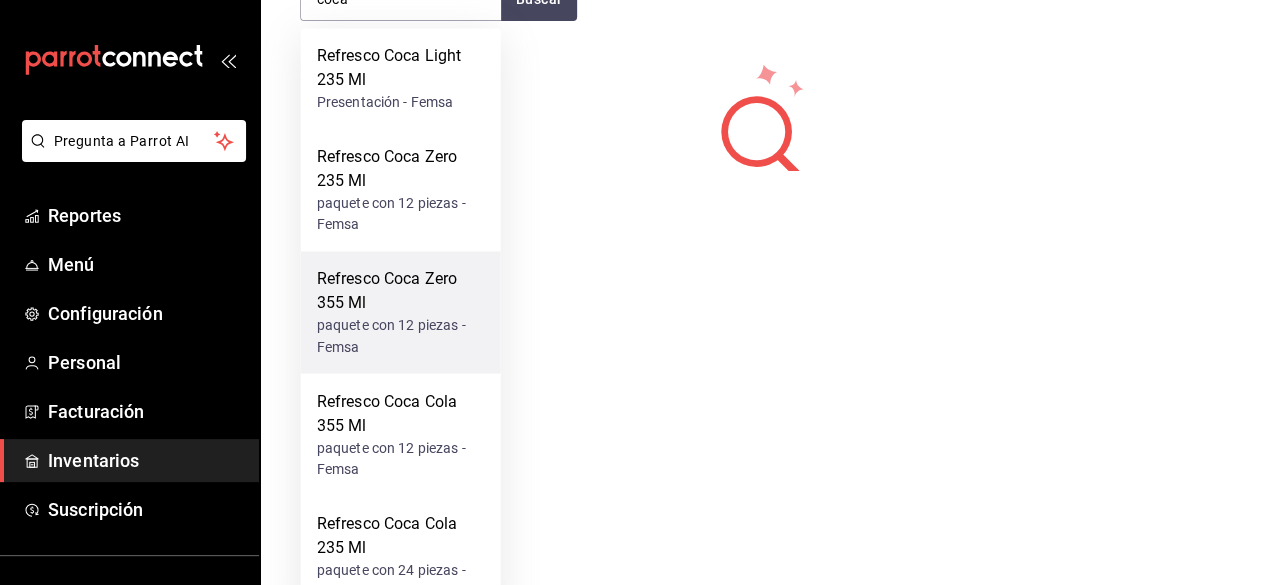 scroll, scrollTop: 304, scrollLeft: 0, axis: vertical 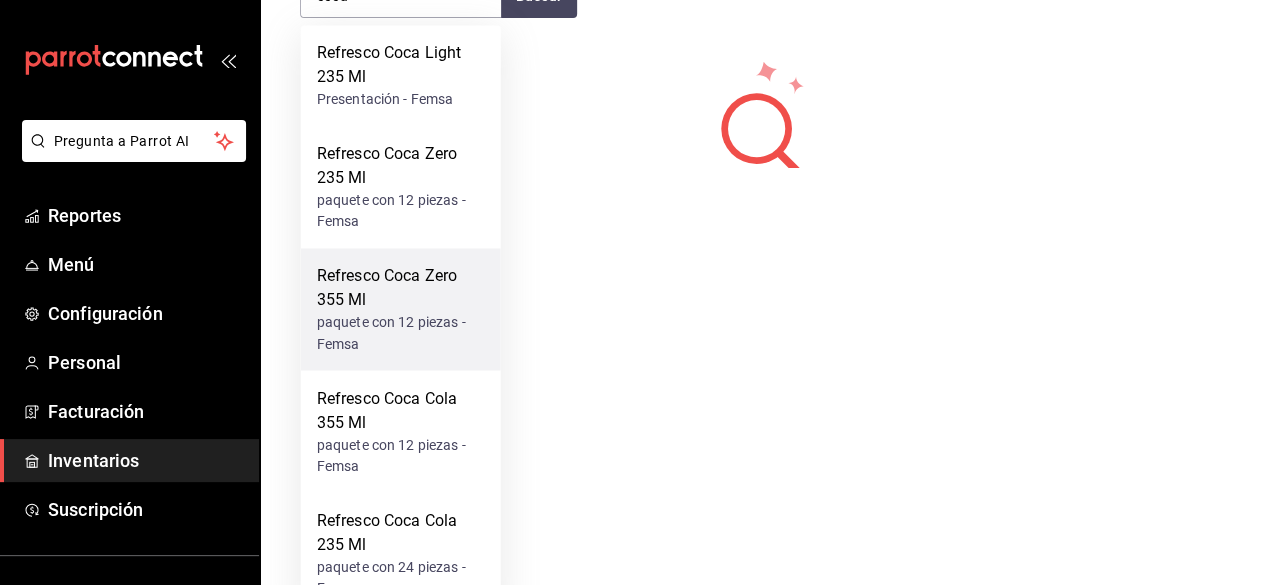 click on "paquete con 12 piezas  - Femsa" at bounding box center (401, 455) 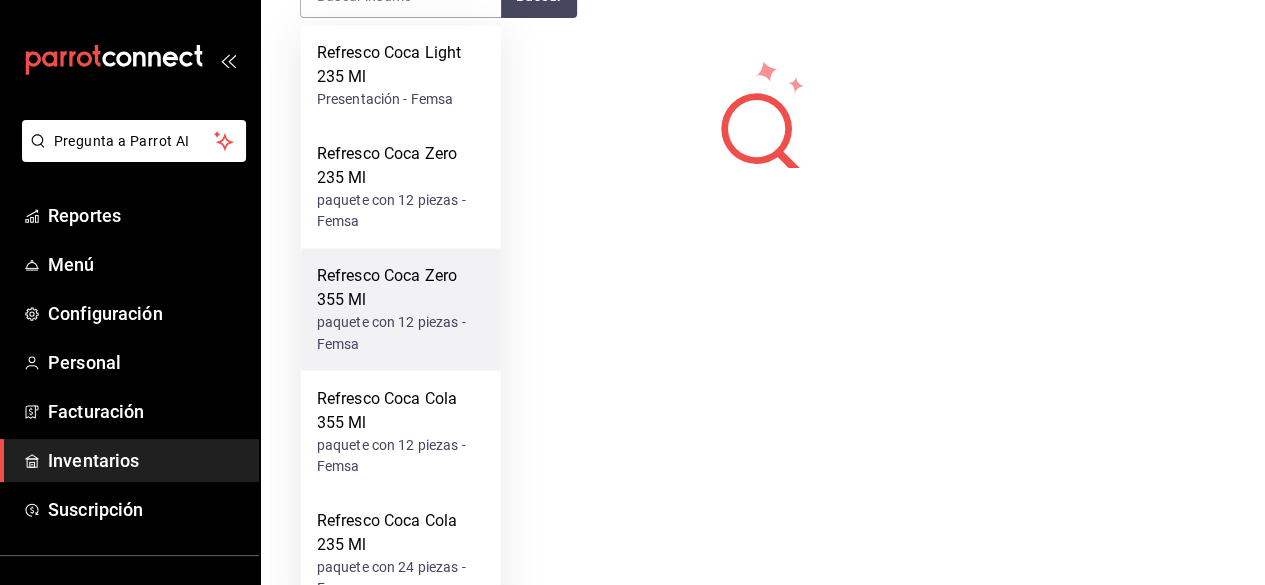 scroll, scrollTop: 0, scrollLeft: 0, axis: both 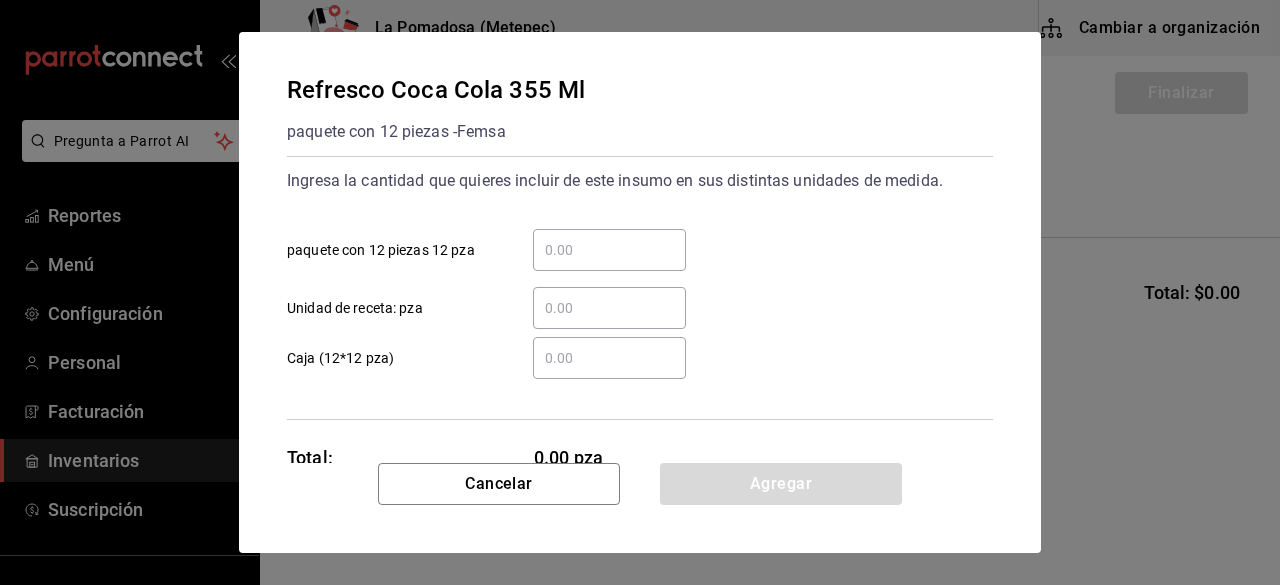 click on "​ Unidad de receta: pza" at bounding box center (609, 308) 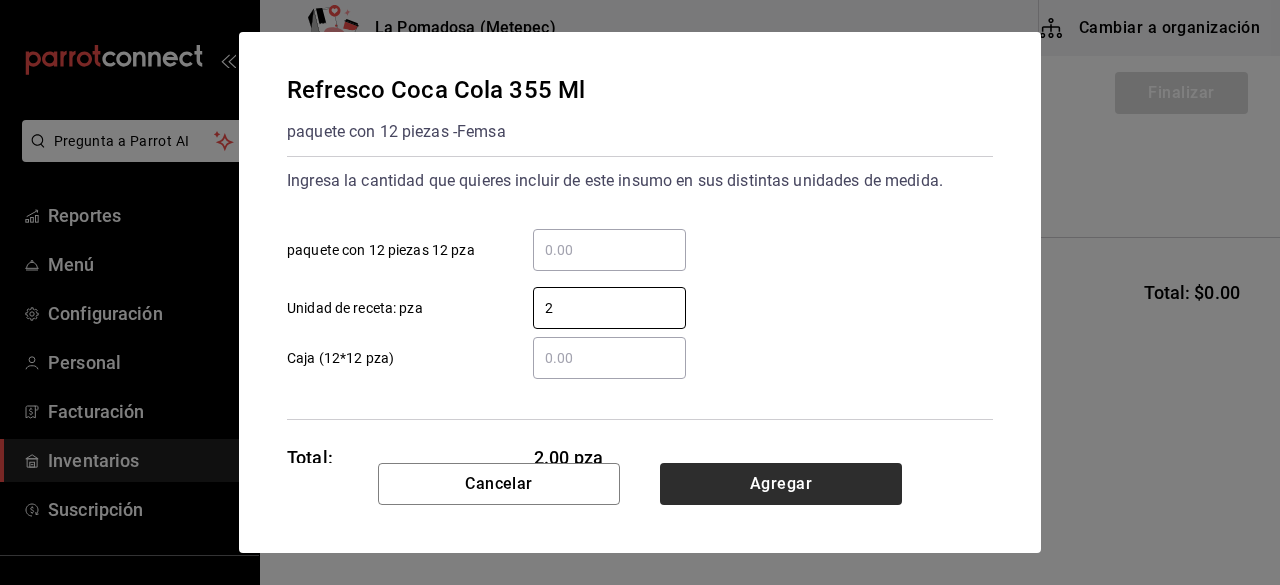 type on "2" 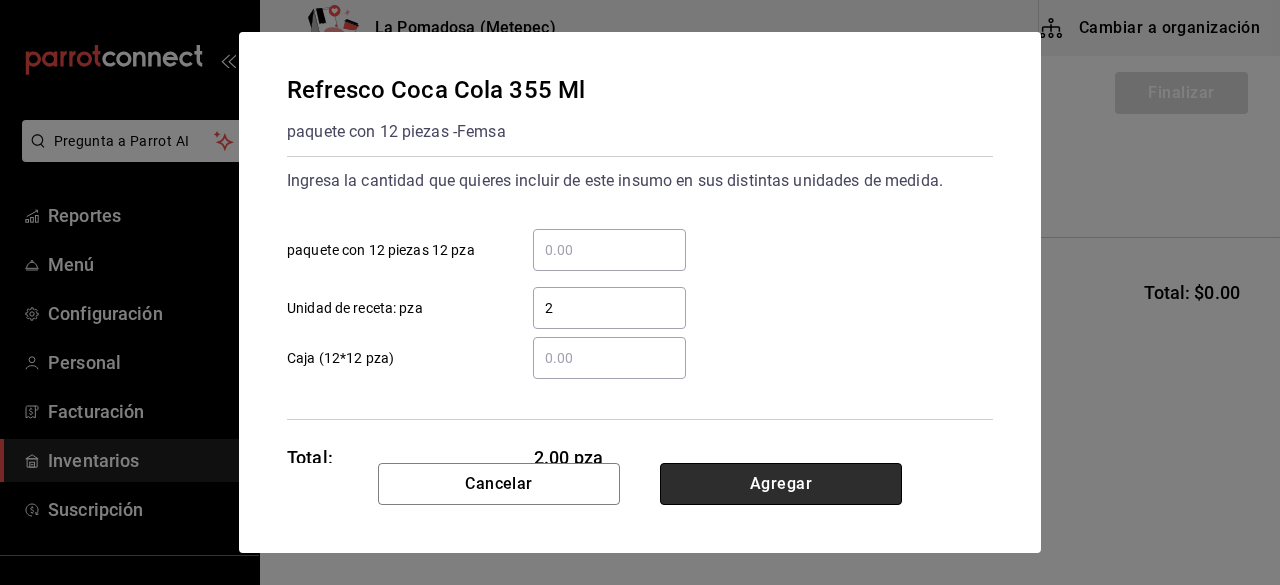 click on "Agregar" at bounding box center [781, 484] 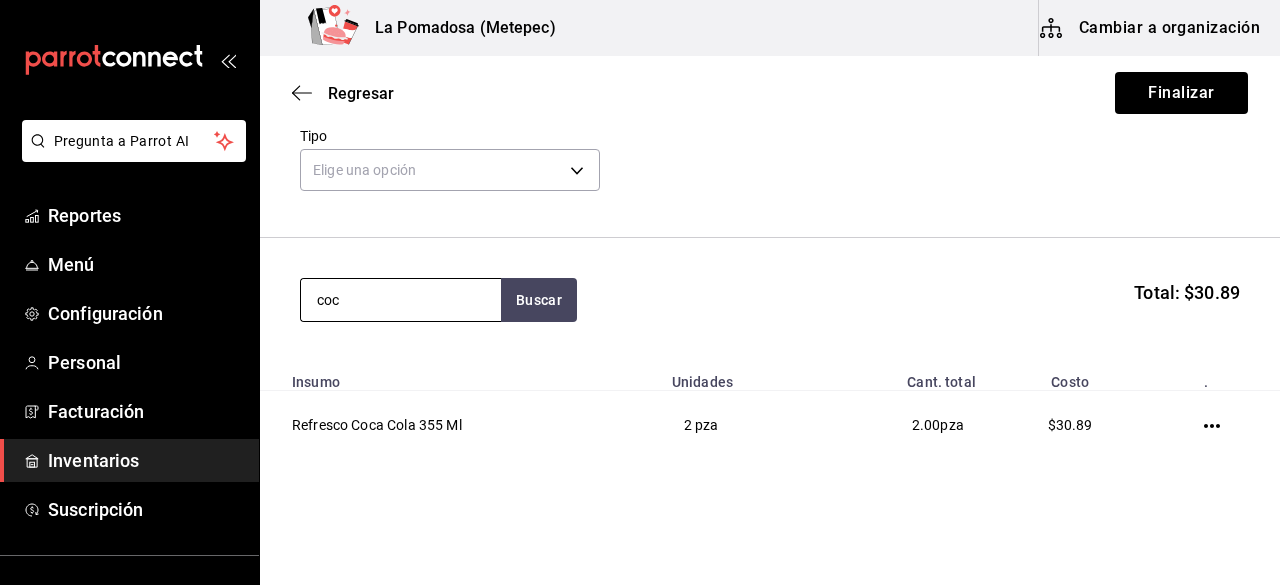 type on "coca" 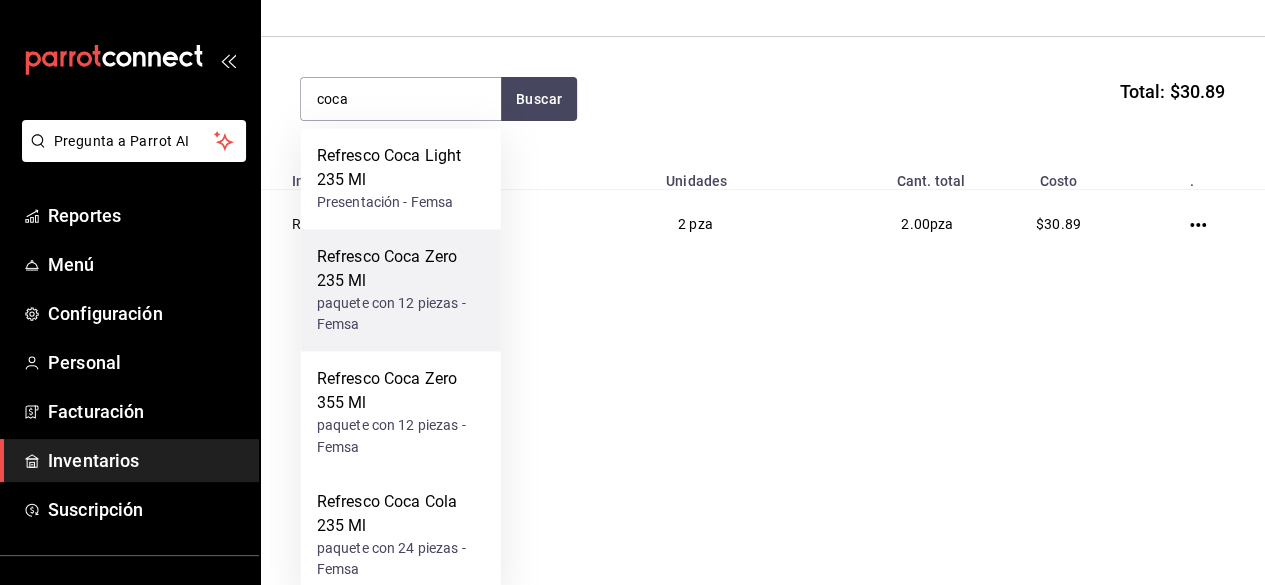 scroll, scrollTop: 219, scrollLeft: 0, axis: vertical 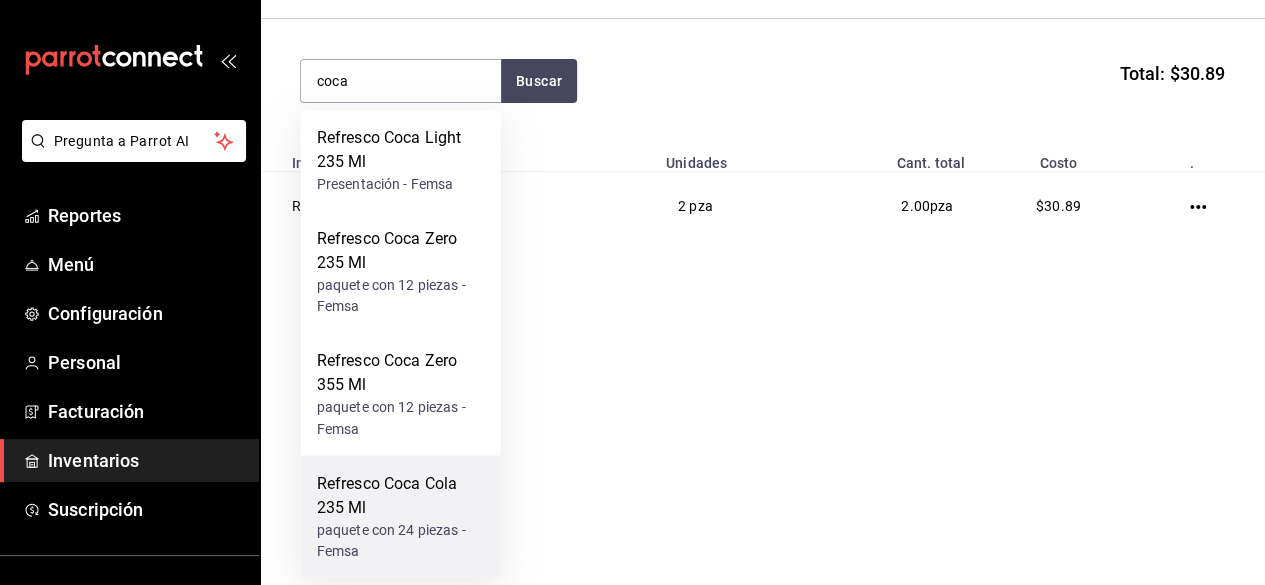 click on "Refresco Coca Cola 235 Ml" at bounding box center (401, 495) 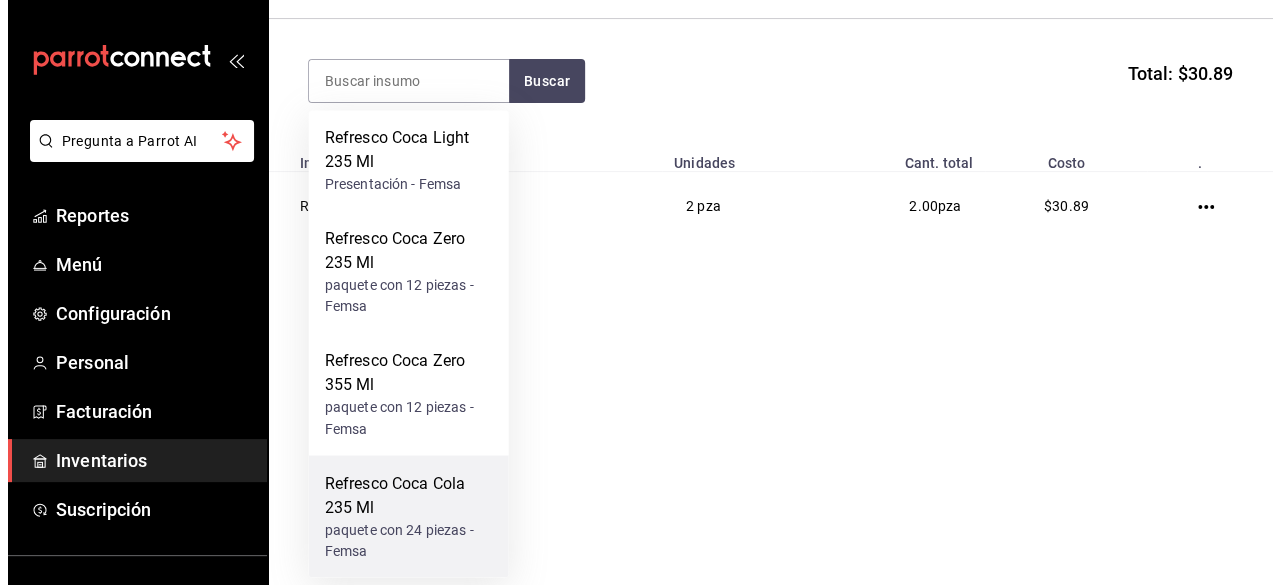 scroll, scrollTop: 0, scrollLeft: 0, axis: both 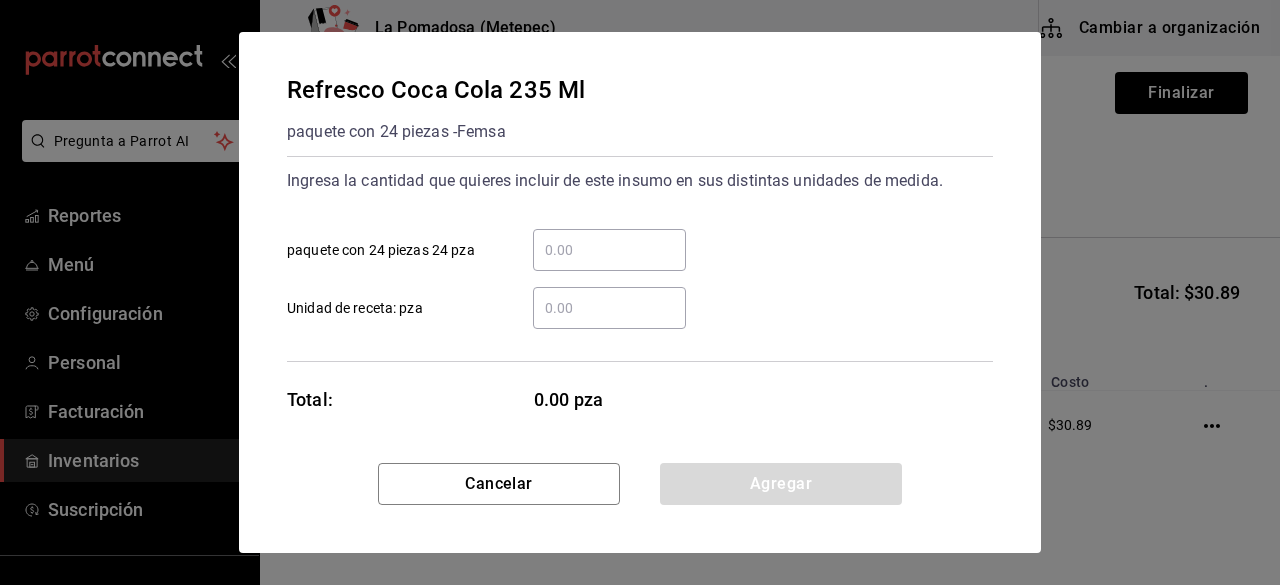 click on "​ Unidad de receta: pza" at bounding box center [609, 308] 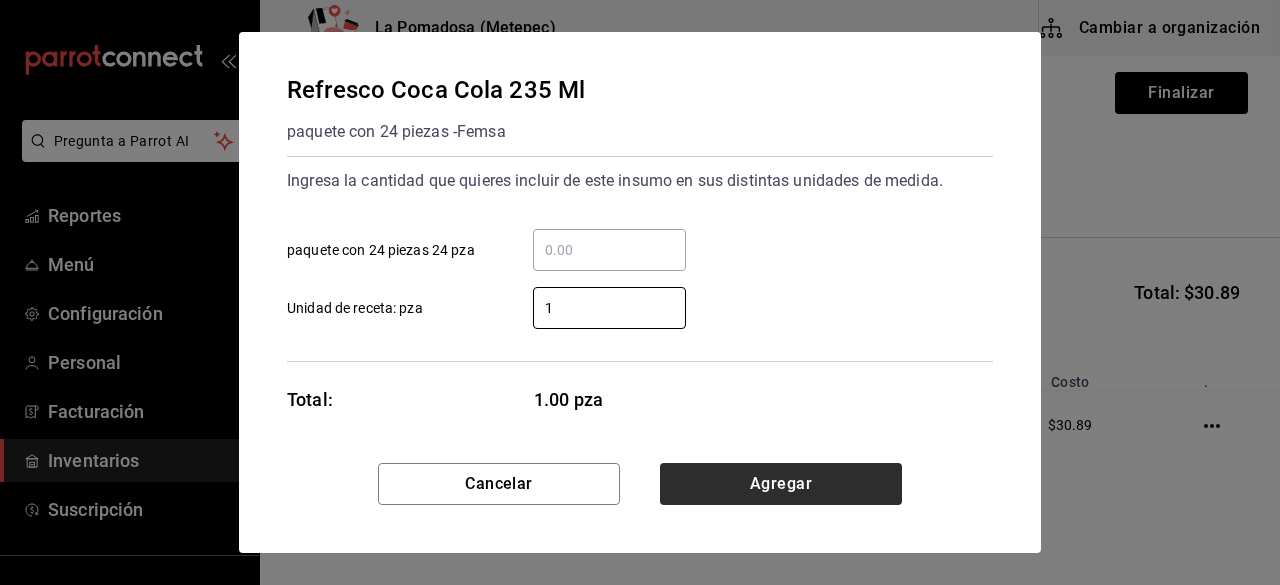 type on "1" 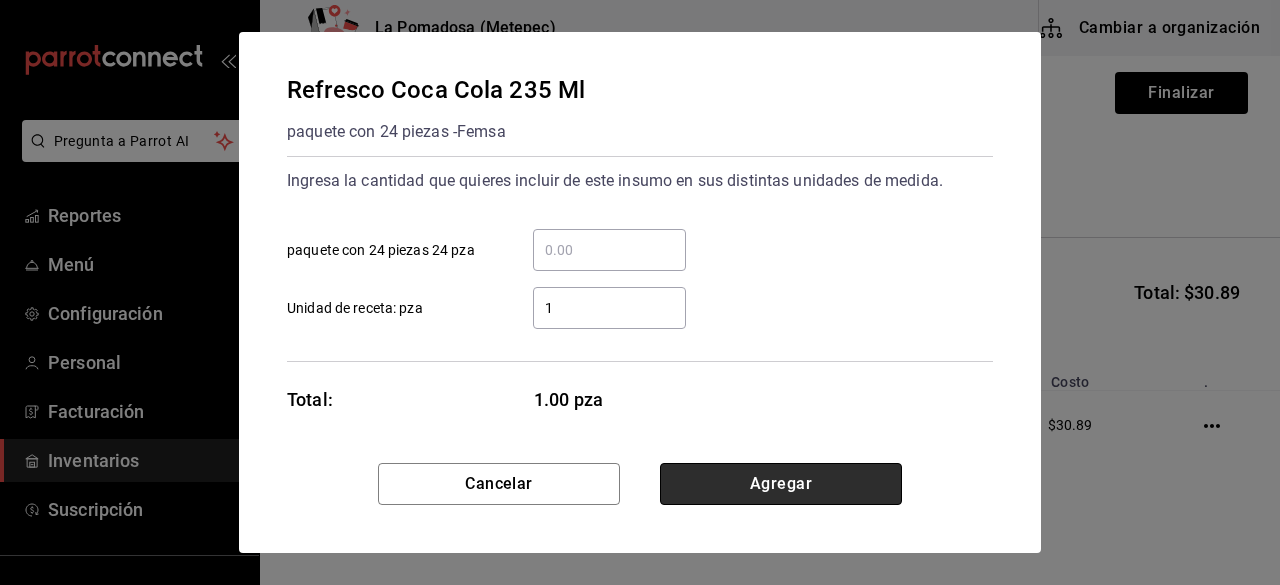 click on "Agregar" at bounding box center [781, 484] 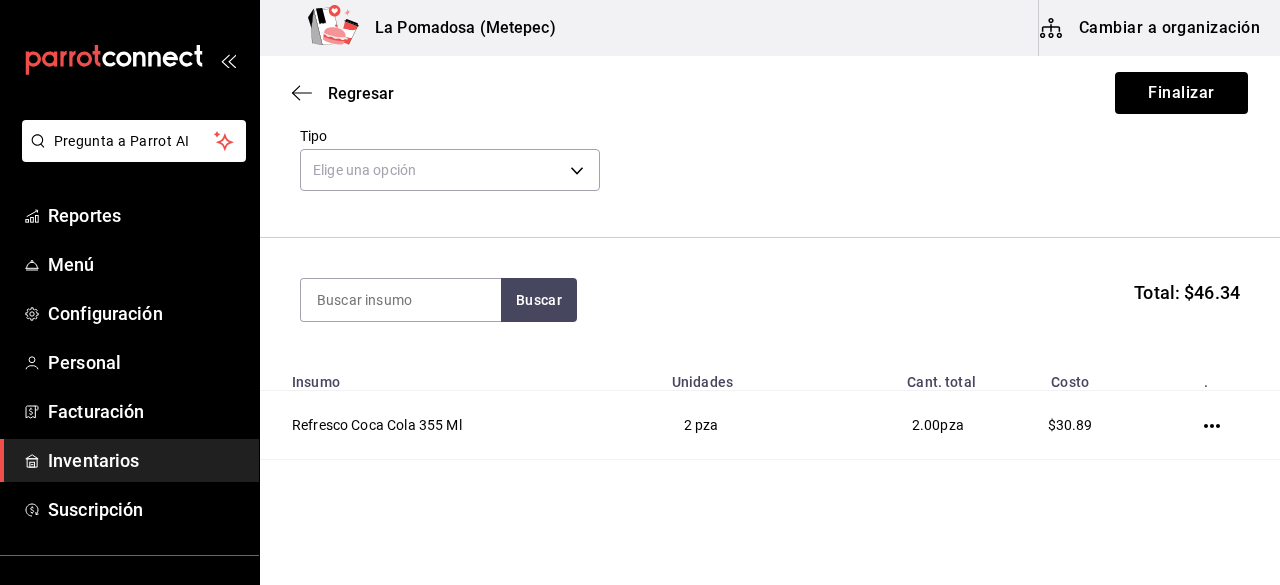 scroll, scrollTop: 214, scrollLeft: 0, axis: vertical 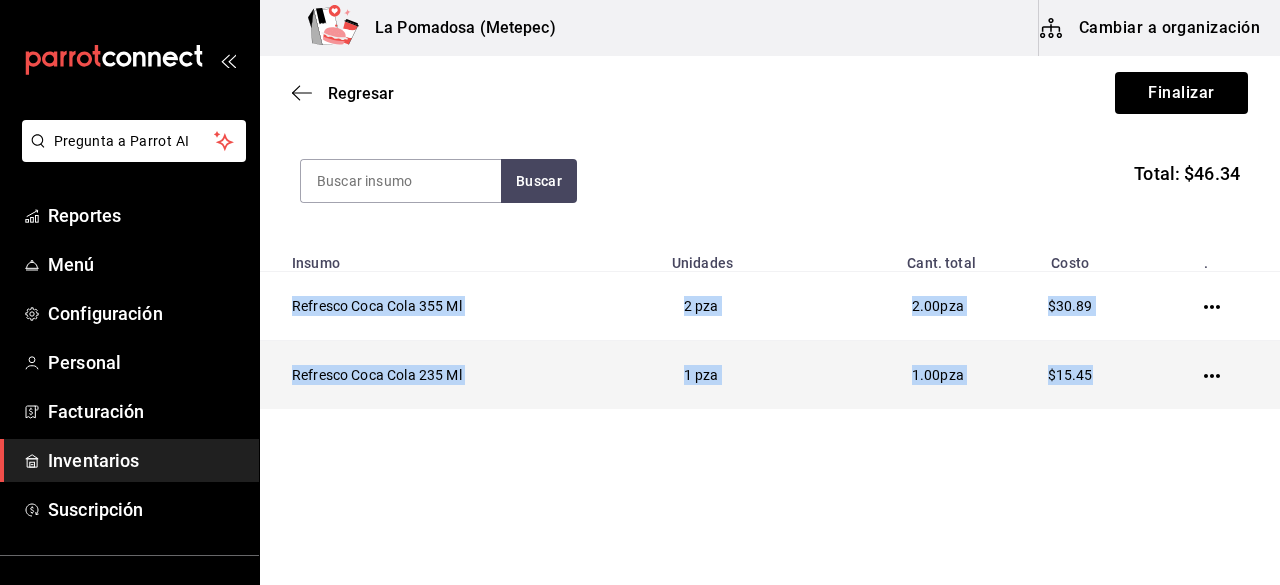 drag, startPoint x: 290, startPoint y: 306, endPoint x: 1114, endPoint y: 397, distance: 829.00964 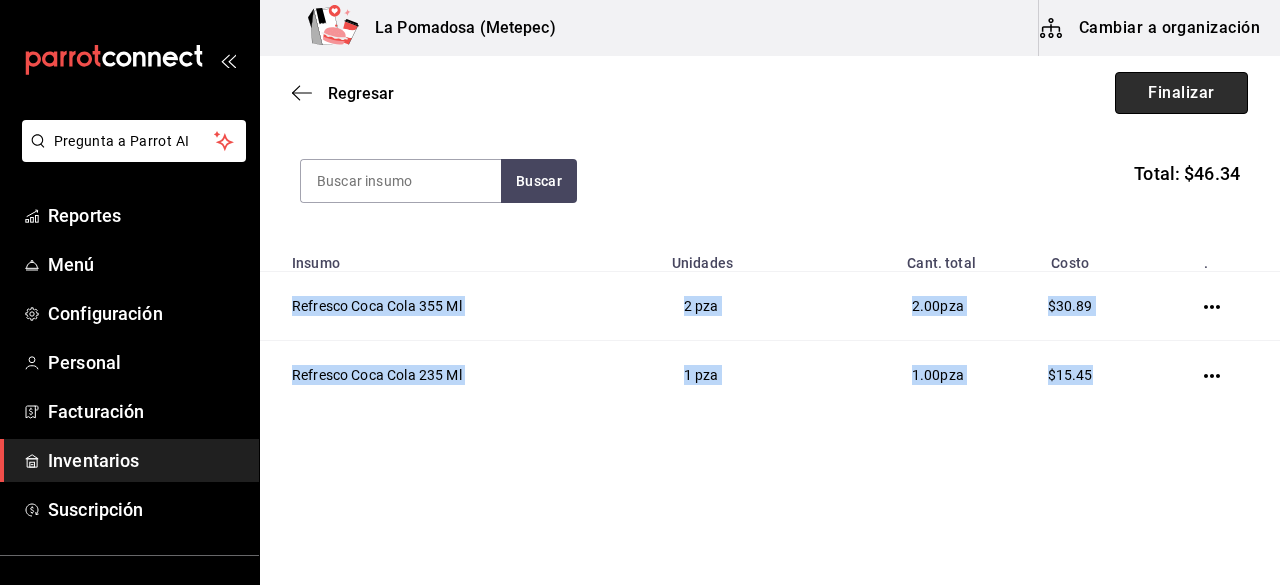 click on "Finalizar" at bounding box center (1181, 93) 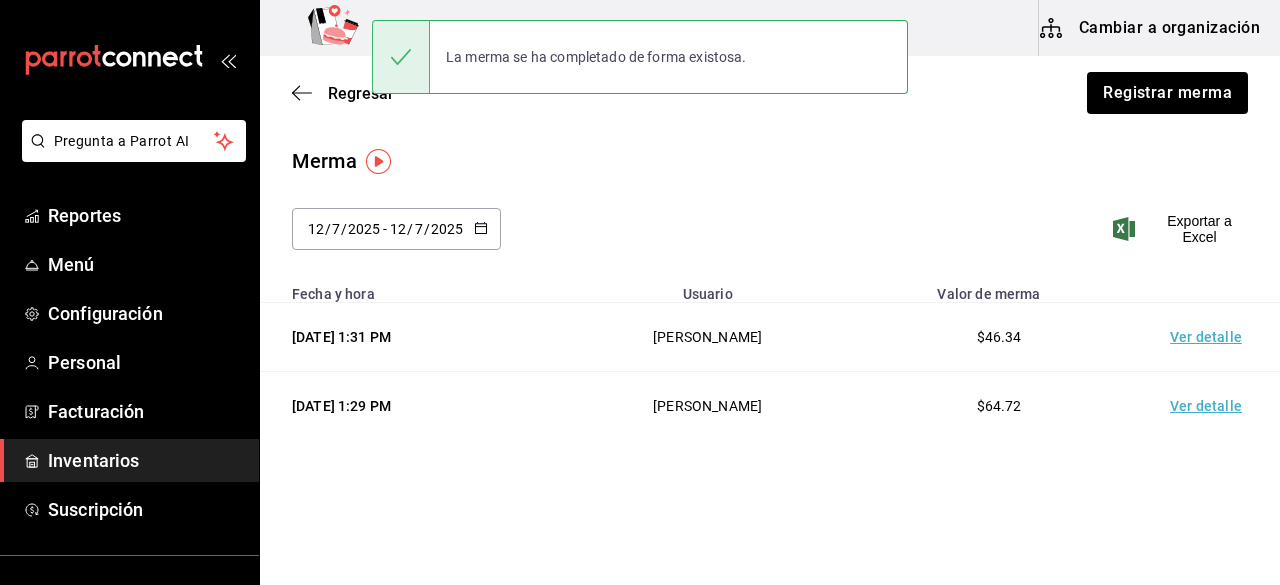 click on "Inventarios" at bounding box center [145, 460] 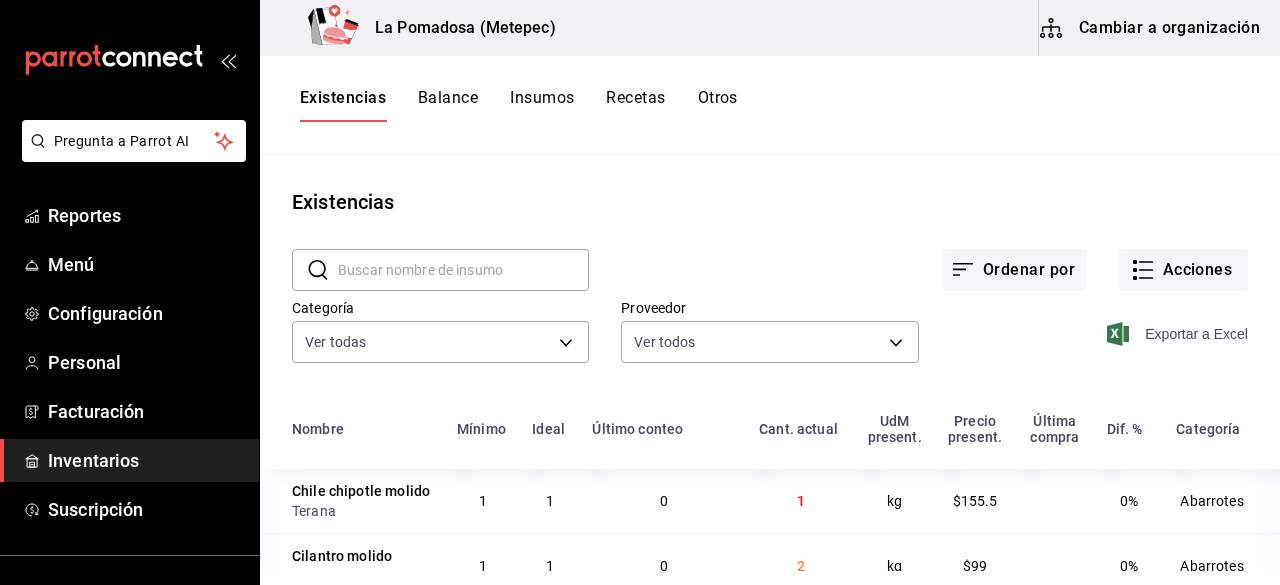 click on "Exportar a Excel" at bounding box center [1179, 334] 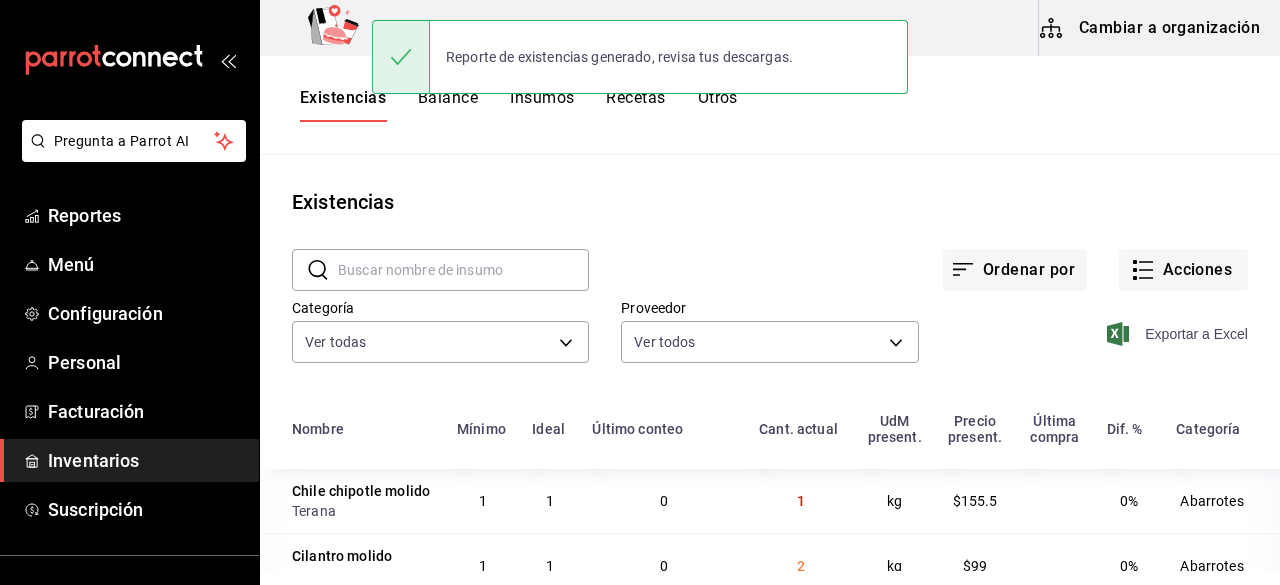 click on "Exportar a Excel" at bounding box center [1179, 334] 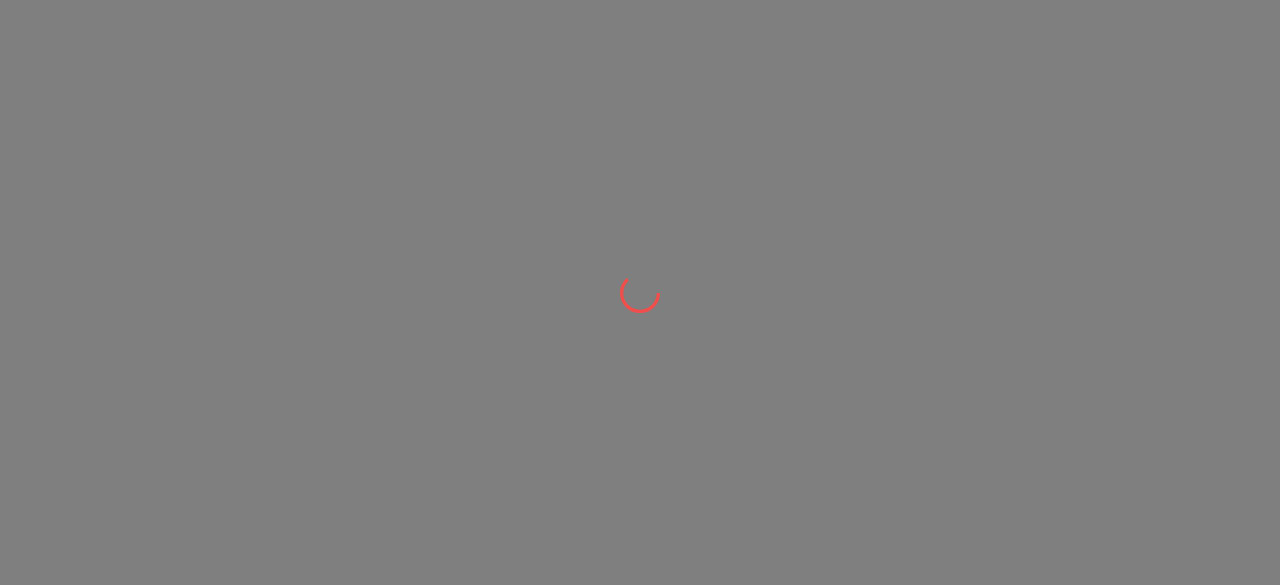 scroll, scrollTop: 0, scrollLeft: 0, axis: both 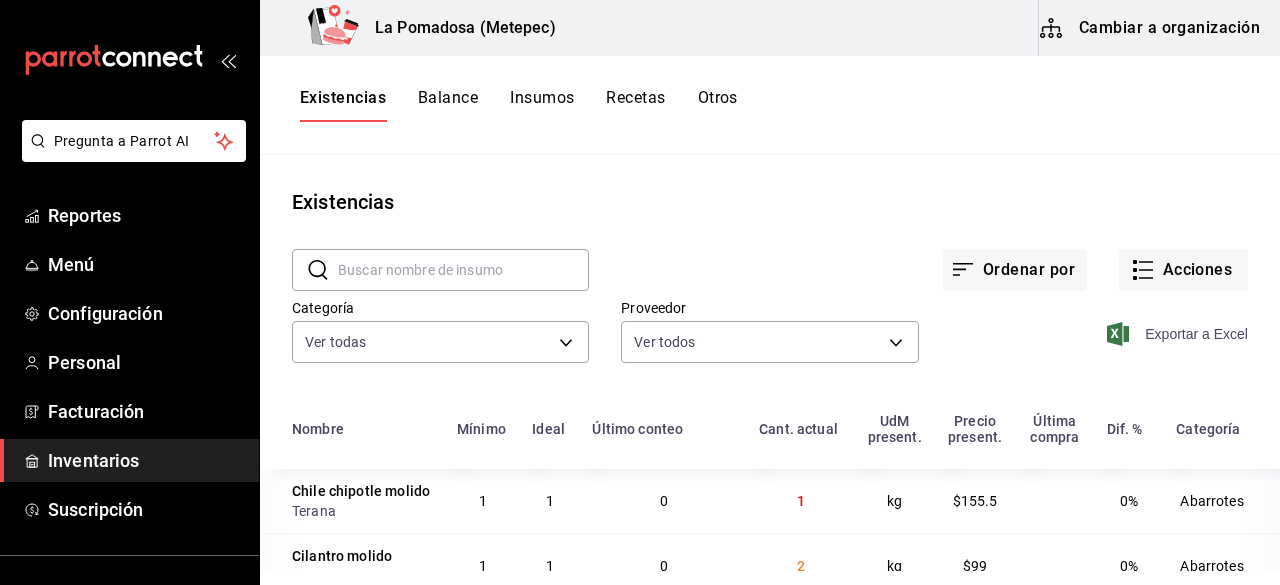 click on "Exportar a Excel" at bounding box center (1179, 334) 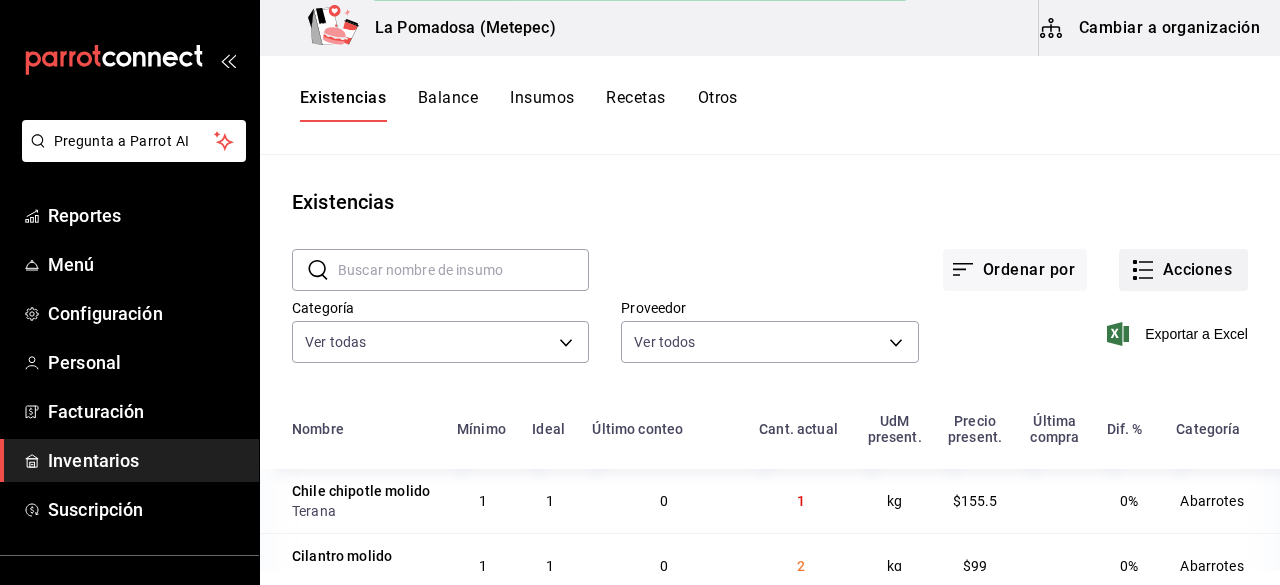 click on "Acciones" at bounding box center (1183, 270) 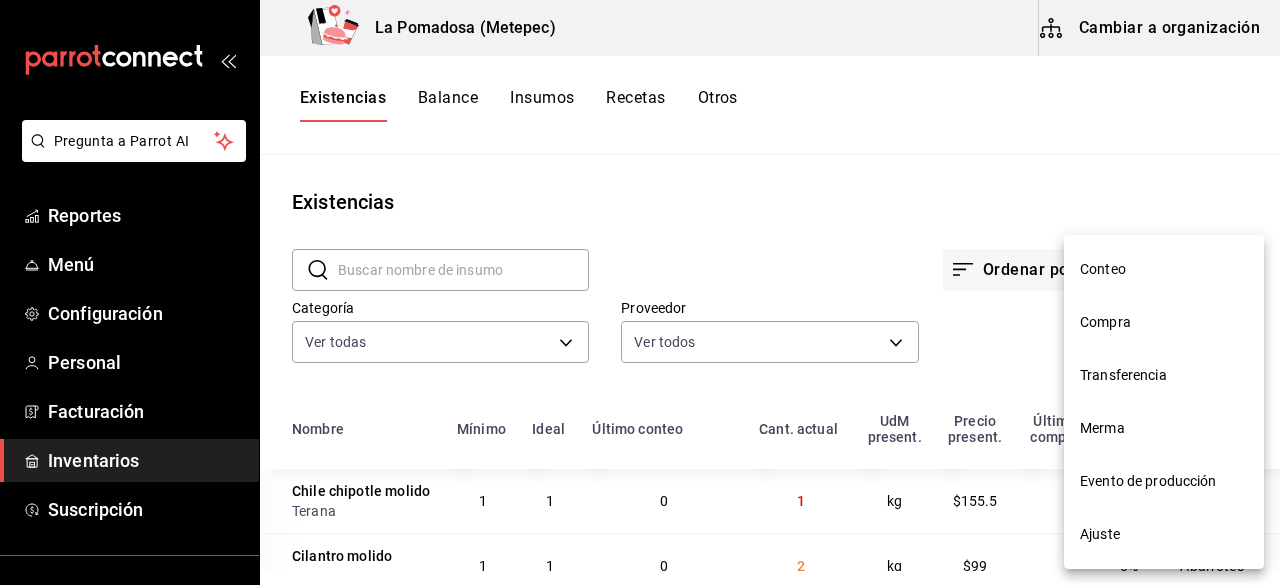 click on "Merma" at bounding box center (1164, 428) 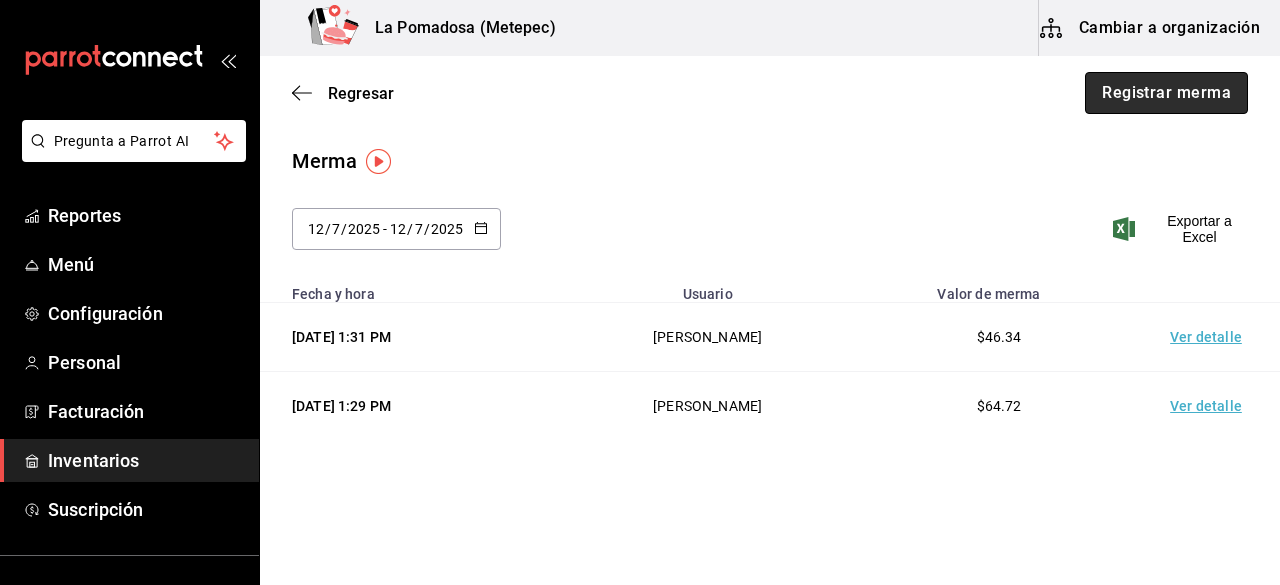 click on "Registrar merma" at bounding box center [1166, 93] 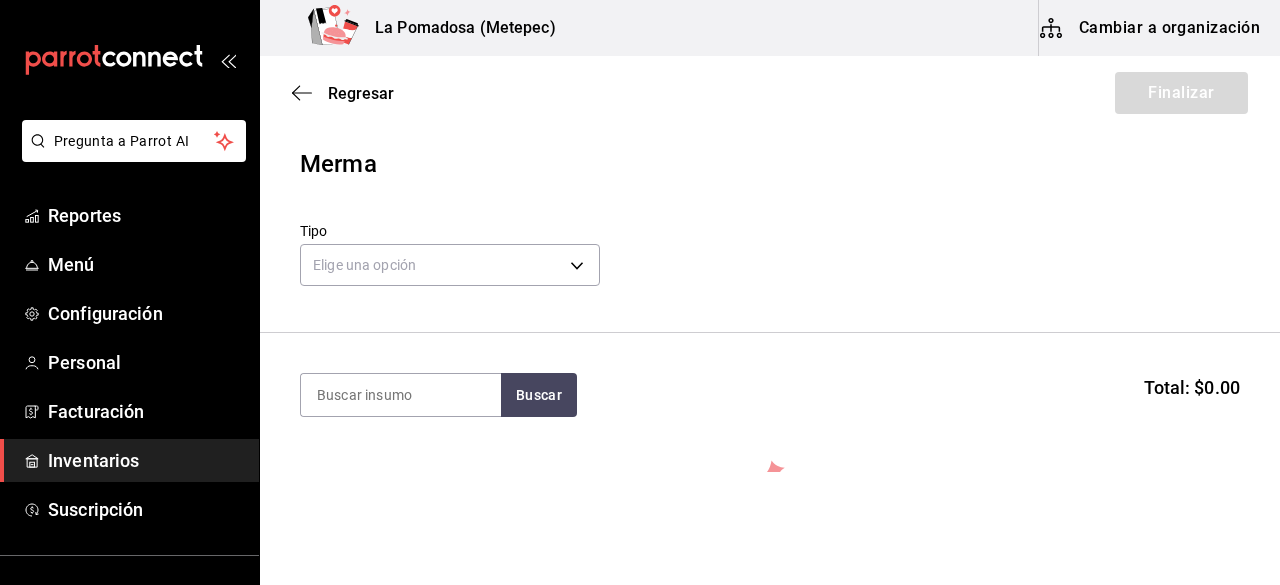 click on "Merma" at bounding box center (770, 164) 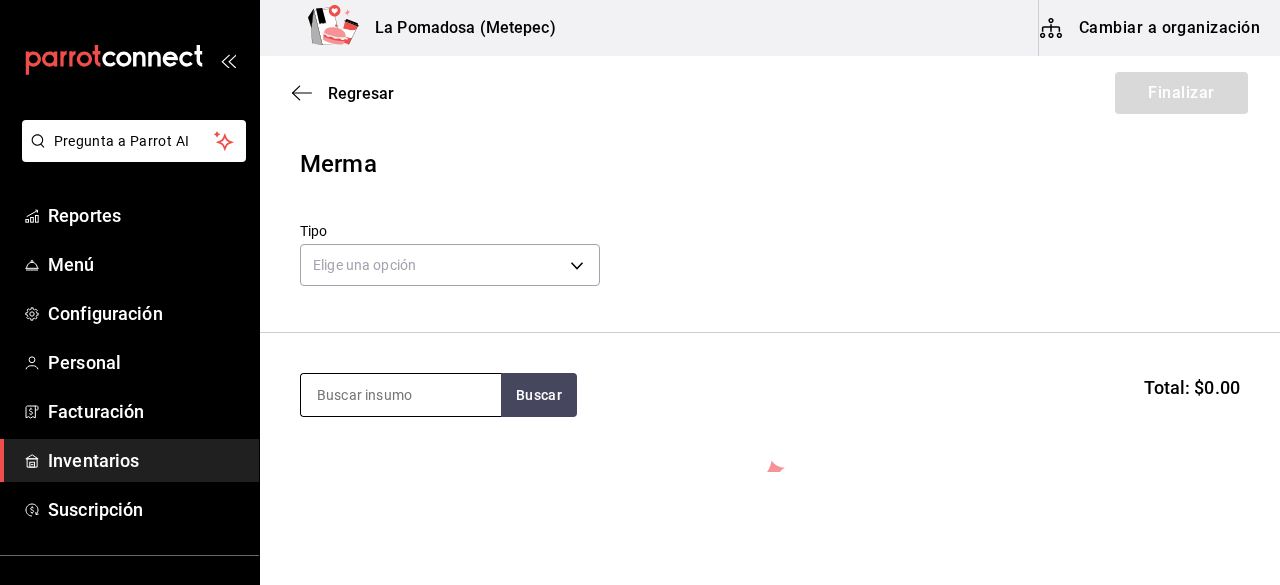 click at bounding box center [401, 395] 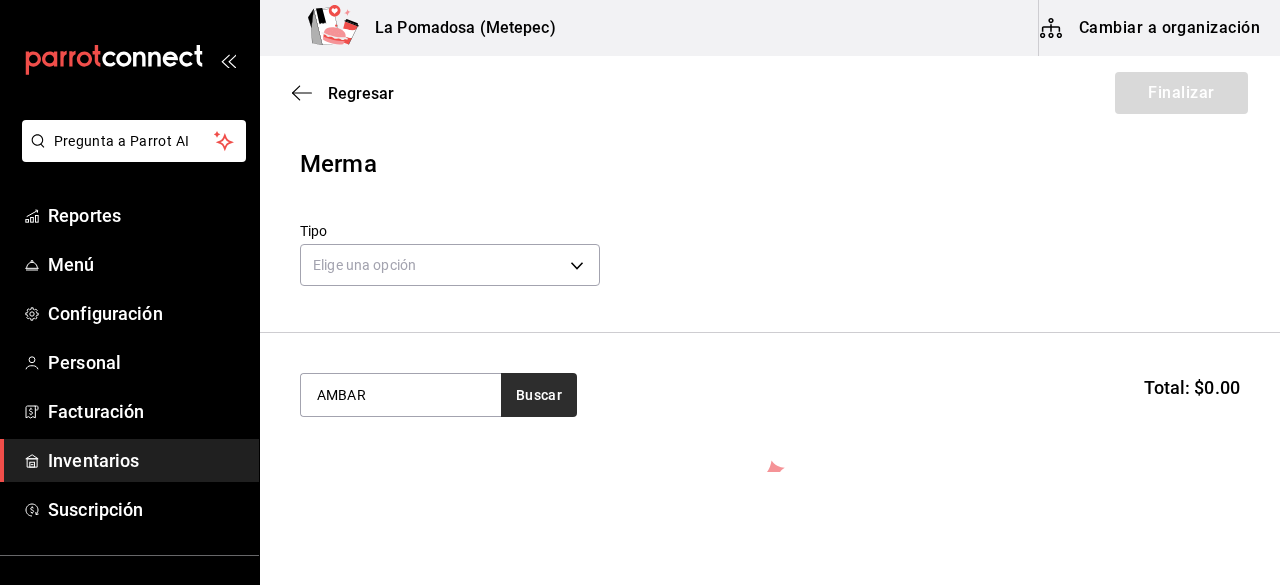 type on "AMBAR" 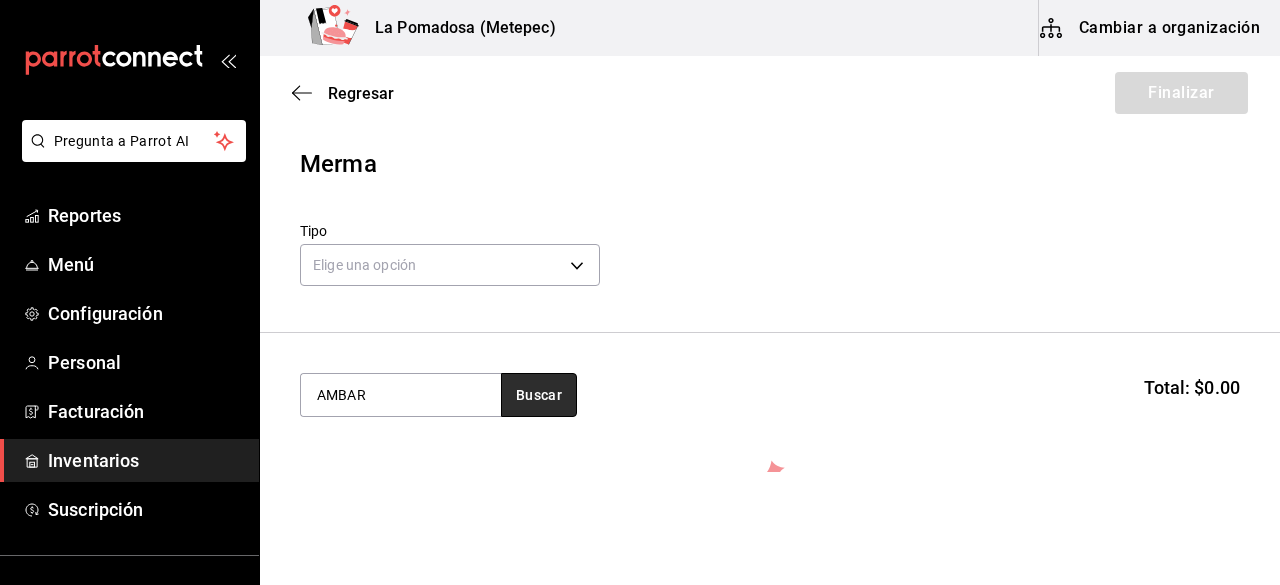 click on "Buscar" at bounding box center (539, 395) 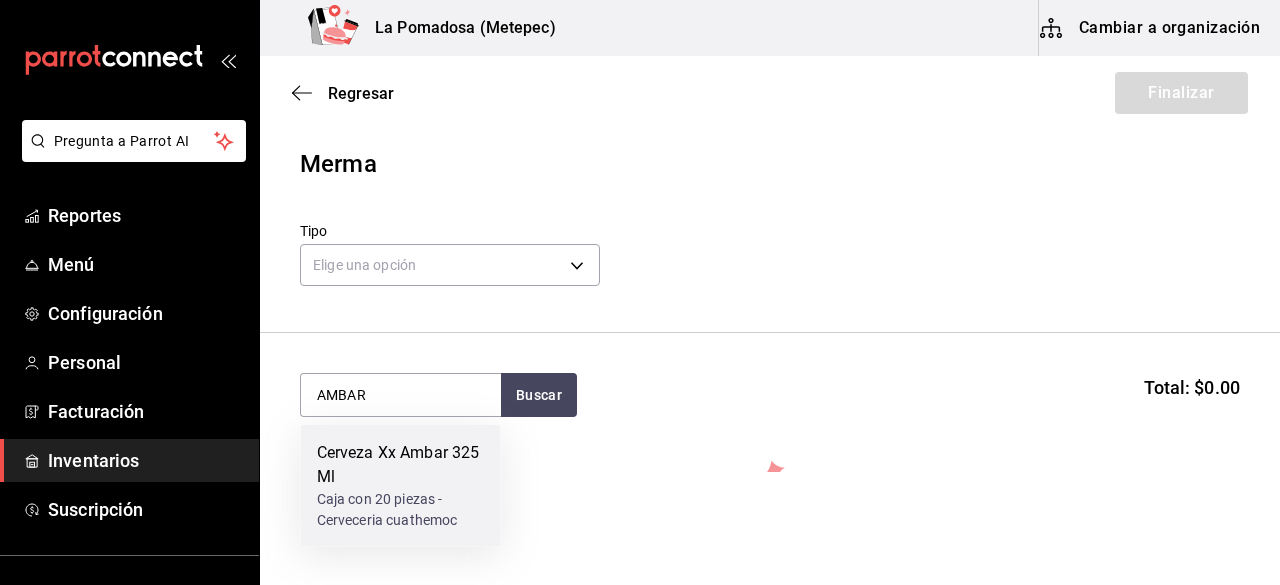 click on "Cerveza Xx Ambar 325 Ml" at bounding box center (401, 465) 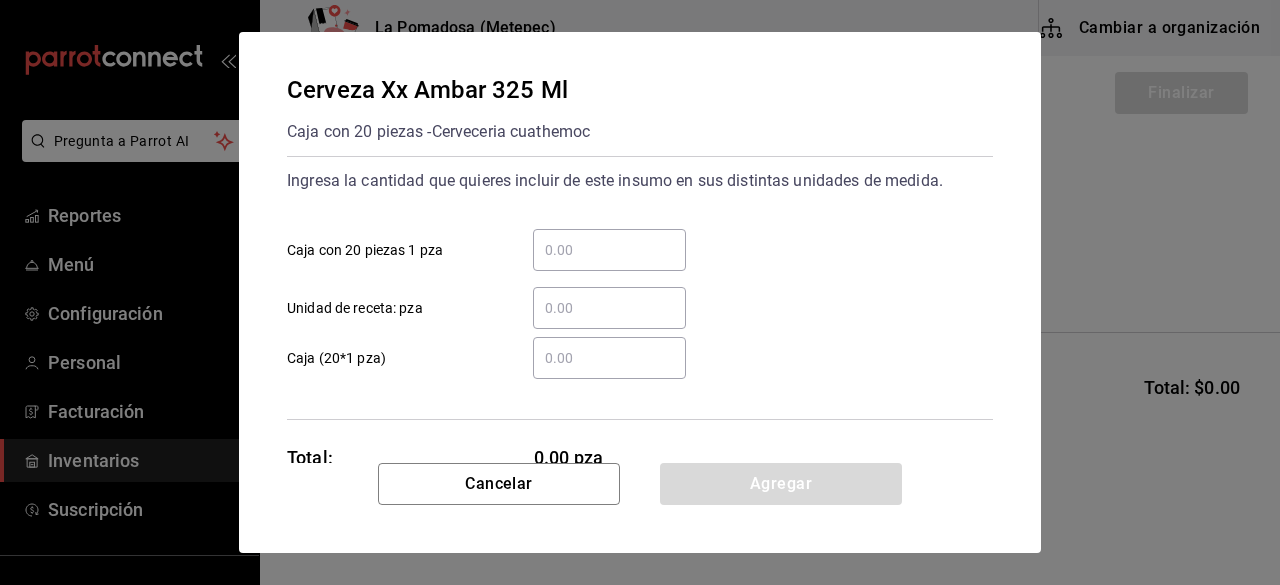 click on "​ Unidad de receta: pza" at bounding box center [609, 308] 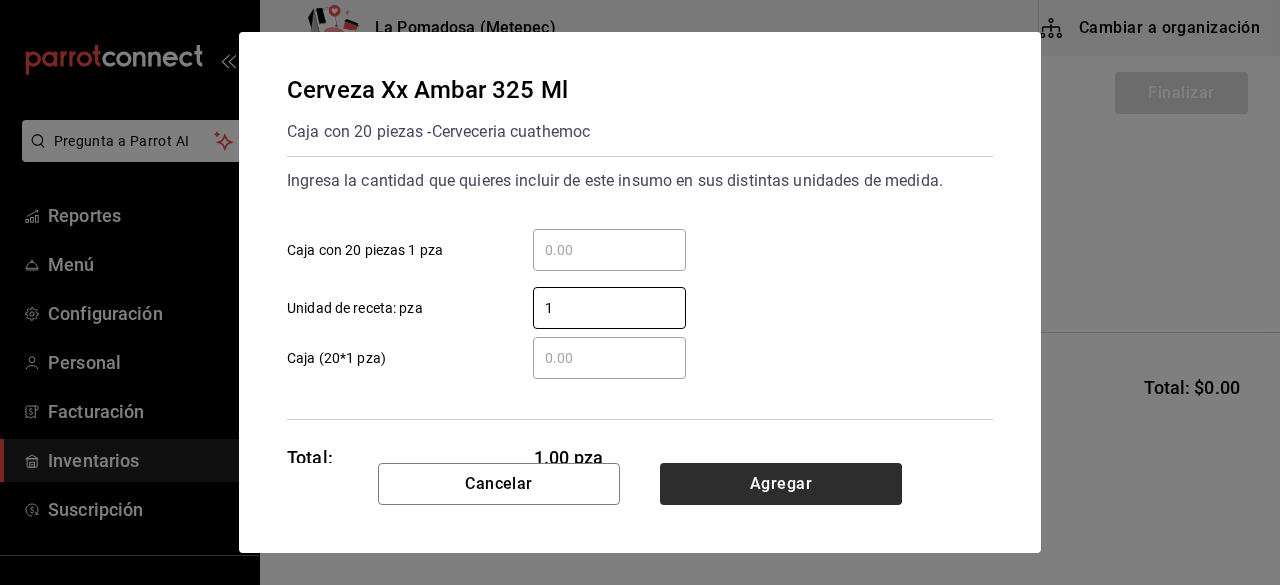 type on "1" 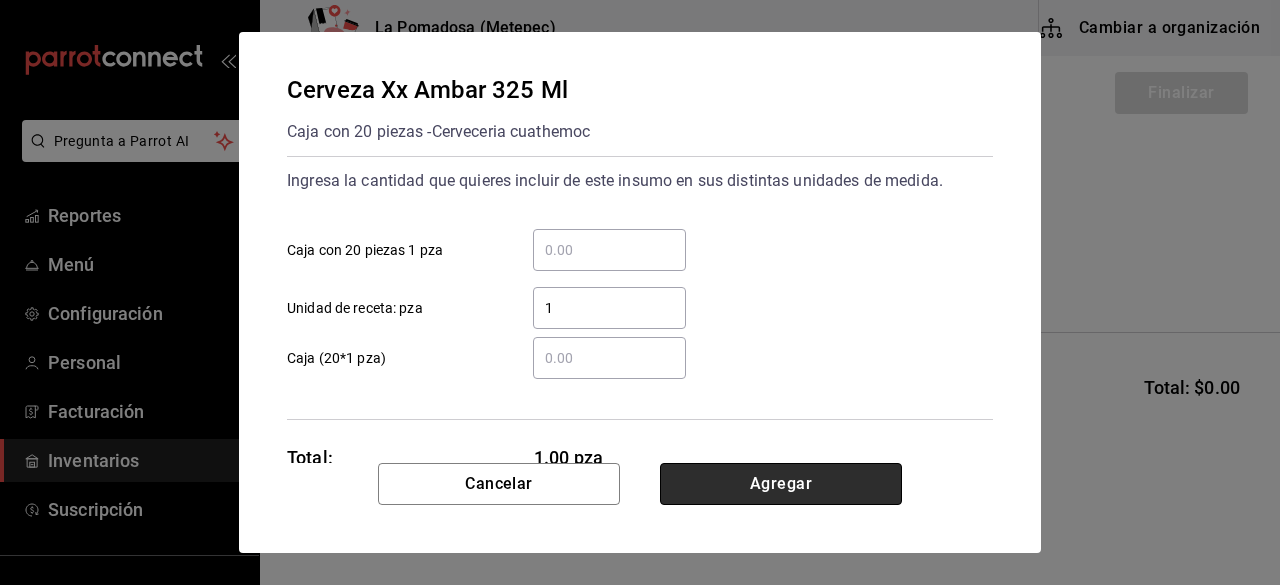 click on "Agregar" at bounding box center [781, 484] 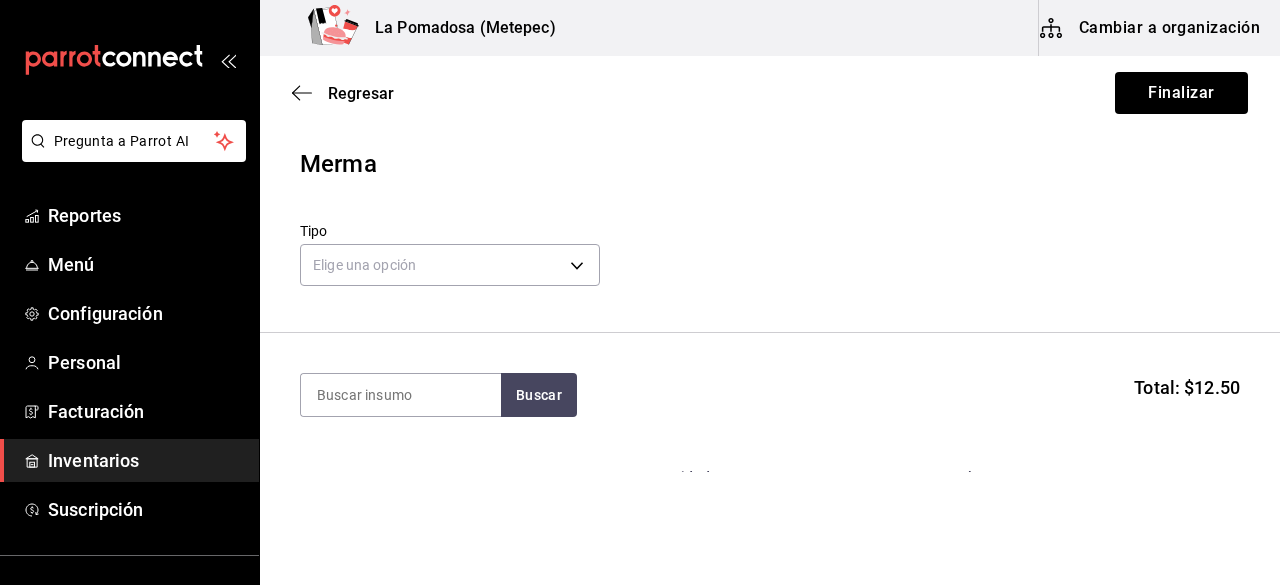 scroll, scrollTop: 145, scrollLeft: 0, axis: vertical 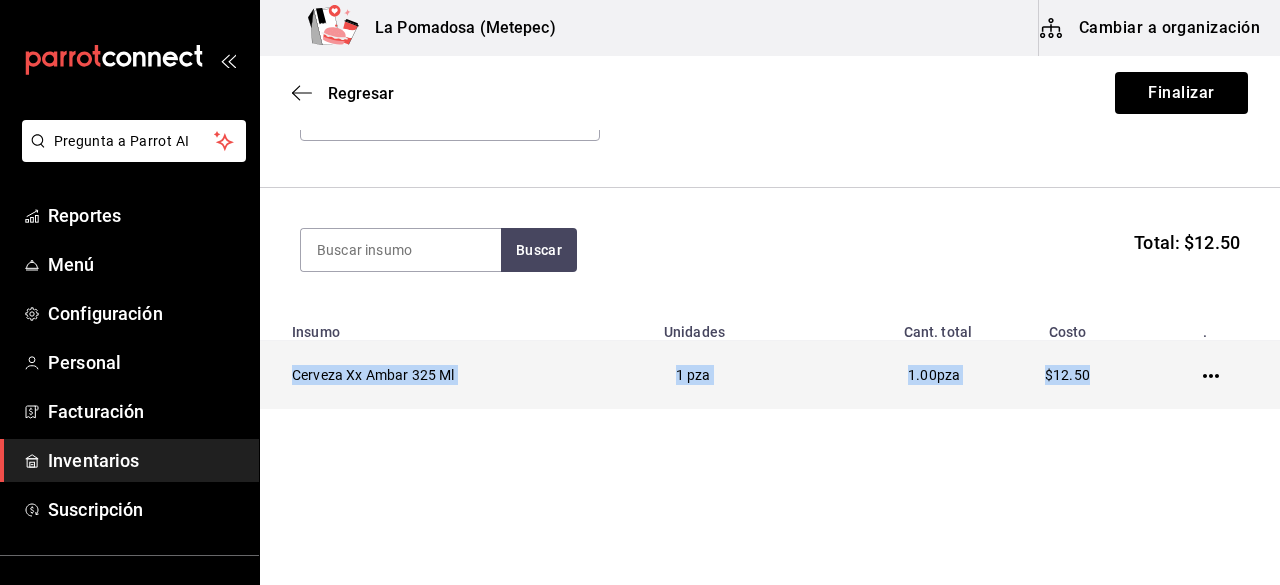 drag, startPoint x: 286, startPoint y: 373, endPoint x: 1082, endPoint y: 367, distance: 796.0226 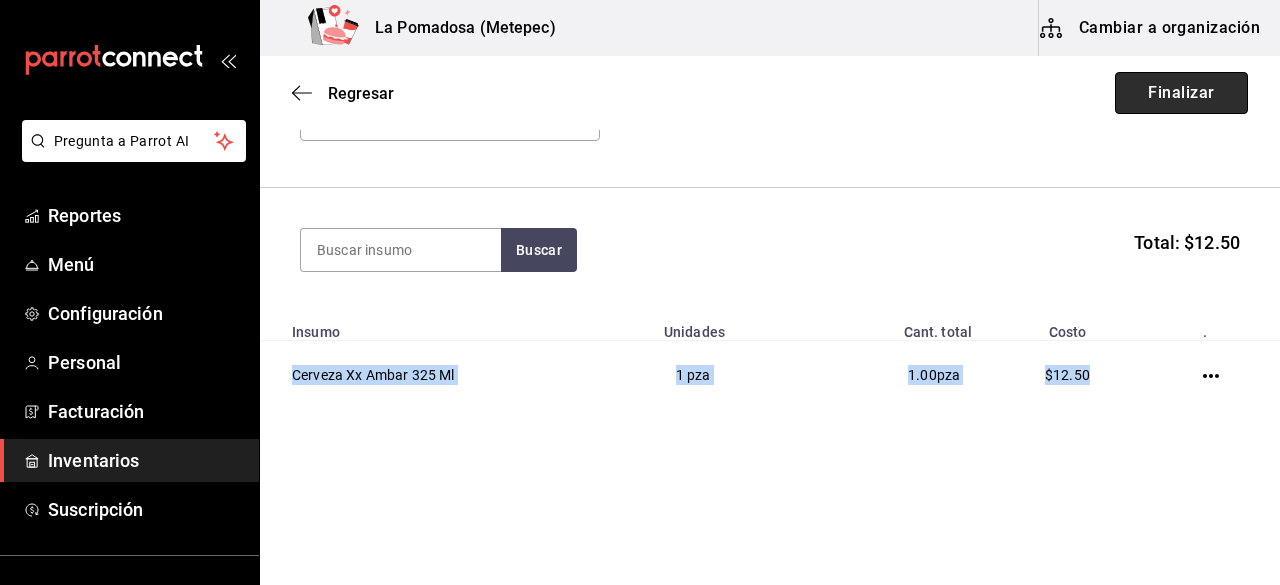 click on "Finalizar" at bounding box center [1181, 93] 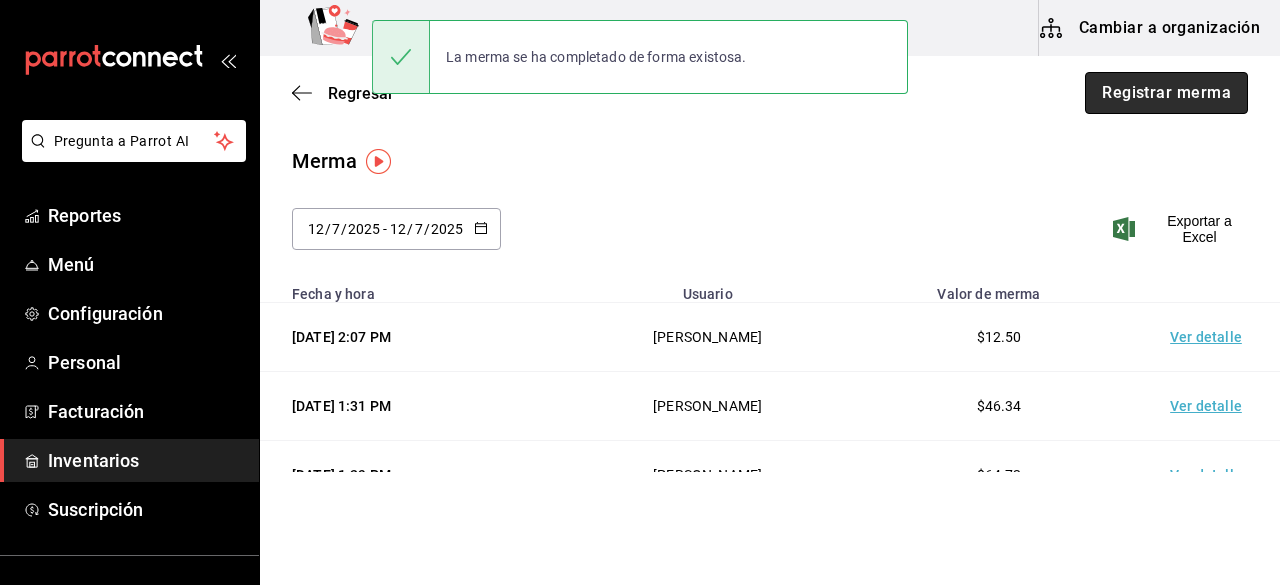 click on "Registrar merma" at bounding box center (1166, 93) 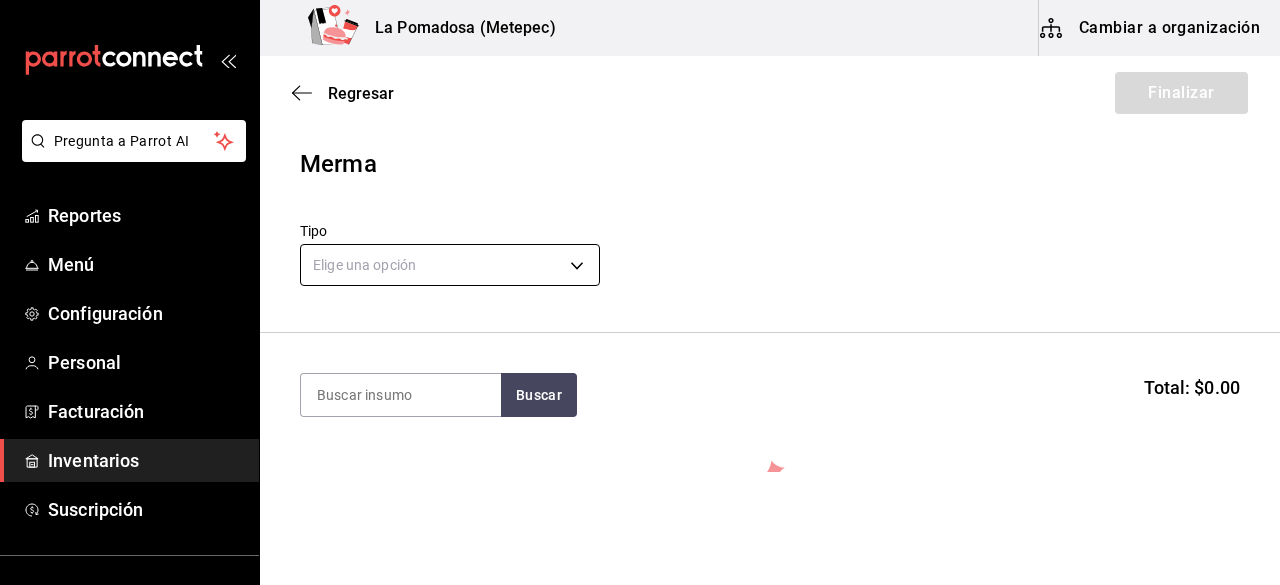 click on "Pregunta a Parrot AI Reportes   Menú   Configuración   Personal   Facturación   Inventarios   Suscripción   Ayuda Recomienda Parrot   [PERSON_NAME]   Sugerir nueva función   La Pomadosa (Metepec) Cambiar a organización Regresar Finalizar Merma Tipo Elige una opción default Buscar Total: $0.00 No hay insumos a mostrar. Busca un insumo para agregarlo a la lista Pregunta a Parrot AI Reportes   Menú   Configuración   Personal   Facturación   Inventarios   Suscripción   Ayuda Recomienda Parrot   [PERSON_NAME]   Sugerir nueva función   GANA 1 MES GRATIS EN TU SUSCRIPCIÓN AQUÍ ¿Recuerdas cómo empezó tu restaurante?
[DATE] puedes ayudar a un colega a tener el mismo cambio que tú viviste.
Recomienda Parrot directamente desde tu Portal Administrador.
Es fácil y rápido.
🎁 Por cada restaurante que se una, ganas 1 mes gratis. Editar Eliminar Visitar centro de ayuda [PHONE_NUMBER] [EMAIL_ADDRESS][DOMAIN_NAME] Visitar centro de ayuda [PHONE_NUMBER] [EMAIL_ADDRESS][DOMAIN_NAME]" at bounding box center (640, 236) 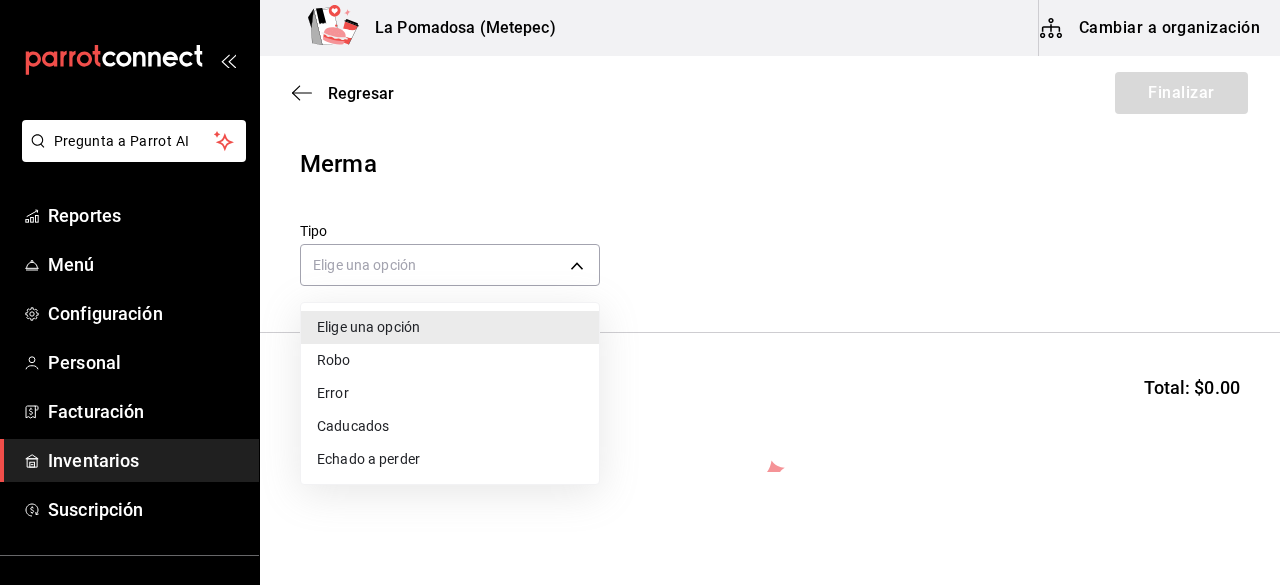 click on "Error" at bounding box center [450, 393] 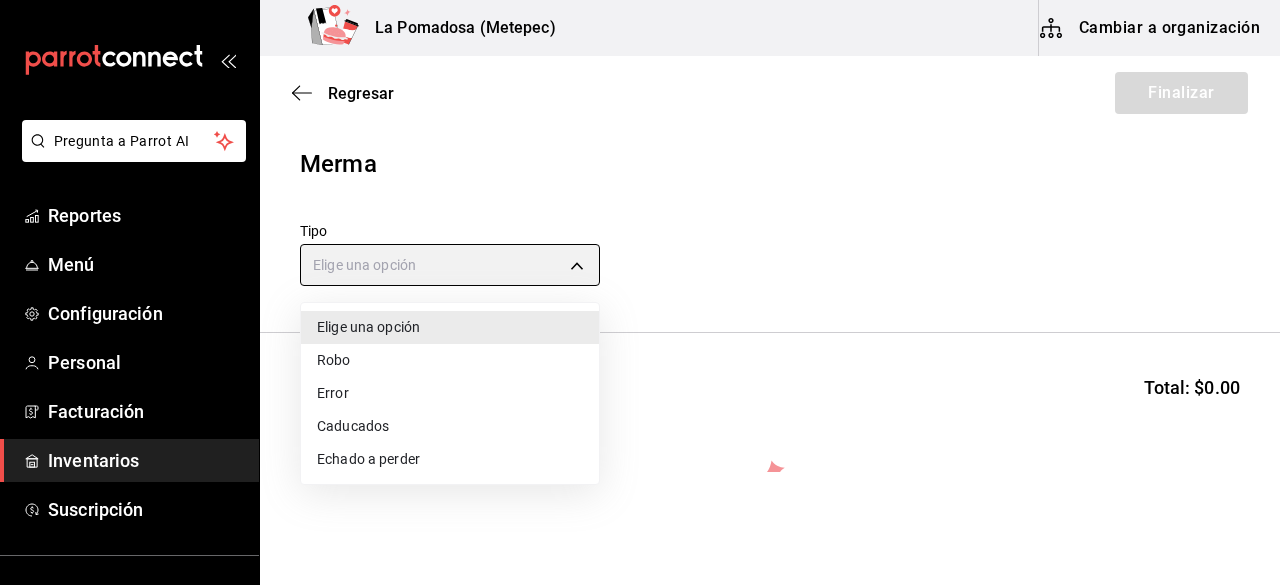 type on "ERROR" 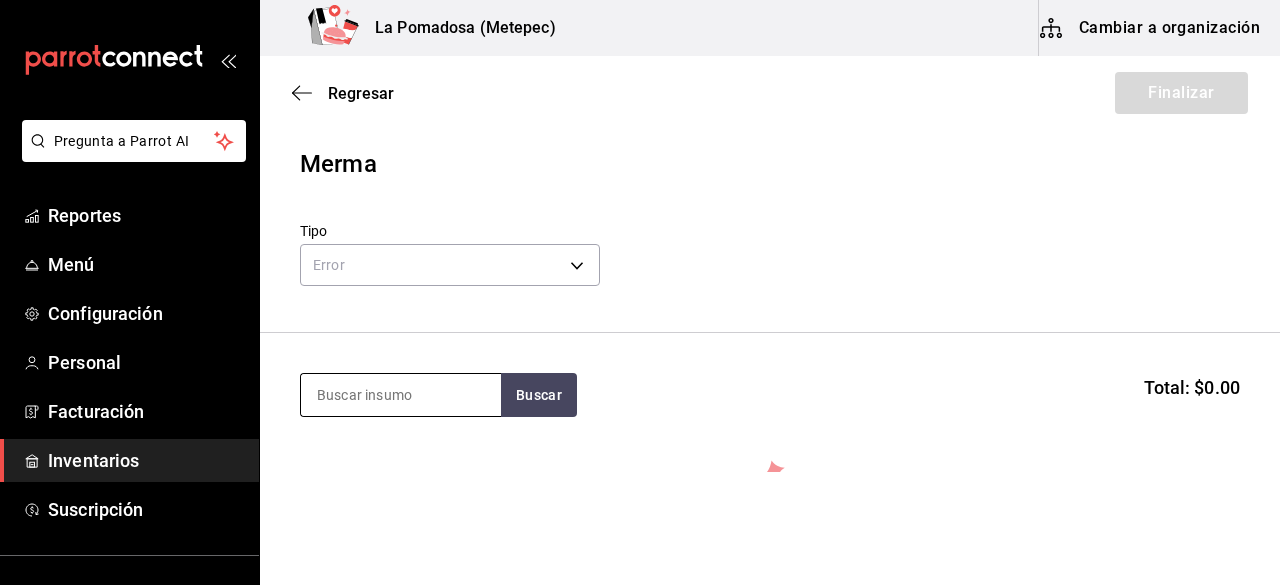 click at bounding box center [401, 395] 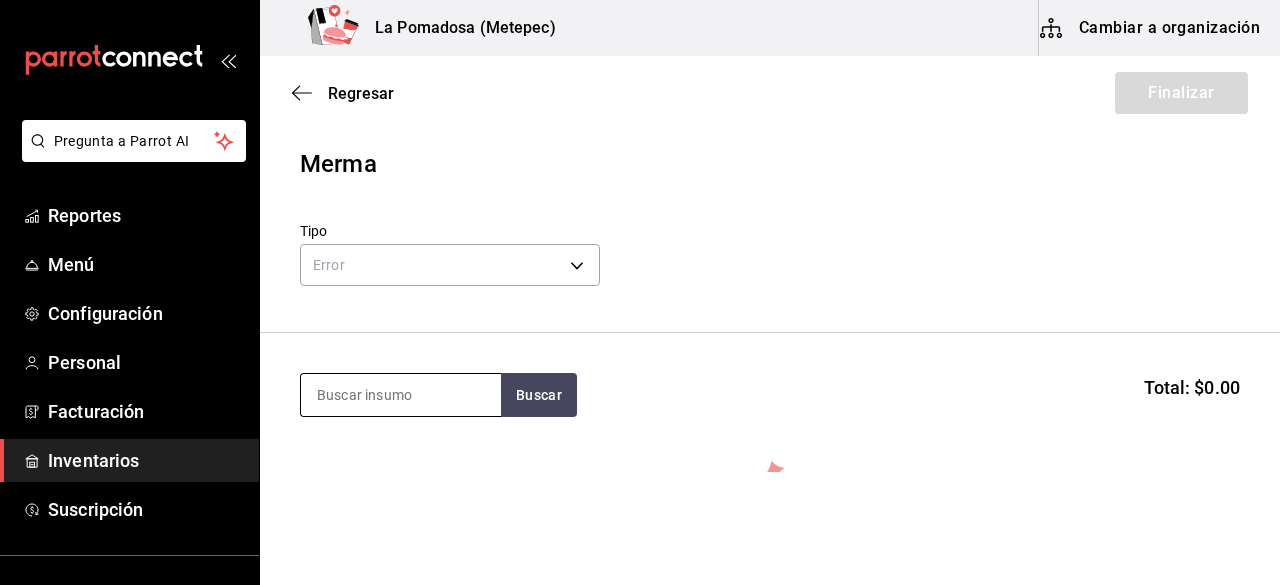 paste on "Agua Quina Schweppes 235 Ml" 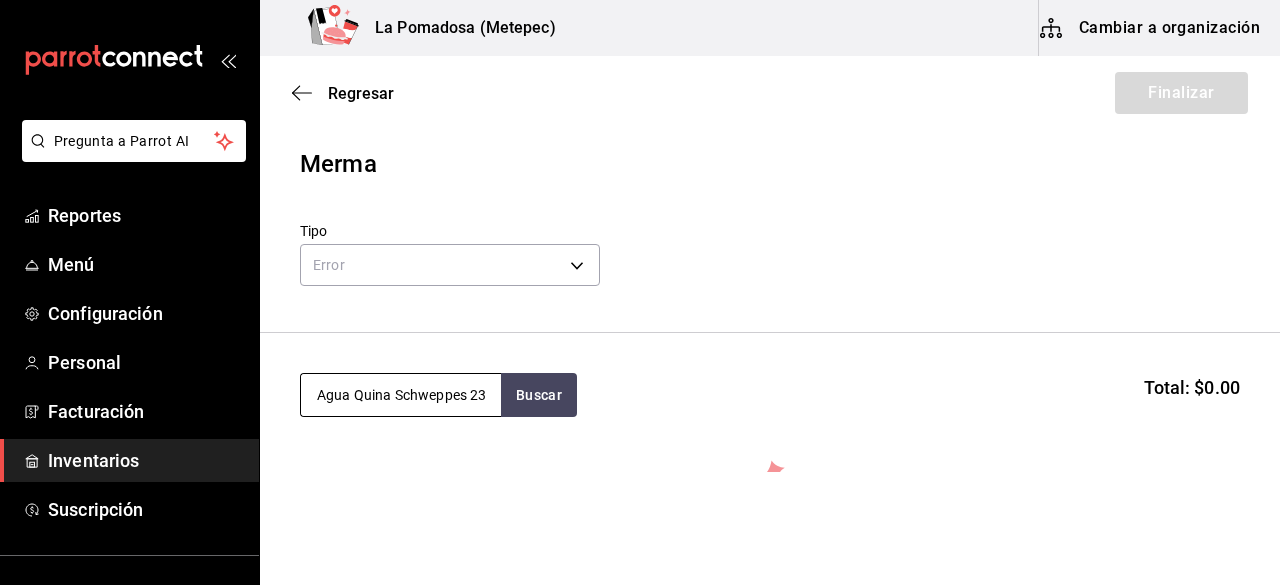 scroll, scrollTop: 0, scrollLeft: 29, axis: horizontal 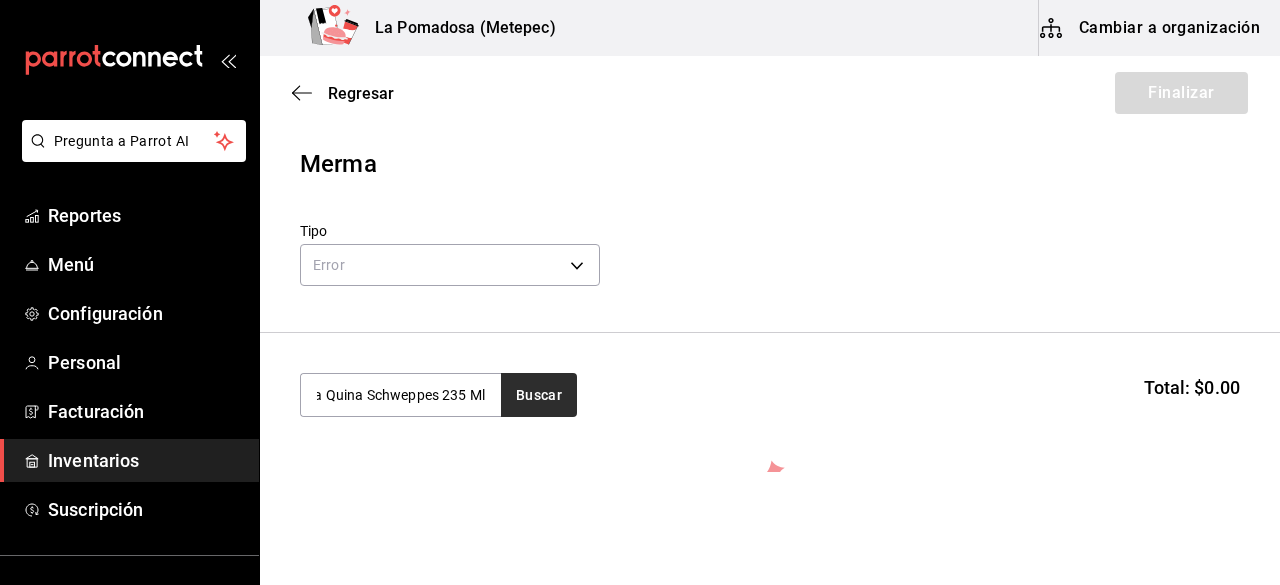 type on "Agua Quina Schweppes 235 Ml" 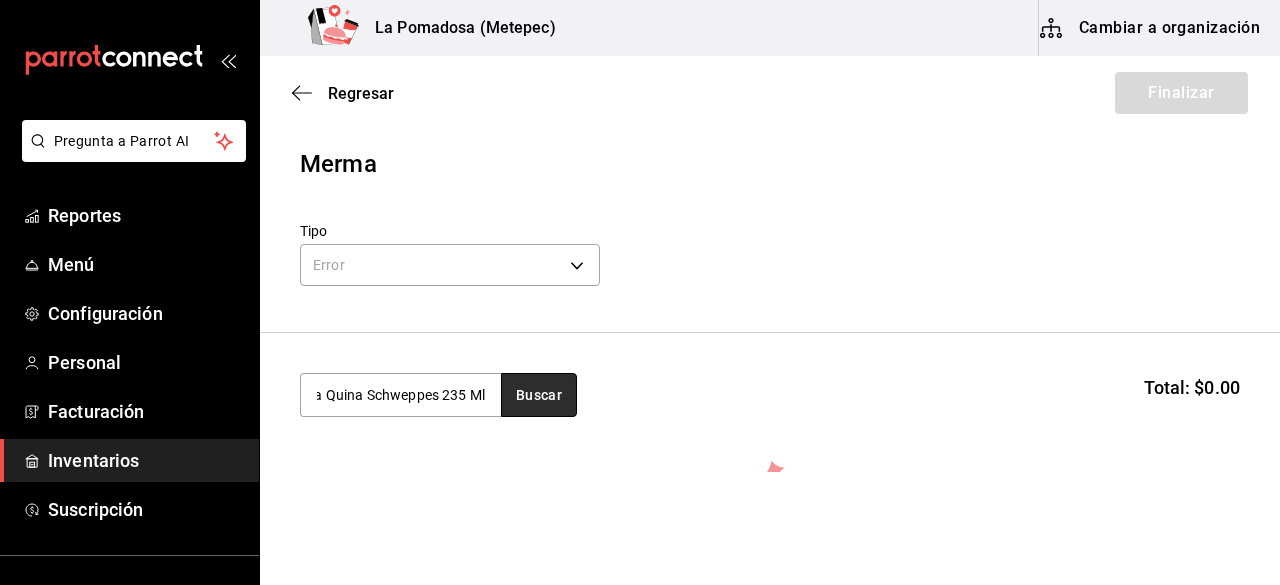 scroll, scrollTop: 0, scrollLeft: 0, axis: both 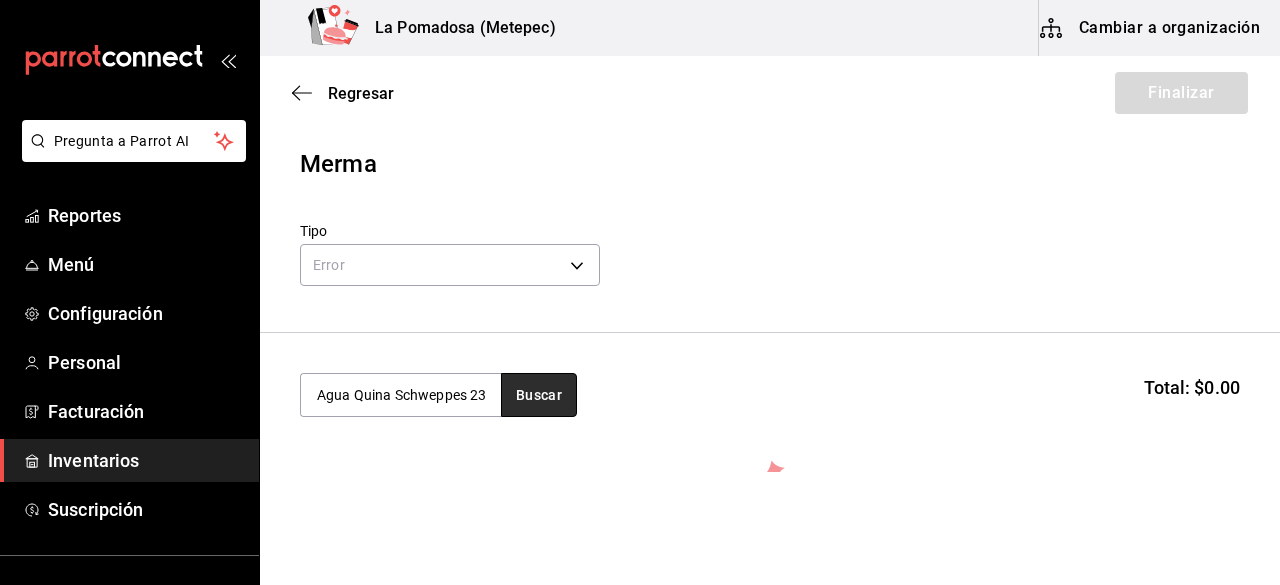 click on "Buscar" at bounding box center (539, 395) 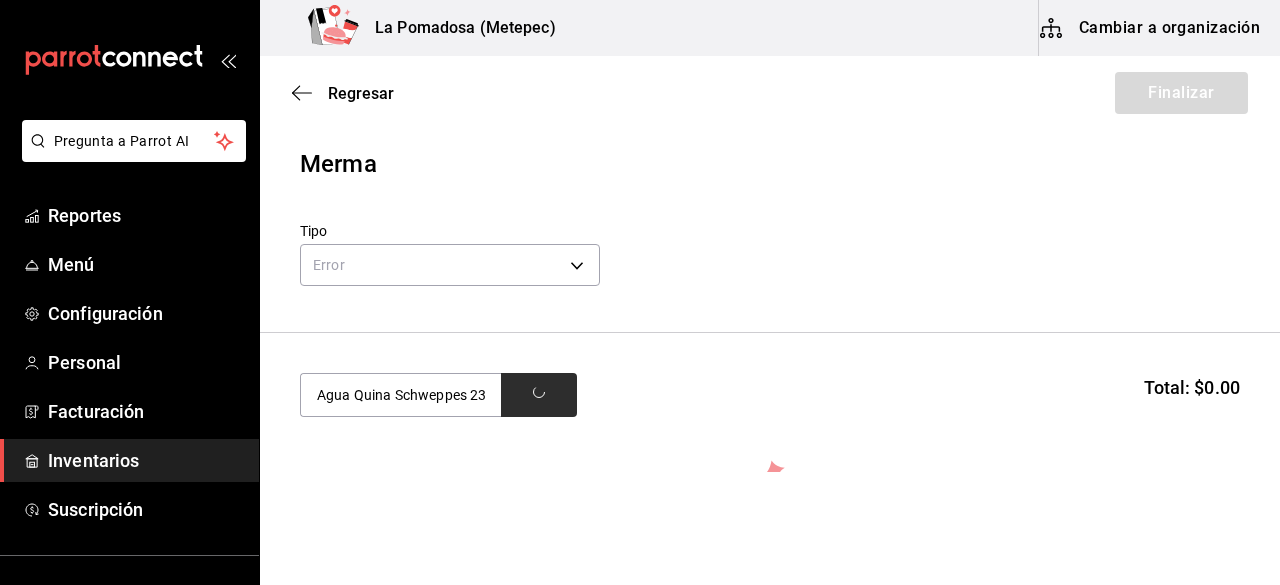 scroll, scrollTop: 0, scrollLeft: 29, axis: horizontal 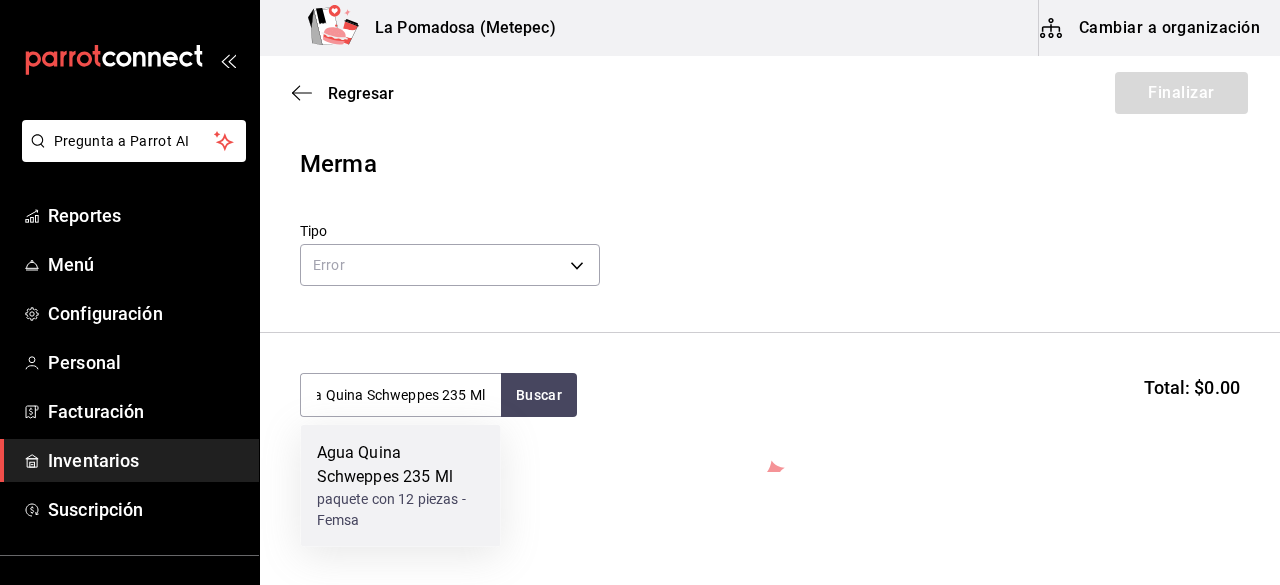 click on "Agua Quina Schweppes 235 Ml" at bounding box center [401, 465] 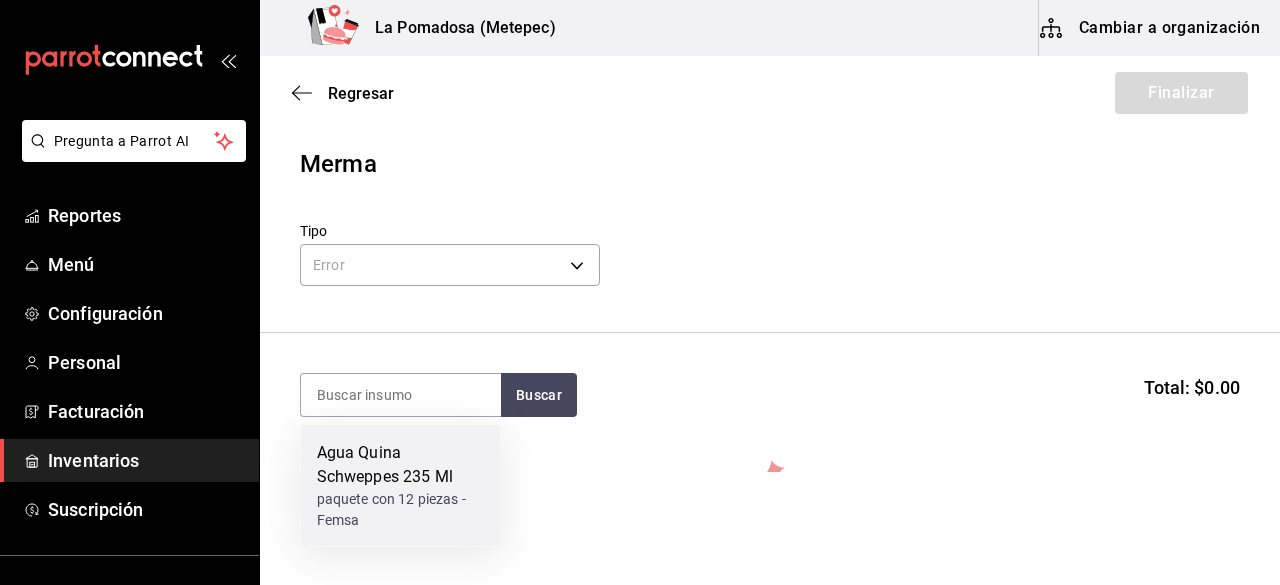 scroll, scrollTop: 0, scrollLeft: 0, axis: both 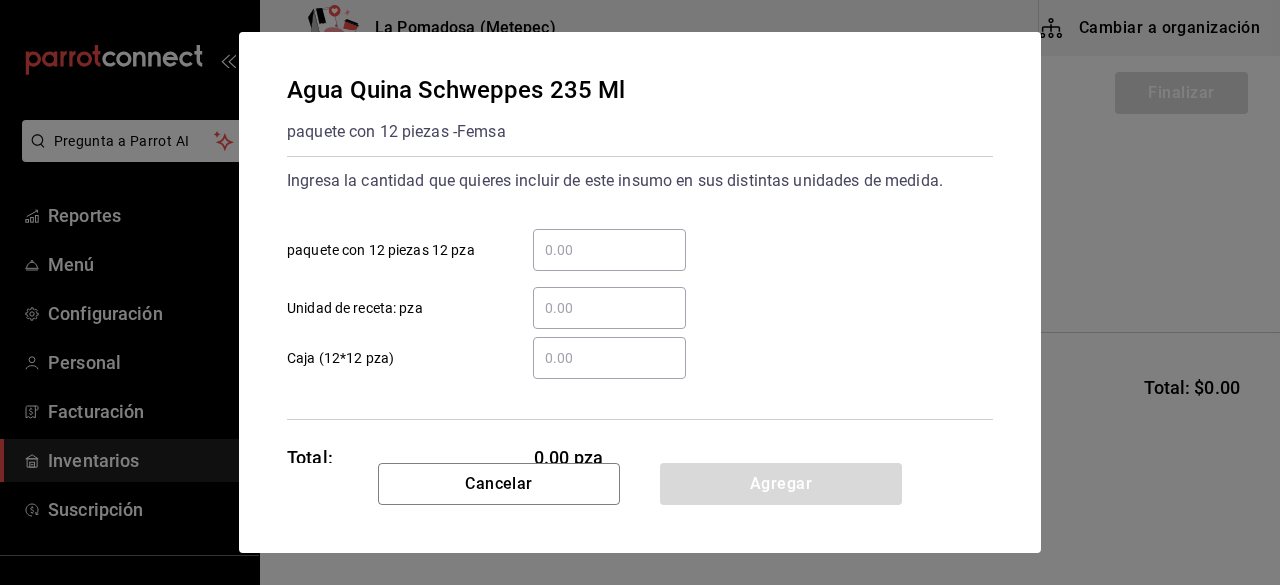 click on "​ Unidad de receta: pza" at bounding box center (609, 308) 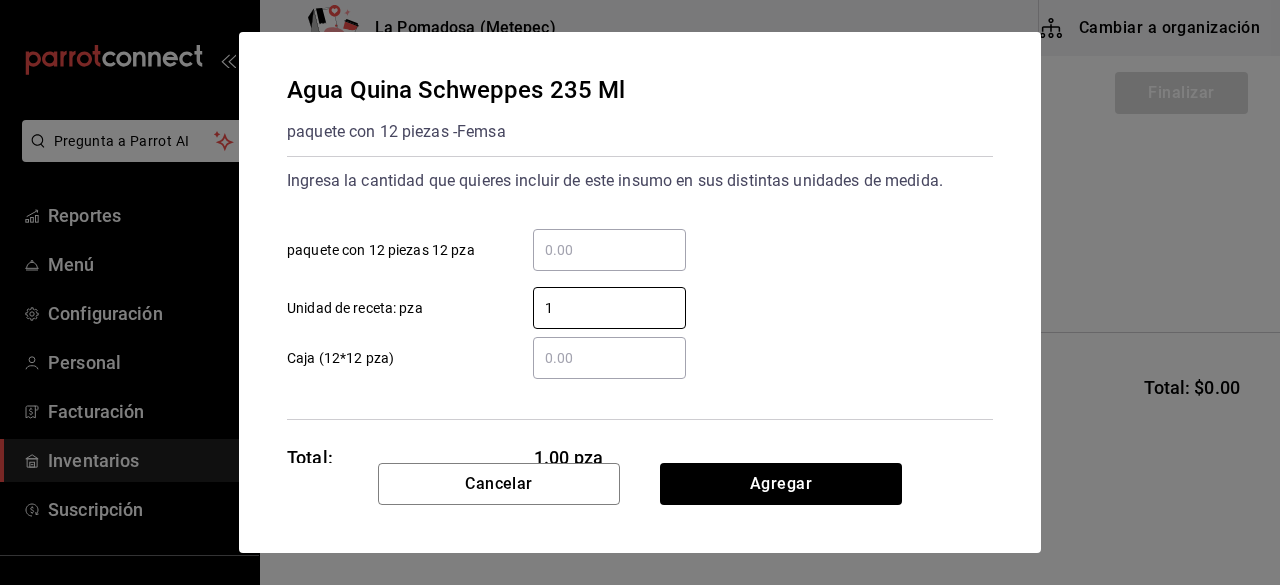 type on "1" 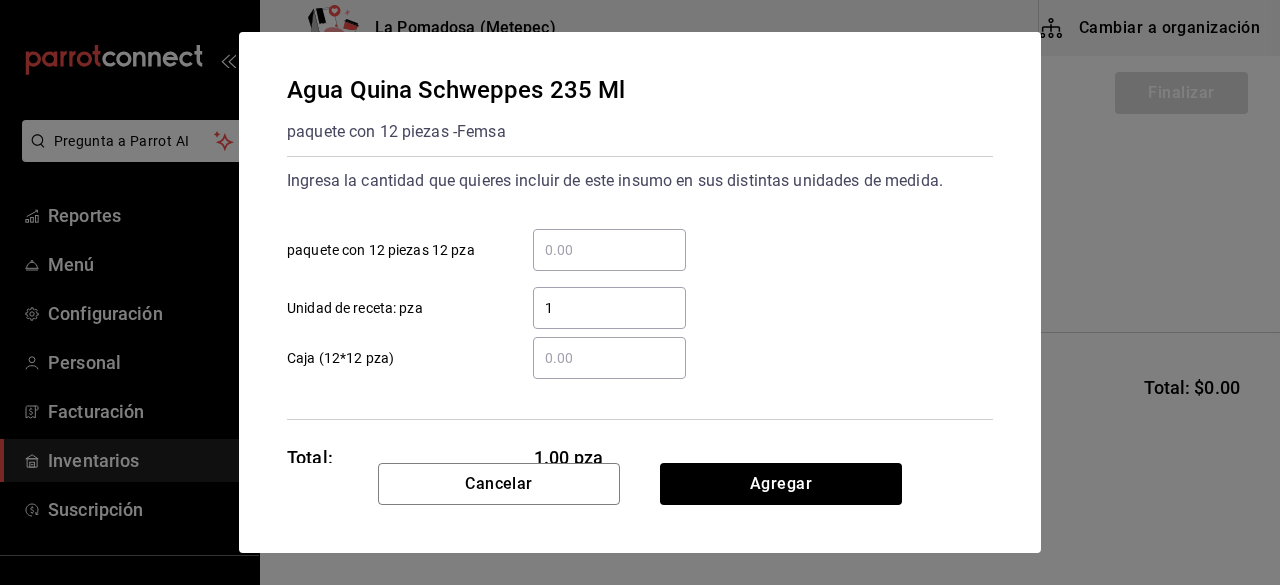 click on "1 ​ Unidad de receta: pza" at bounding box center [632, 300] 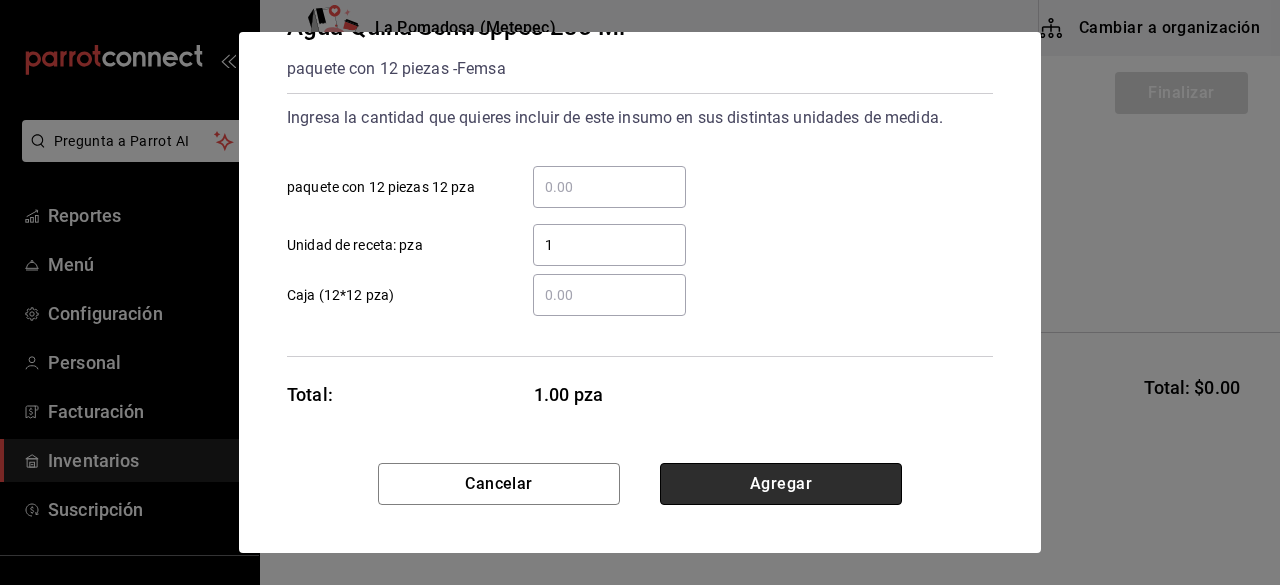 click on "Agregar" at bounding box center [781, 484] 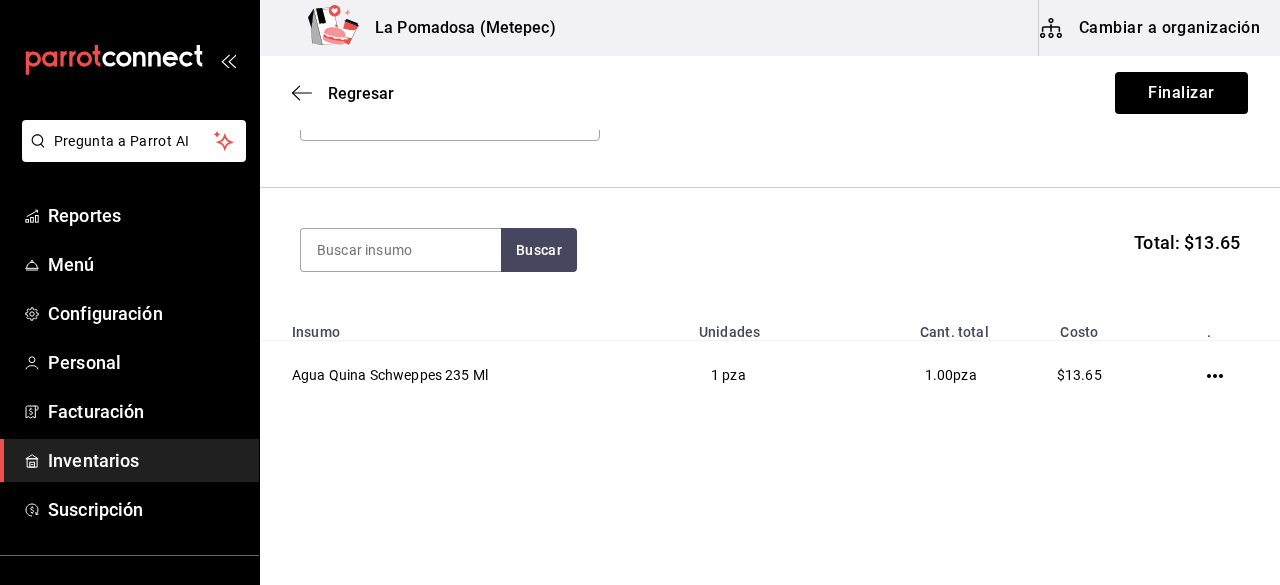 scroll, scrollTop: 0, scrollLeft: 0, axis: both 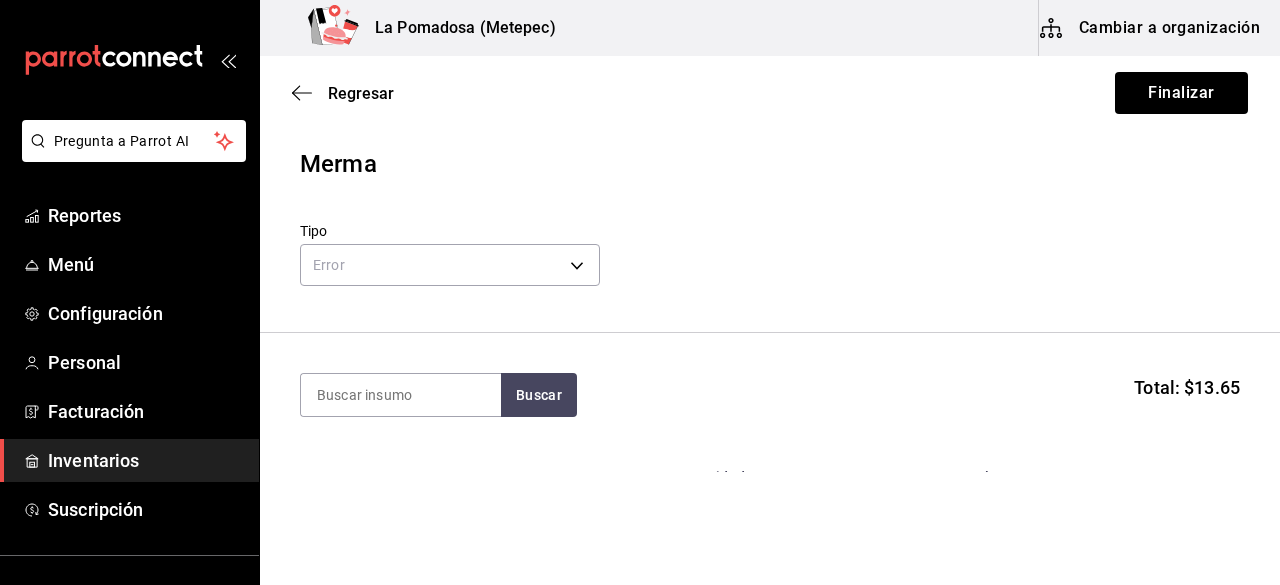 paste on "Cerveza Bohemia Cristal 355 Ml" 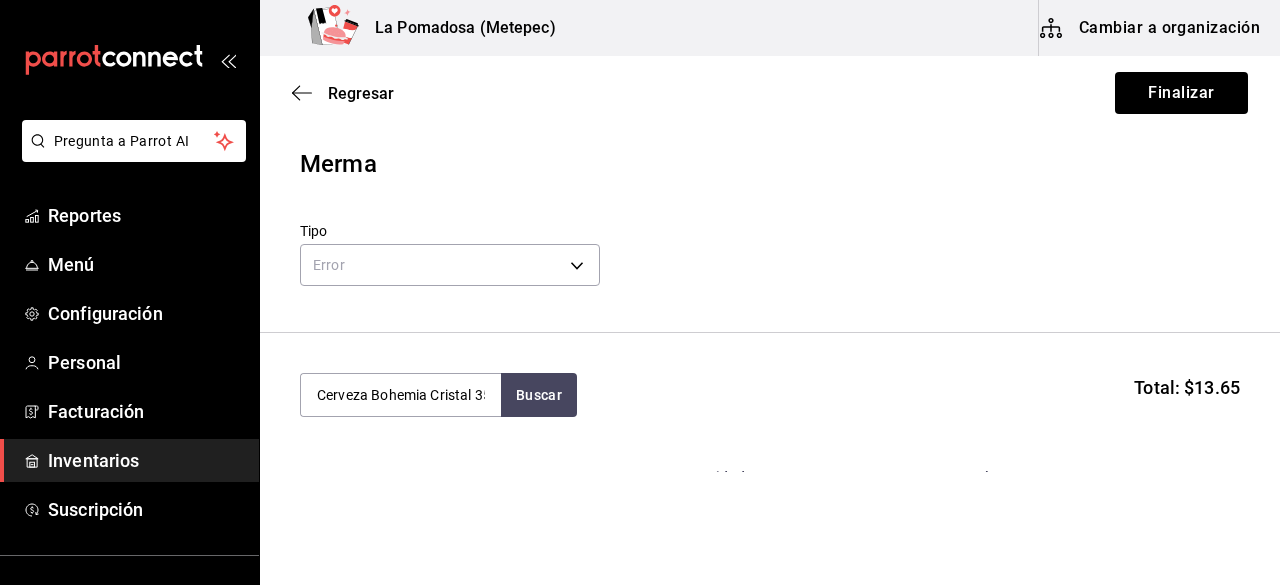 scroll, scrollTop: 0, scrollLeft: 34, axis: horizontal 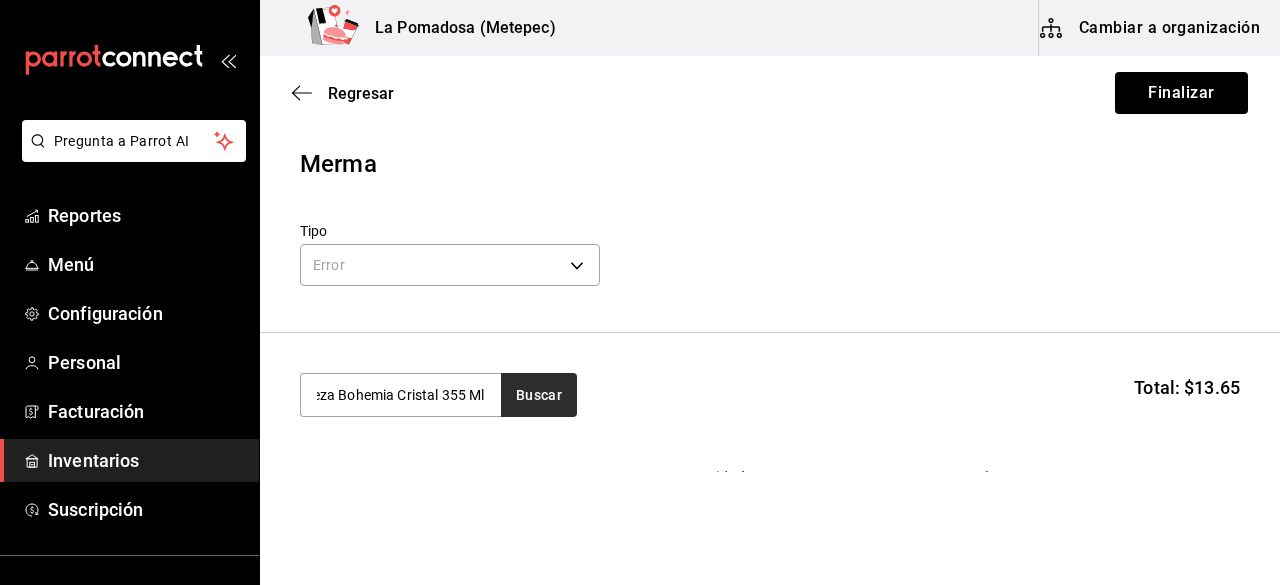 type on "Cerveza Bohemia Cristal 355 Ml" 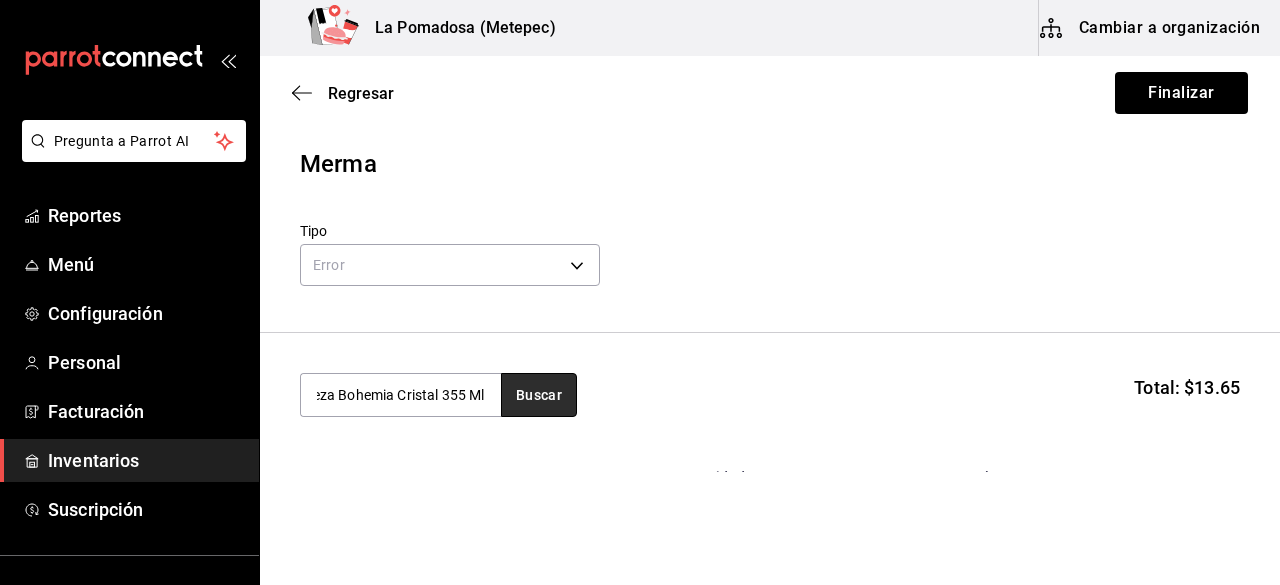 scroll, scrollTop: 0, scrollLeft: 0, axis: both 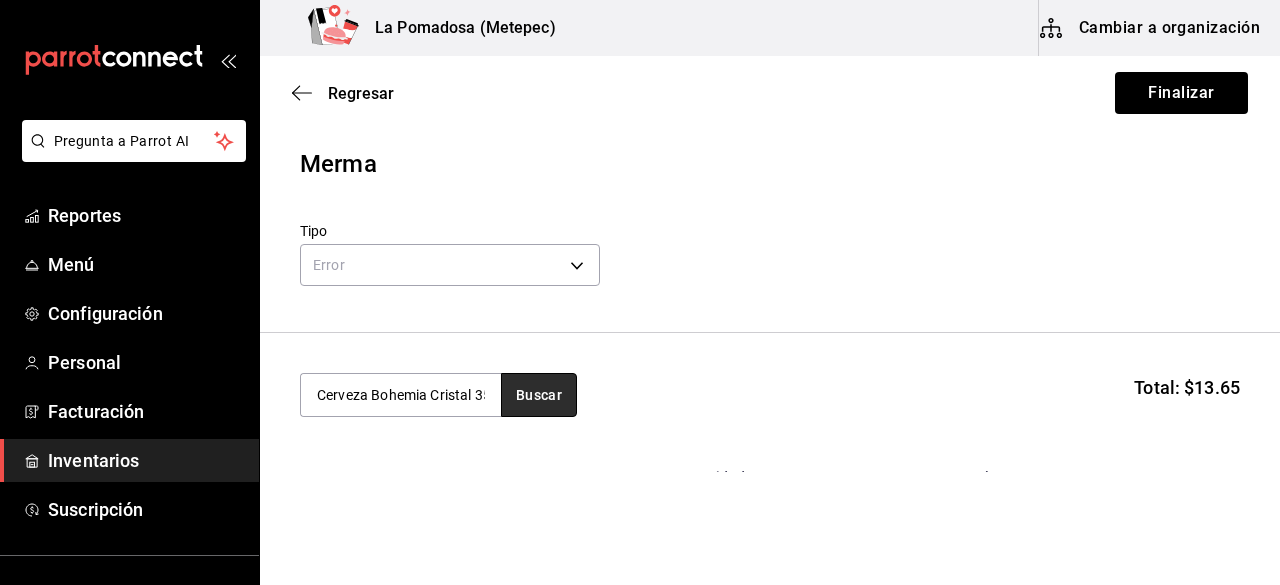 click on "Buscar" at bounding box center [539, 395] 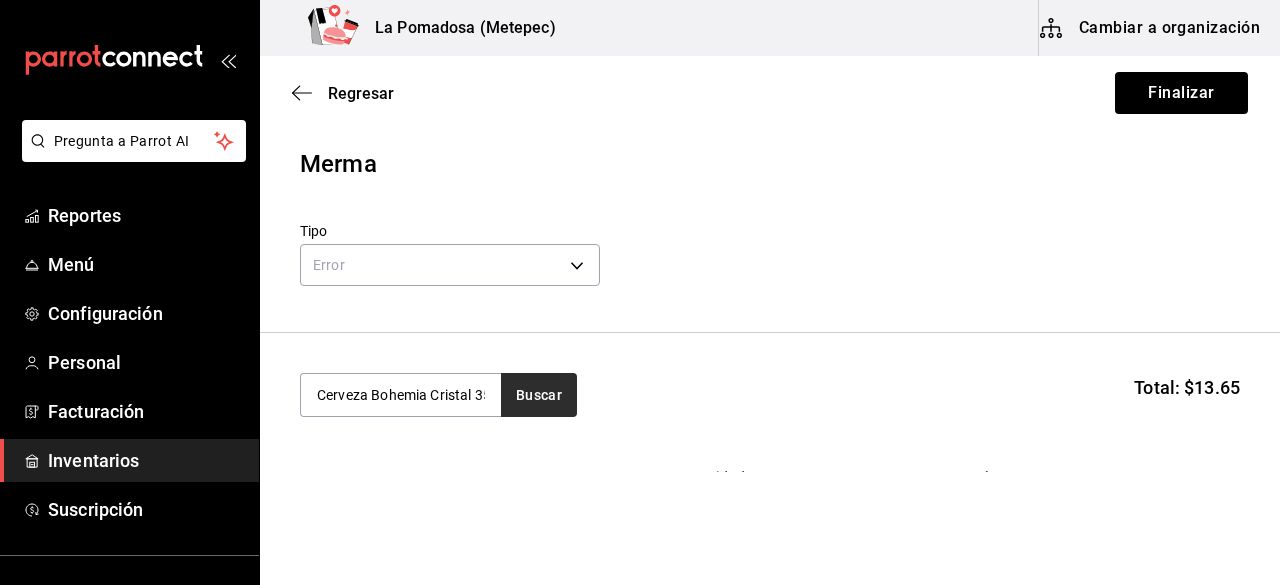 scroll, scrollTop: 0, scrollLeft: 34, axis: horizontal 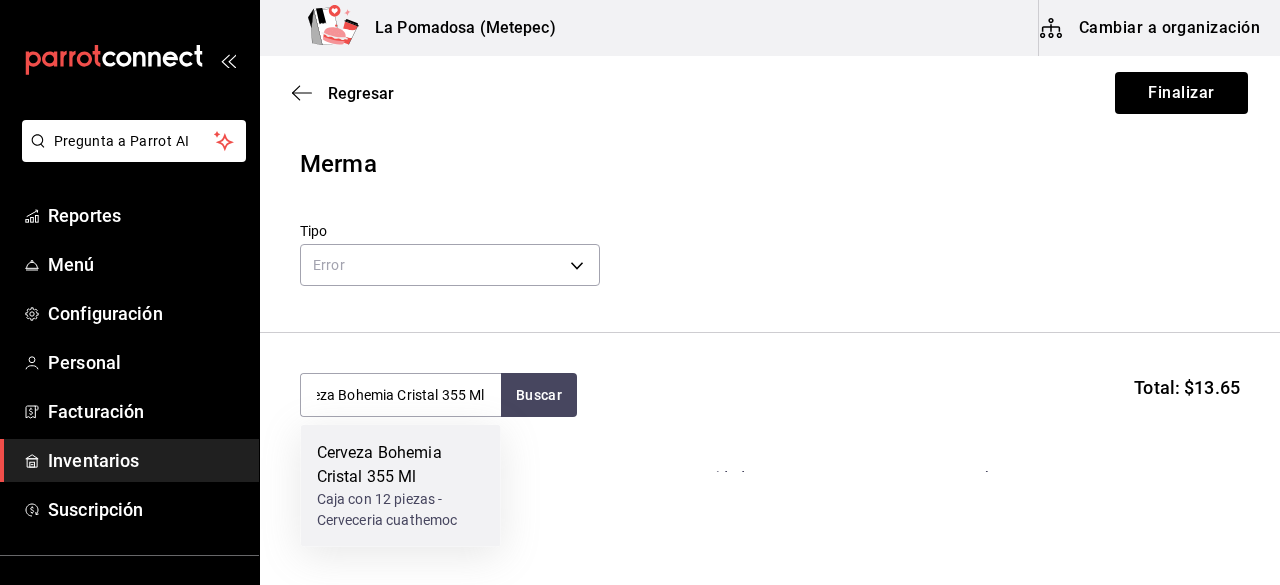click on "Cerveza Bohemia Cristal 355 Ml" at bounding box center (401, 465) 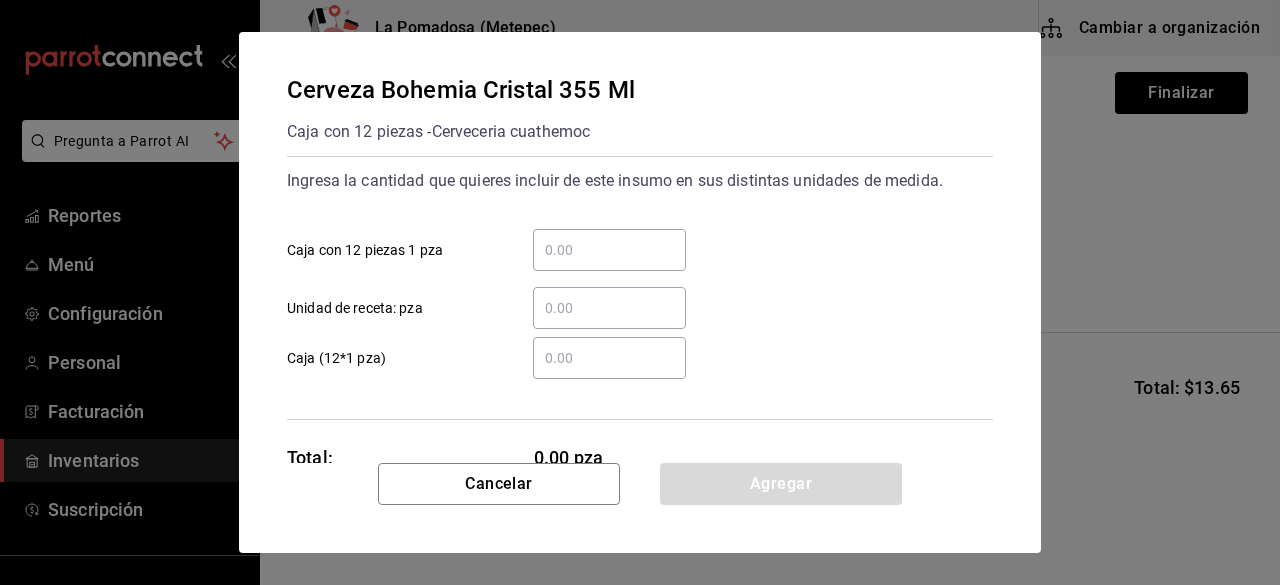 scroll, scrollTop: 0, scrollLeft: 0, axis: both 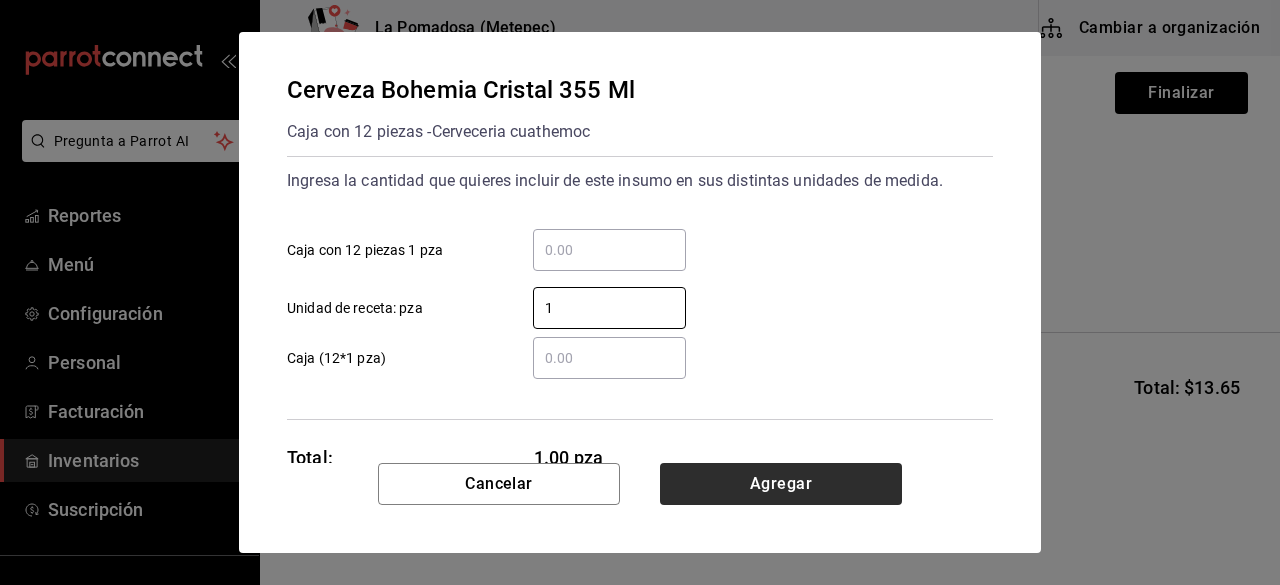 type on "1" 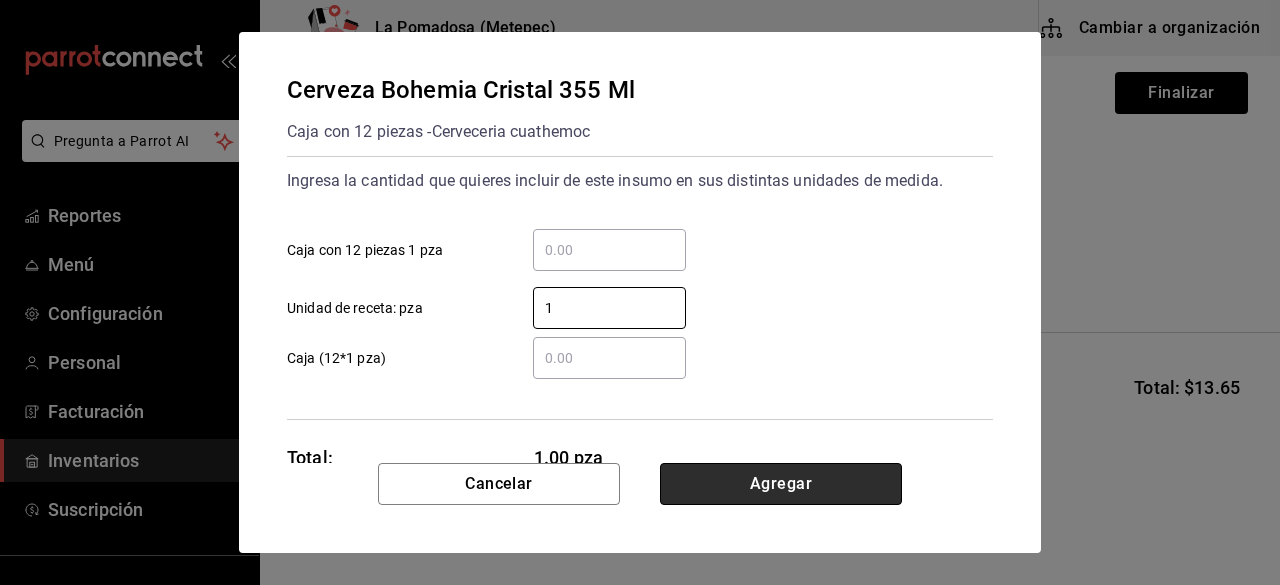 click on "Agregar" at bounding box center [781, 484] 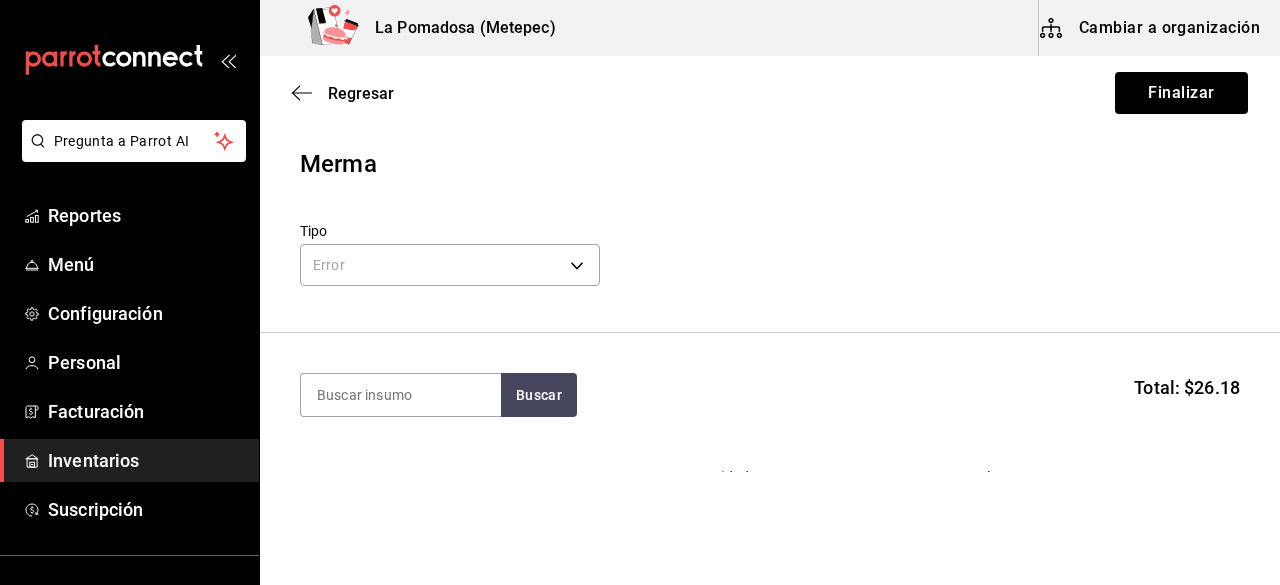 paste on "Cerveza Bohemia Obscura 355 Ml" 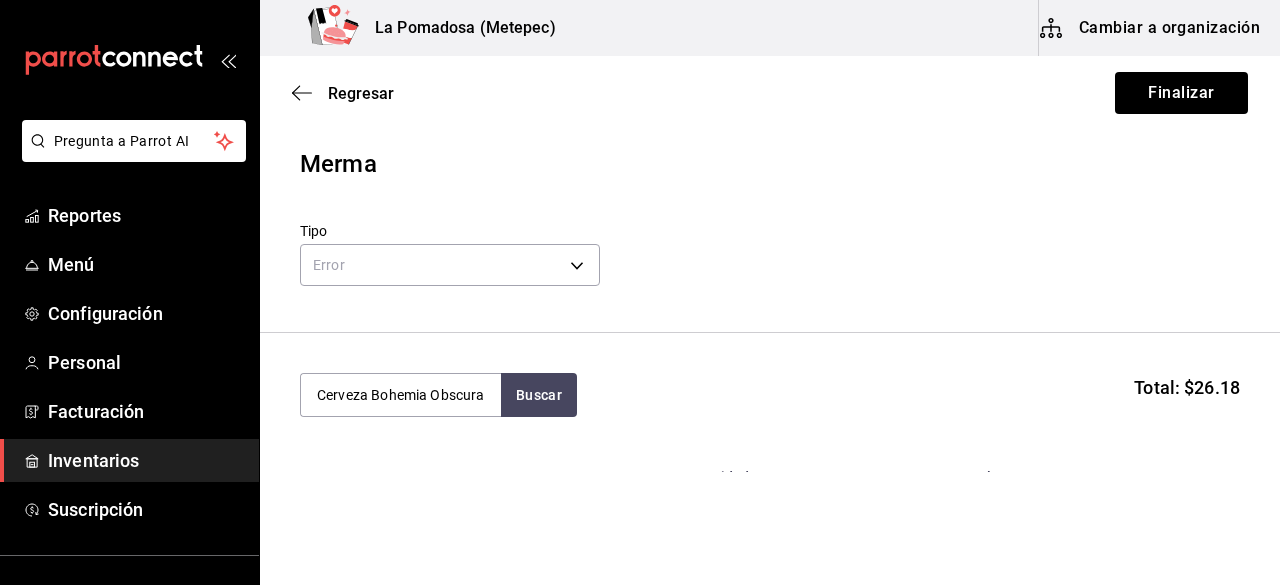 scroll, scrollTop: 0, scrollLeft: 46, axis: horizontal 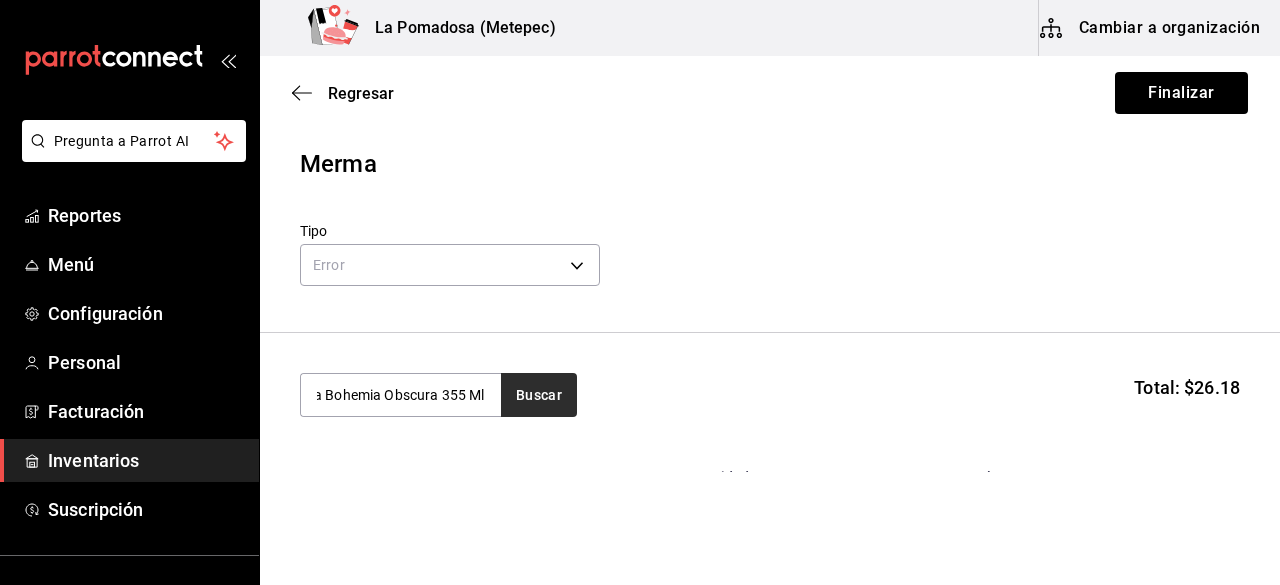 type on "Cerveza Bohemia Obscura 355 Ml" 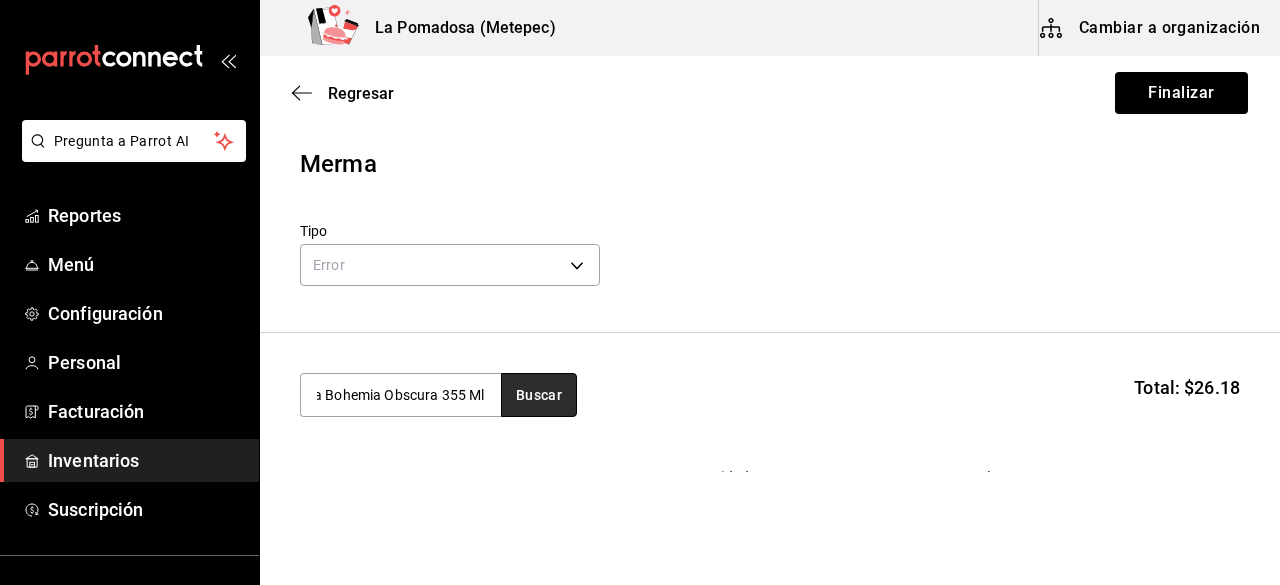 scroll, scrollTop: 0, scrollLeft: 0, axis: both 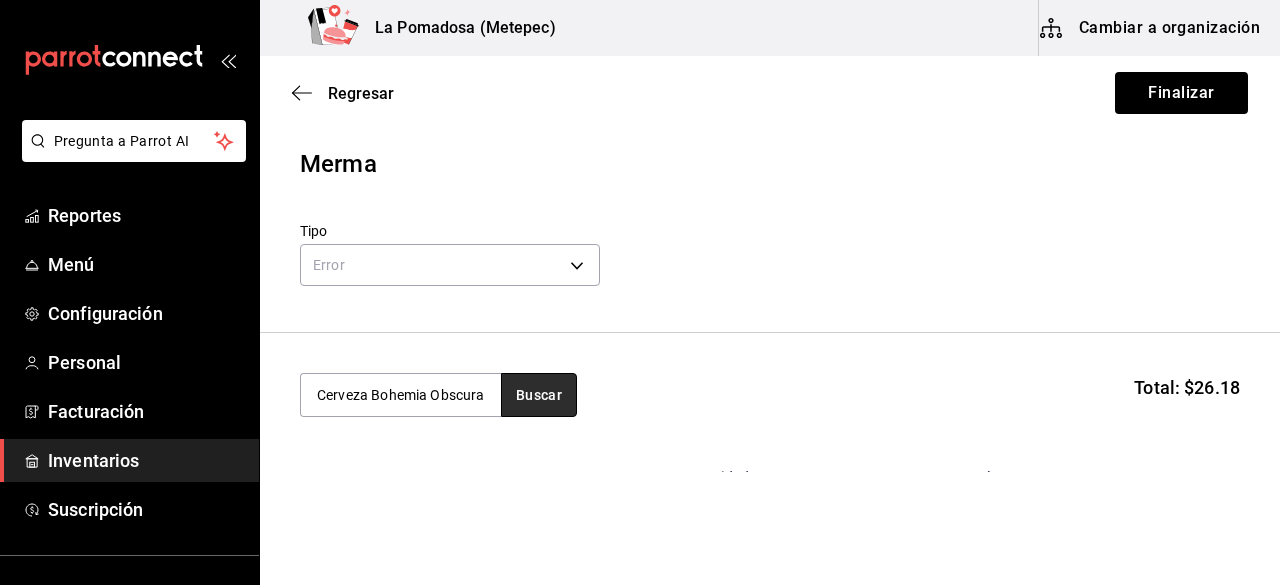 click on "Buscar" at bounding box center [539, 395] 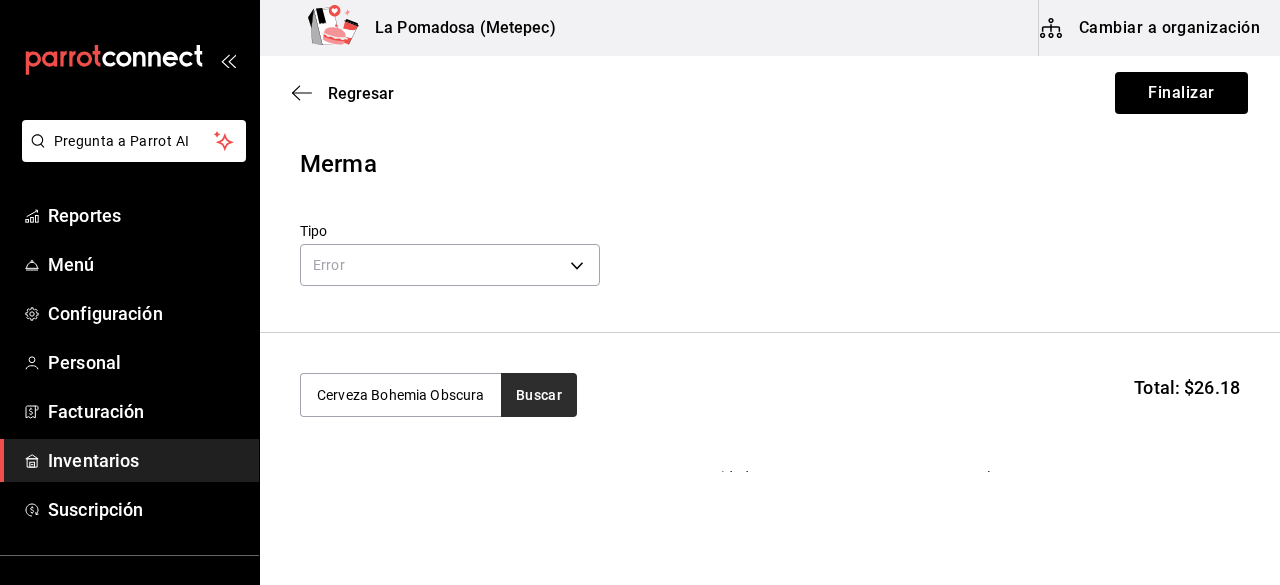 scroll, scrollTop: 0, scrollLeft: 46, axis: horizontal 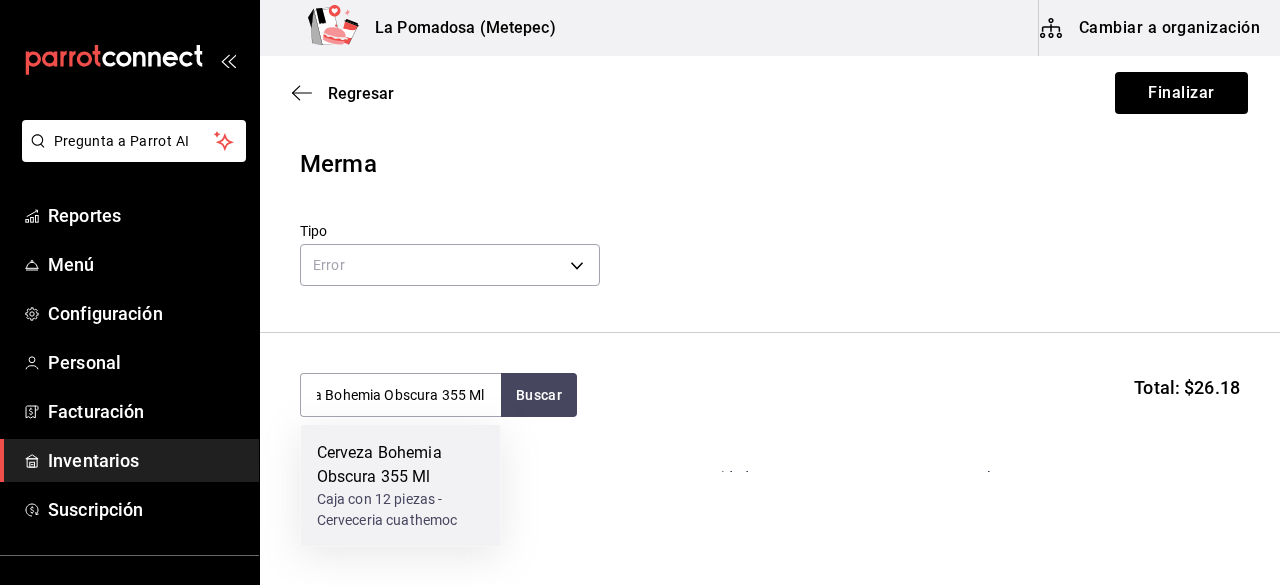 click on "Cerveza Bohemia Obscura 355 Ml" at bounding box center (401, 465) 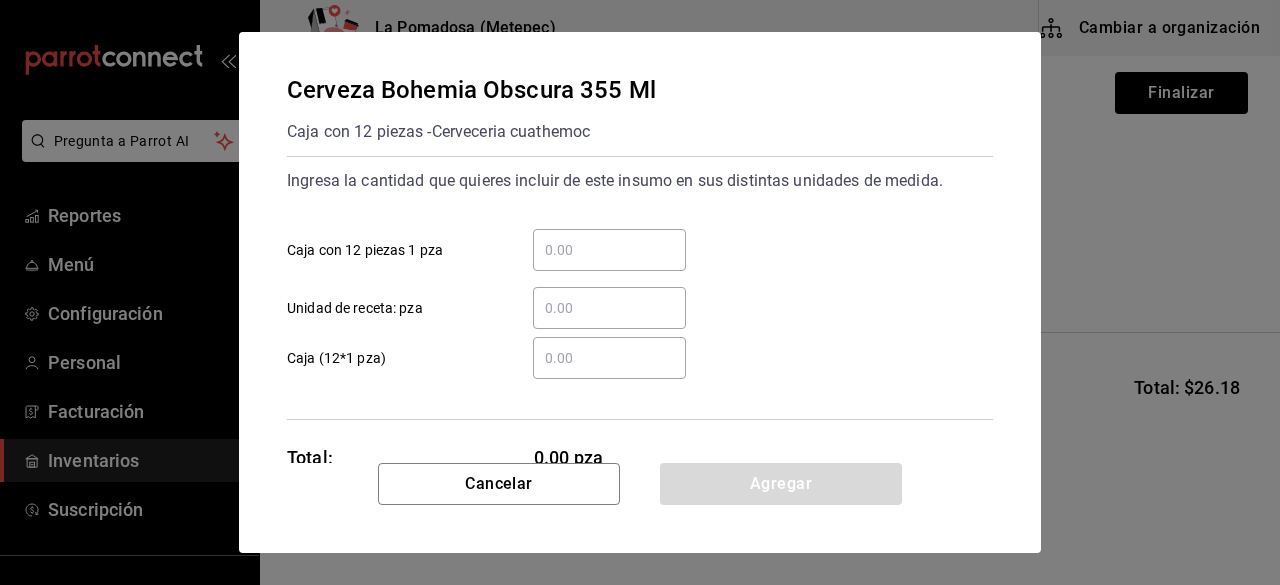 scroll, scrollTop: 0, scrollLeft: 0, axis: both 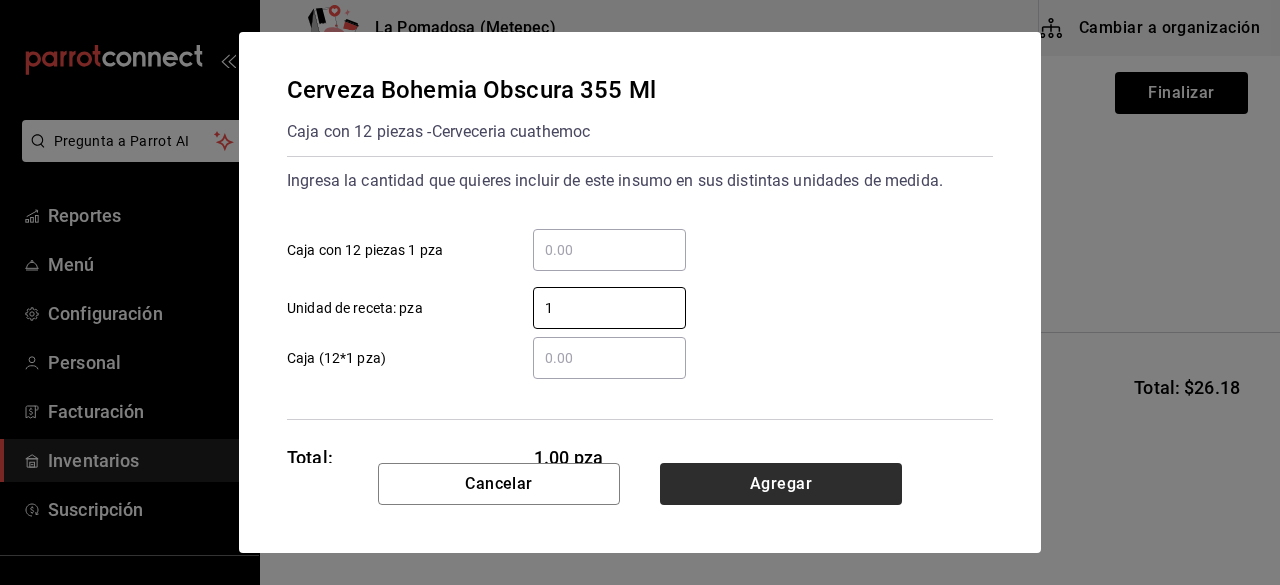 type on "1" 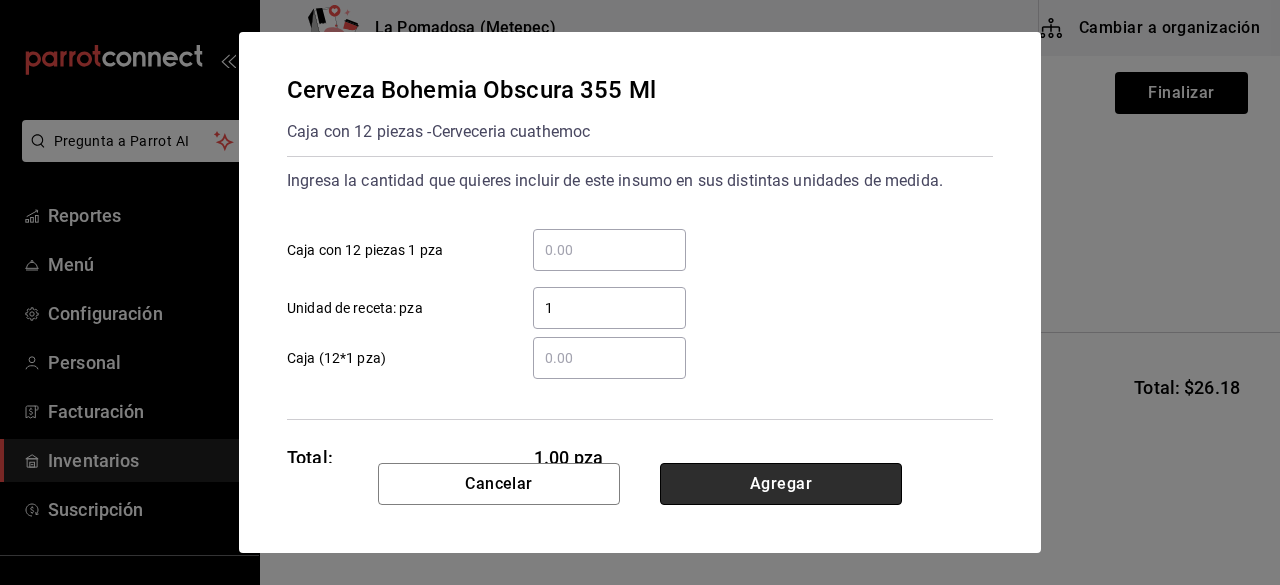 click on "Agregar" at bounding box center [781, 484] 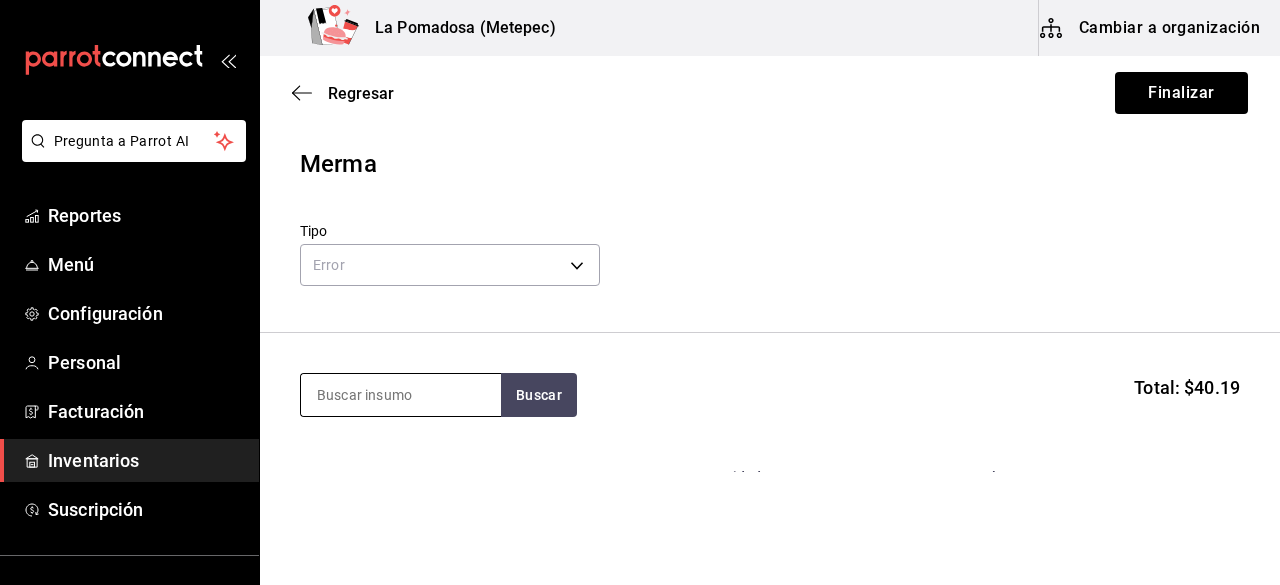 paste on "Cerveza Xx Lager 325 Ml" 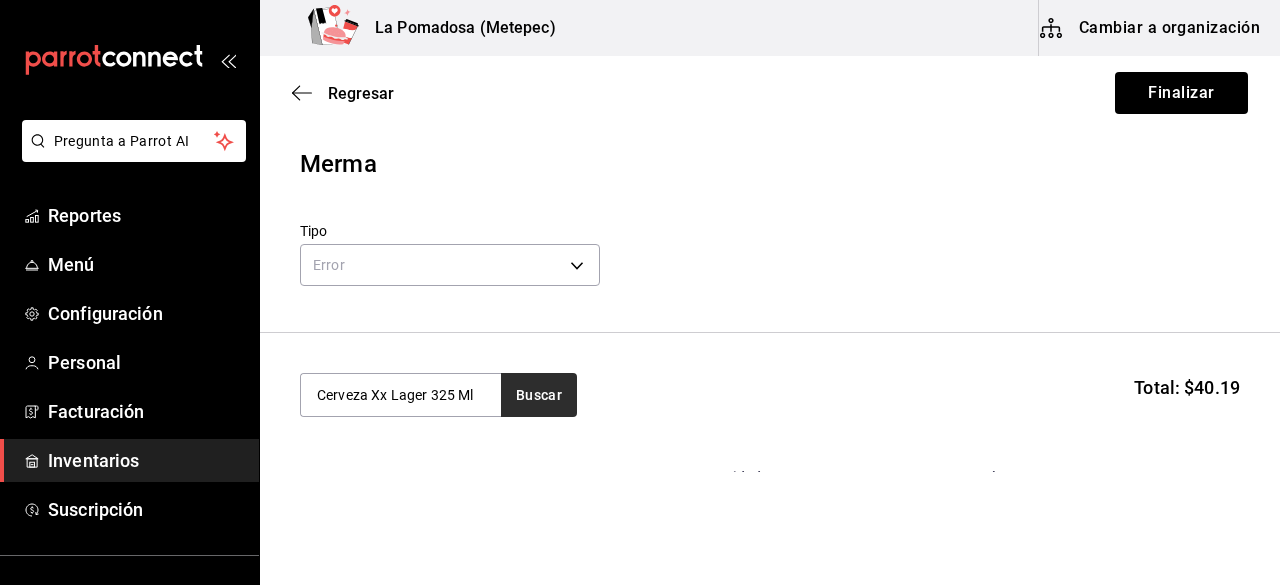type on "Cerveza Xx Lager 325 Ml" 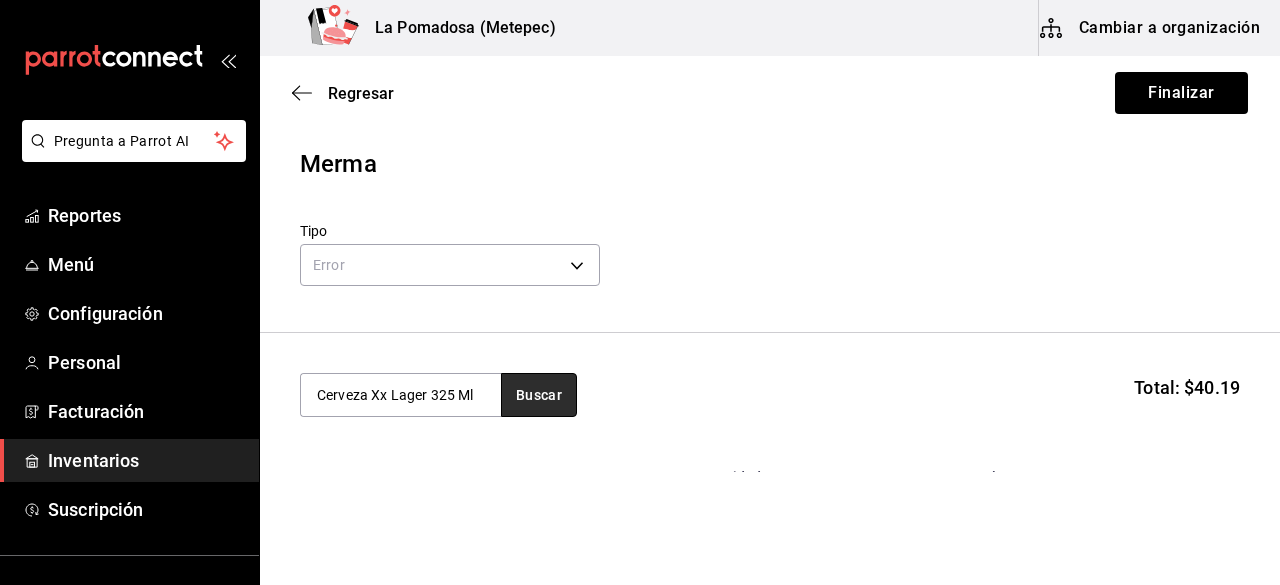 click on "Buscar" at bounding box center [539, 395] 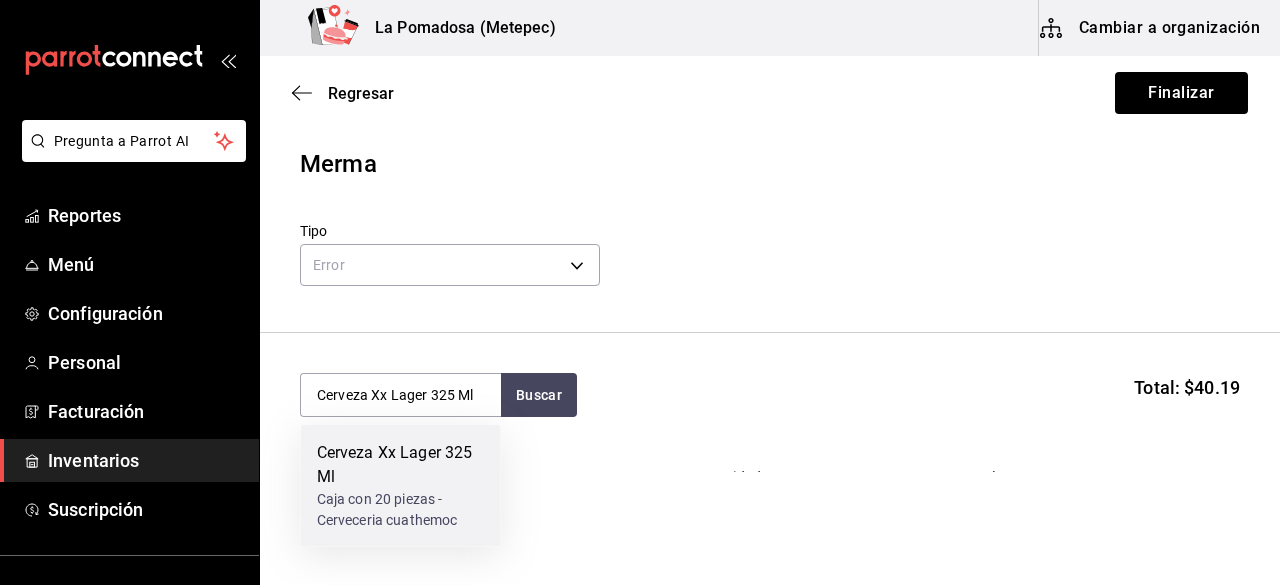 click on "Cerveza Xx Lager 325 Ml" at bounding box center (401, 465) 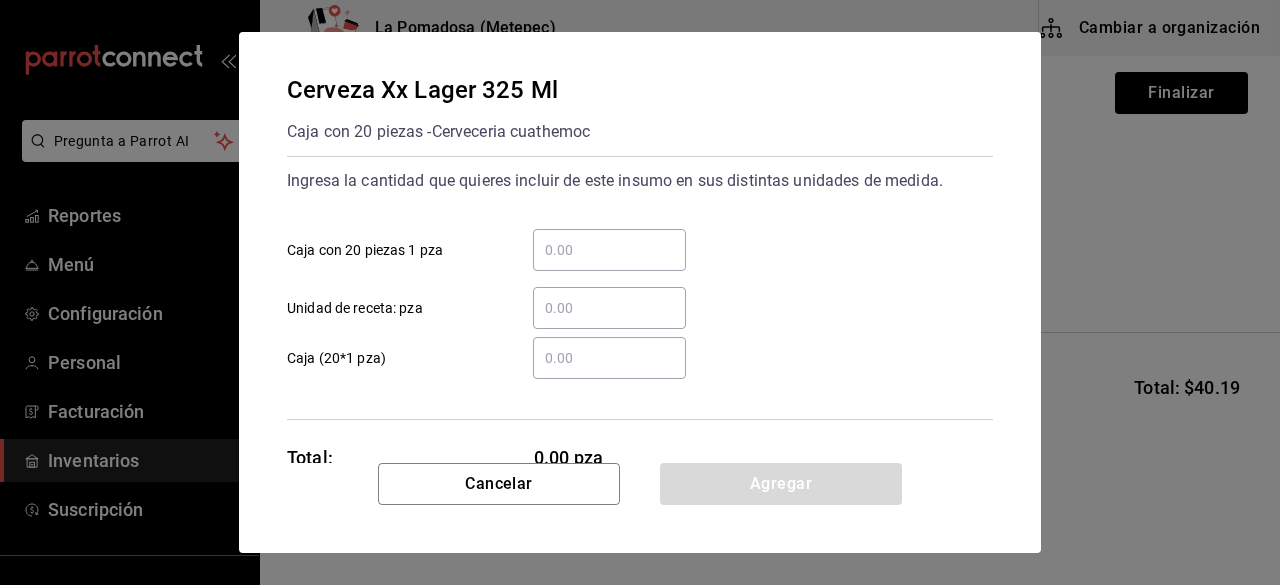 click on "​ Unidad de receta: pza" at bounding box center [609, 308] 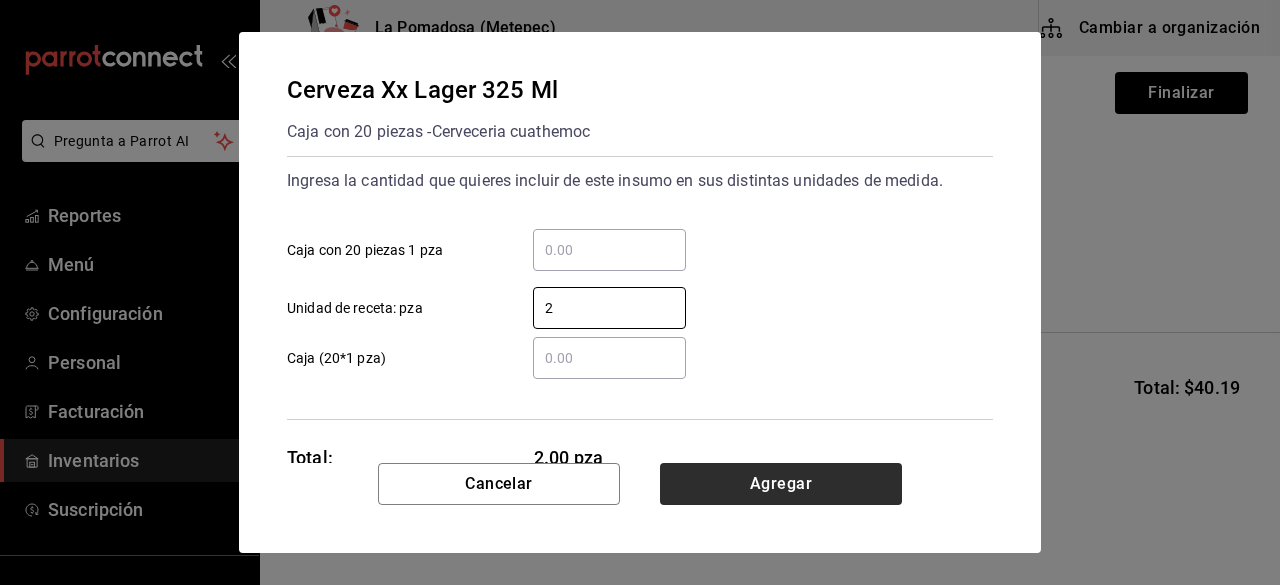type on "2" 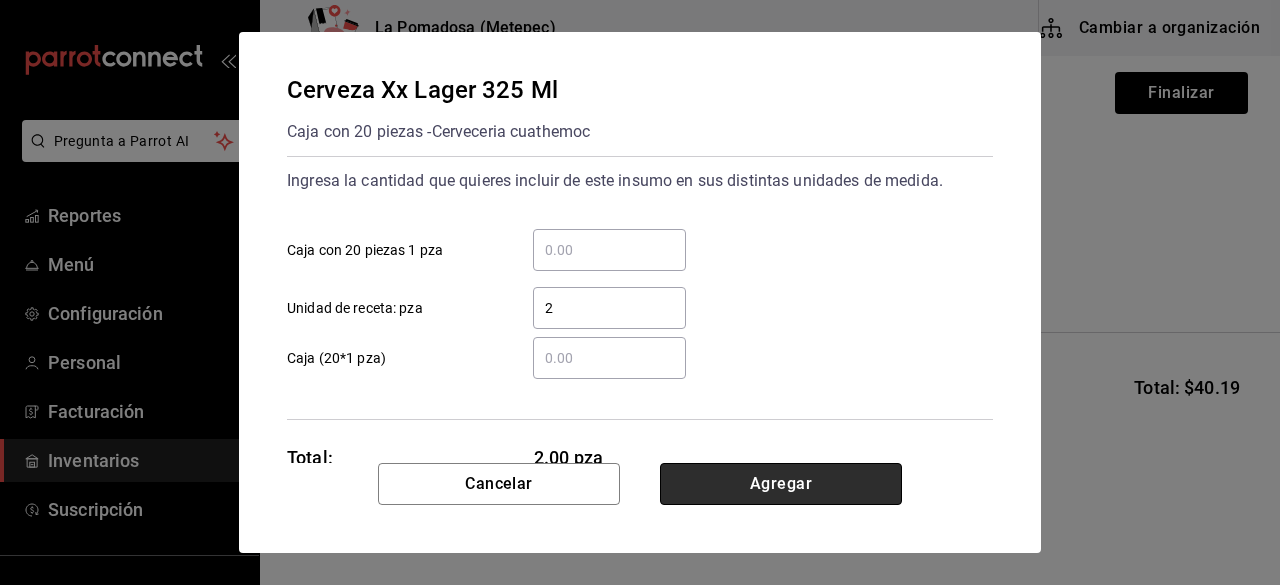 click on "Agregar" at bounding box center (781, 484) 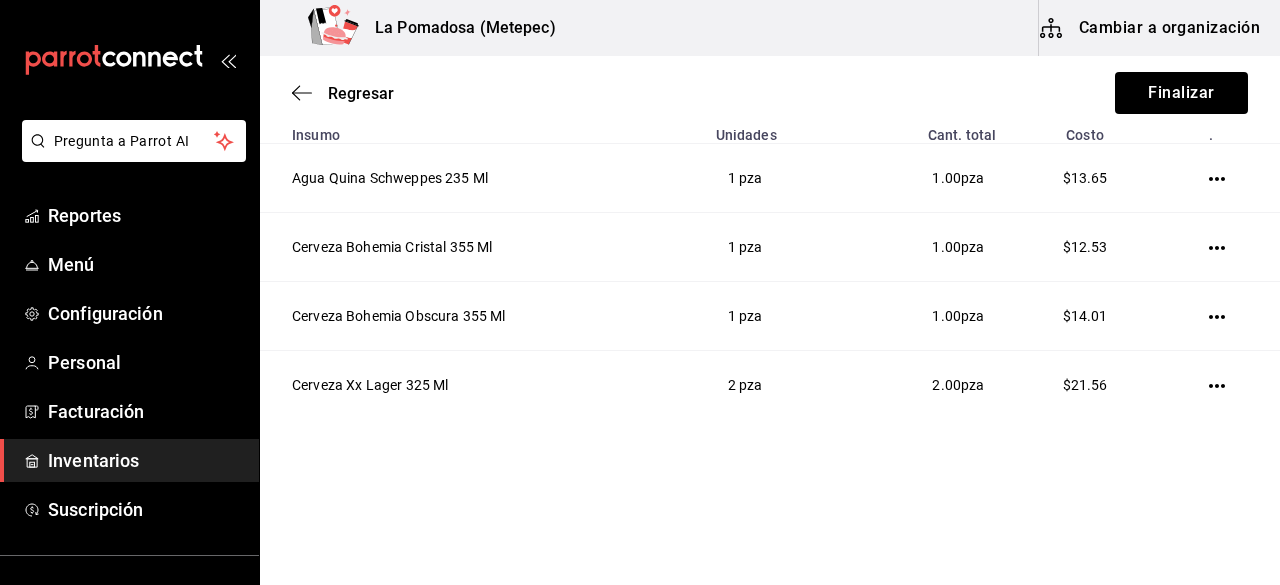 scroll, scrollTop: 351, scrollLeft: 0, axis: vertical 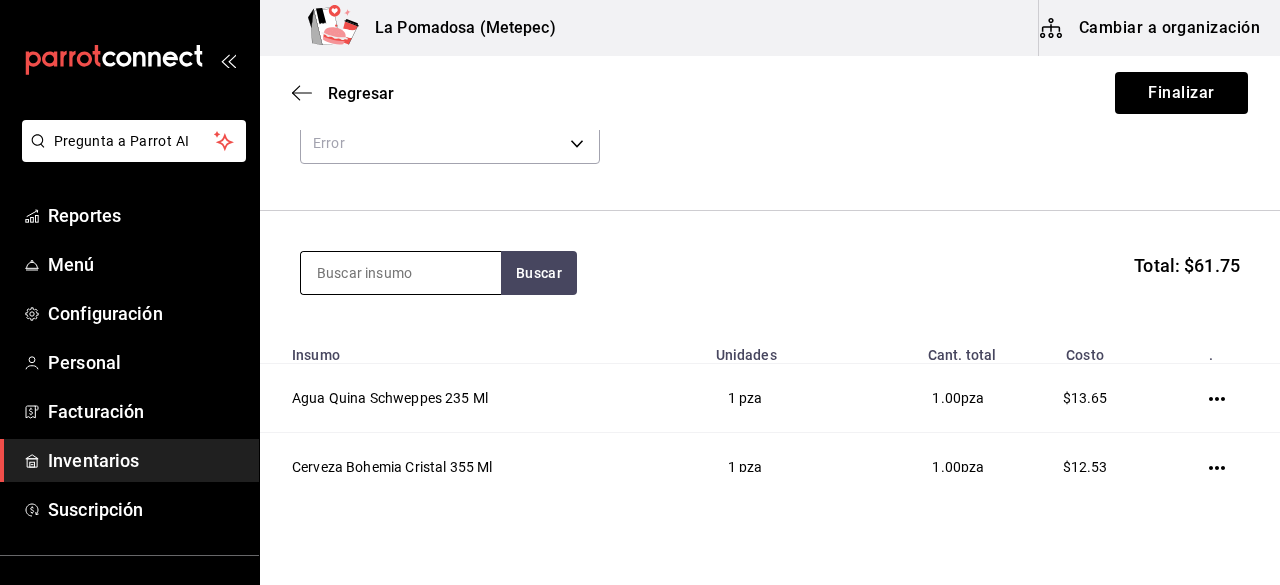 paste on "Refresco Coca Cola 355 Ml" 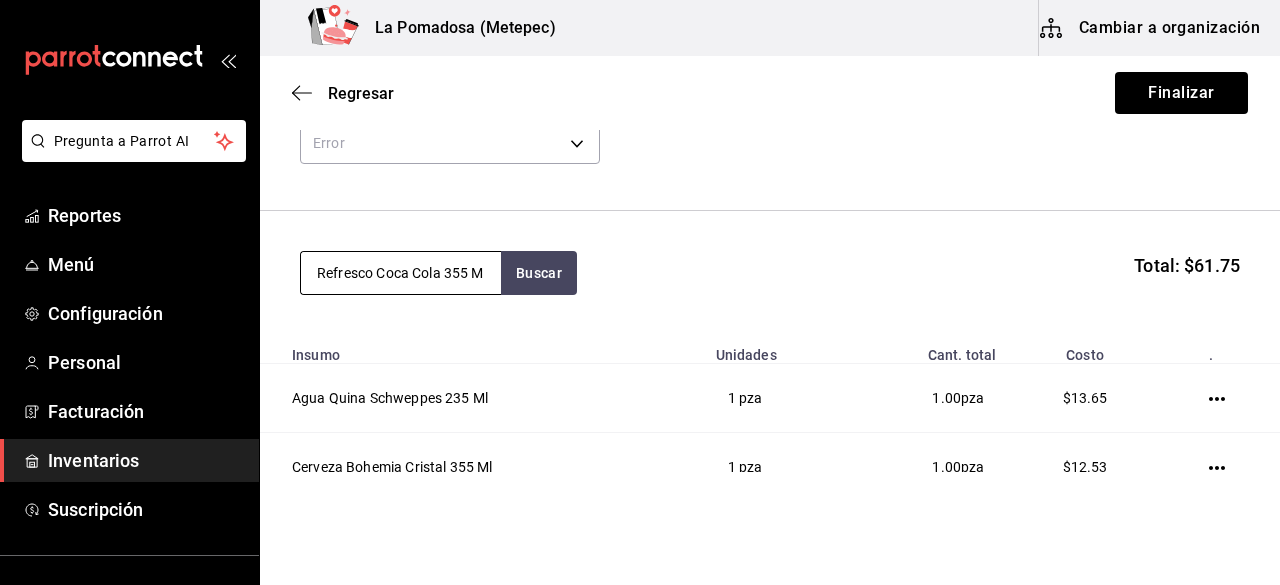 scroll, scrollTop: 0, scrollLeft: 4, axis: horizontal 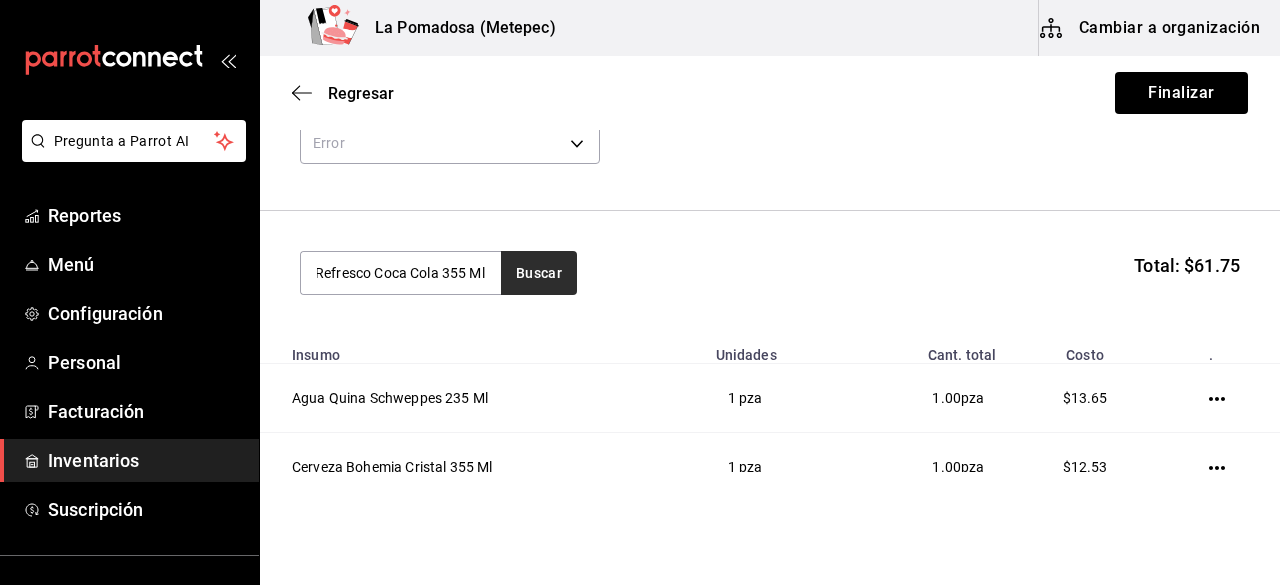 type on "Refresco Coca Cola 355 Ml" 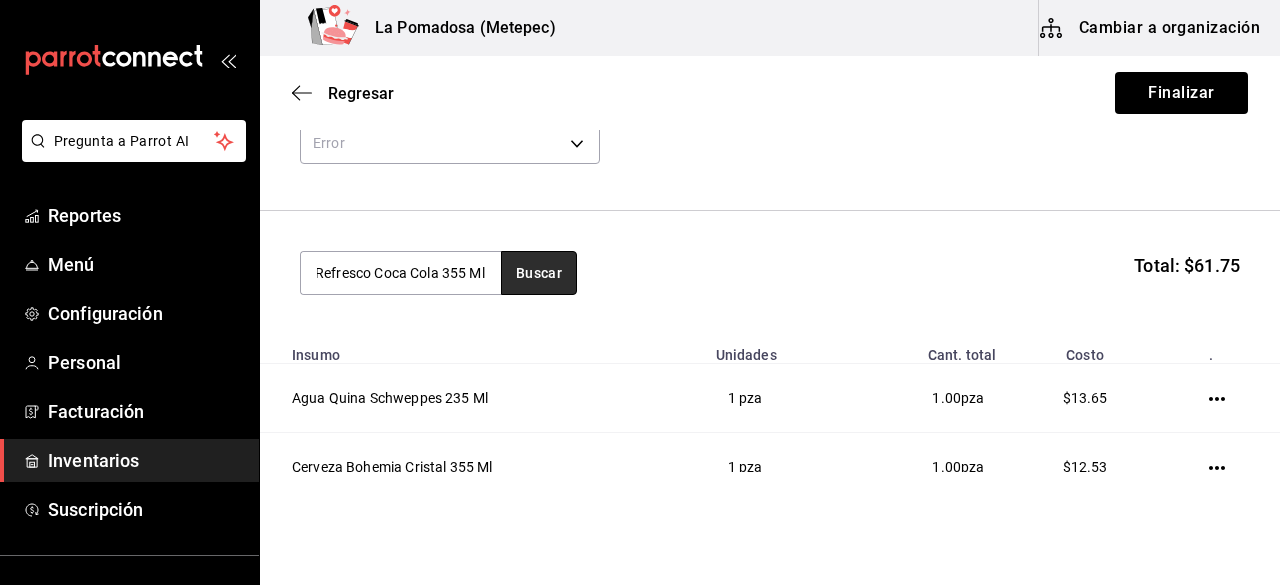 scroll, scrollTop: 0, scrollLeft: 0, axis: both 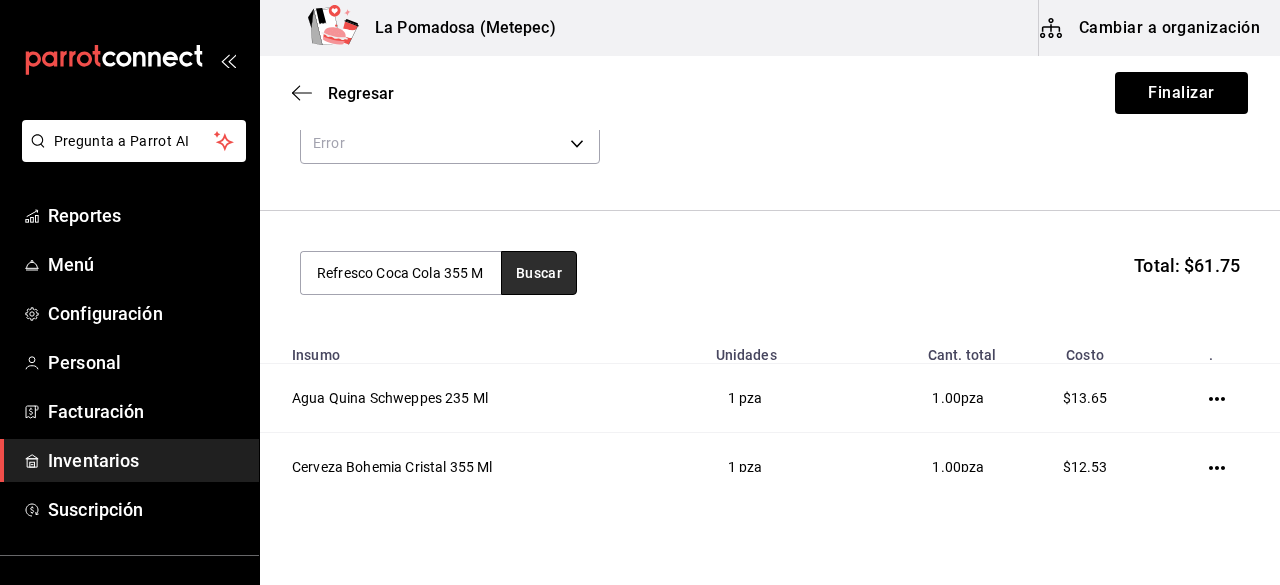 click on "Buscar" at bounding box center [539, 273] 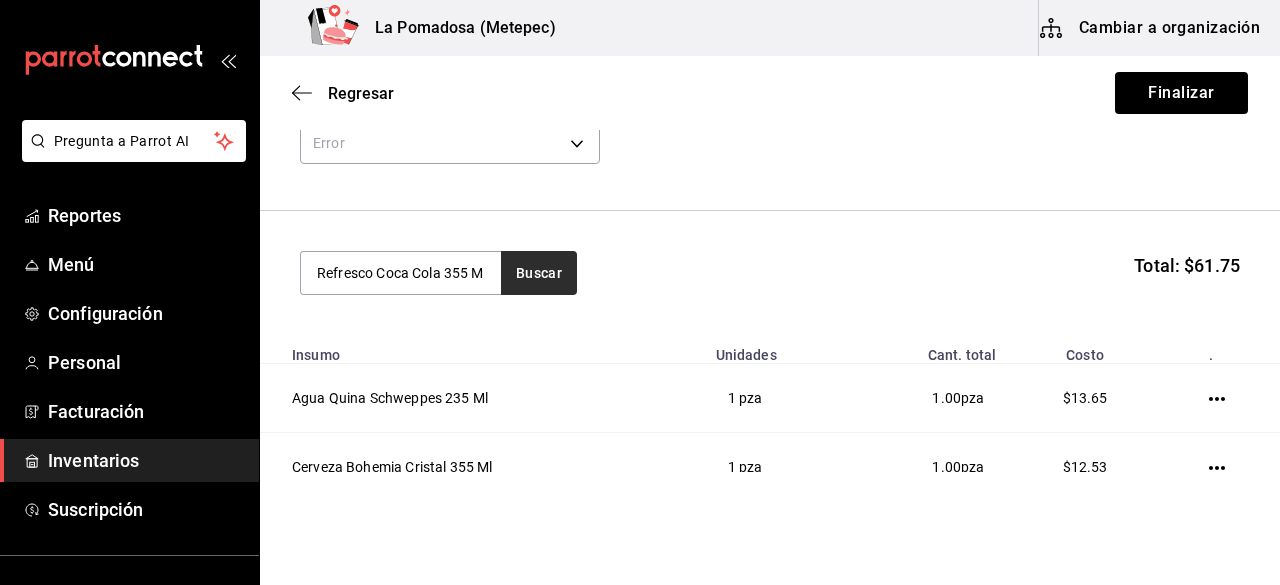 scroll, scrollTop: 0, scrollLeft: 4, axis: horizontal 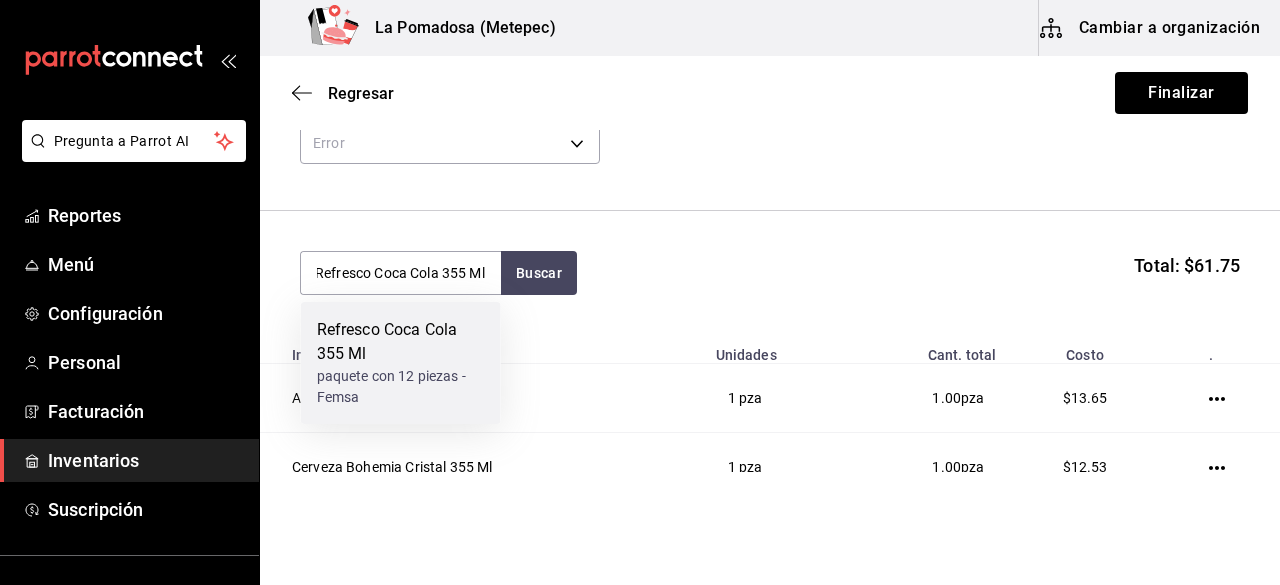 click on "paquete con 12 piezas  - Femsa" at bounding box center (401, 387) 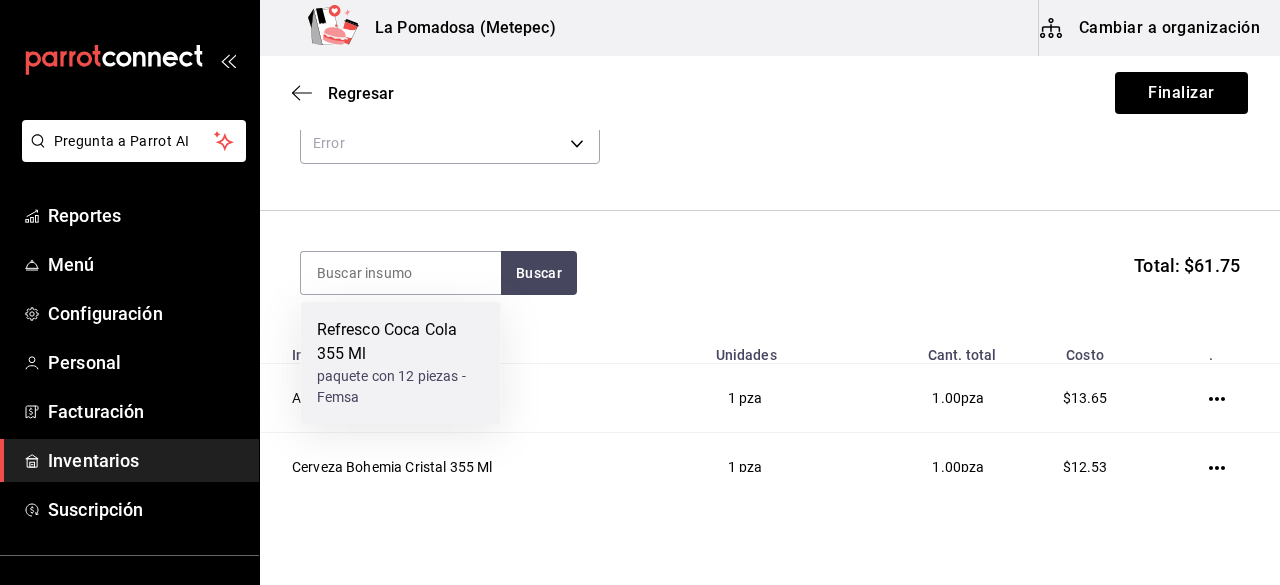 scroll, scrollTop: 0, scrollLeft: 0, axis: both 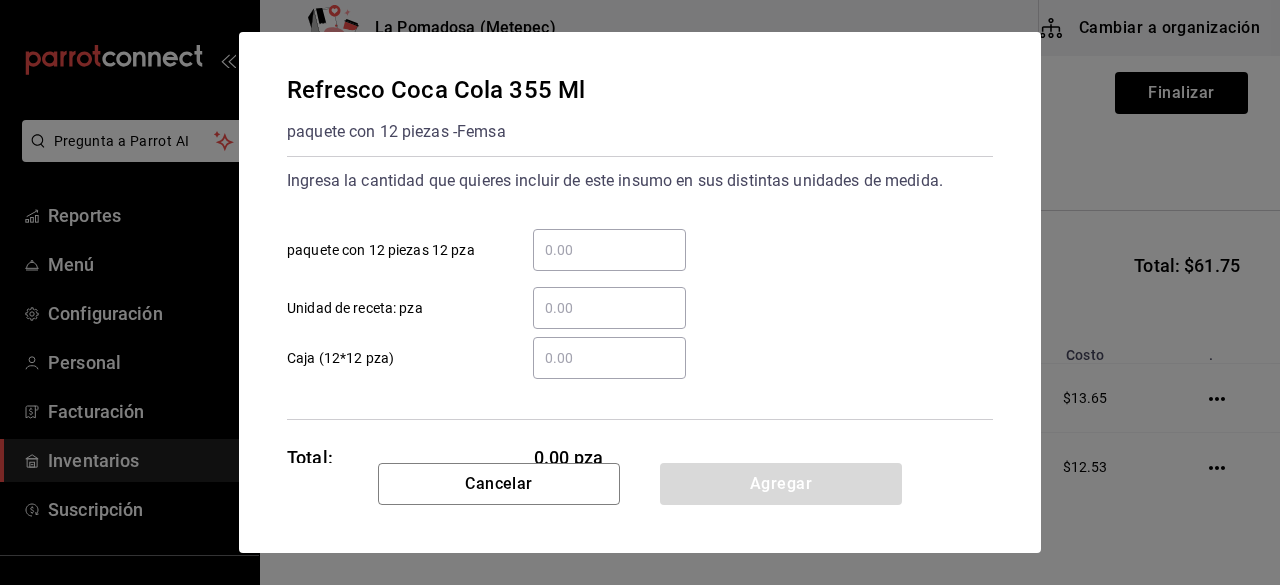 click on "​" at bounding box center [609, 308] 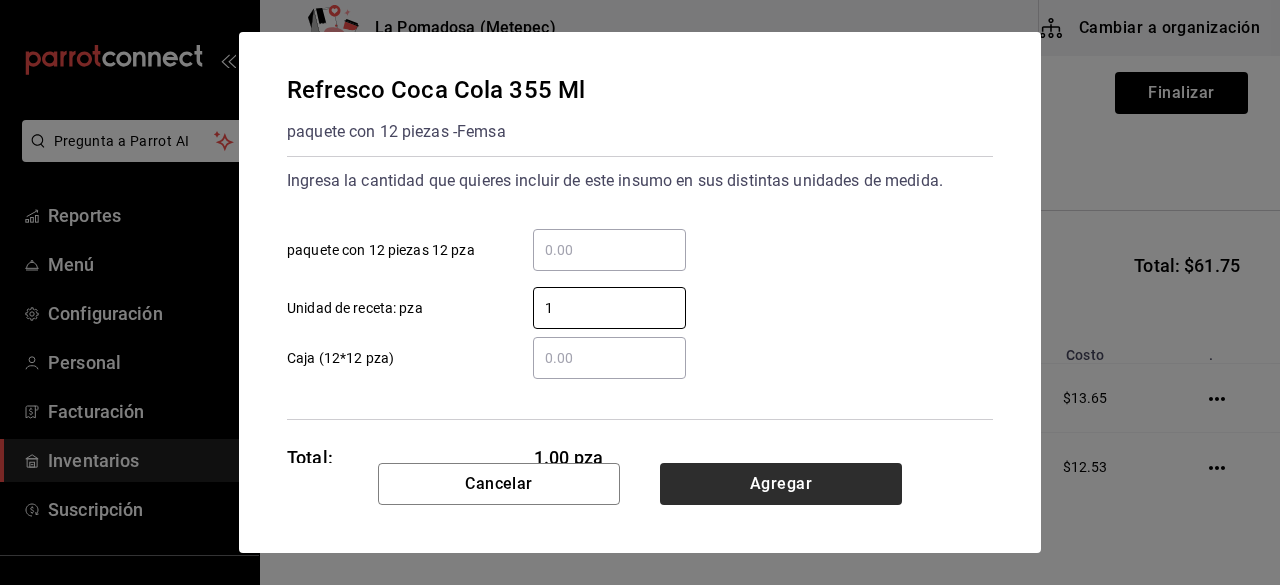 type on "1" 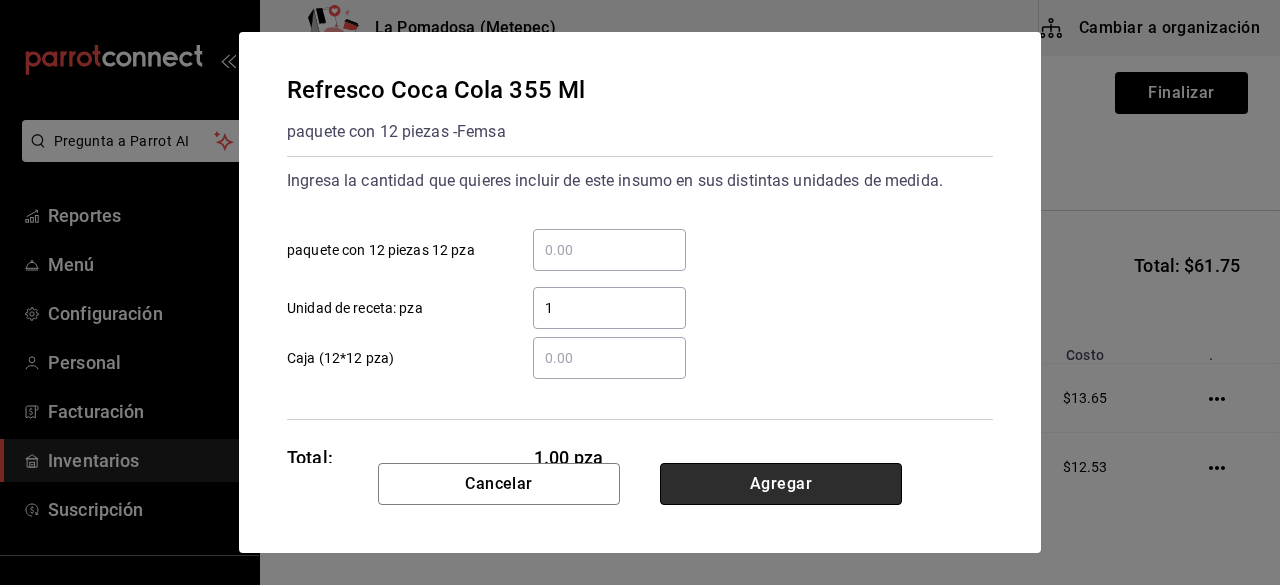 click on "Agregar" at bounding box center [781, 484] 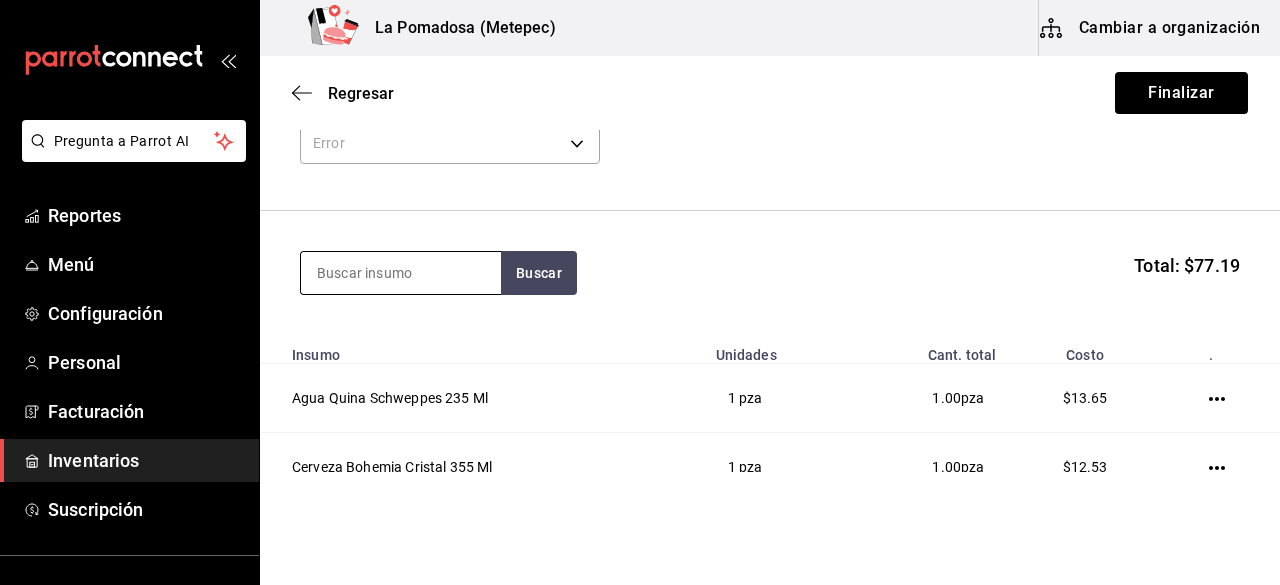paste on "Refresco Coca Zero 235 Ml" 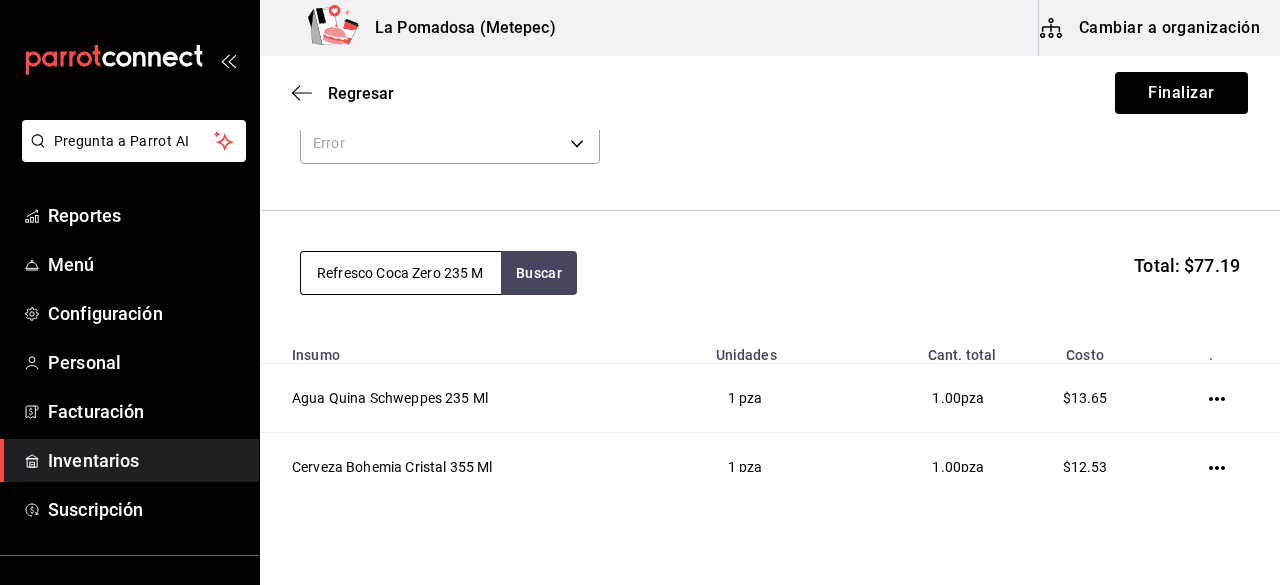 scroll, scrollTop: 0, scrollLeft: 4, axis: horizontal 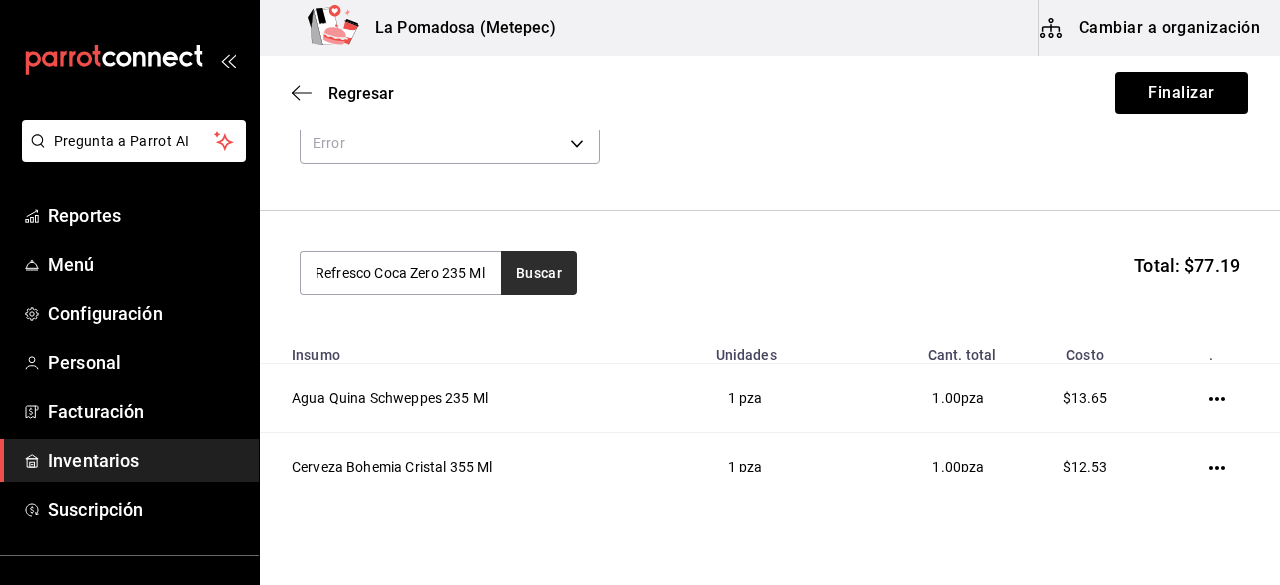 type on "Refresco Coca Zero 235 Ml" 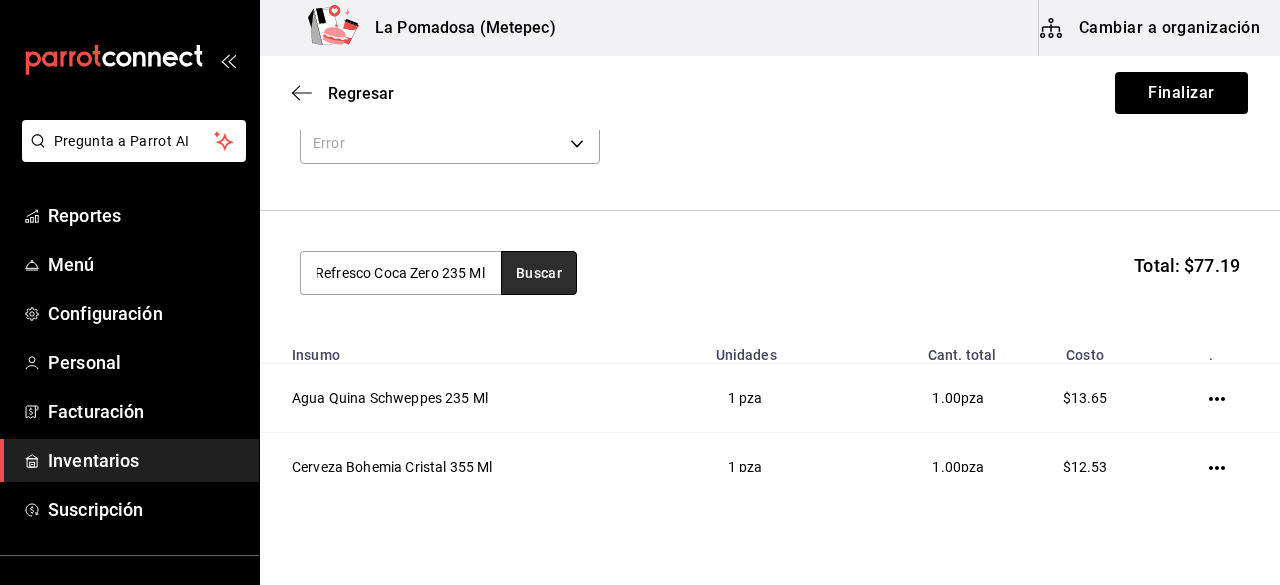 scroll, scrollTop: 0, scrollLeft: 0, axis: both 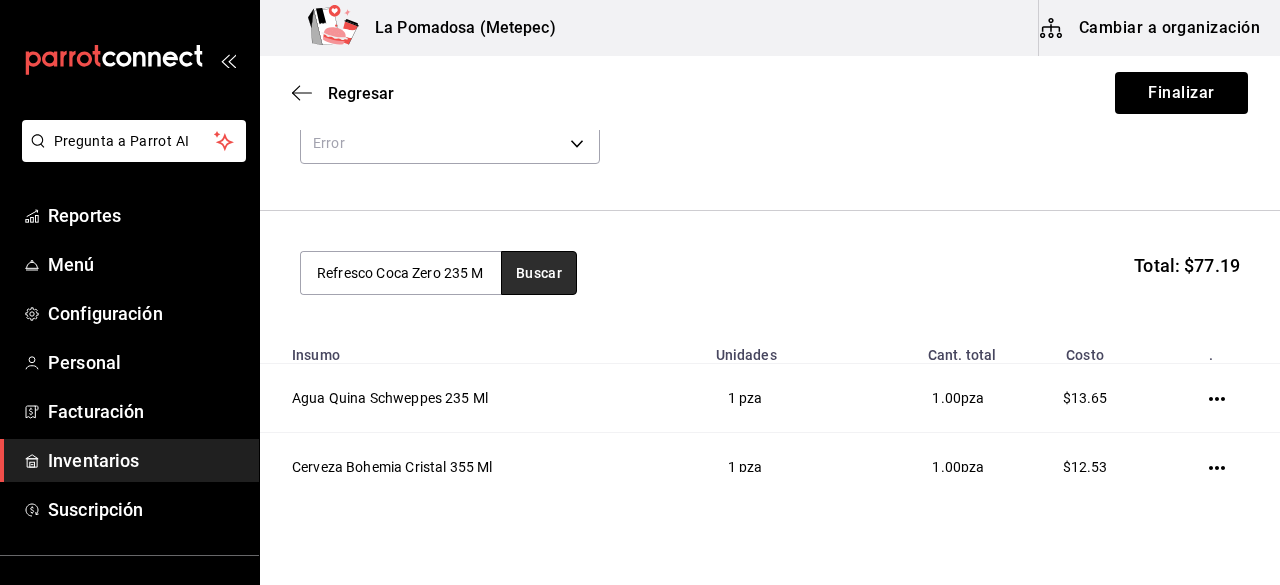 click on "Buscar" at bounding box center [539, 273] 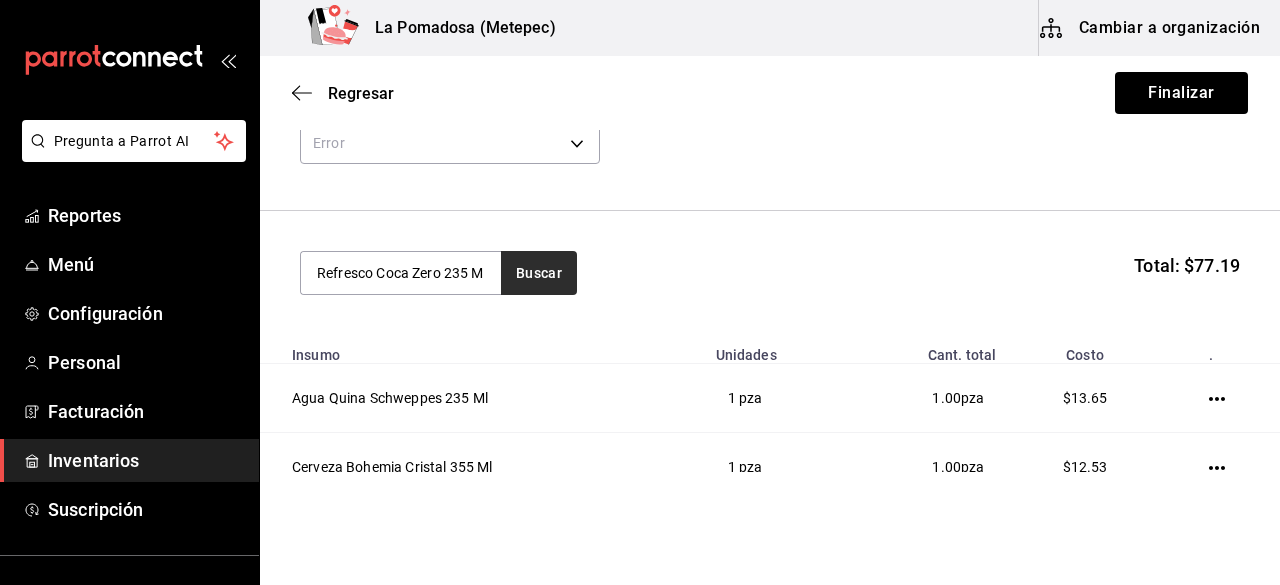 scroll, scrollTop: 0, scrollLeft: 4, axis: horizontal 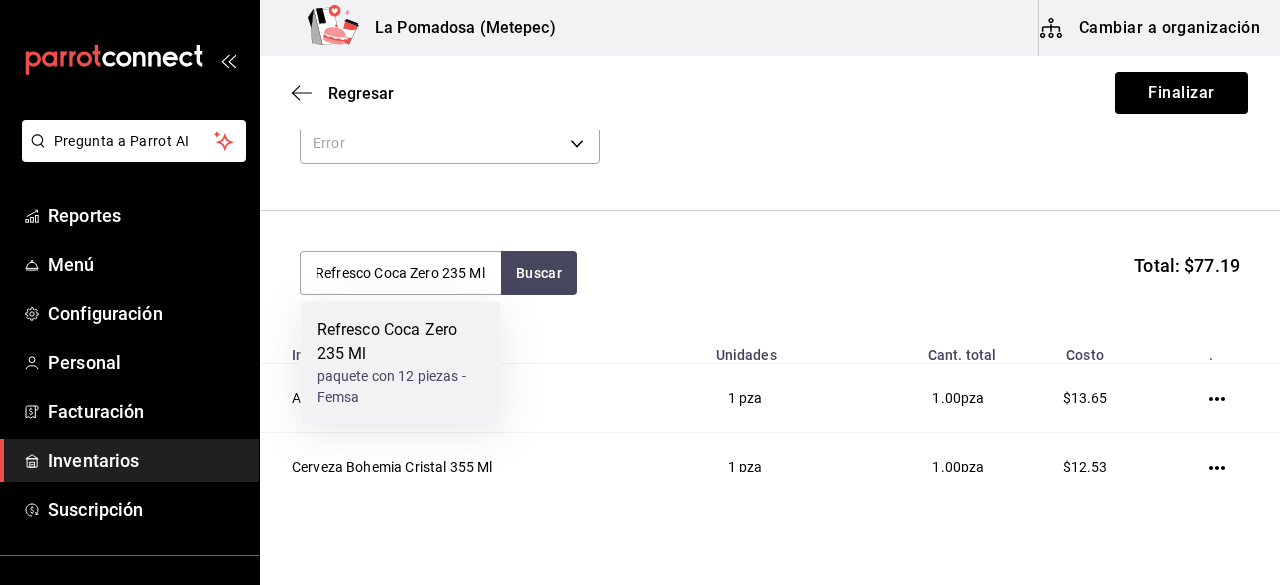 click on "Refresco Coca Zero 235 Ml" at bounding box center [401, 342] 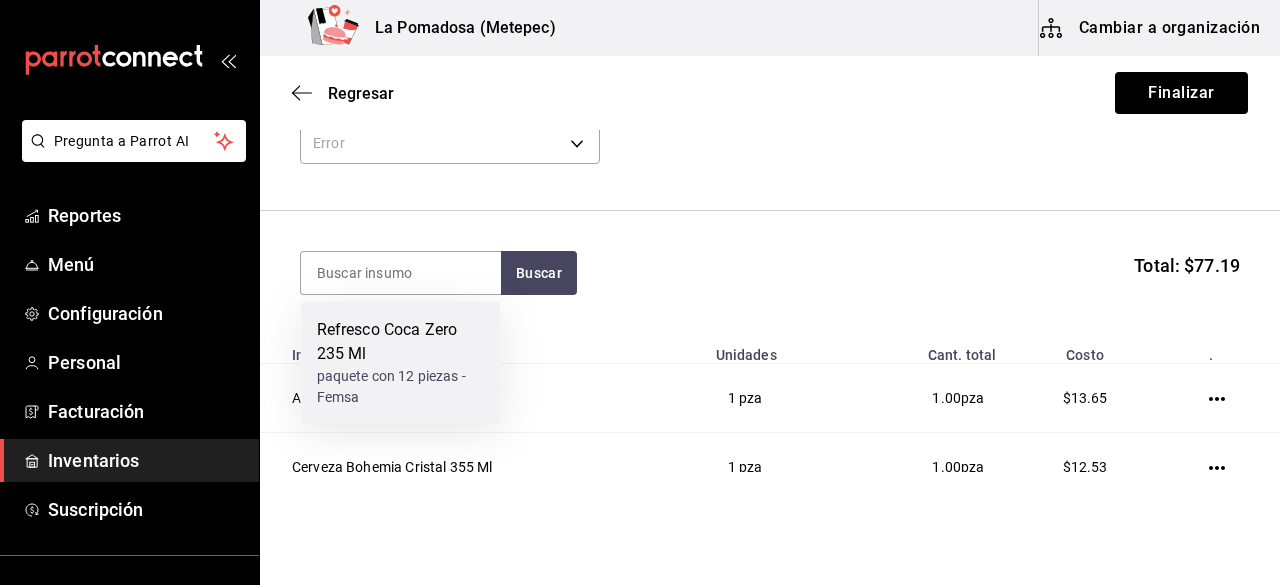 scroll, scrollTop: 0, scrollLeft: 0, axis: both 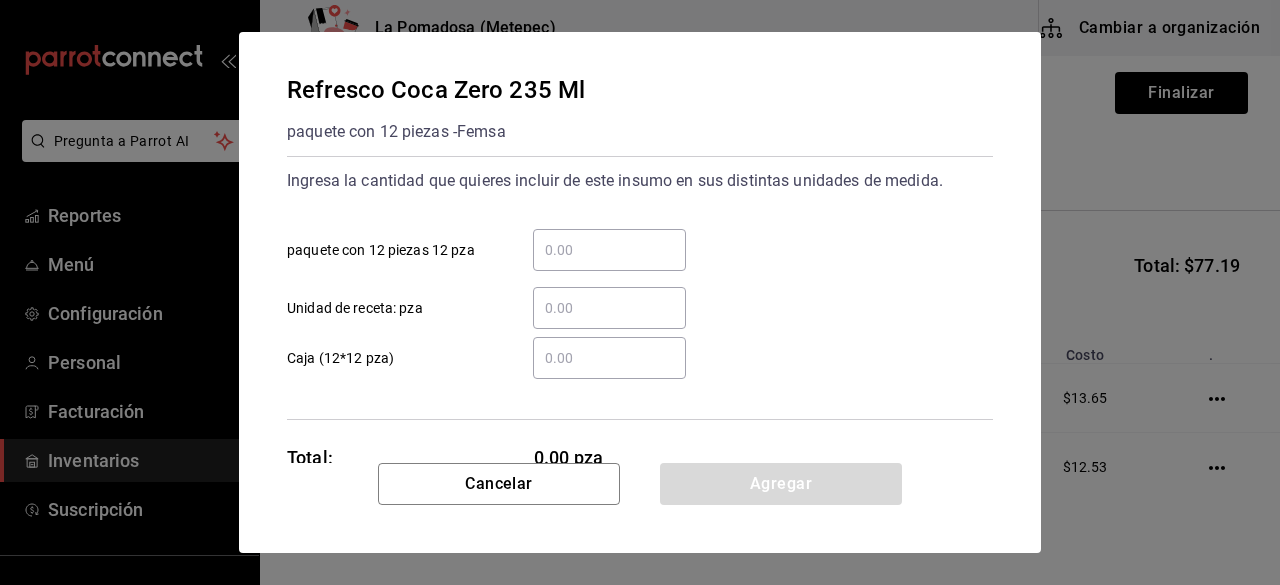 click on "​ Unidad de receta: pza" at bounding box center (609, 308) 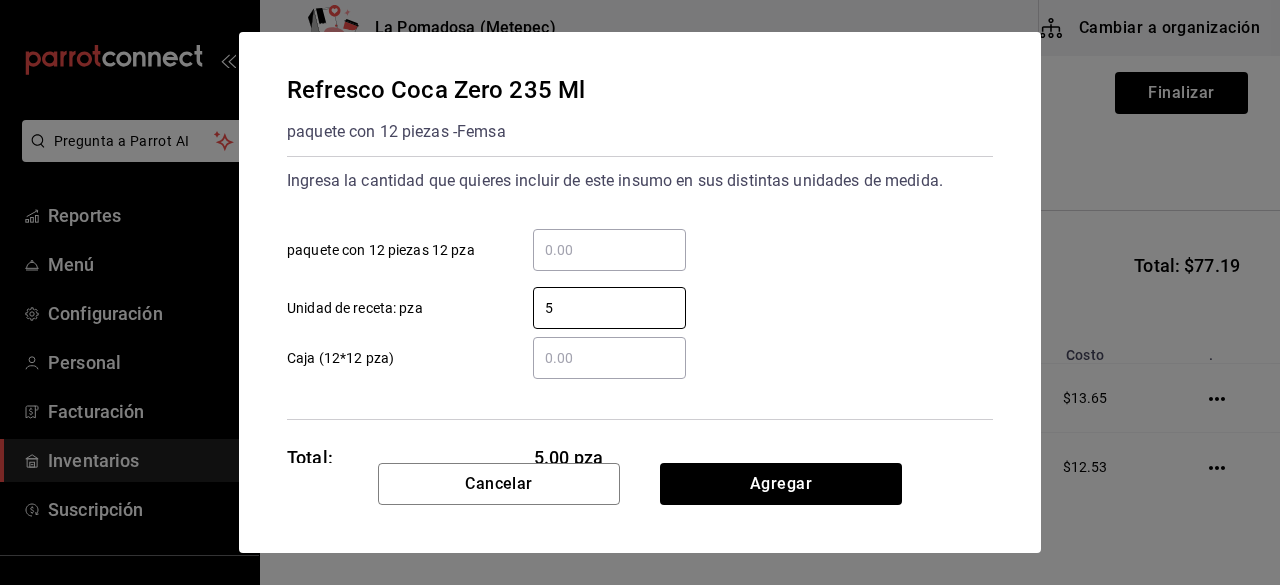 type on "5" 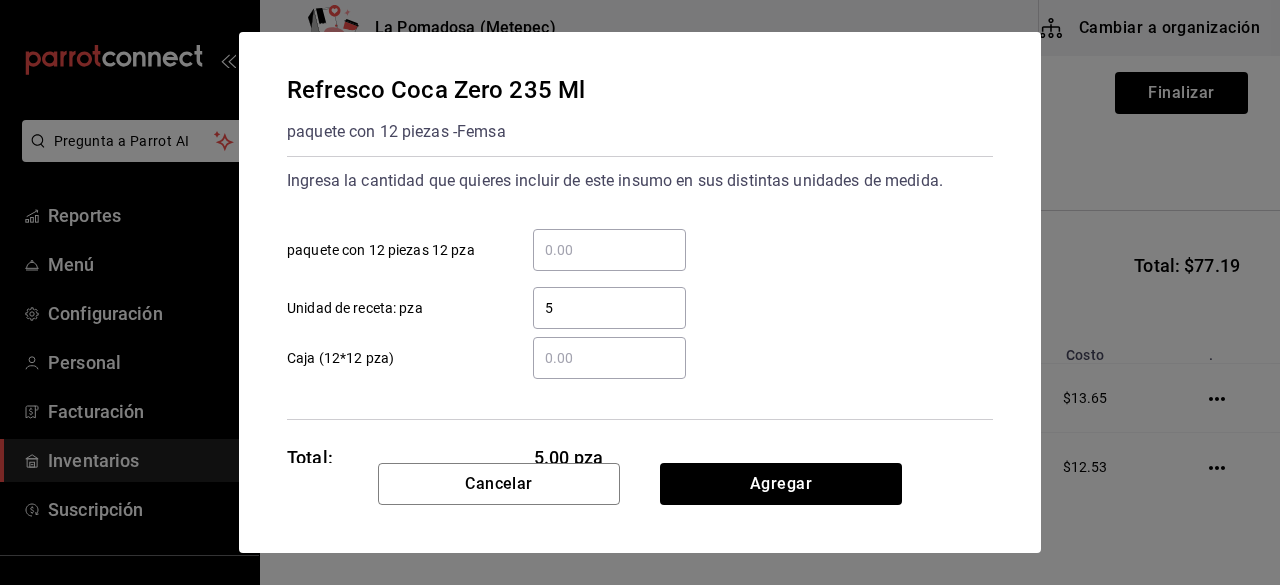 click on "​ Caja (12*12 pza)" at bounding box center [632, 350] 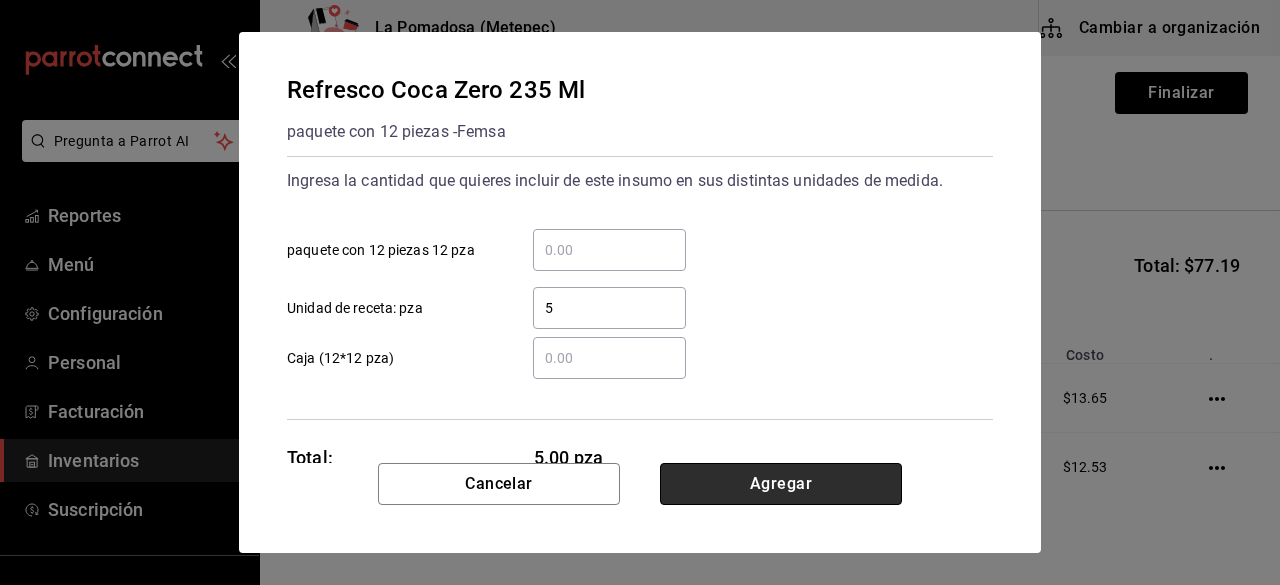 click on "Agregar" at bounding box center (781, 484) 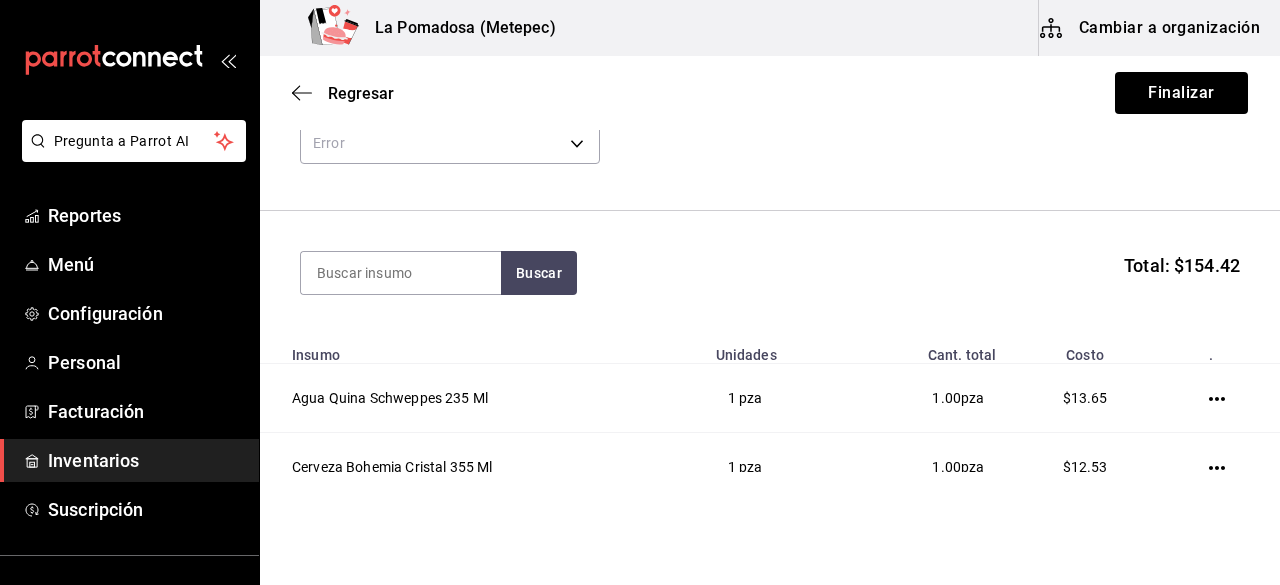 paste on "Schweppes Ginger Ale 1000 Ml" 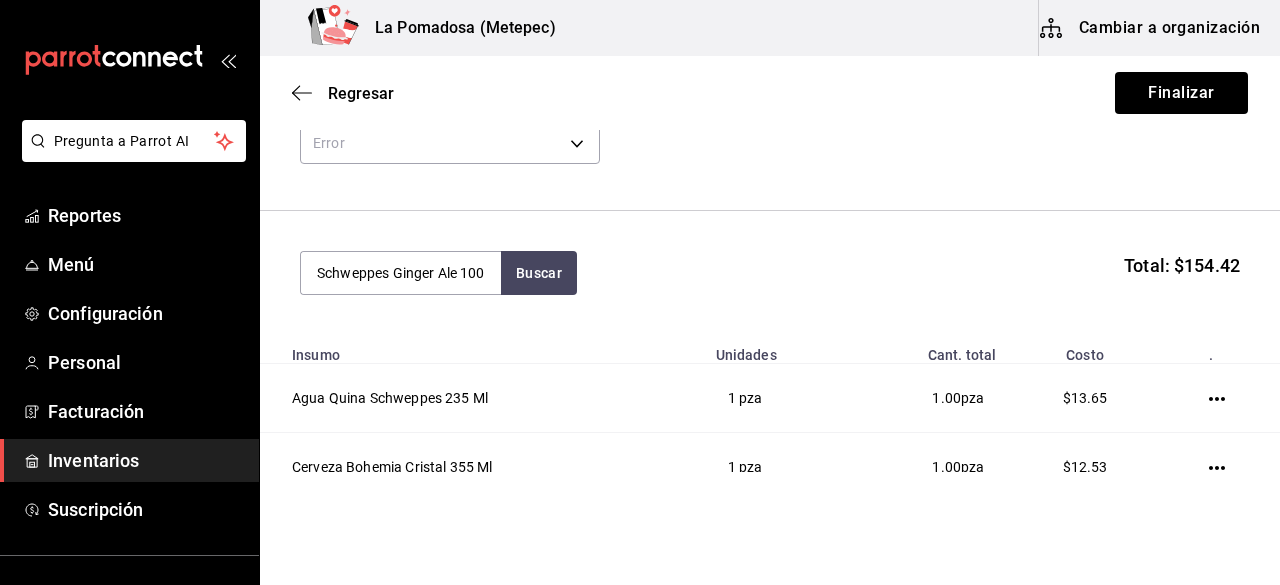 scroll, scrollTop: 0, scrollLeft: 29, axis: horizontal 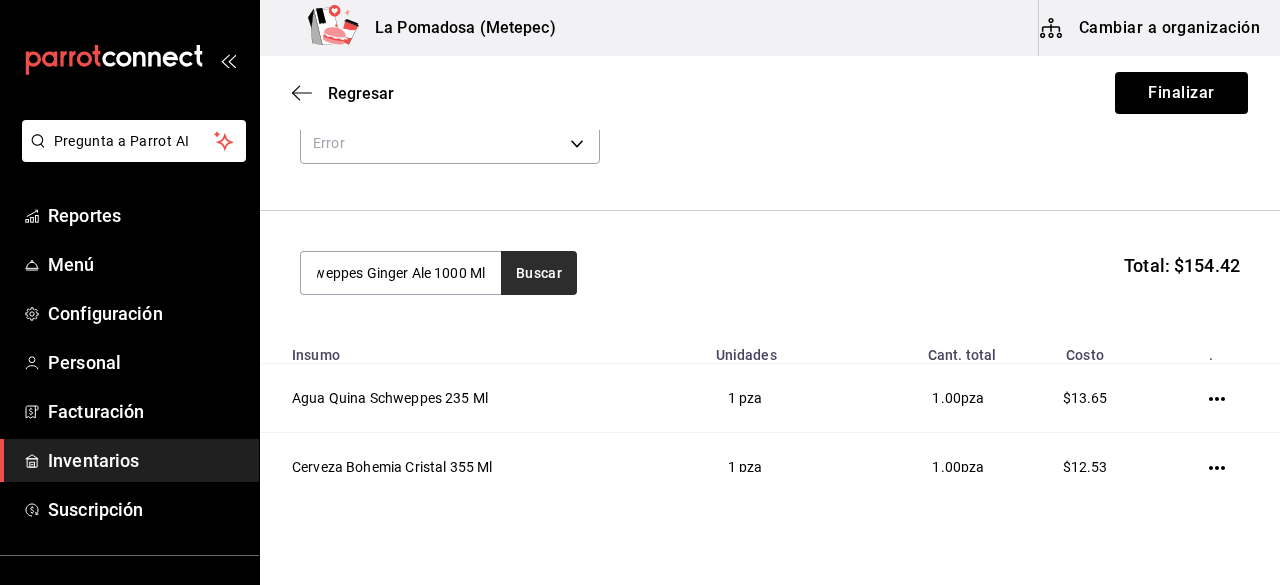 type on "Schweppes Ginger Ale 1000 Ml" 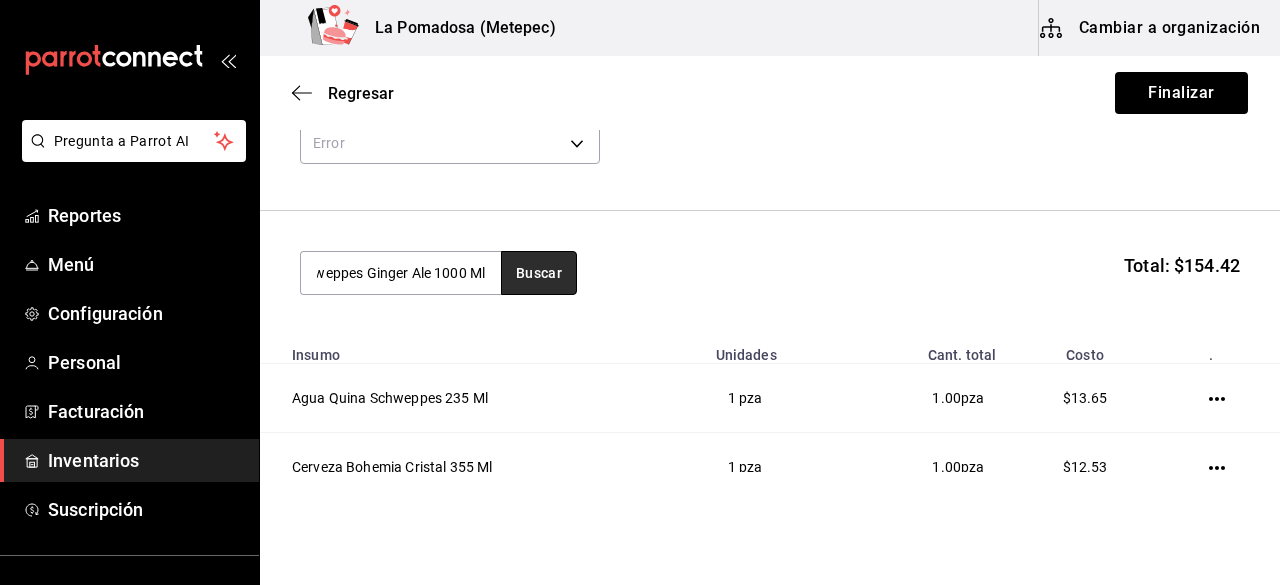 scroll, scrollTop: 0, scrollLeft: 0, axis: both 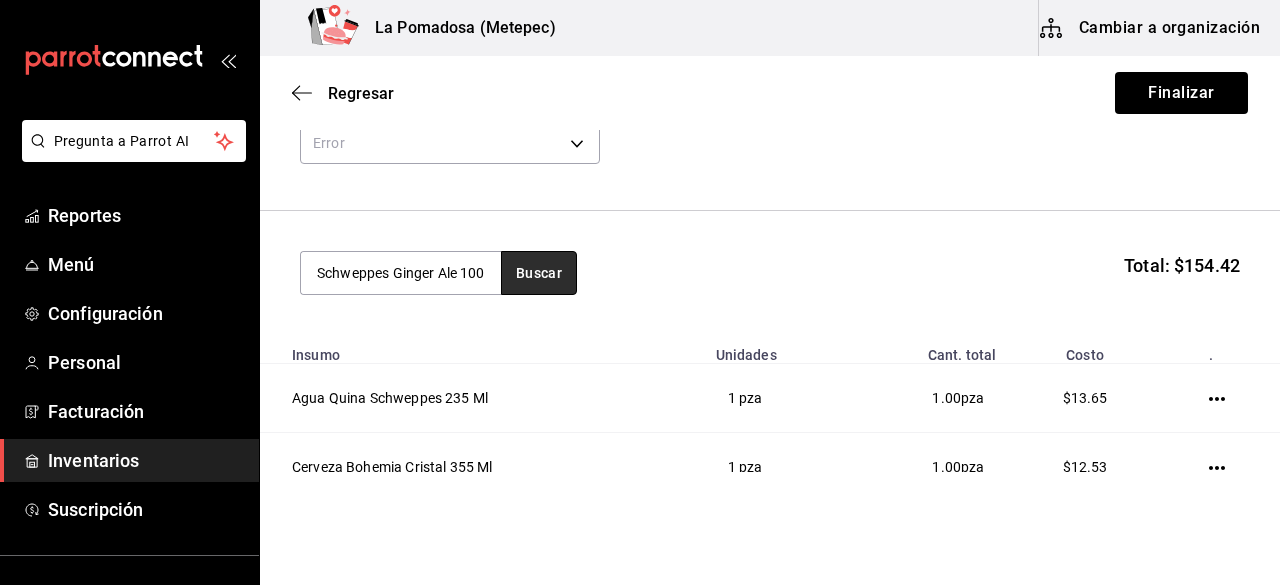click on "Buscar" at bounding box center (539, 273) 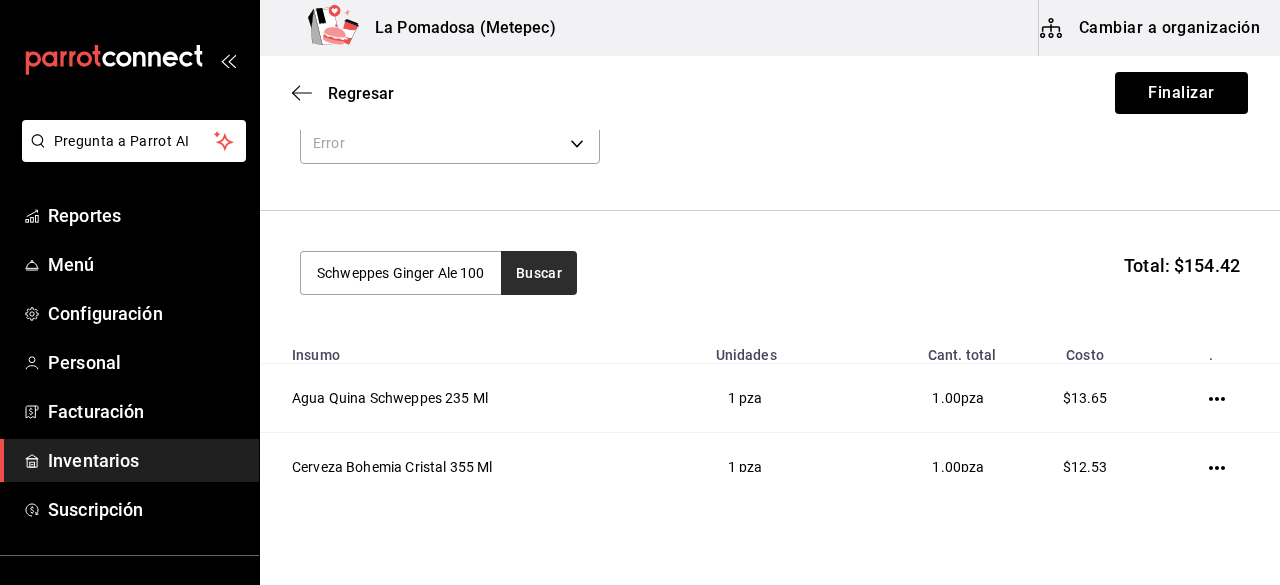 scroll, scrollTop: 0, scrollLeft: 29, axis: horizontal 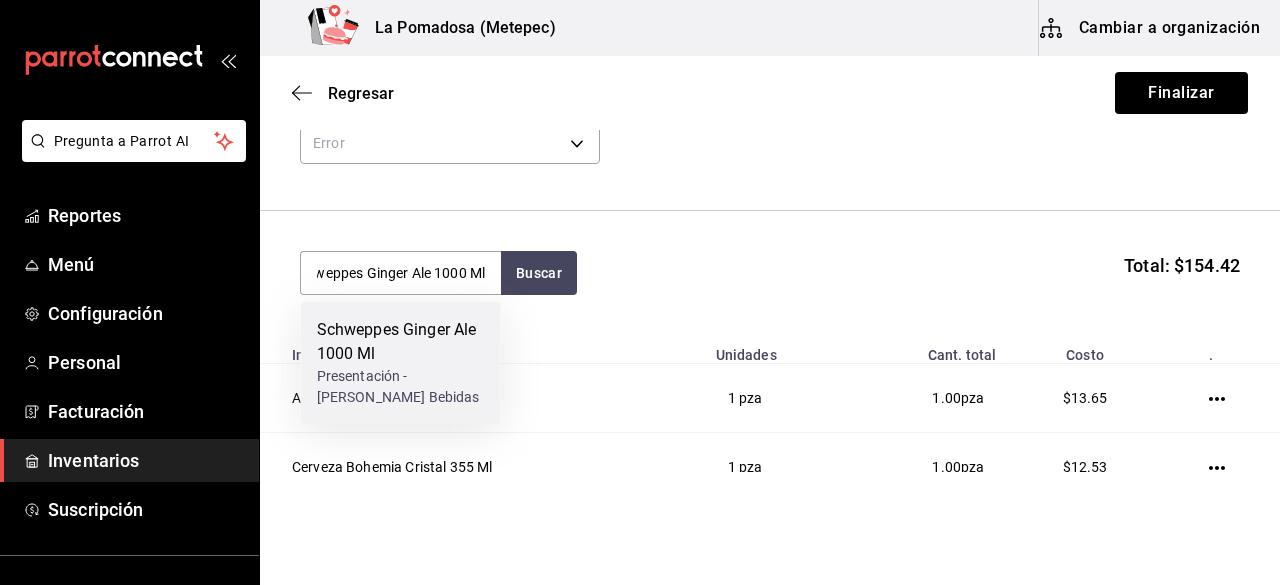 click on "Presentación - [PERSON_NAME] Bebidas" at bounding box center [401, 387] 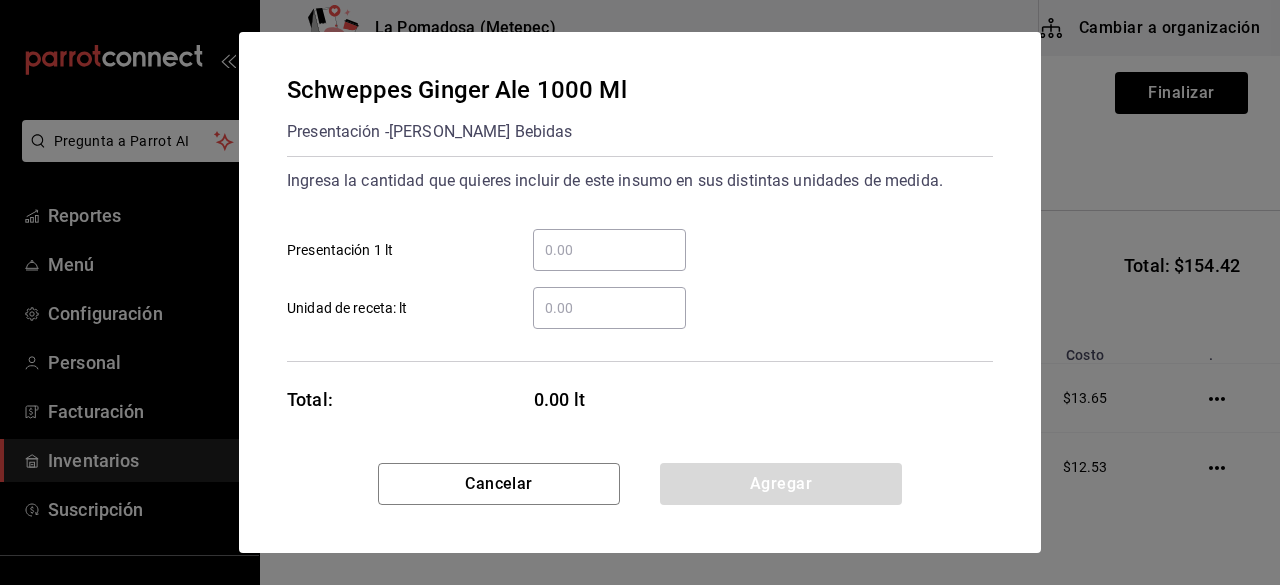 scroll, scrollTop: 0, scrollLeft: 0, axis: both 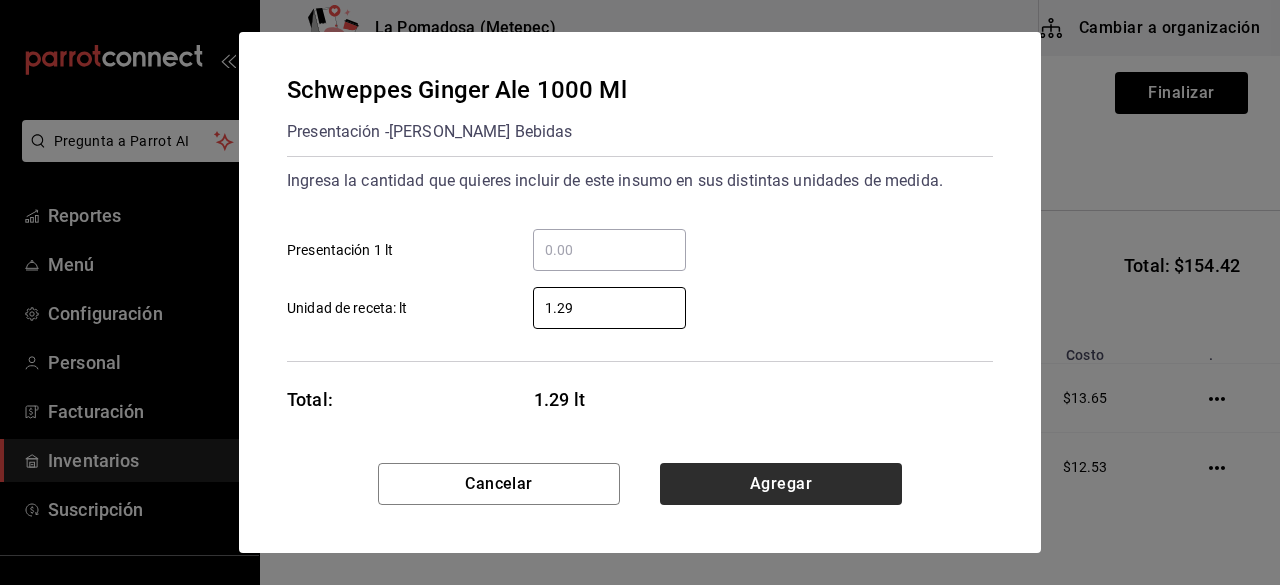 type on "1.29" 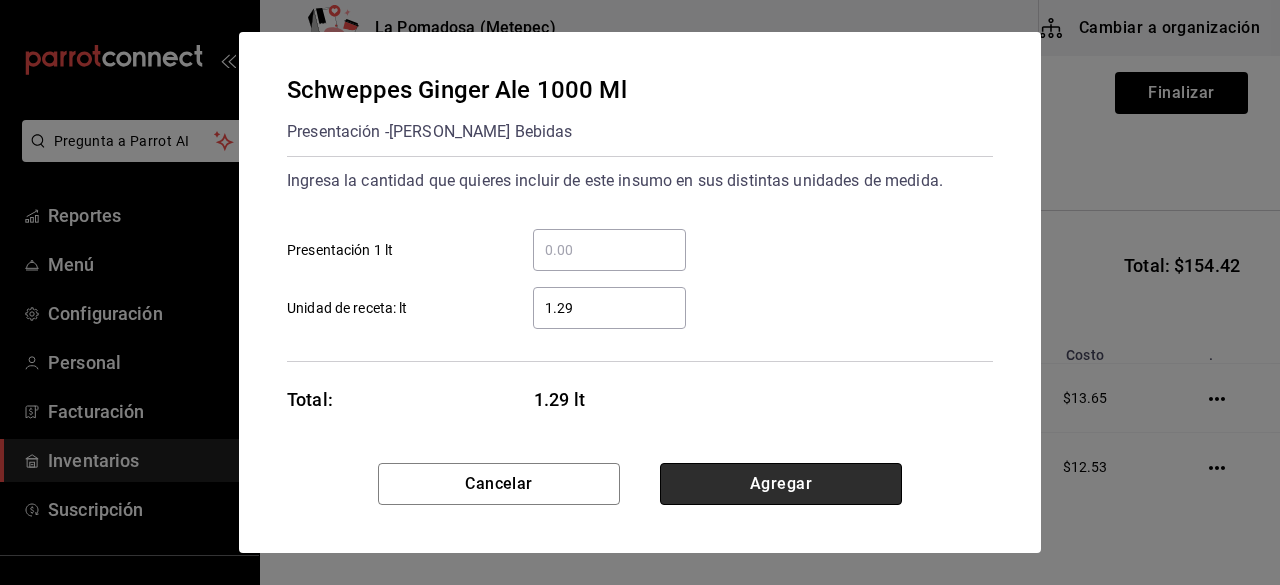 click on "Agregar" at bounding box center (781, 484) 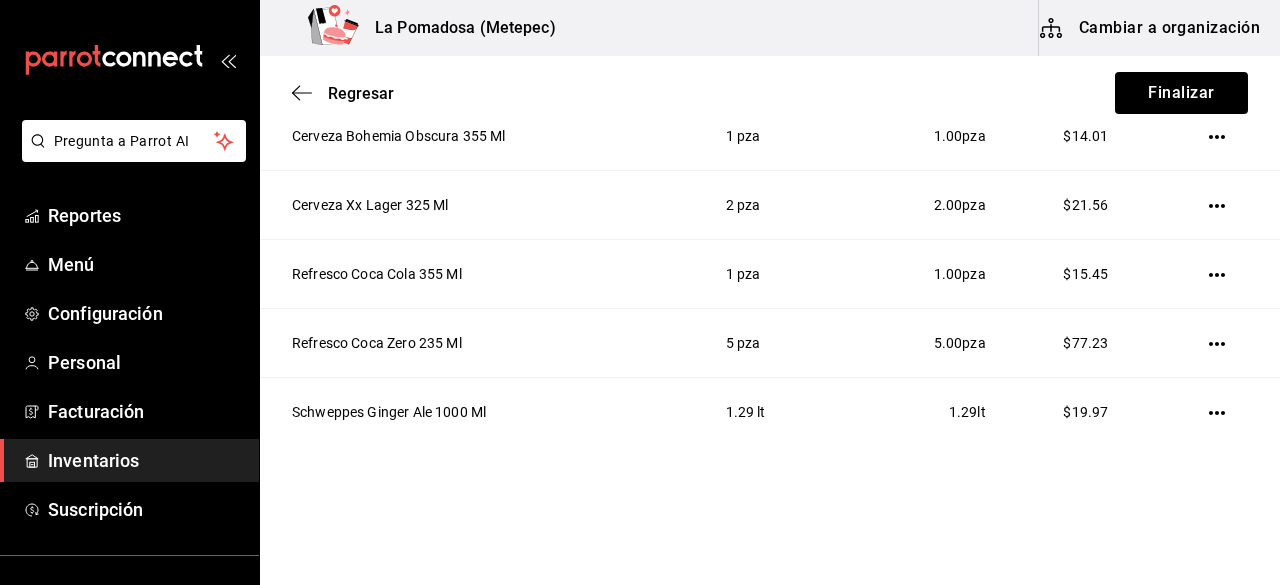 scroll, scrollTop: 557, scrollLeft: 0, axis: vertical 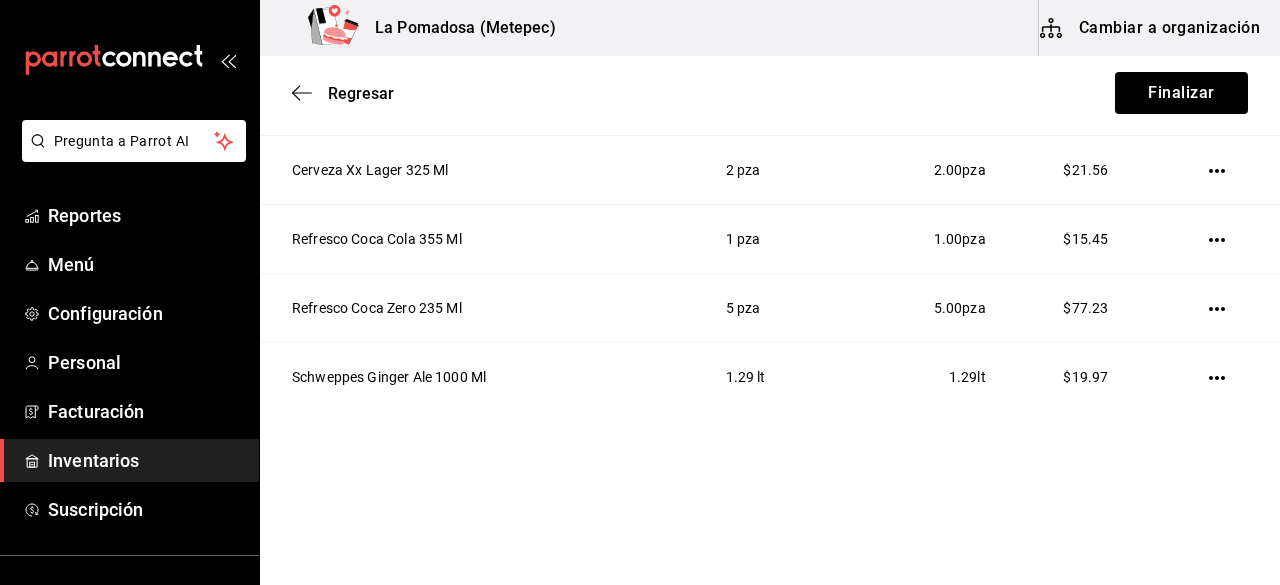 drag, startPoint x: 290, startPoint y: 253, endPoint x: 1203, endPoint y: 427, distance: 929.4326 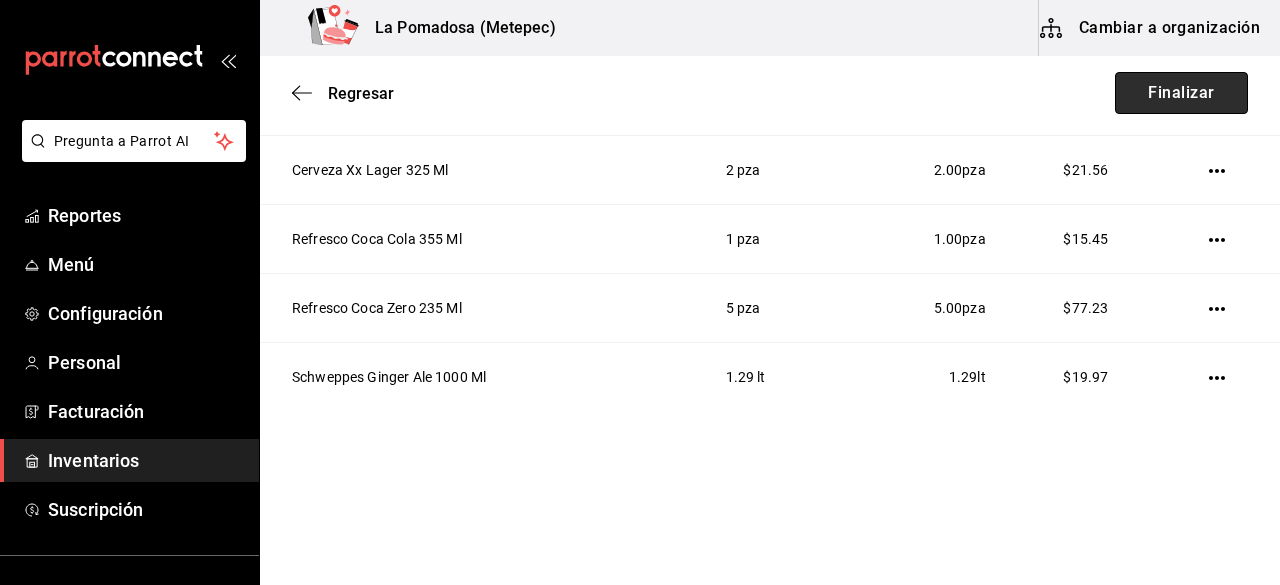 click on "Finalizar" at bounding box center (1181, 93) 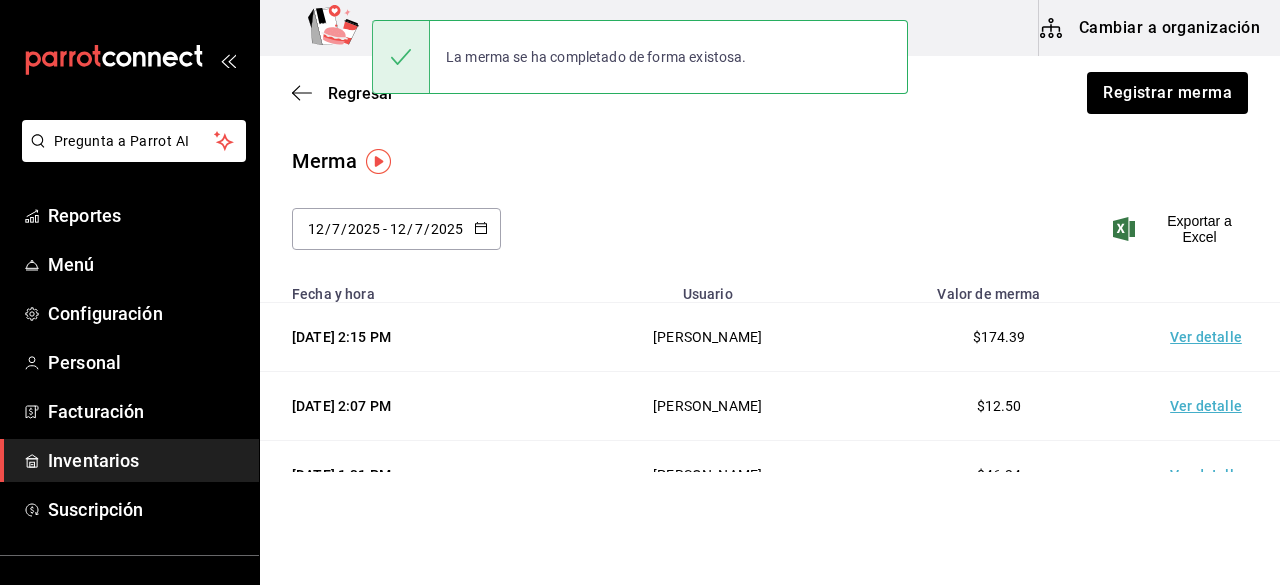 click on "Inventarios" at bounding box center (145, 460) 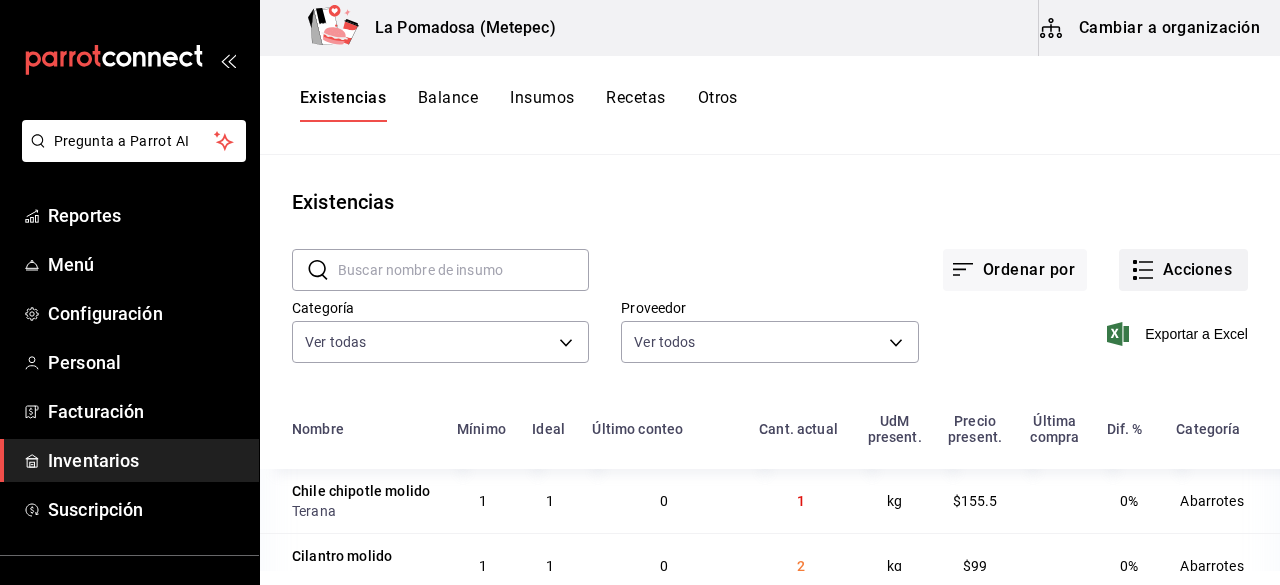 click on "Acciones" at bounding box center (1183, 270) 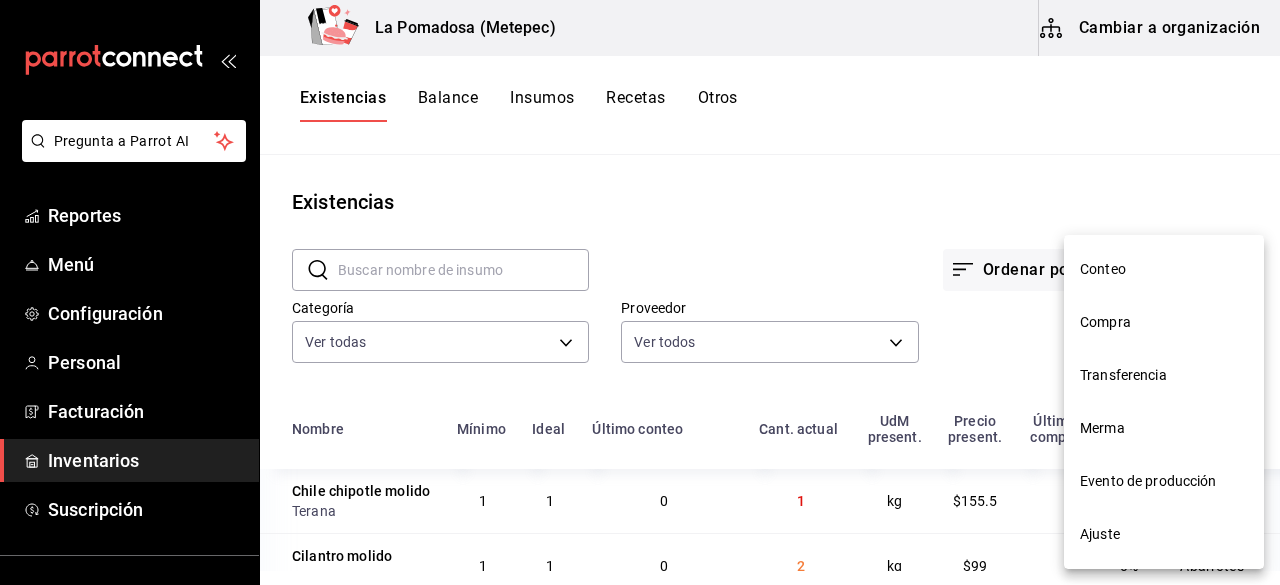 click on "Ajuste" at bounding box center [1164, 534] 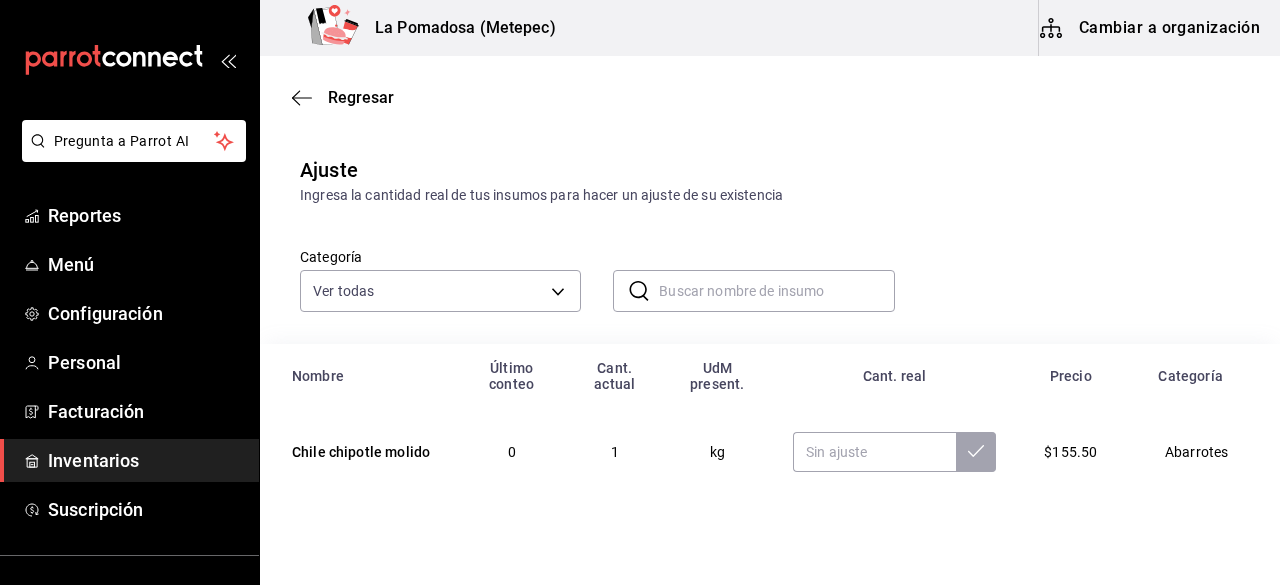 paste on "Agua Mineral [PERSON_NAME] 1.75 Lt" 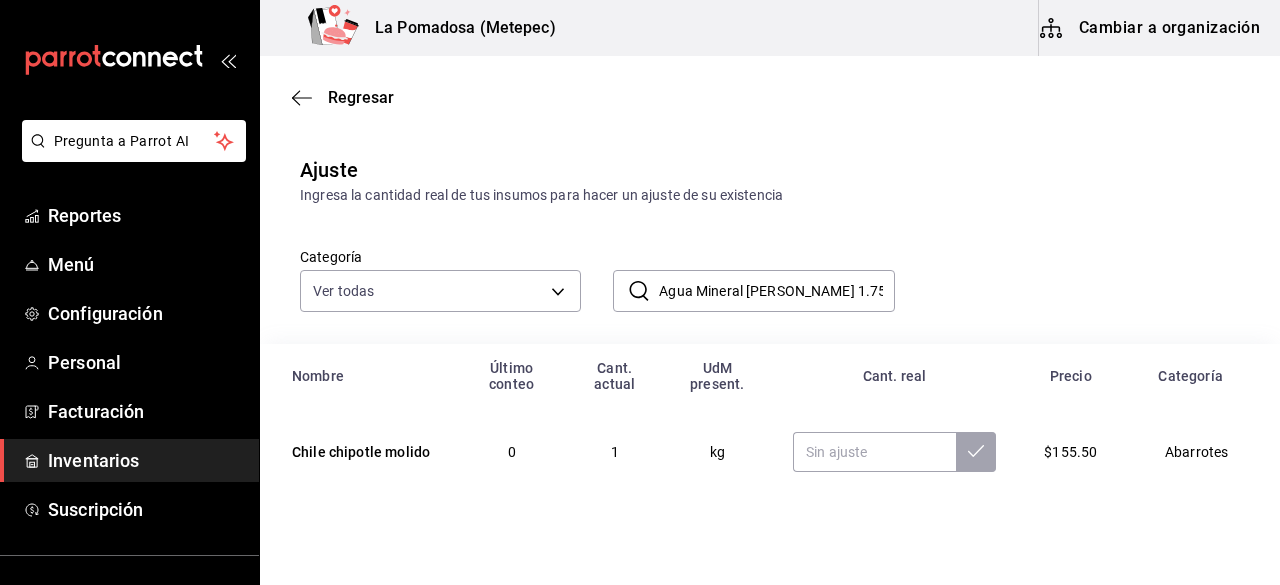 click on "Agua Mineral [PERSON_NAME] 1.75 Lt" at bounding box center [776, 291] 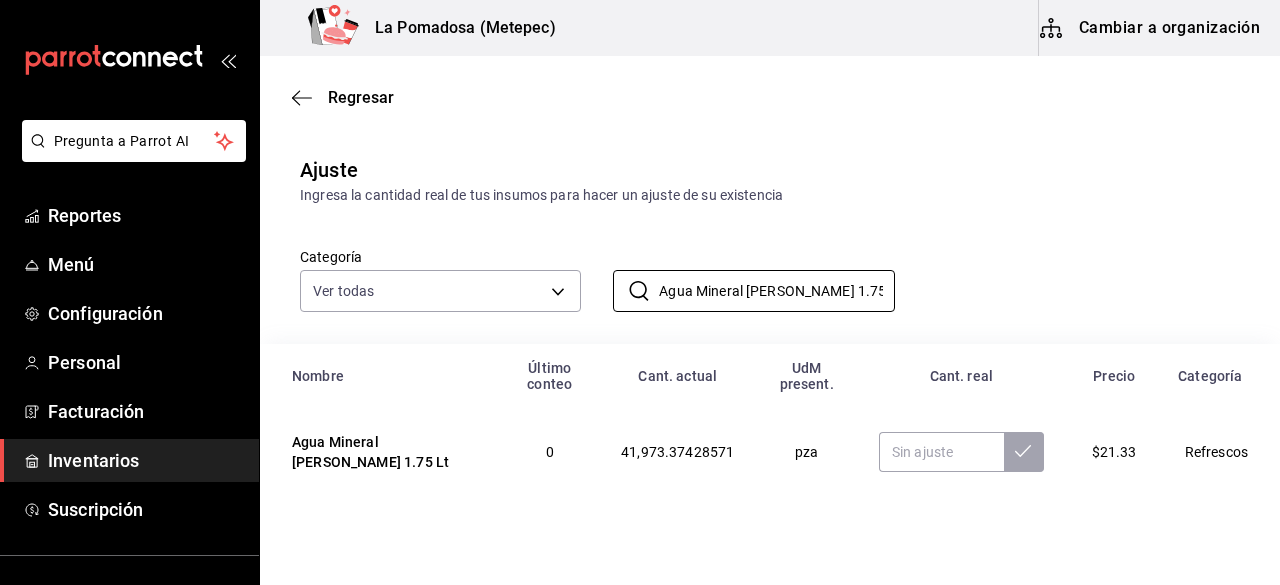 type on "Agua Mineral [PERSON_NAME] 1.75 Lt" 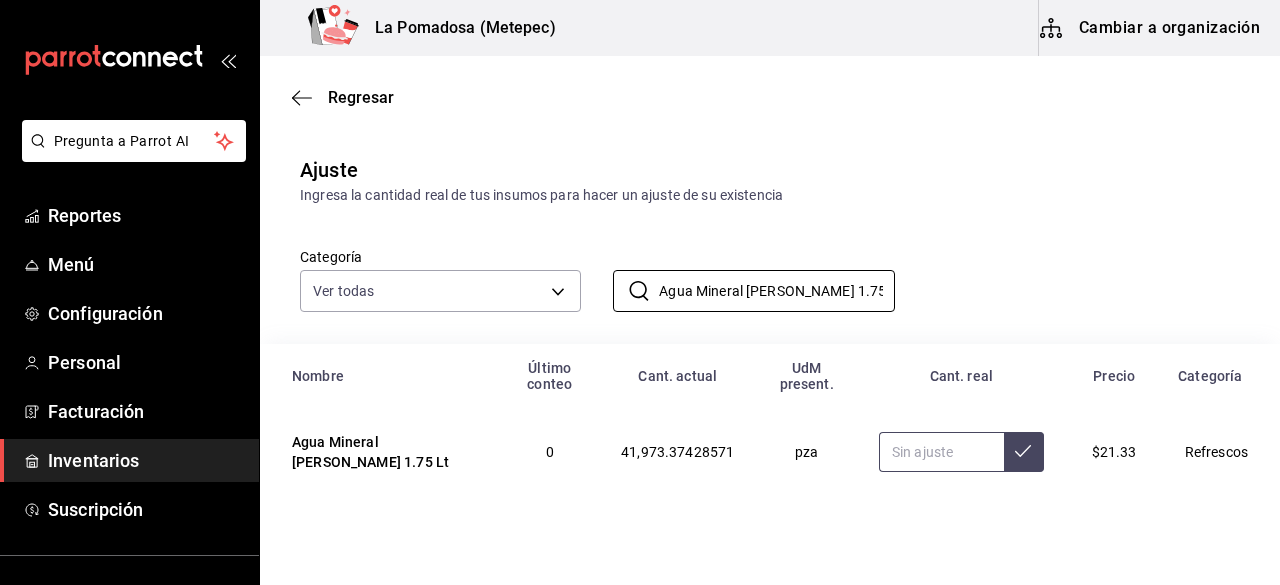 click at bounding box center [941, 452] 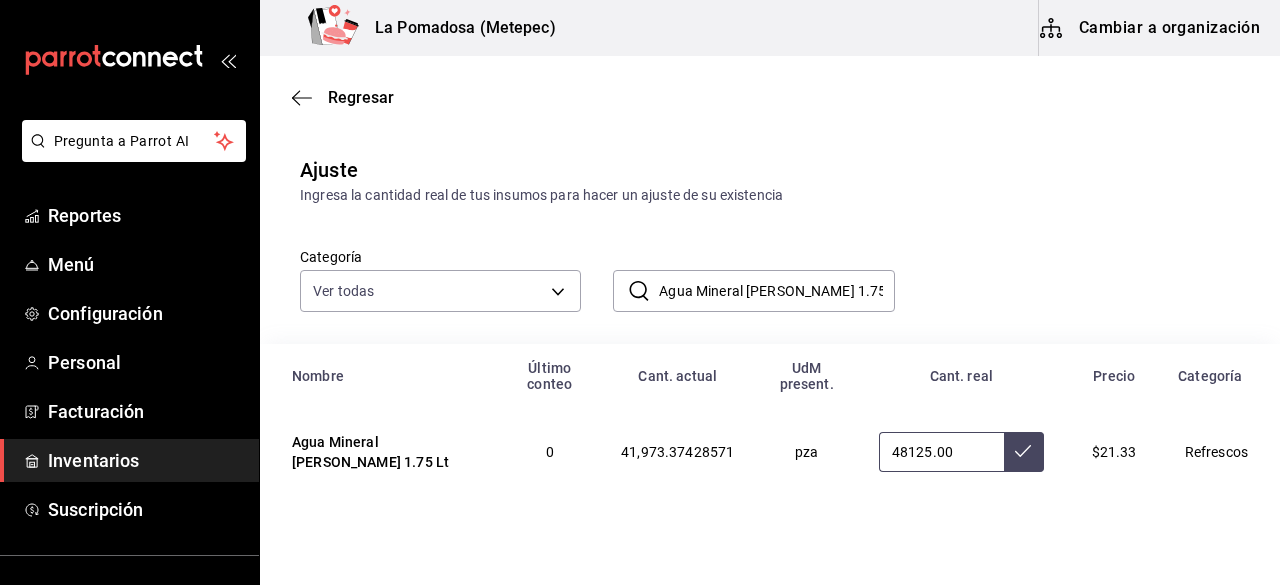 type on "48125.00" 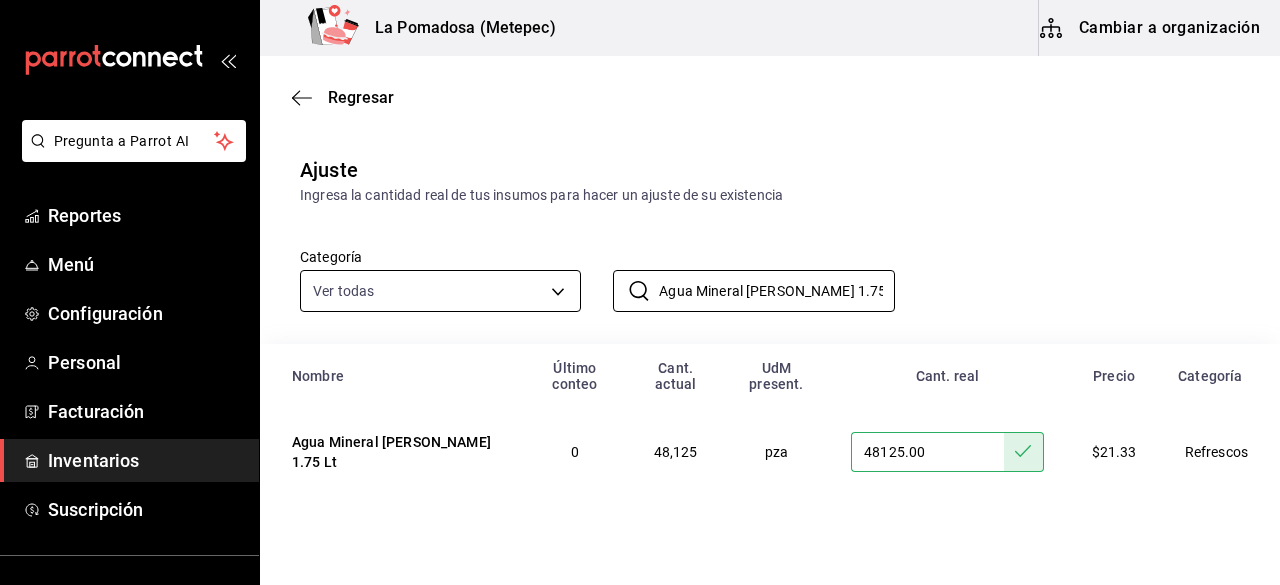 drag, startPoint x: 865, startPoint y: 285, endPoint x: 510, endPoint y: 299, distance: 355.27594 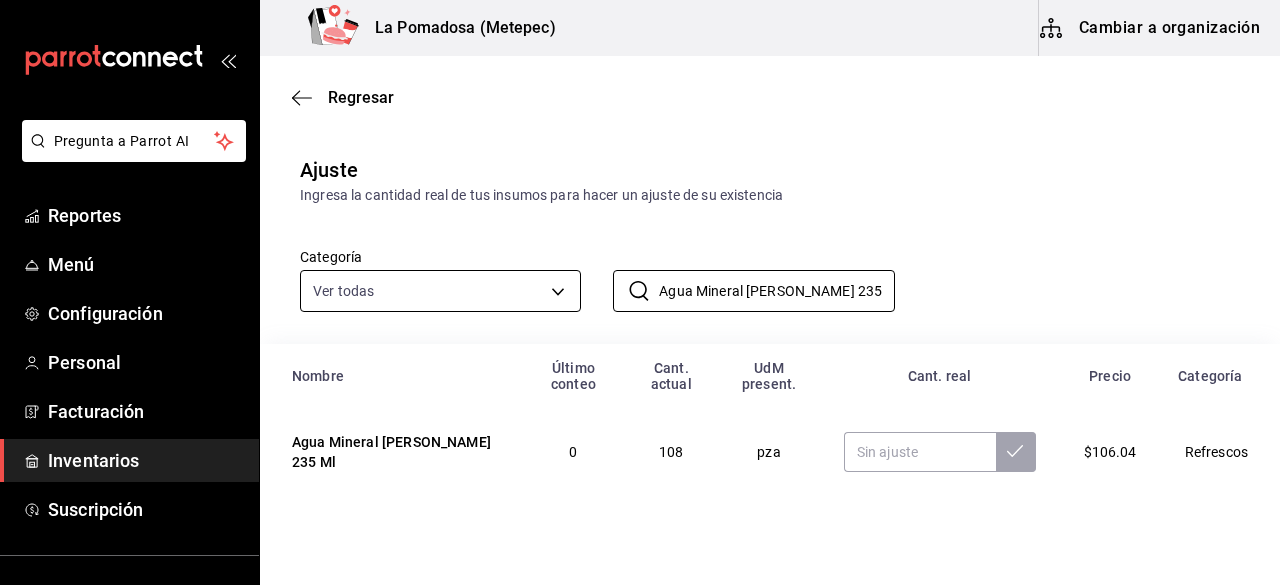 type on "Agua Mineral [PERSON_NAME] 235 Ml" 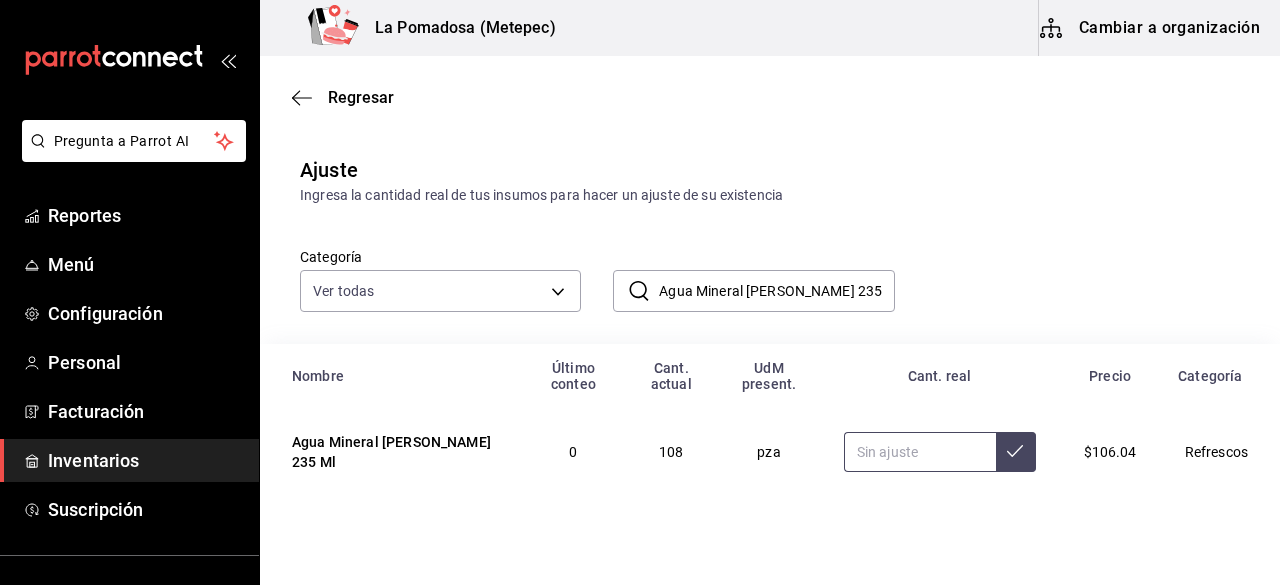 click at bounding box center (920, 452) 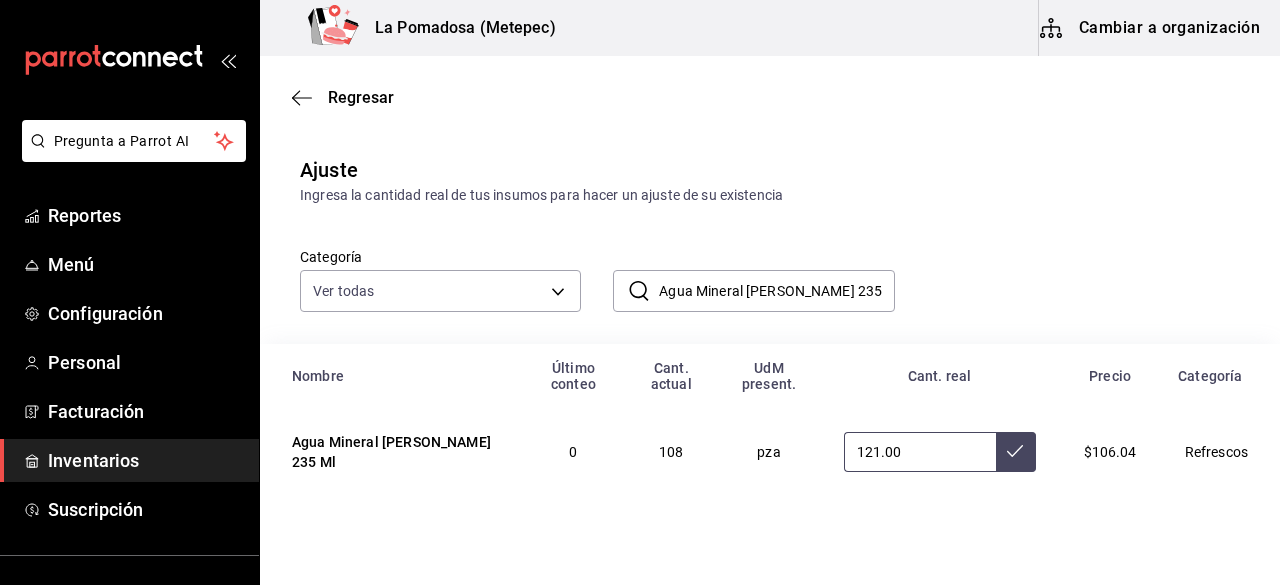 type on "121.00" 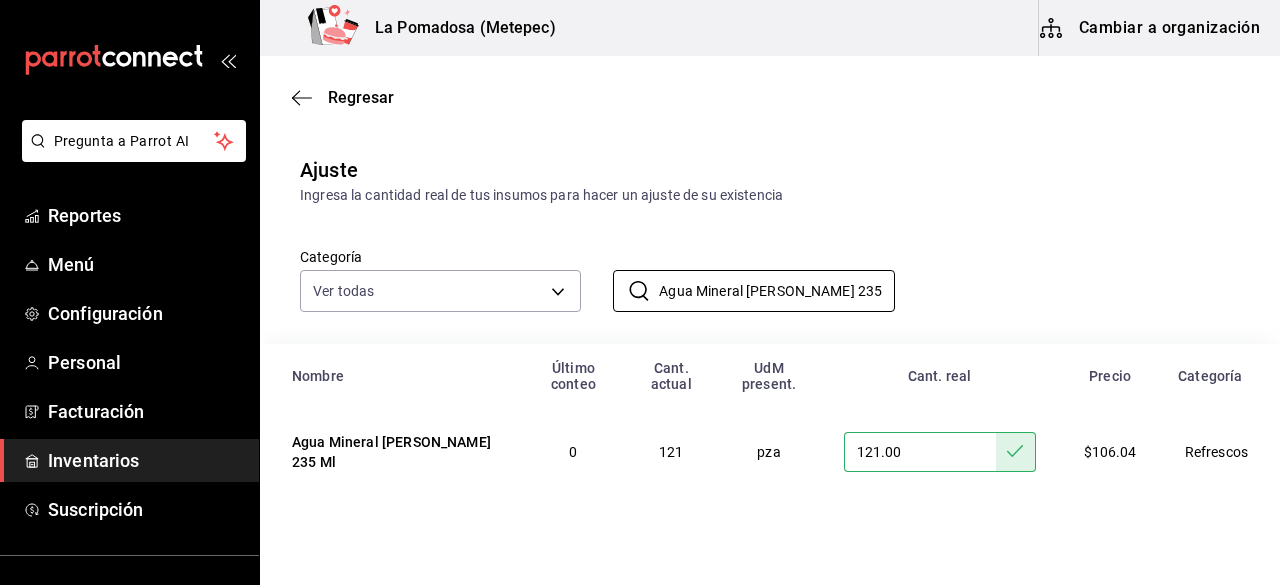drag, startPoint x: 870, startPoint y: 289, endPoint x: 586, endPoint y: 297, distance: 284.11264 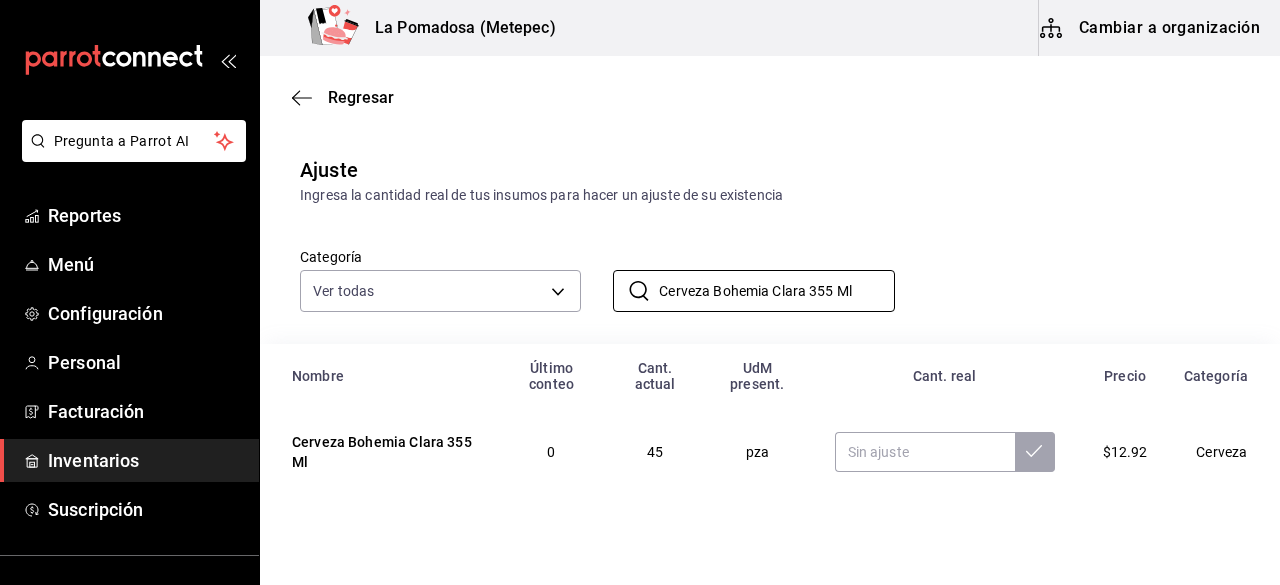 type on "Cerveza Bohemia Clara 355 Ml" 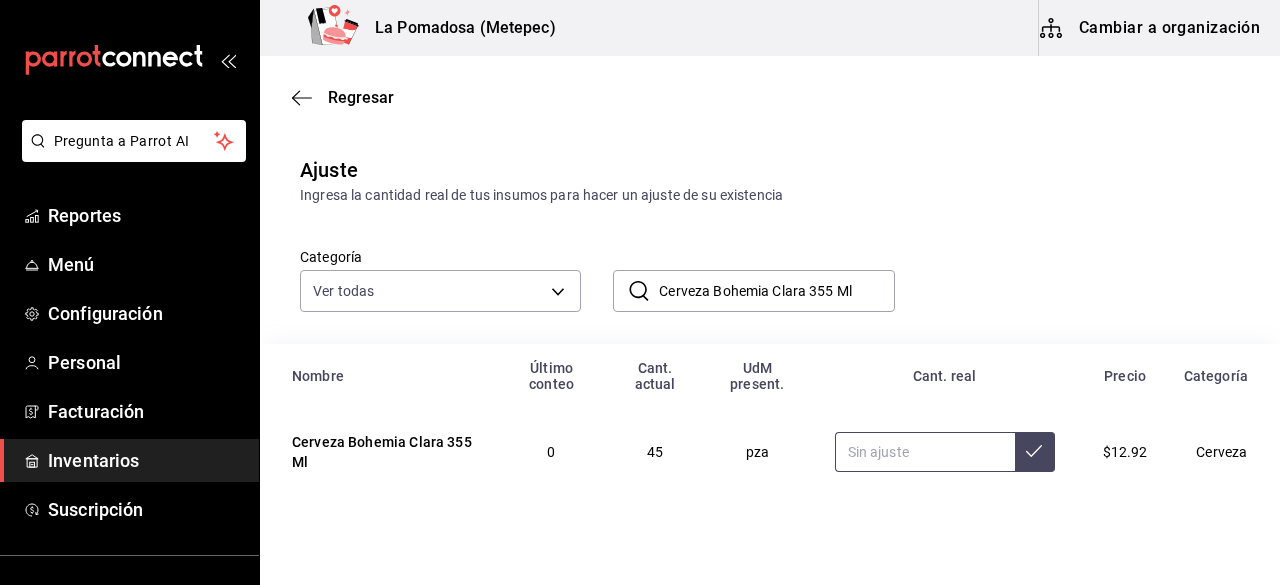 click at bounding box center [925, 452] 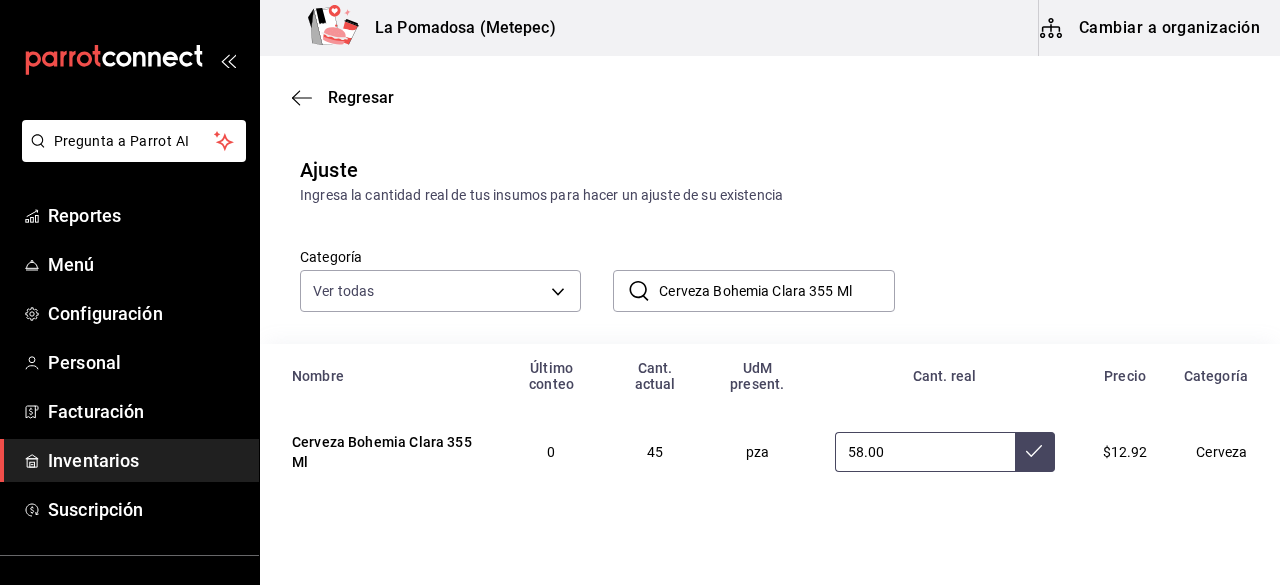 type on "58.00" 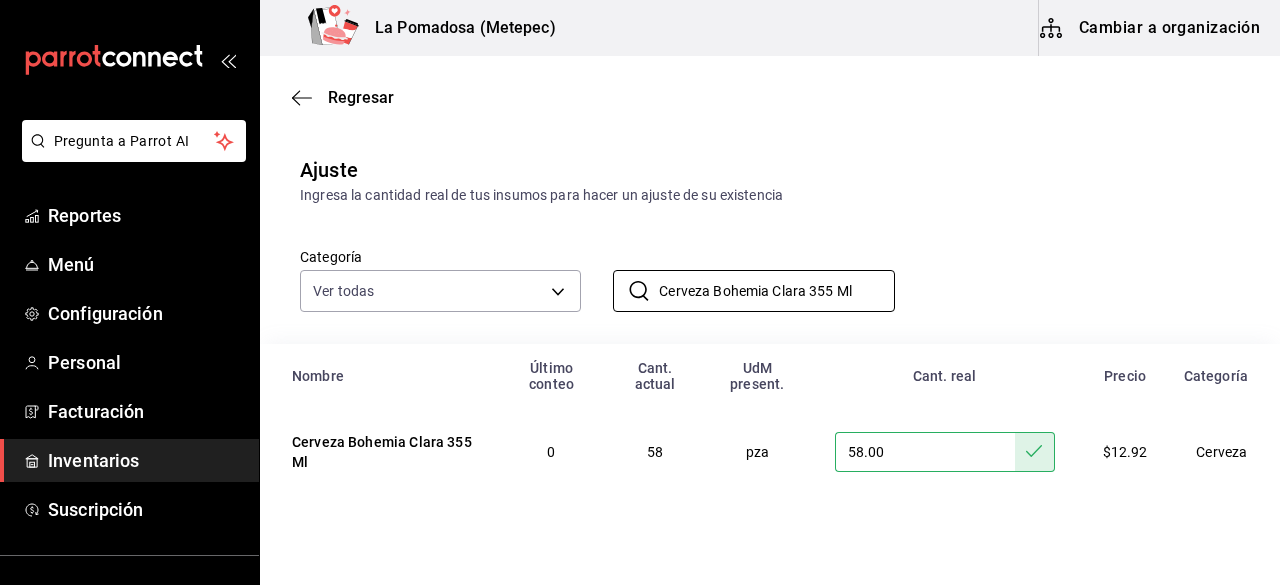drag, startPoint x: 880, startPoint y: 290, endPoint x: 491, endPoint y: 321, distance: 390.23328 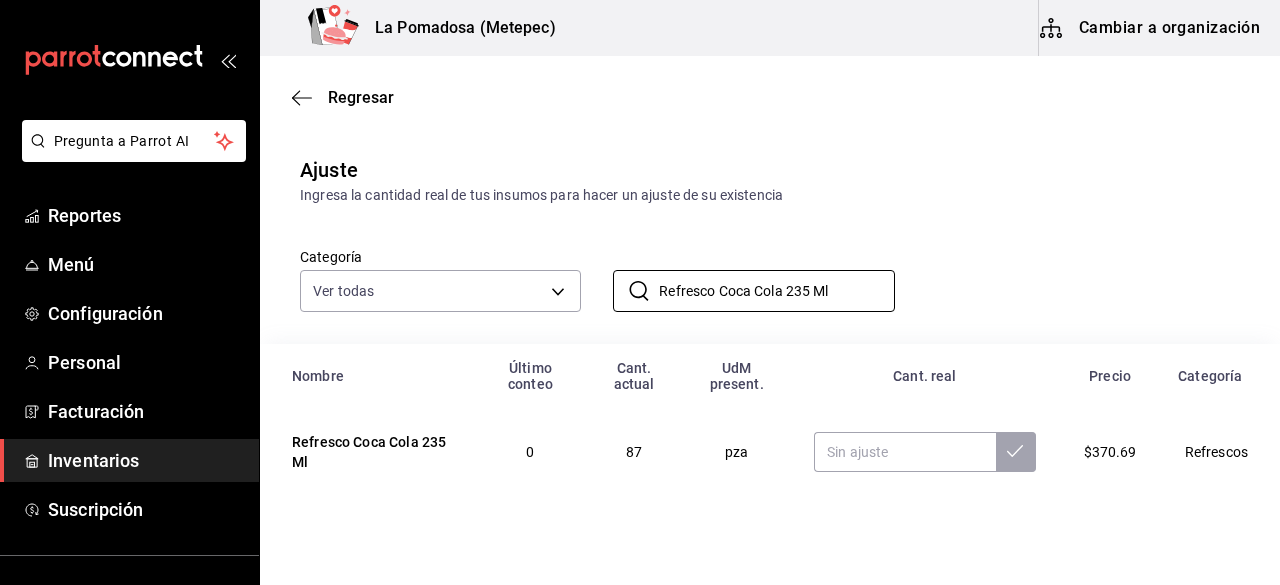 type on "Refresco Coca Cola 235 Ml" 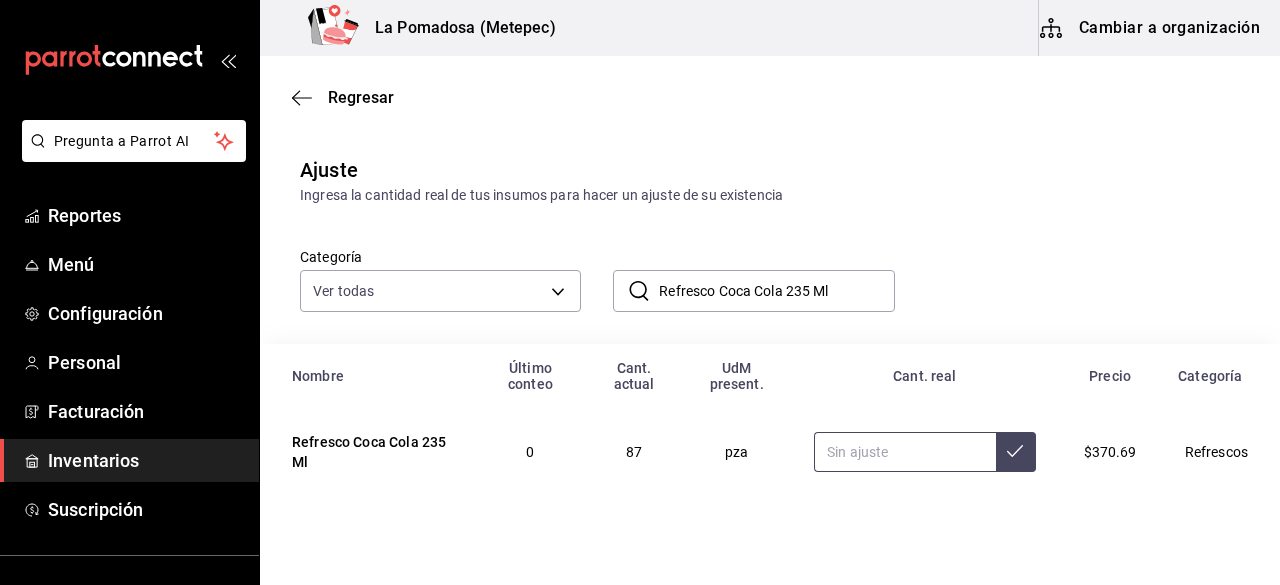 click at bounding box center [904, 452] 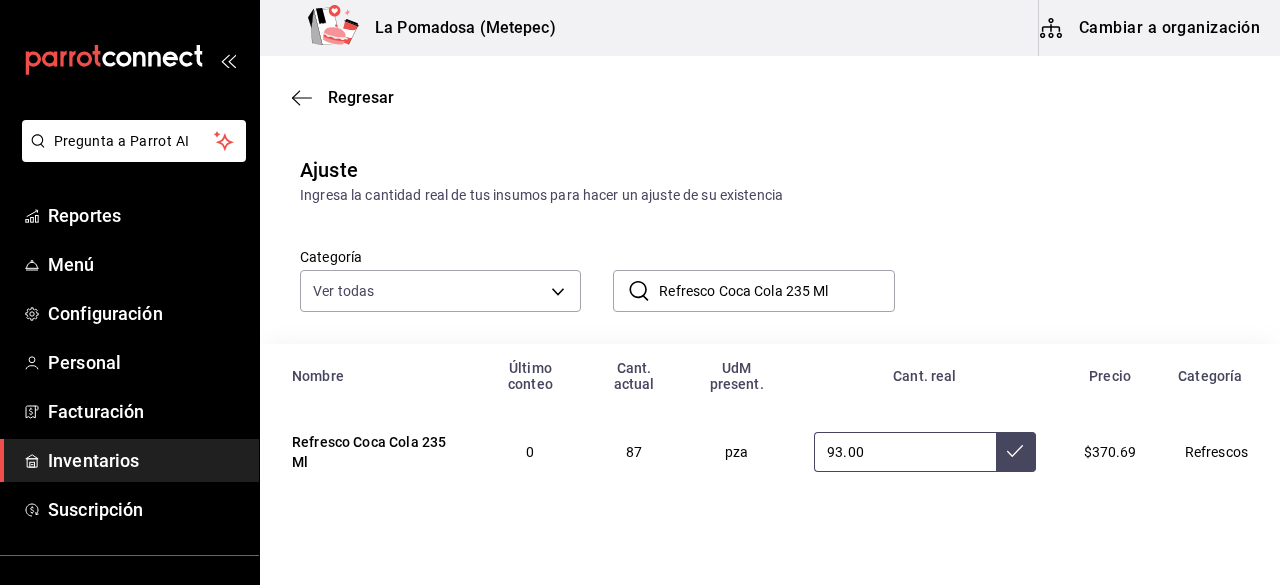 type on "93.00" 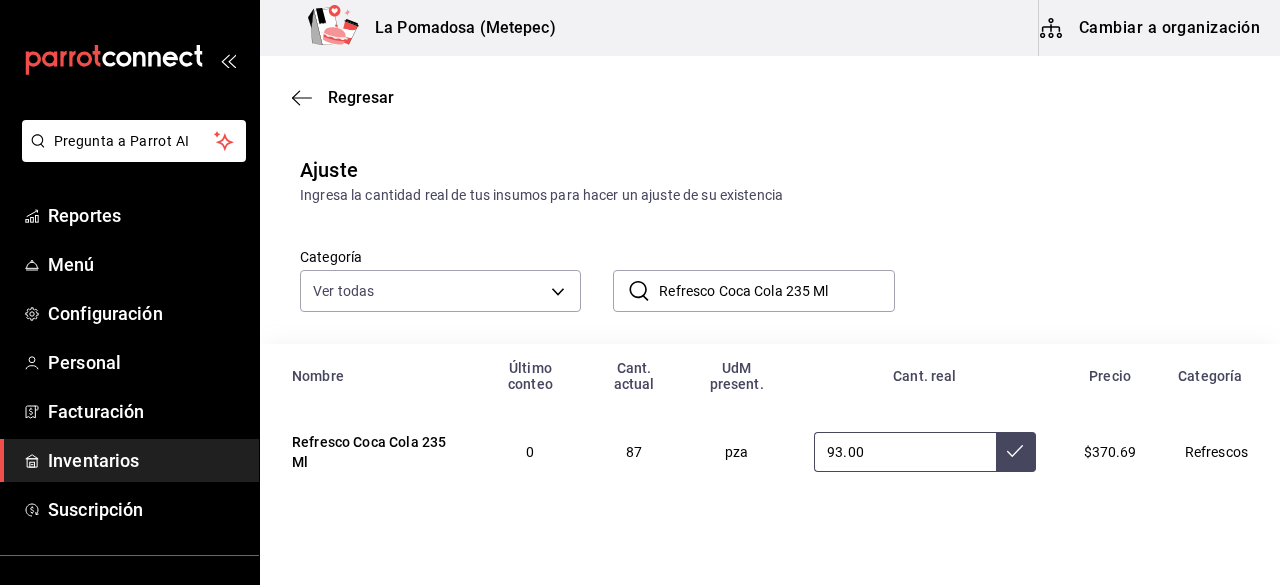 click at bounding box center [1016, 452] 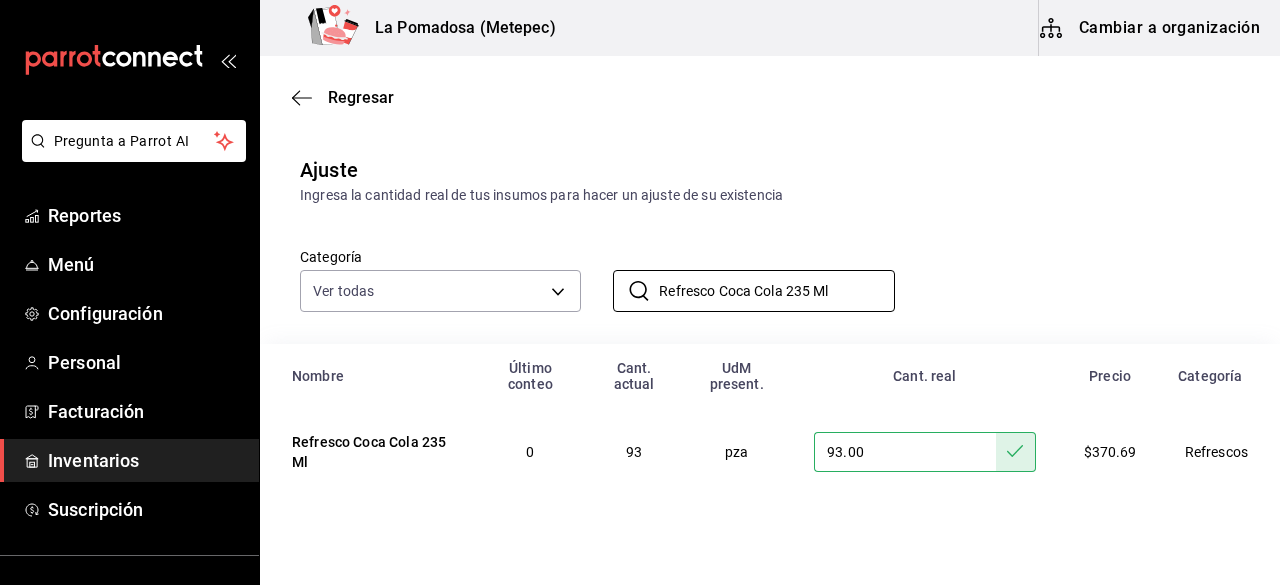 drag, startPoint x: 844, startPoint y: 293, endPoint x: 602, endPoint y: 303, distance: 242.20653 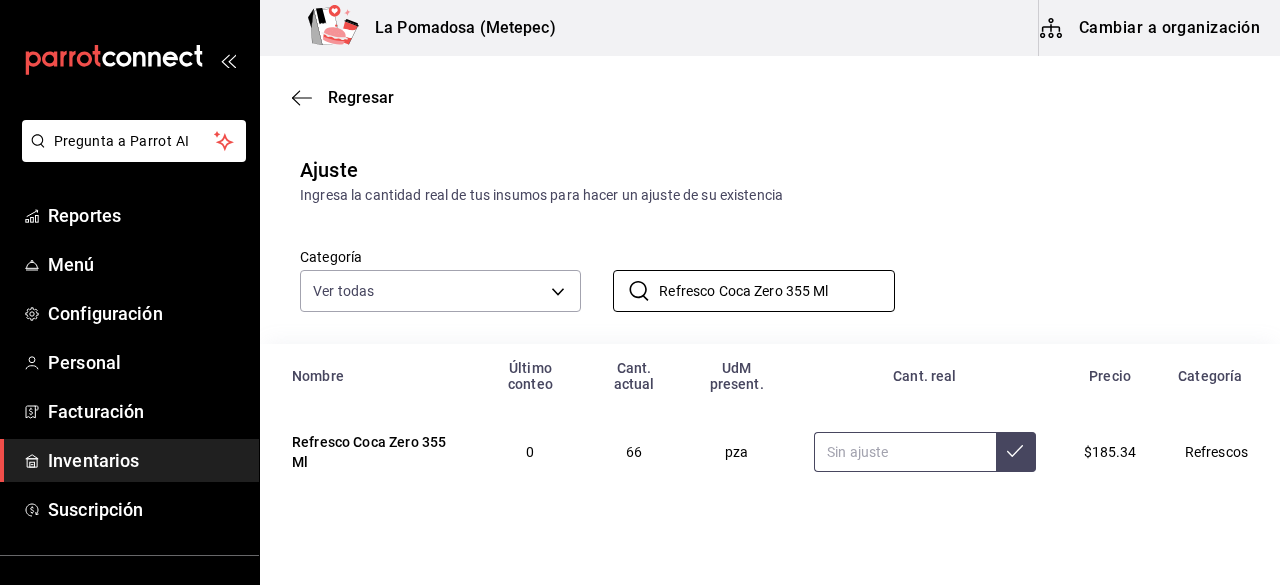 type on "Refresco Coca Zero 355 Ml" 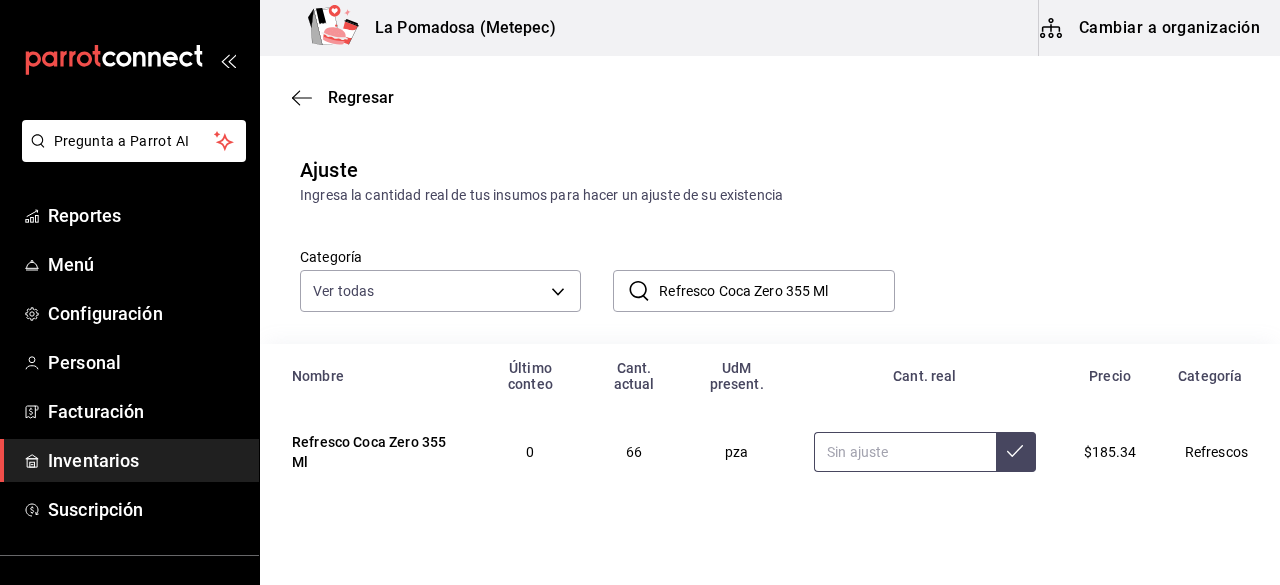 click at bounding box center [904, 452] 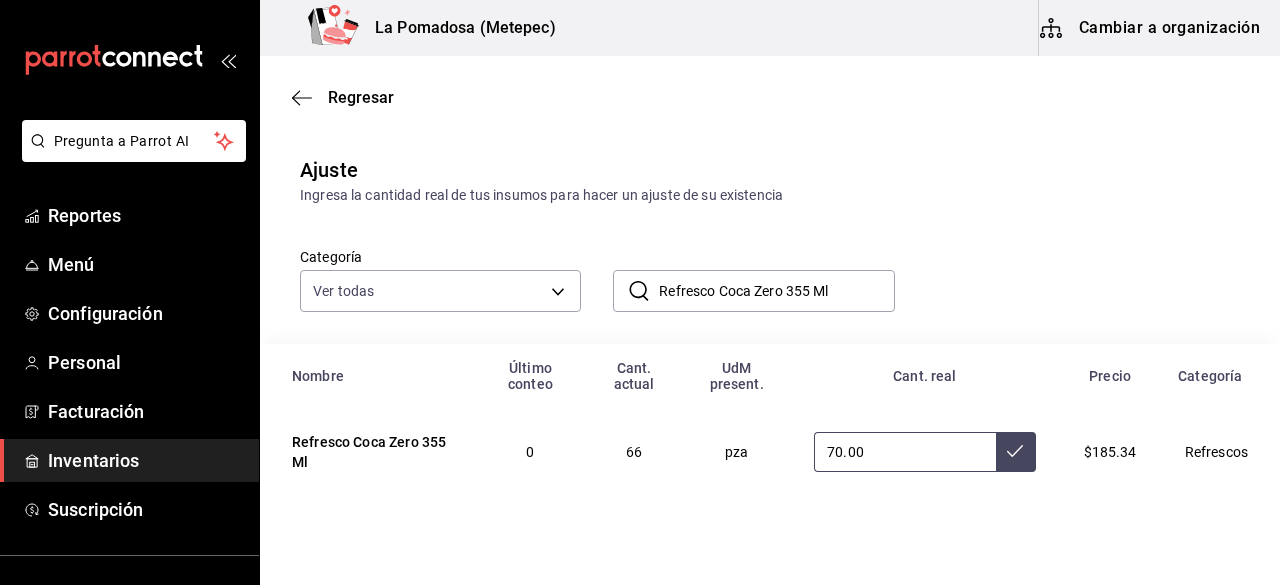 type on "70.00" 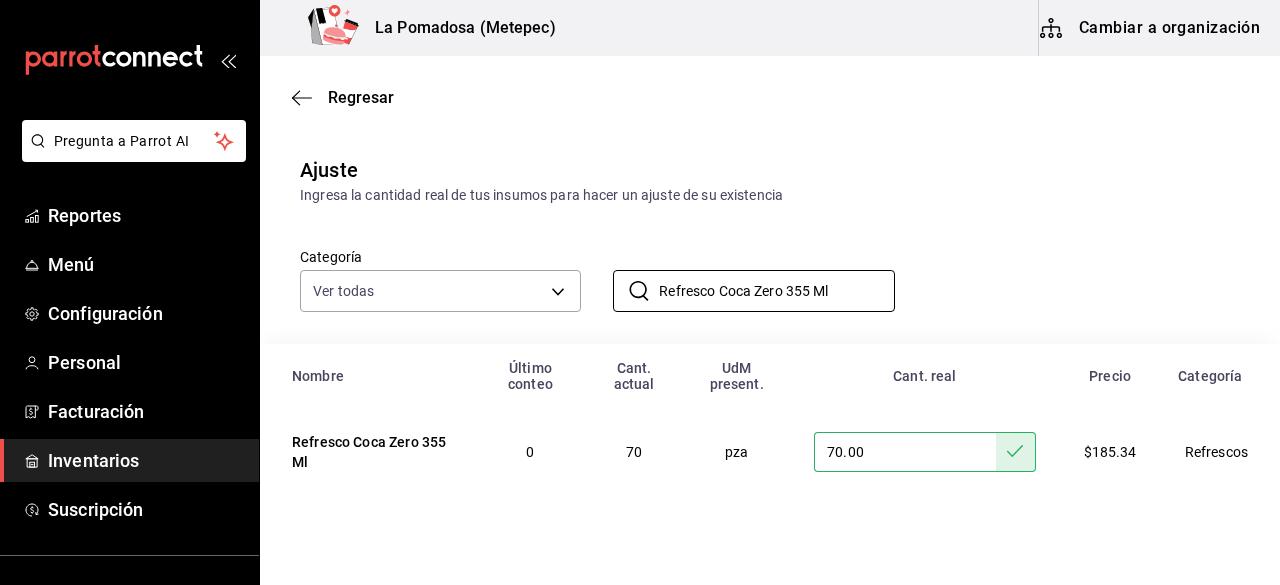 drag, startPoint x: 872, startPoint y: 296, endPoint x: 579, endPoint y: 309, distance: 293.28827 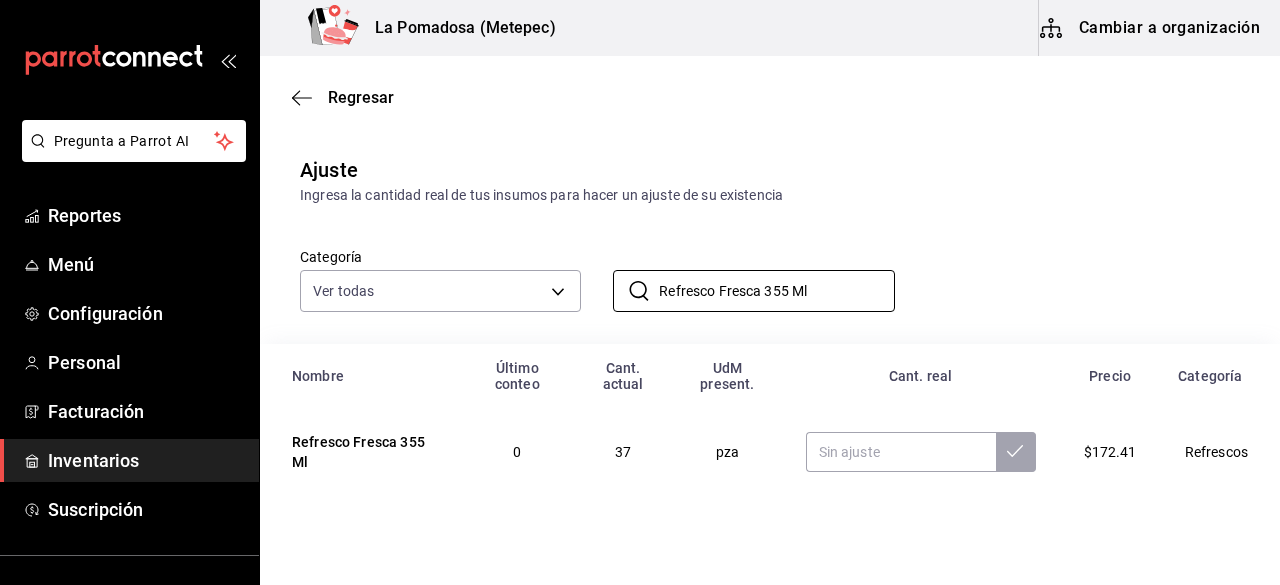 type on "Refresco Fresca 355 Ml" 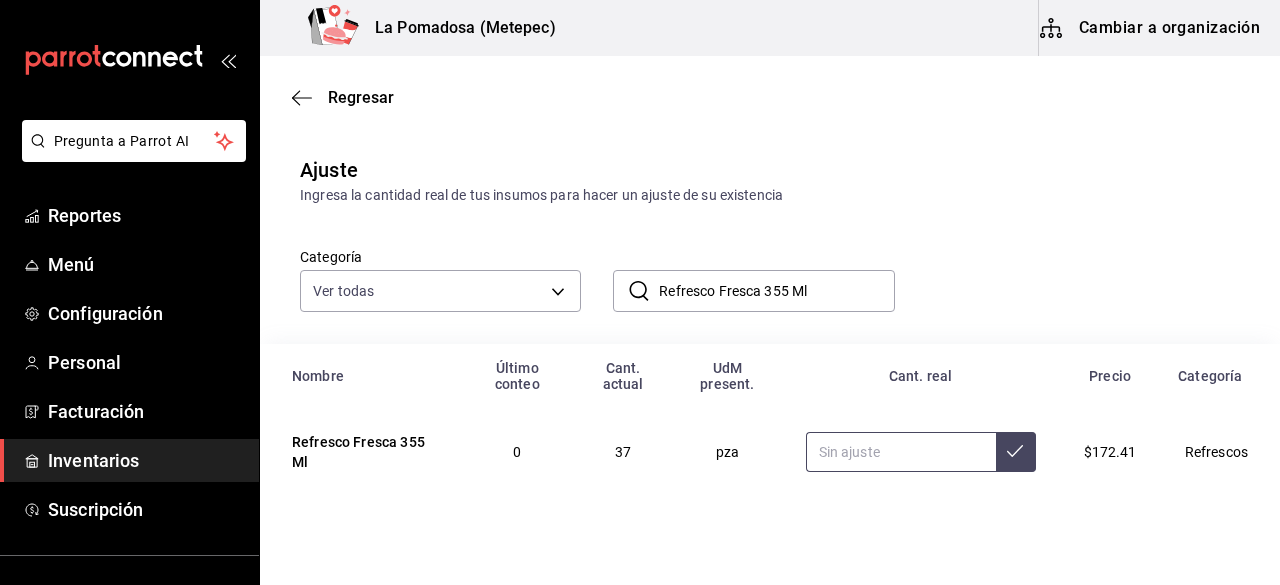 click at bounding box center [901, 452] 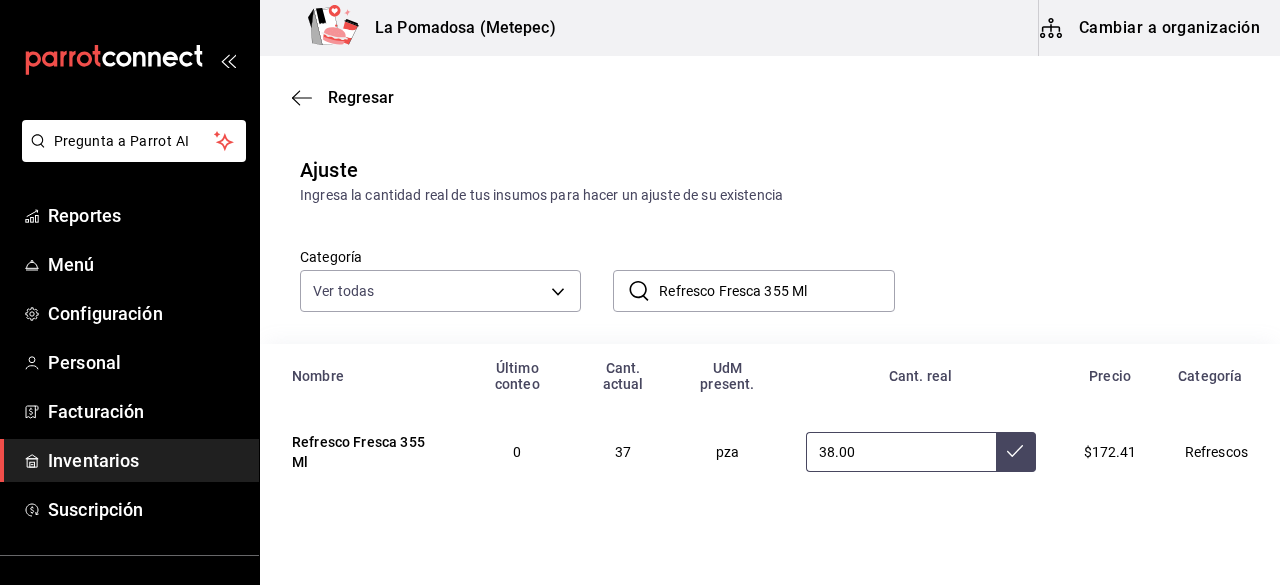 type on "38.00" 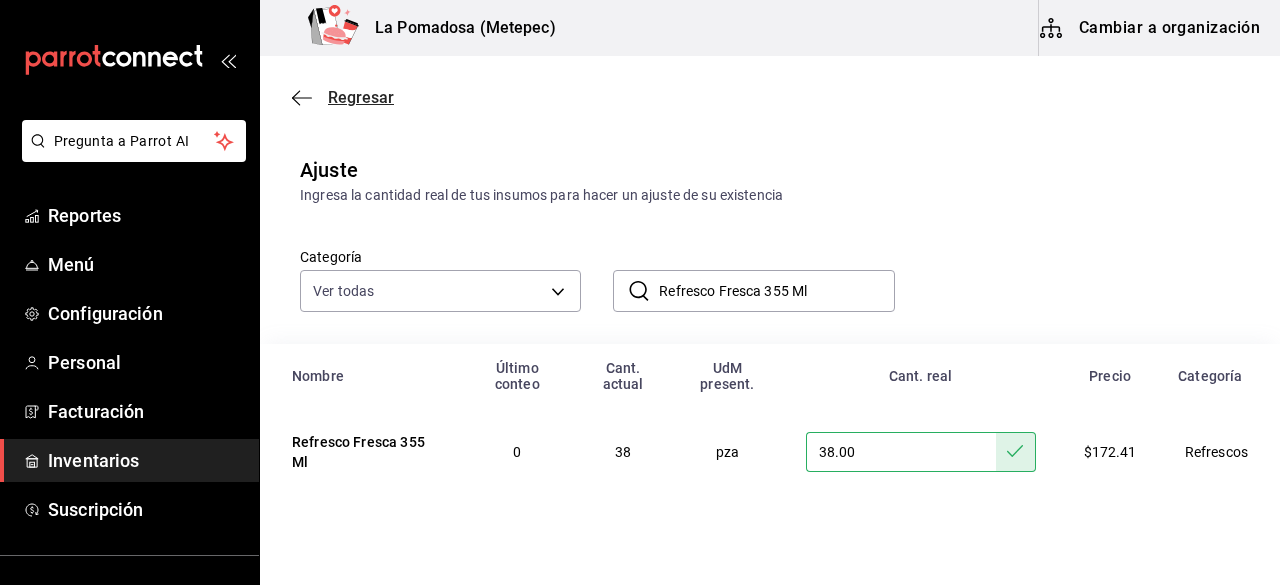 click on "Regresar" at bounding box center [361, 97] 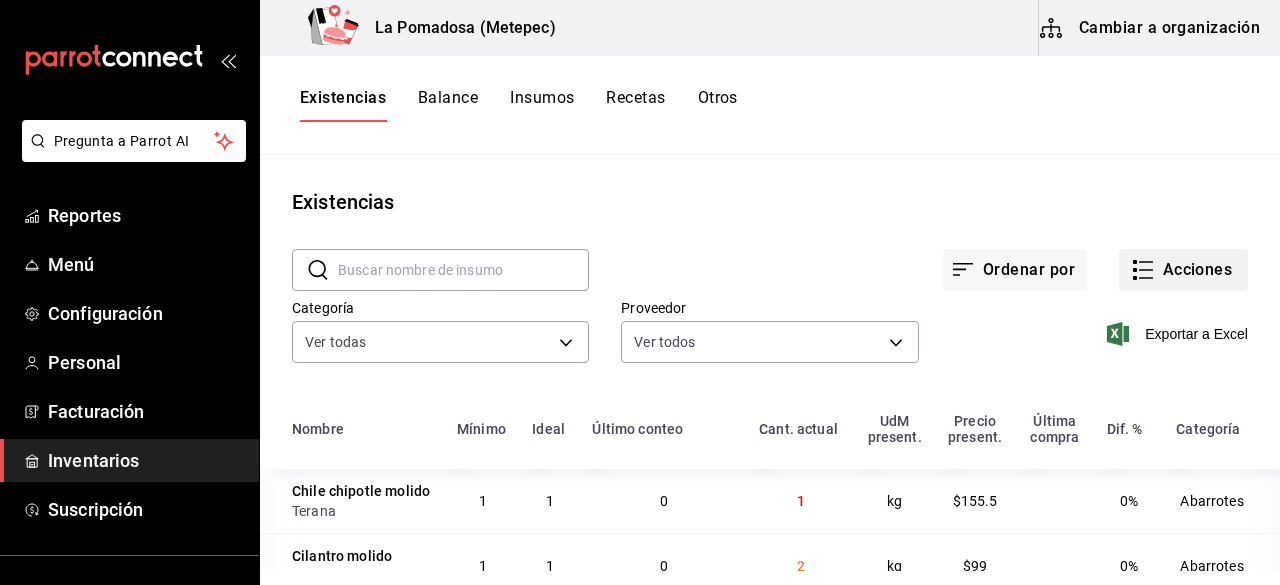 click on "Acciones" at bounding box center (1183, 270) 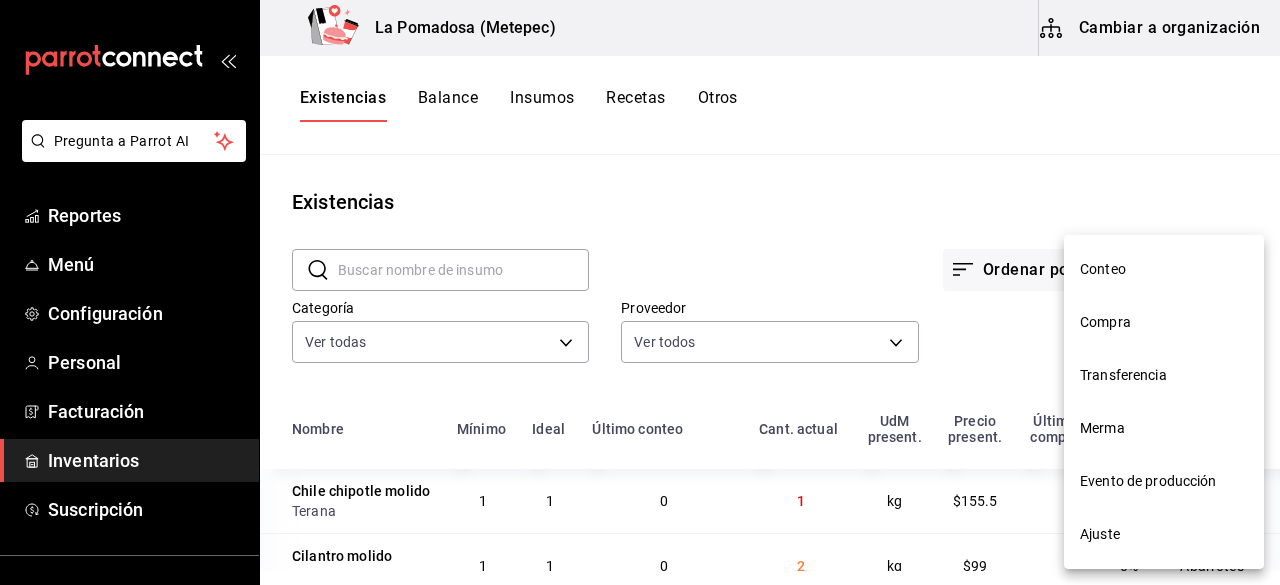 click on "Evento de producción" at bounding box center (1164, 481) 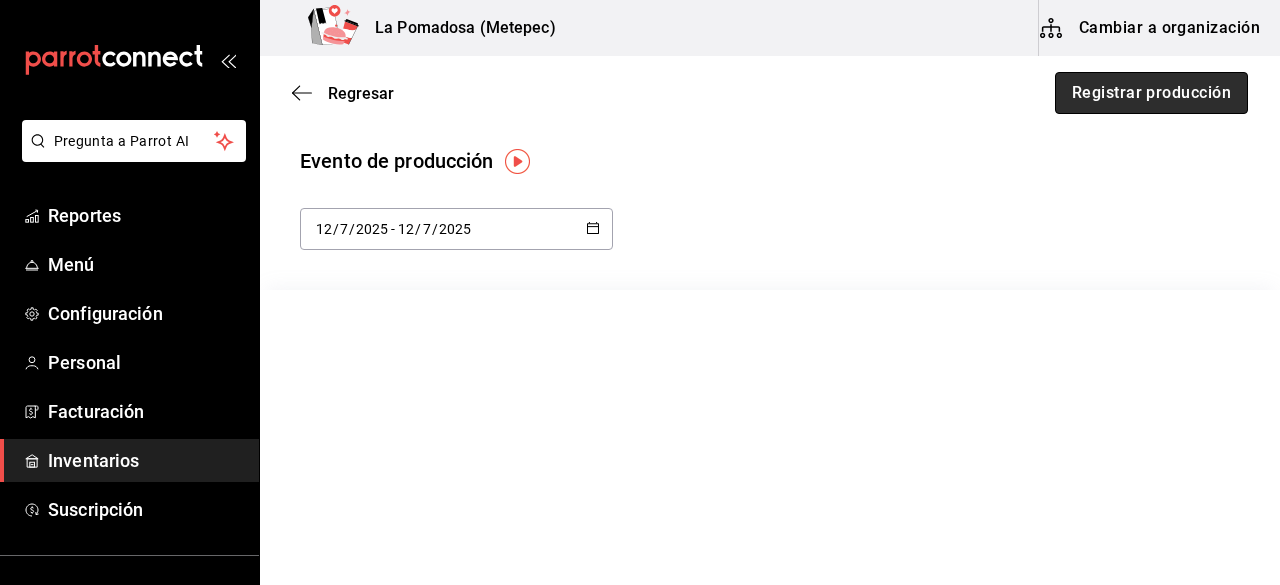 click on "Registrar producción" at bounding box center (1151, 93) 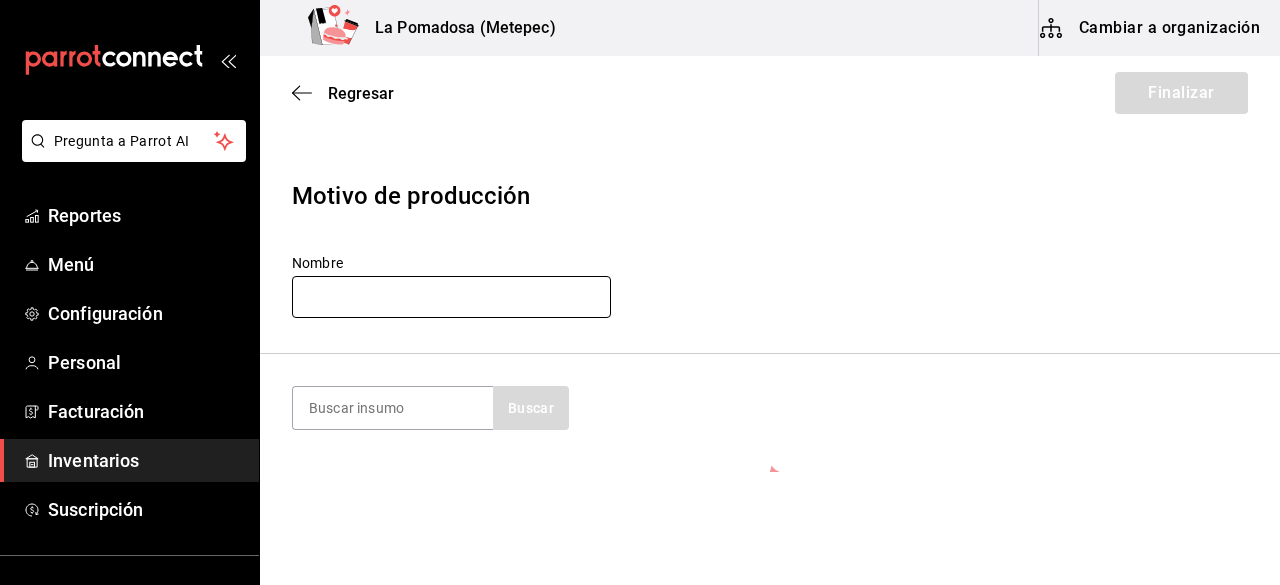 paste on "BRI2819.25" 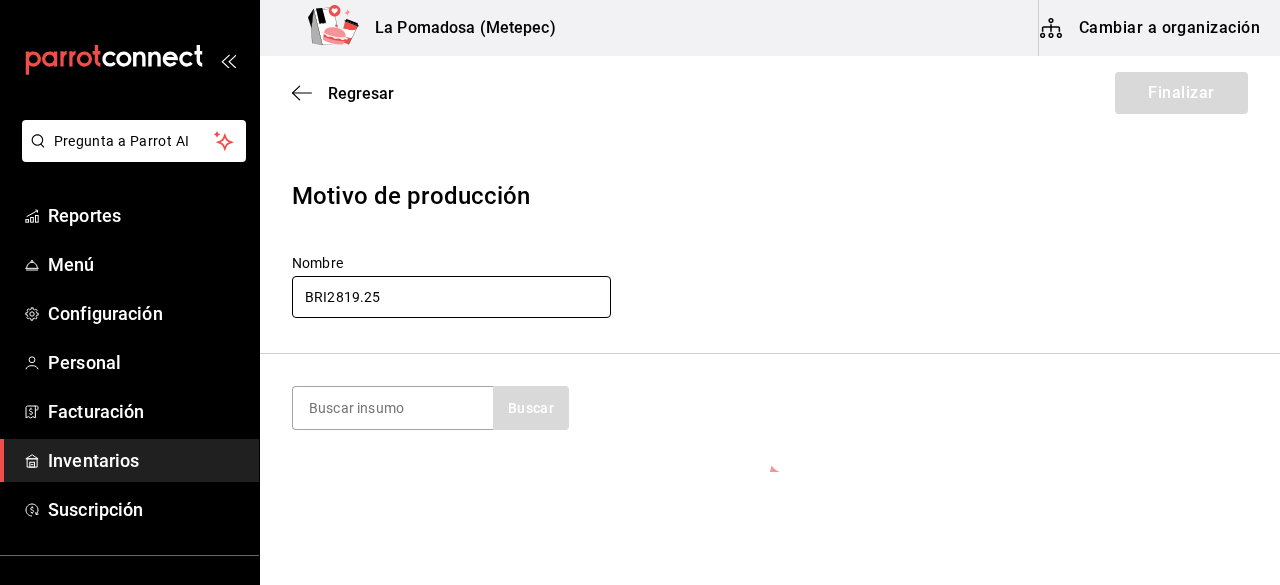 click on "BRI2819.25" at bounding box center (451, 297) 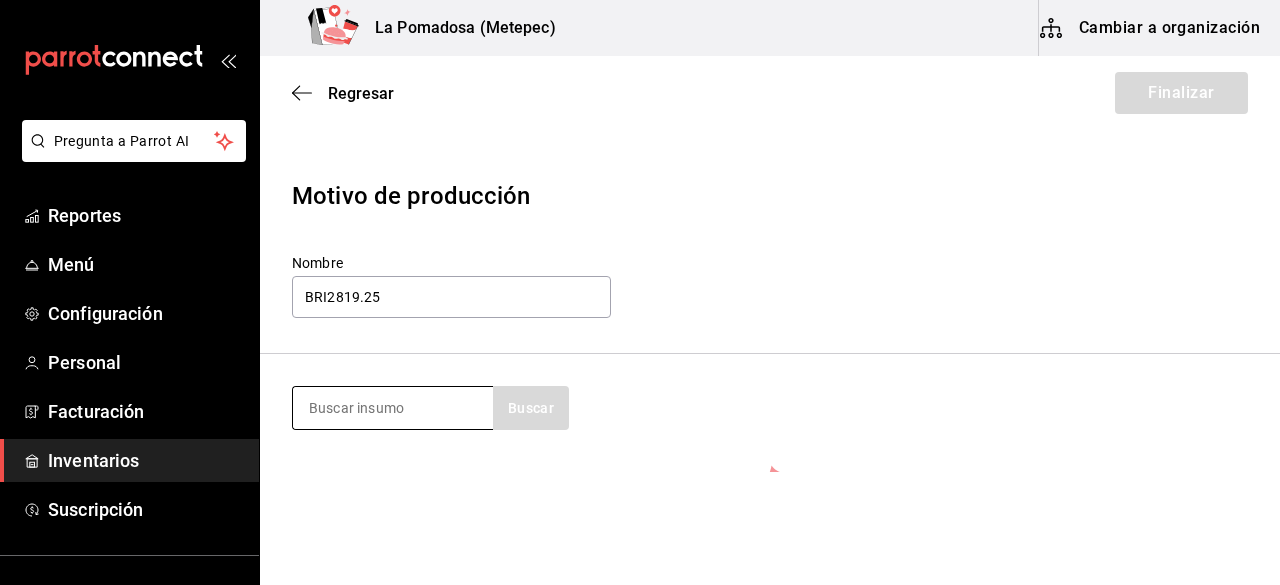 click at bounding box center [393, 408] 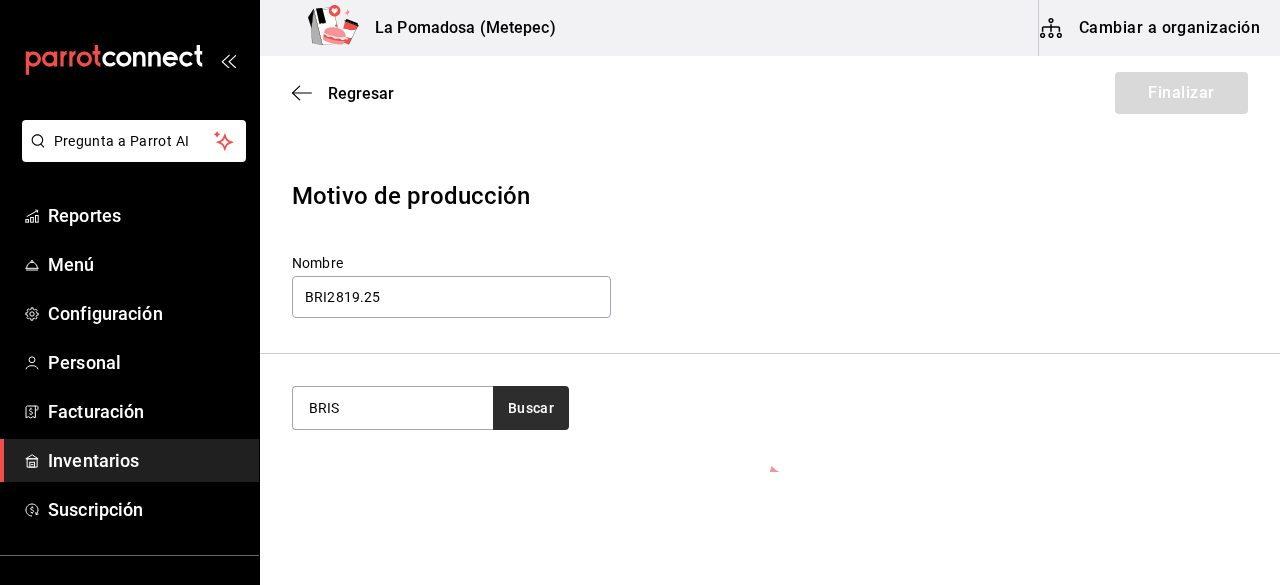 type on "BRIS" 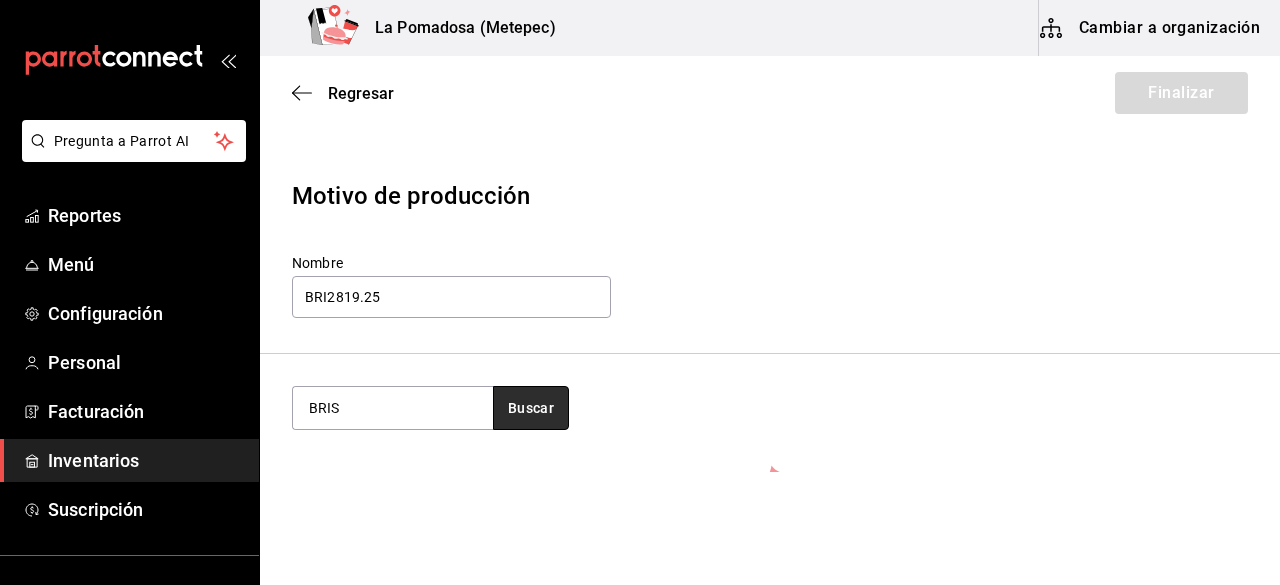 click on "Buscar" at bounding box center (531, 408) 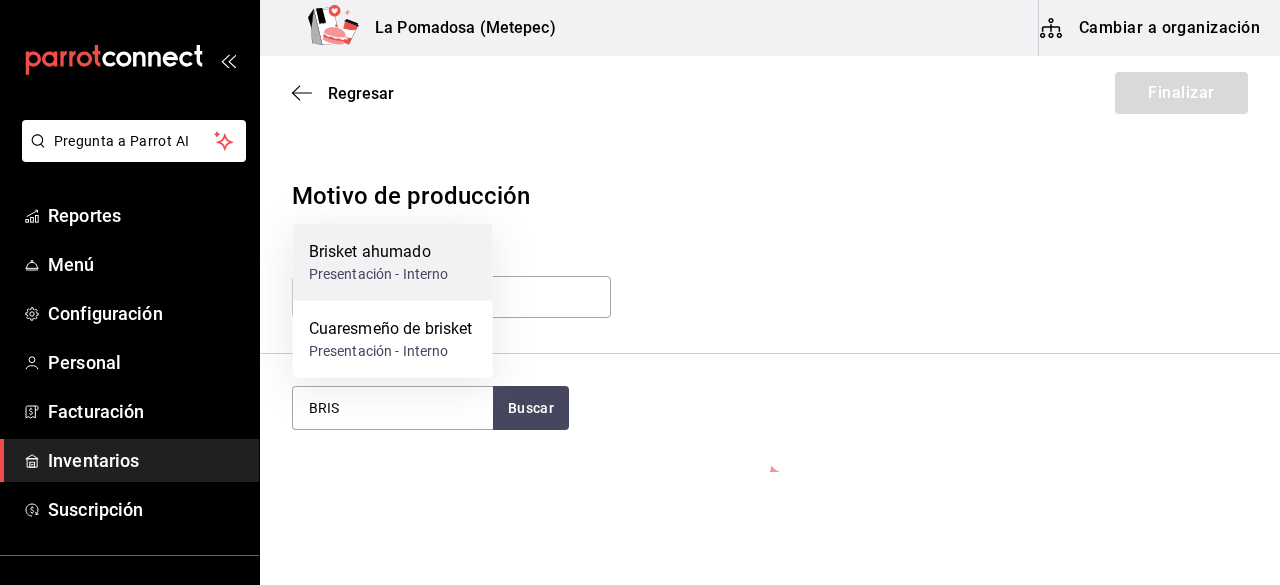 click on "Brisket ahumado Presentación - Interno" at bounding box center [393, 262] 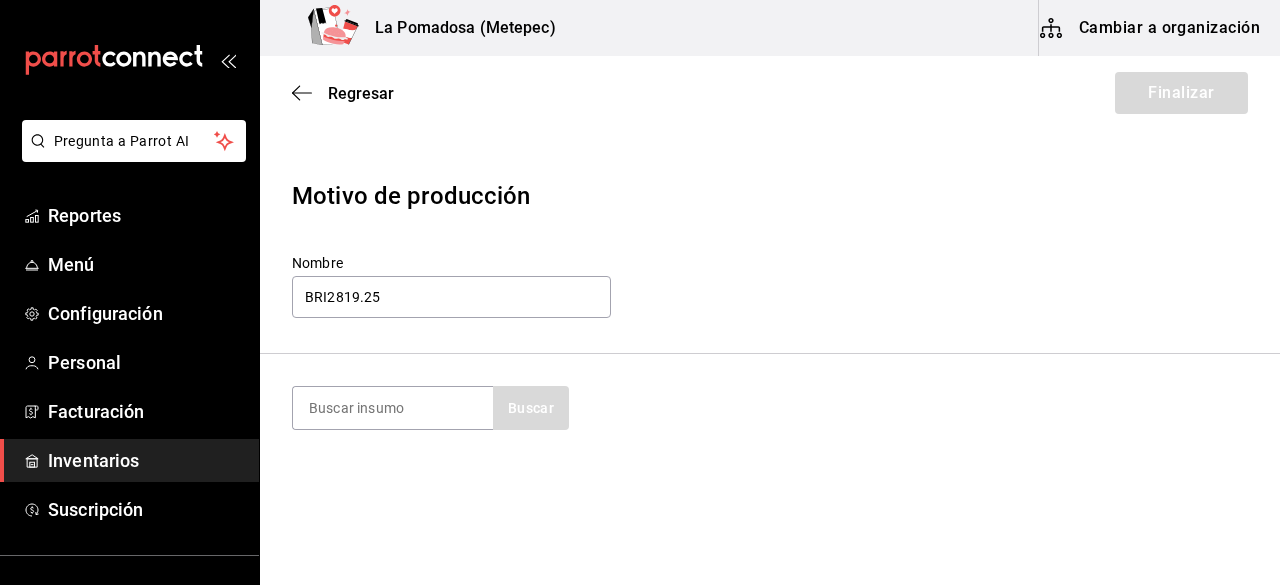 scroll, scrollTop: 166, scrollLeft: 0, axis: vertical 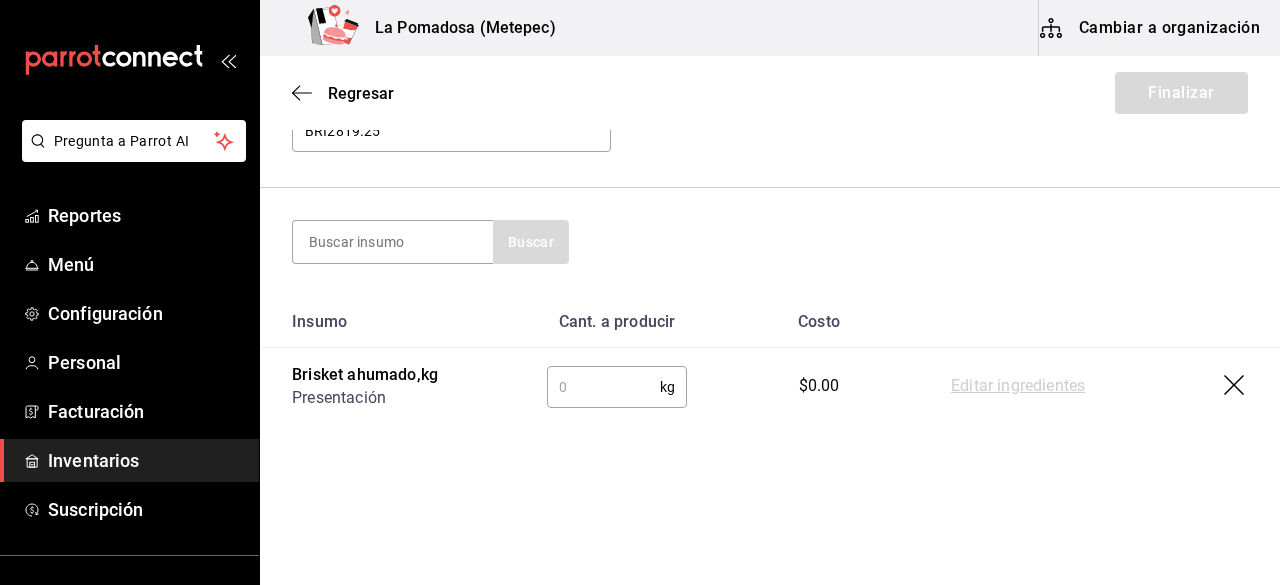 click at bounding box center (603, 387) 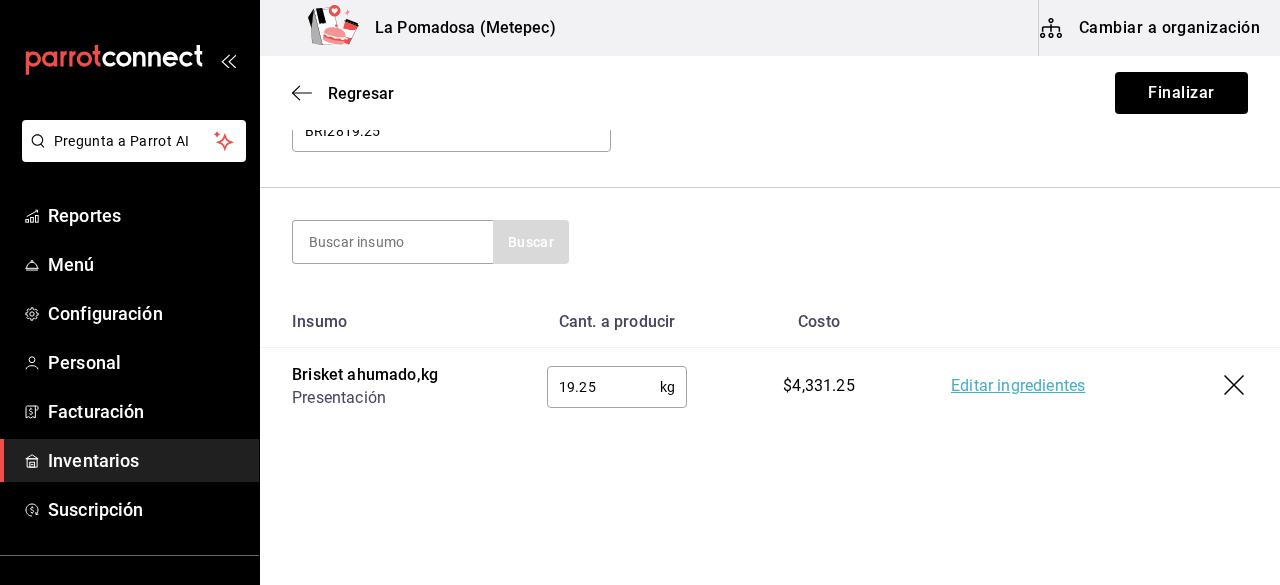 type on "19.25" 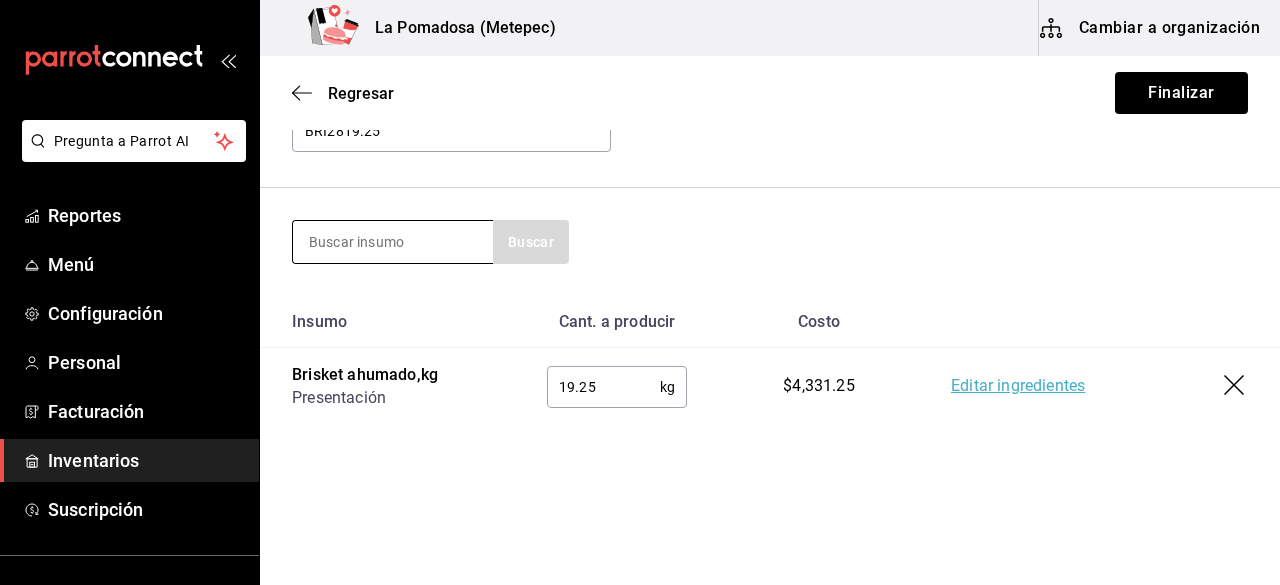 click at bounding box center (393, 242) 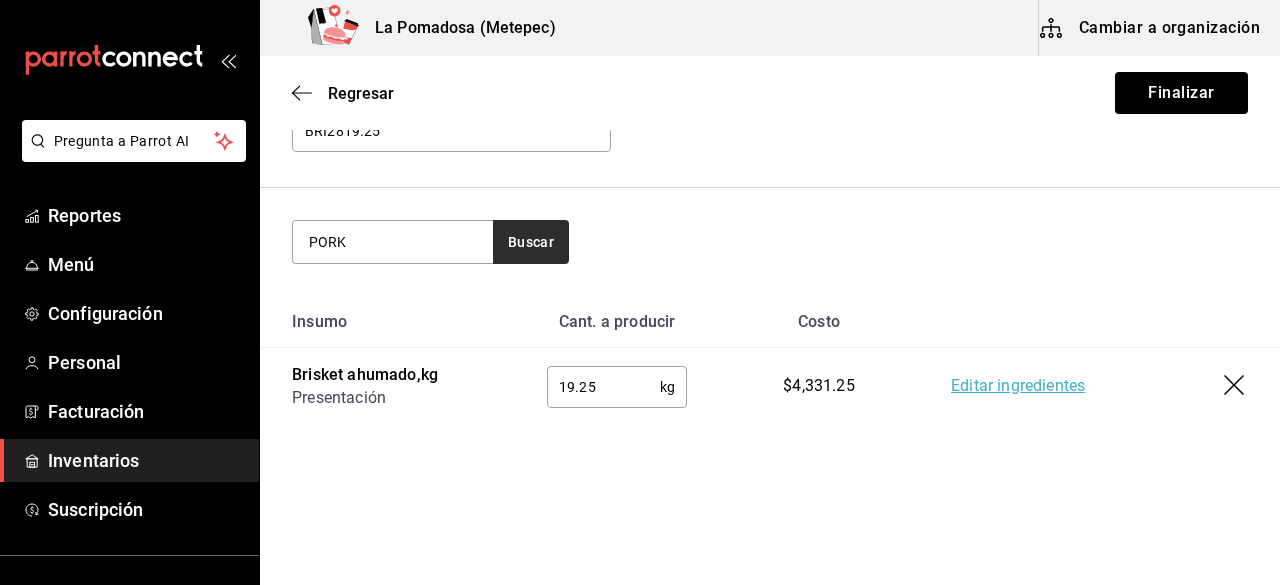 type on "PORK" 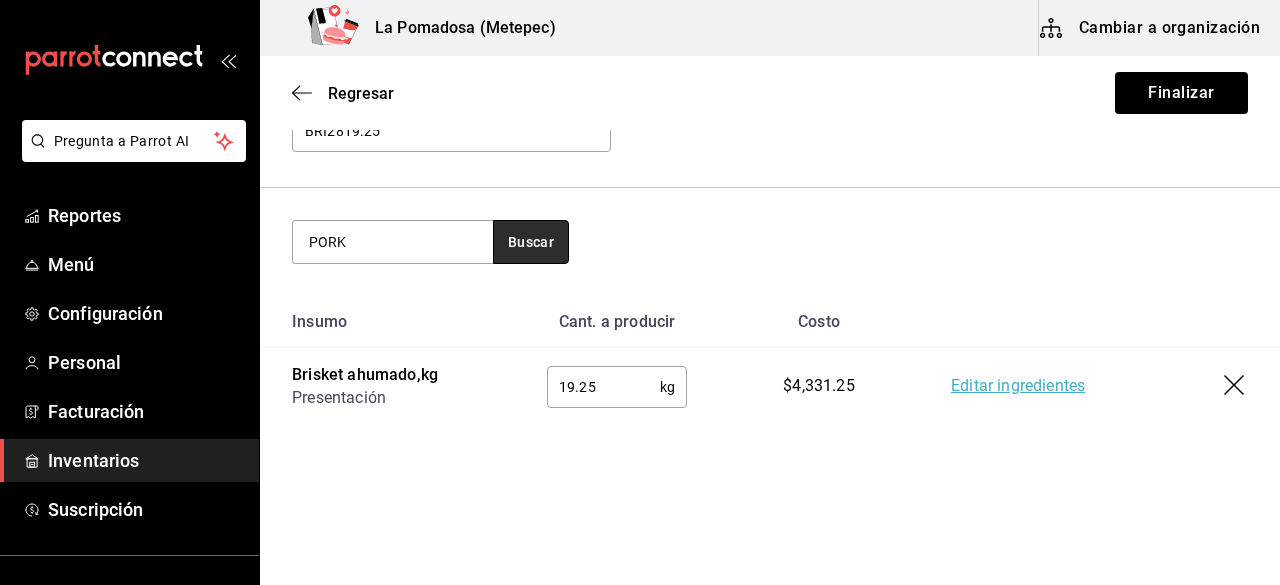 click on "Buscar" at bounding box center [531, 242] 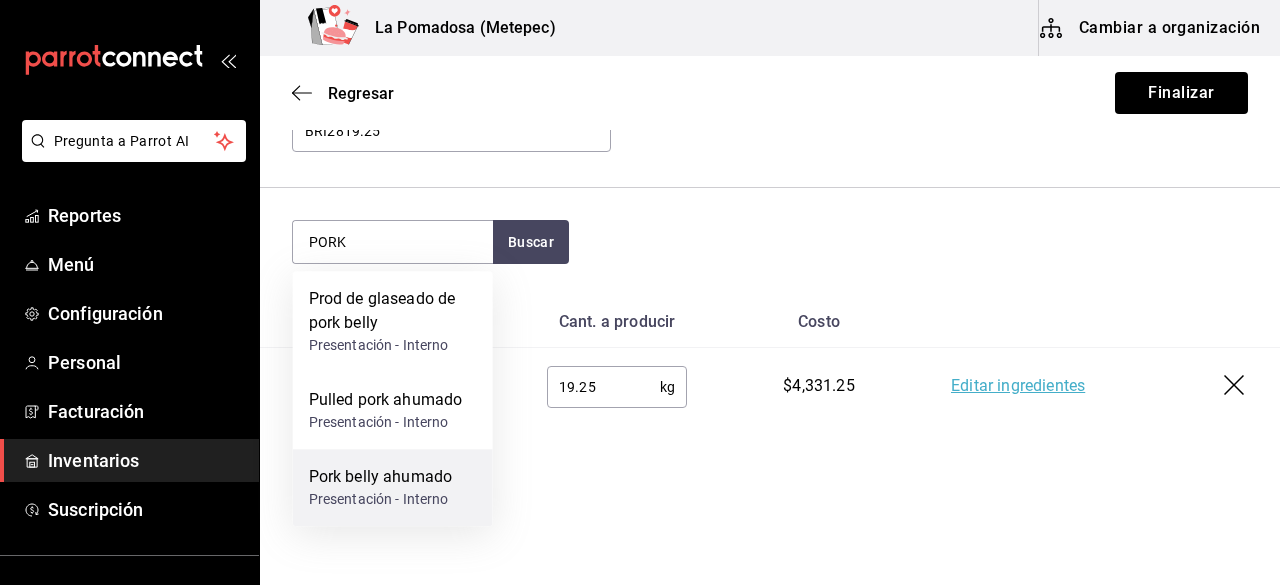 click on "Pork belly ahumado Presentación - Interno" at bounding box center [393, 487] 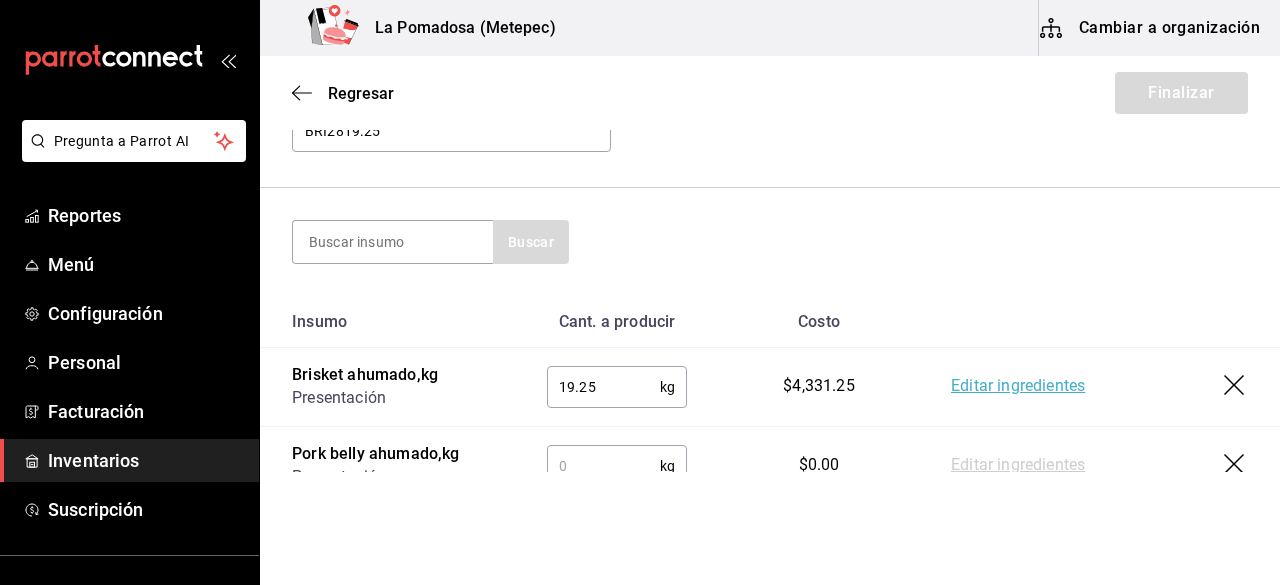 click at bounding box center (603, 466) 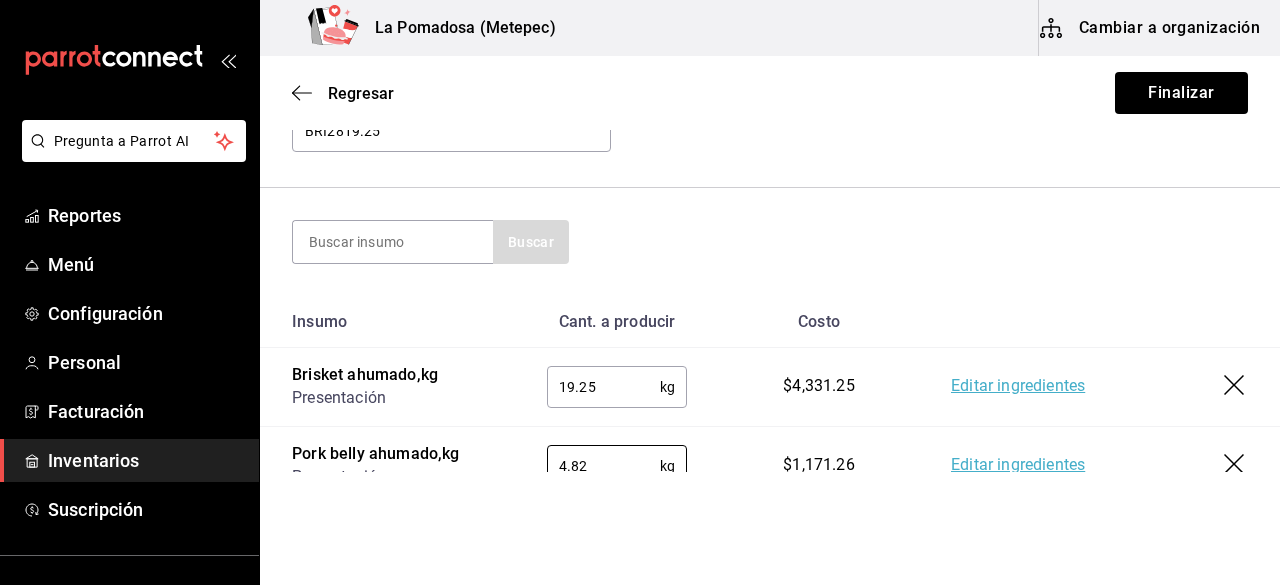 type on "4.82" 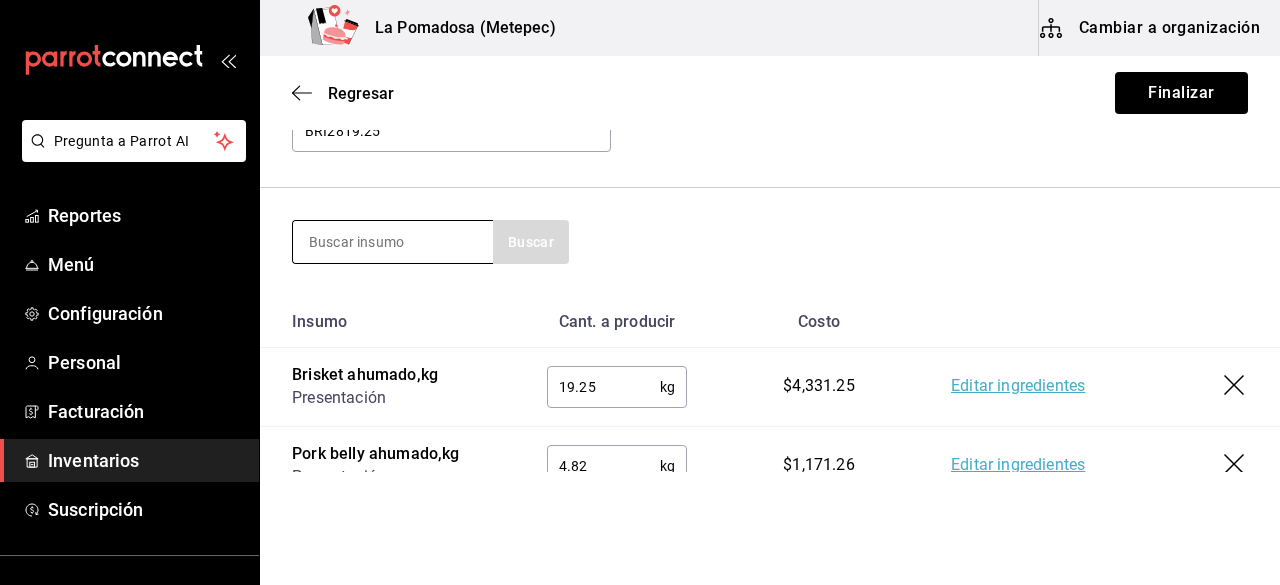 click at bounding box center [393, 242] 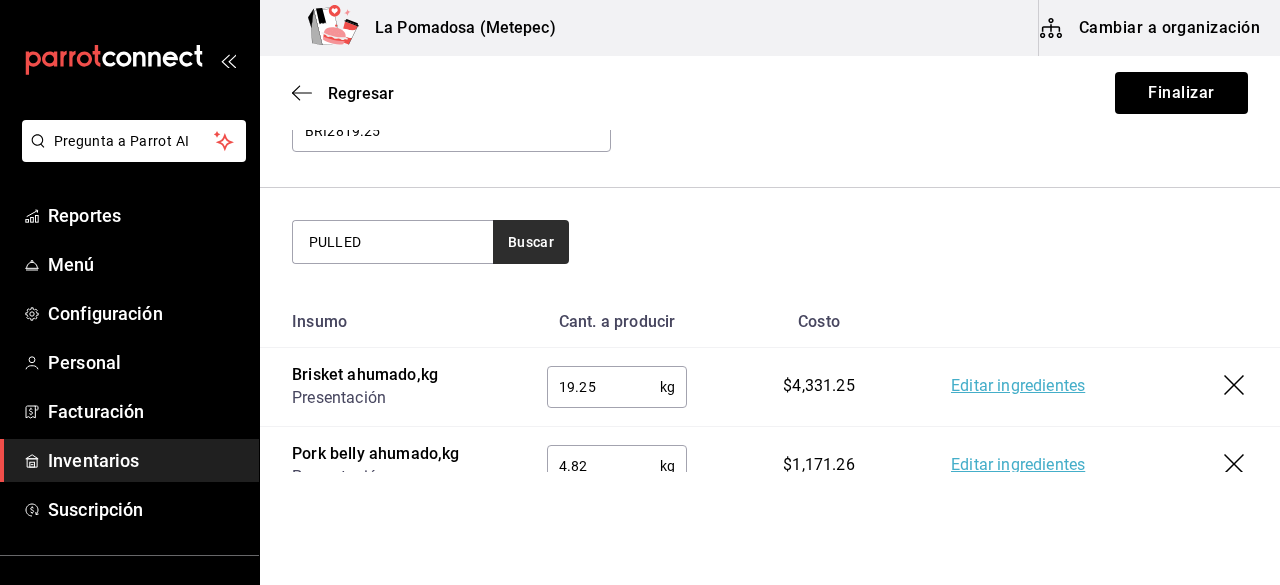 type on "PULLED" 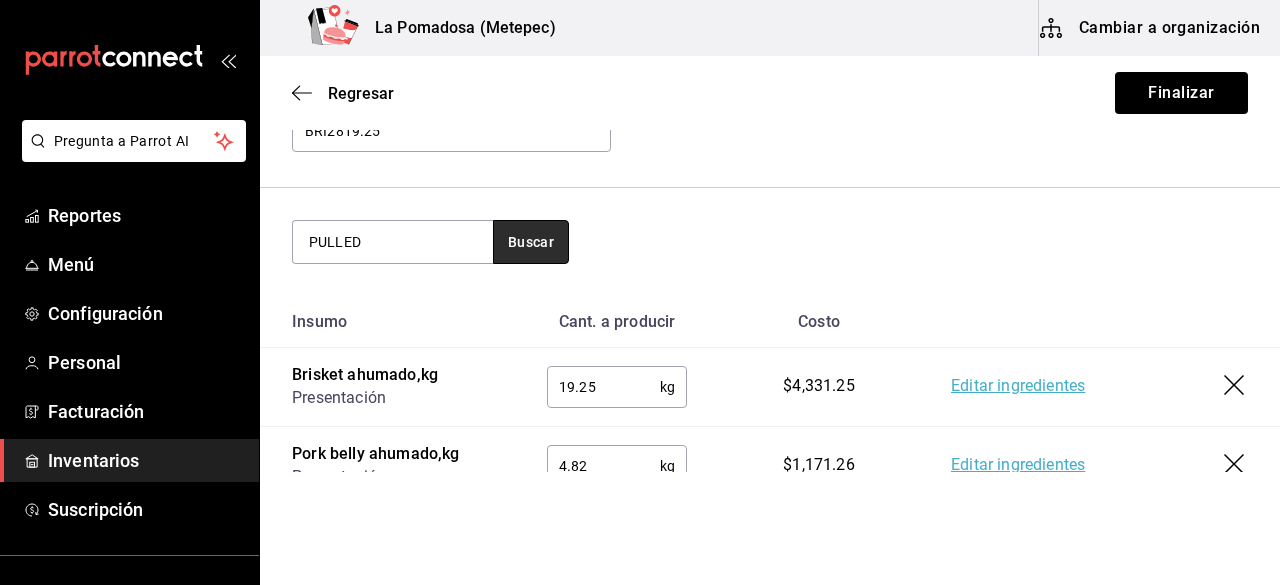 click on "Buscar" at bounding box center (531, 242) 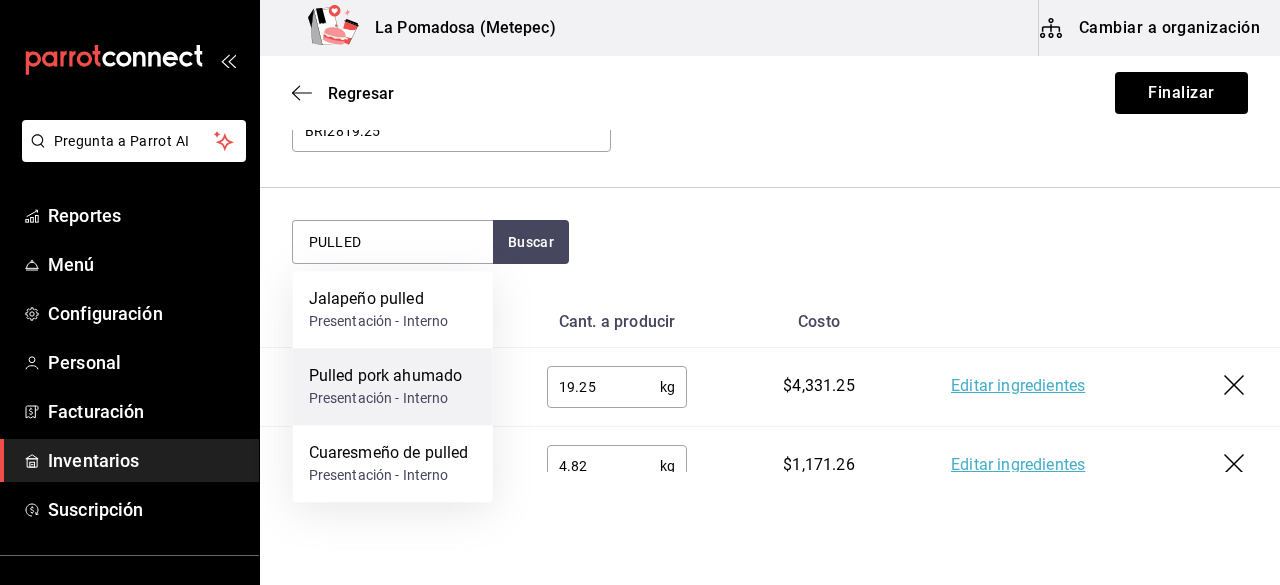 click on "Pulled pork ahumado" at bounding box center (386, 376) 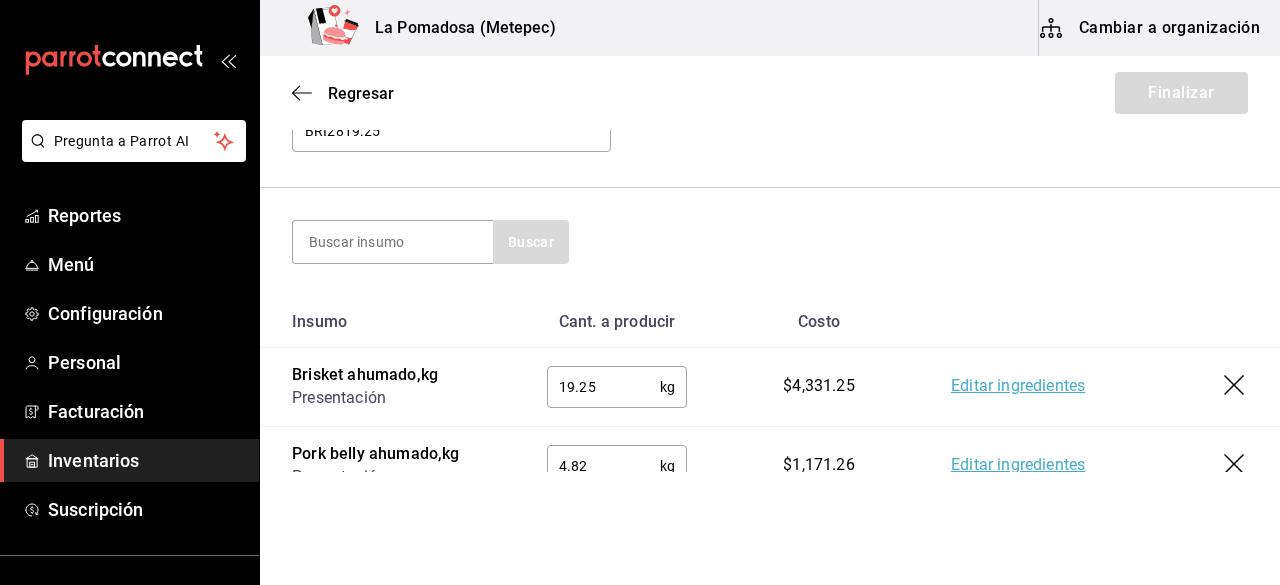 scroll, scrollTop: 323, scrollLeft: 0, axis: vertical 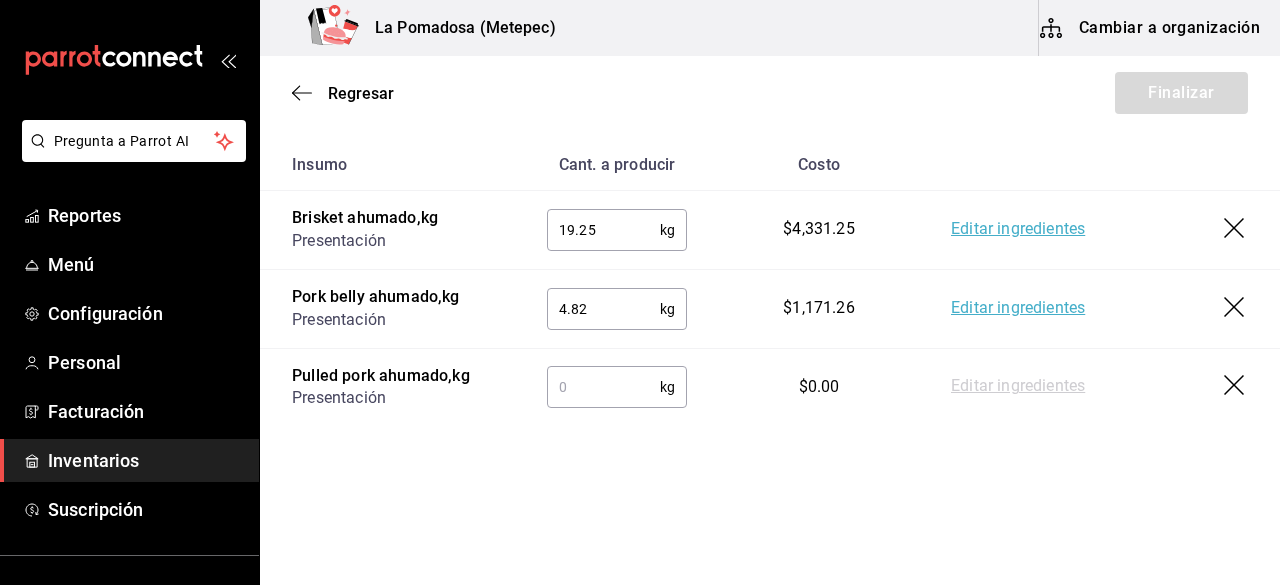 click at bounding box center (603, 387) 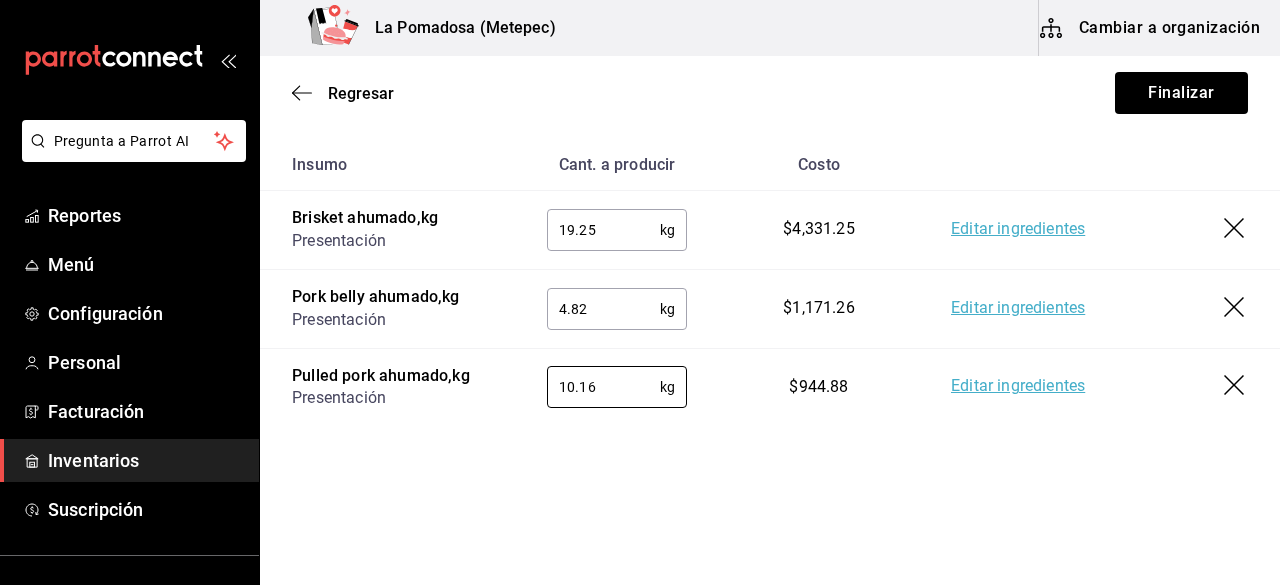 type on "10.16" 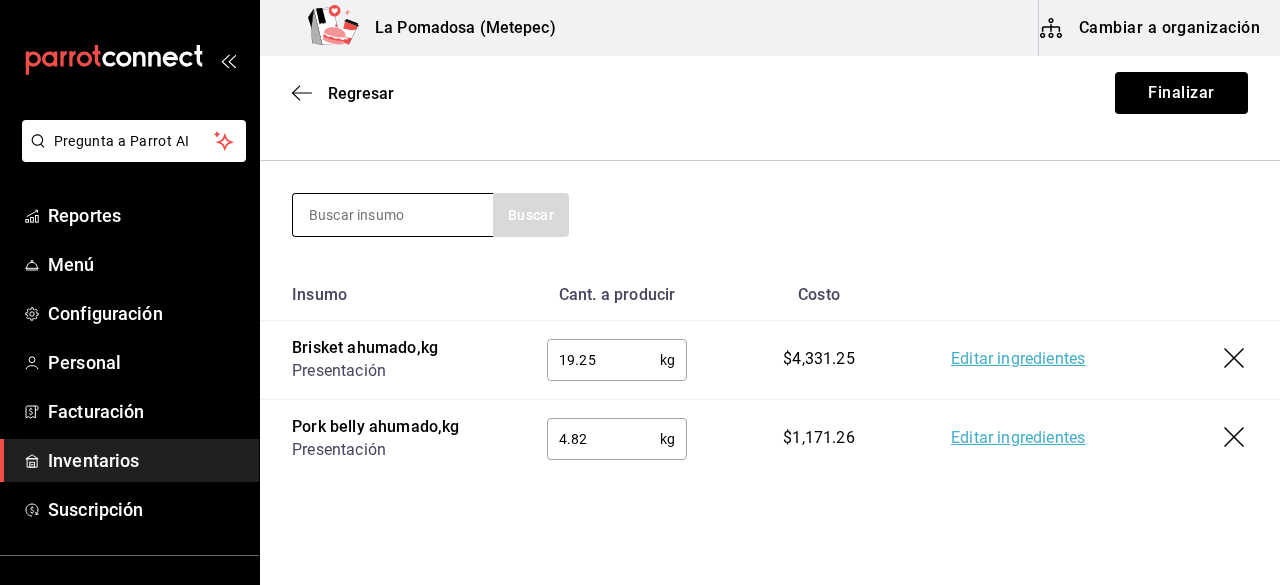 click at bounding box center [393, 215] 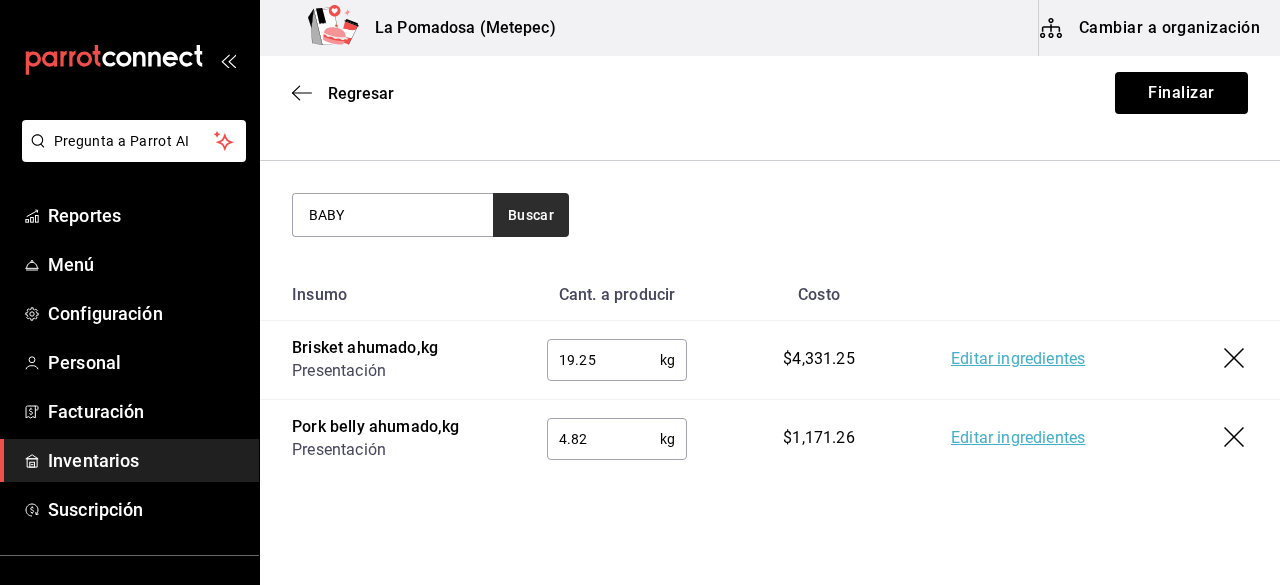 type on "BABY" 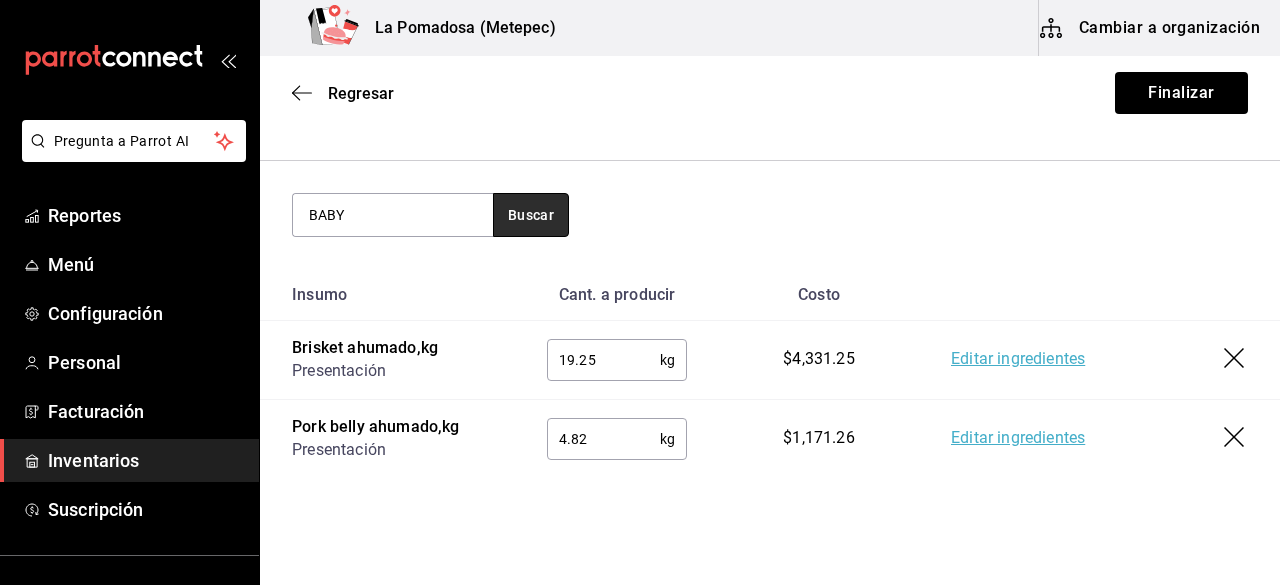 click on "Buscar" at bounding box center (531, 215) 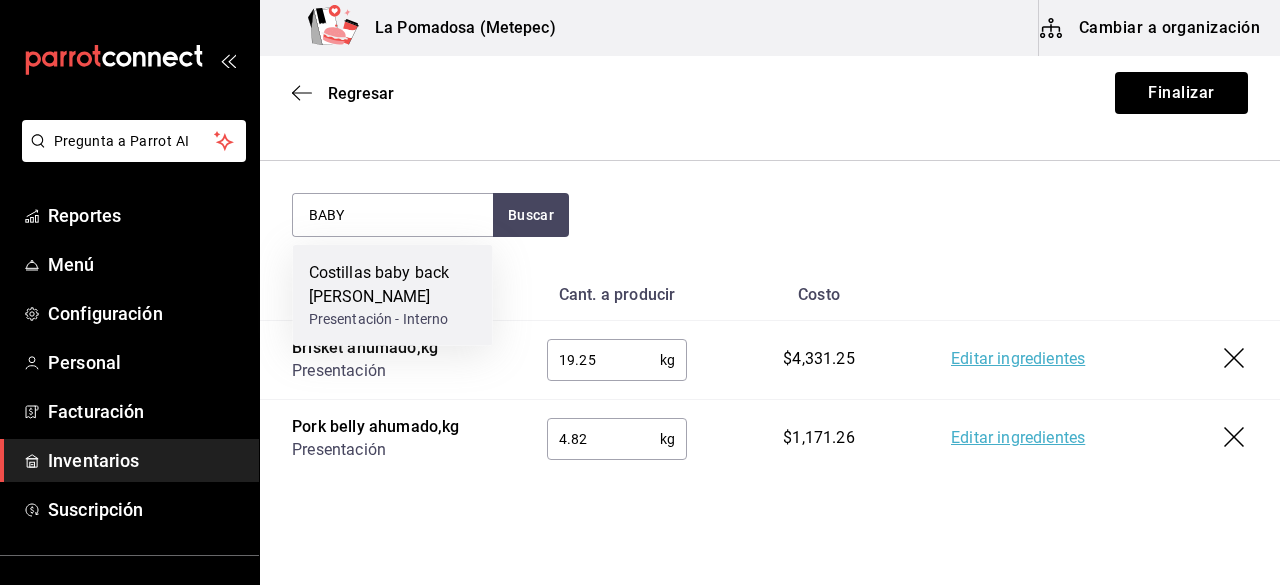click on "Costillas baby back  [PERSON_NAME]" at bounding box center [393, 285] 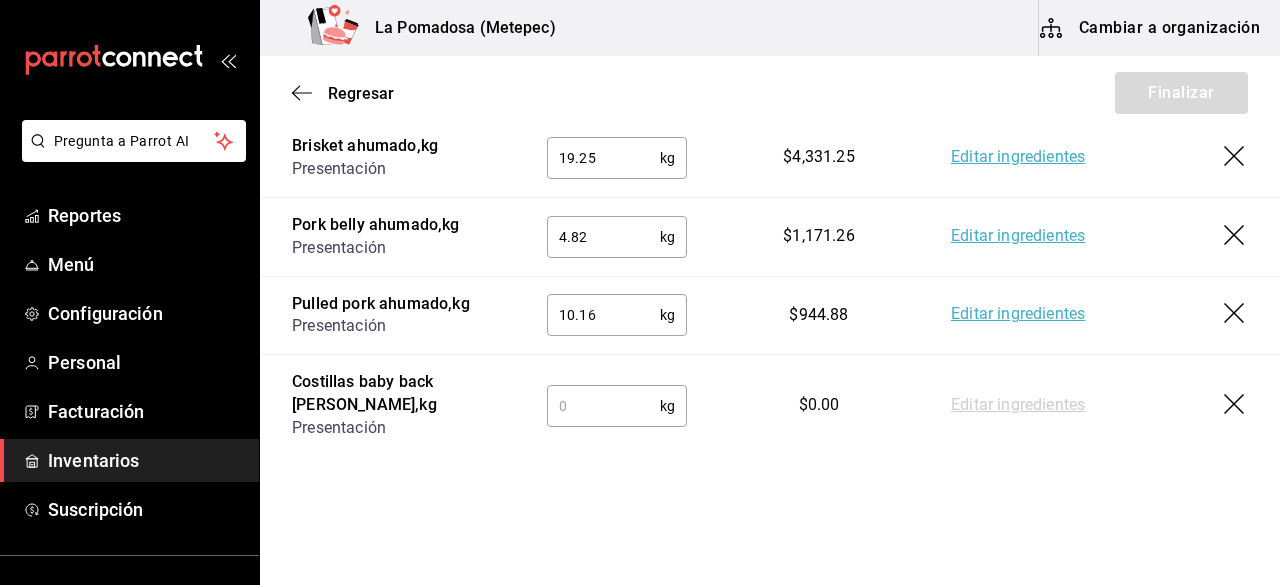 scroll, scrollTop: 424, scrollLeft: 0, axis: vertical 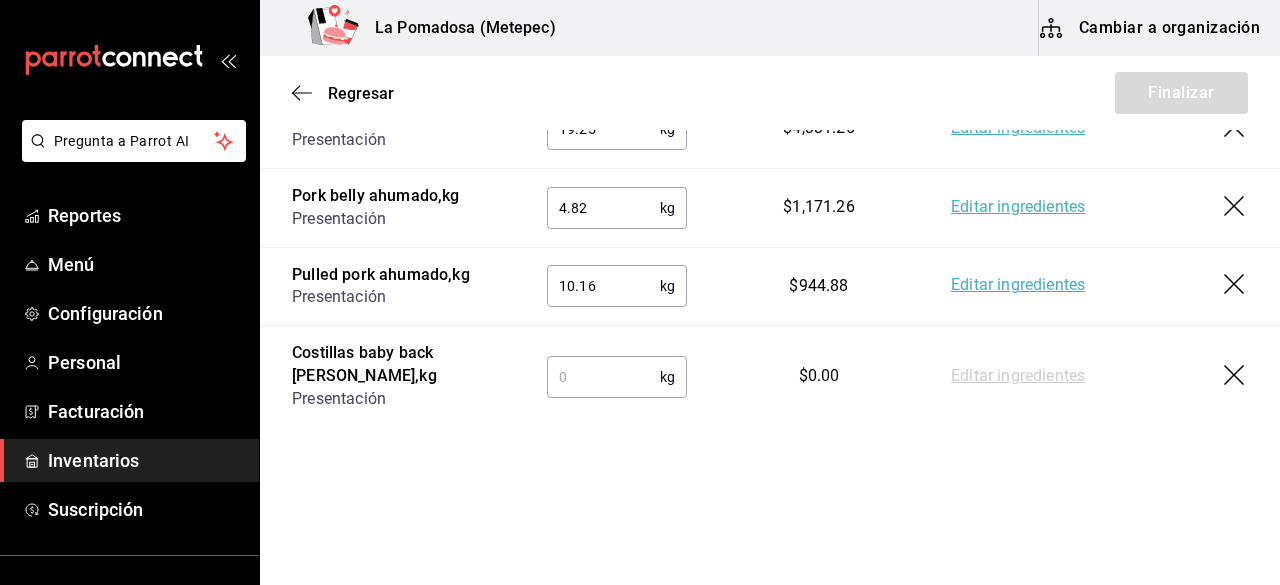 paste on "19.8" 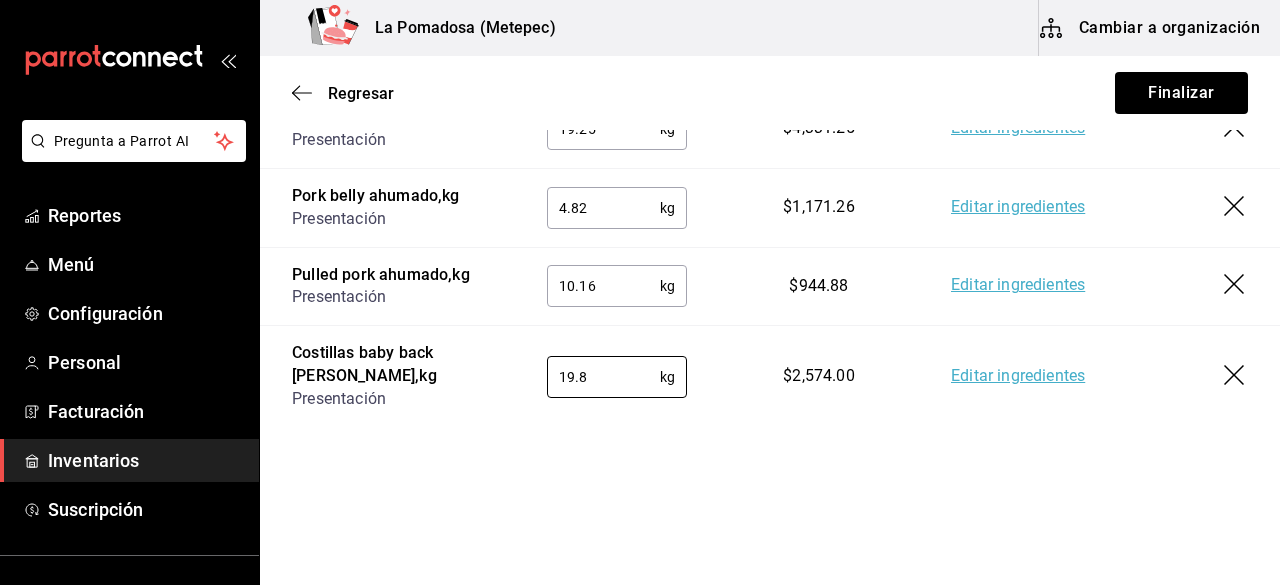 type on "19.8" 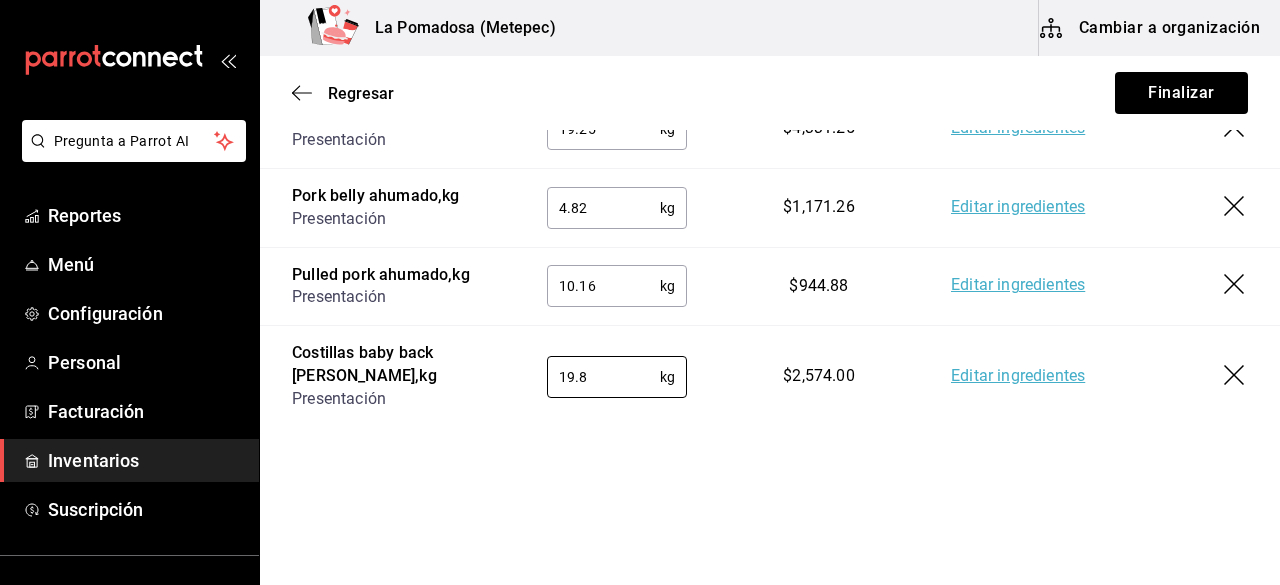 scroll, scrollTop: 224, scrollLeft: 0, axis: vertical 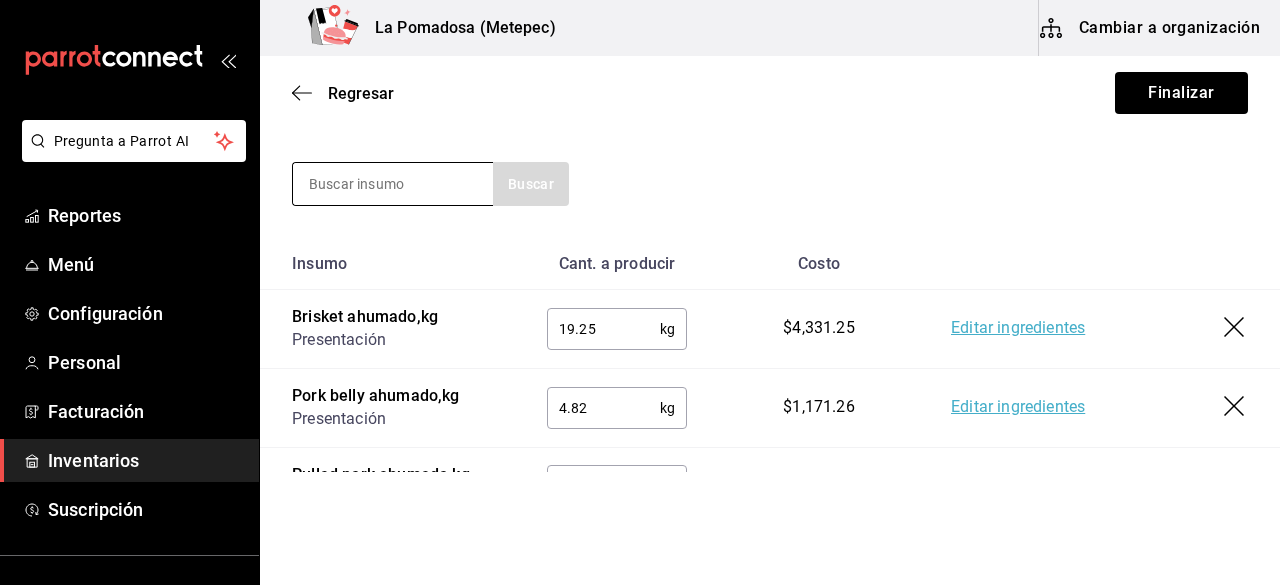click at bounding box center (393, 184) 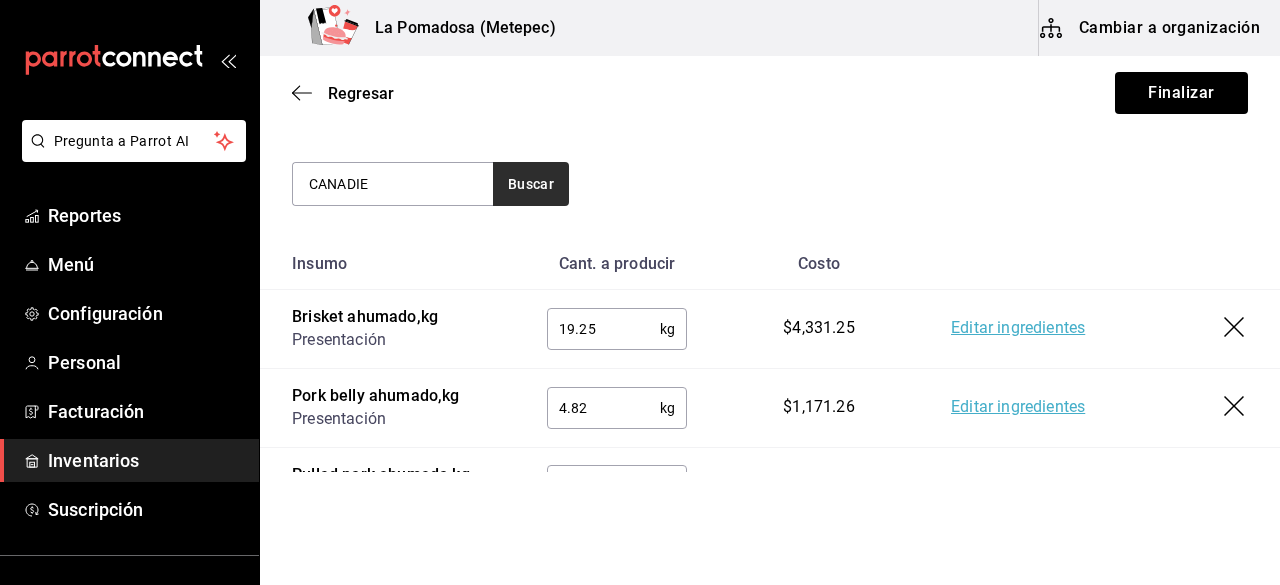 type on "CANADIE" 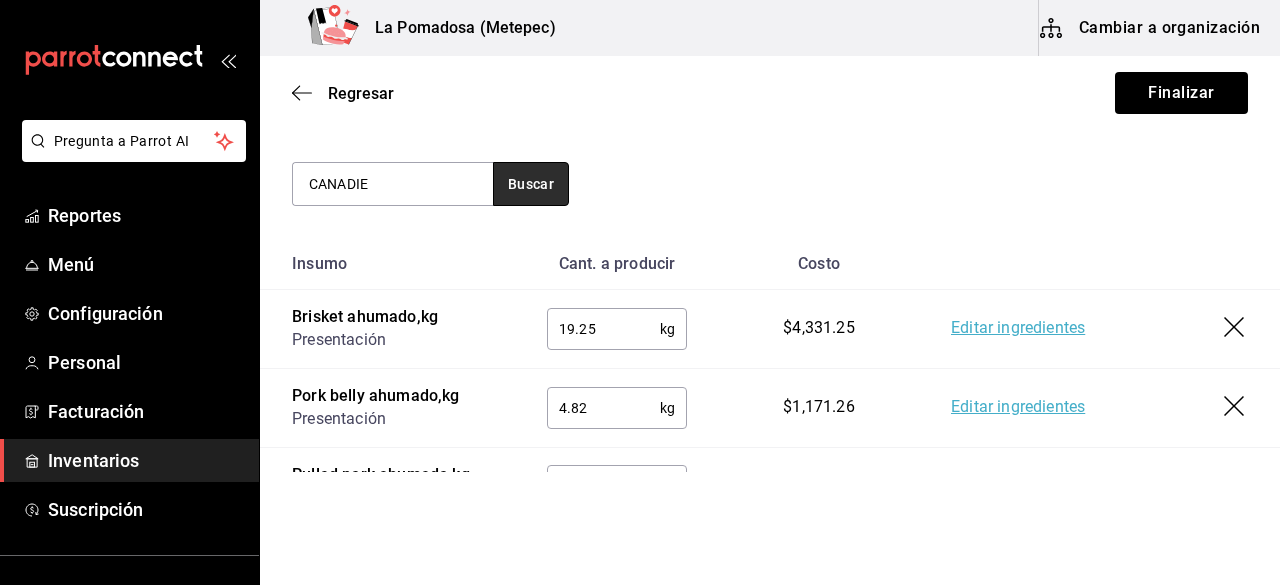 click on "Buscar" at bounding box center [531, 184] 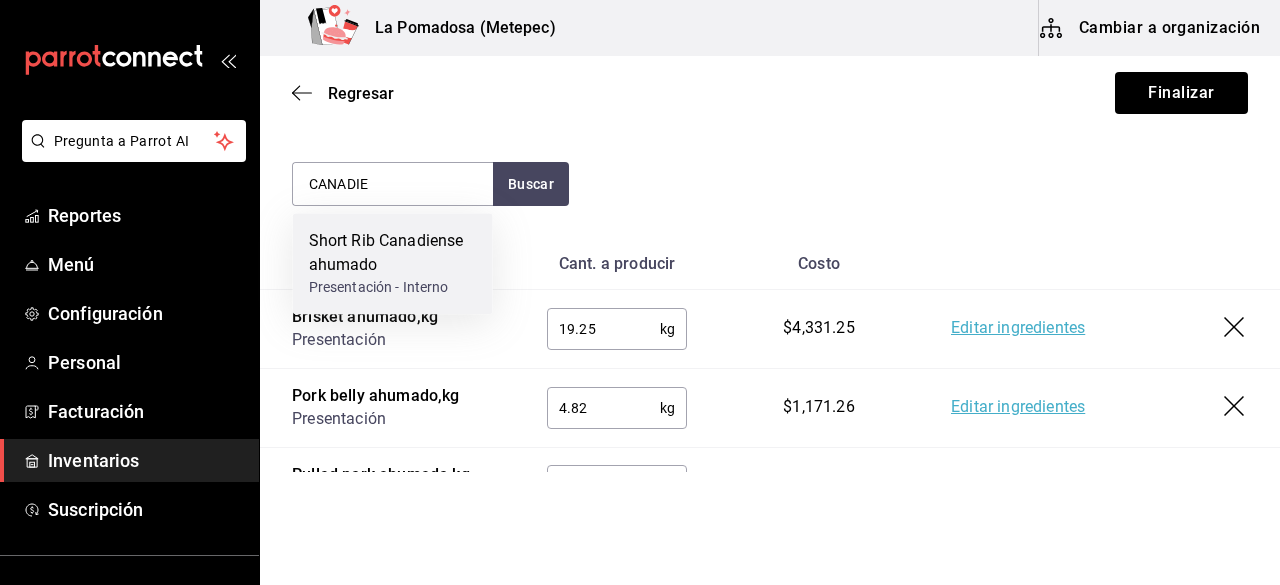 click on "Short Rib Canadiense ahumado" at bounding box center (393, 253) 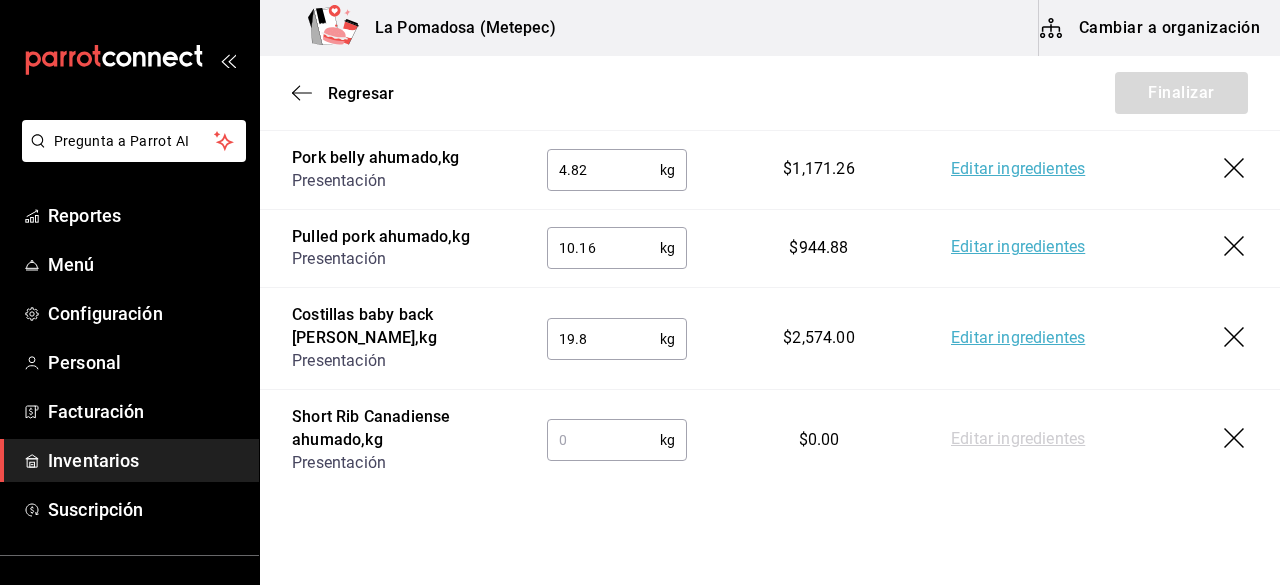 scroll, scrollTop: 526, scrollLeft: 0, axis: vertical 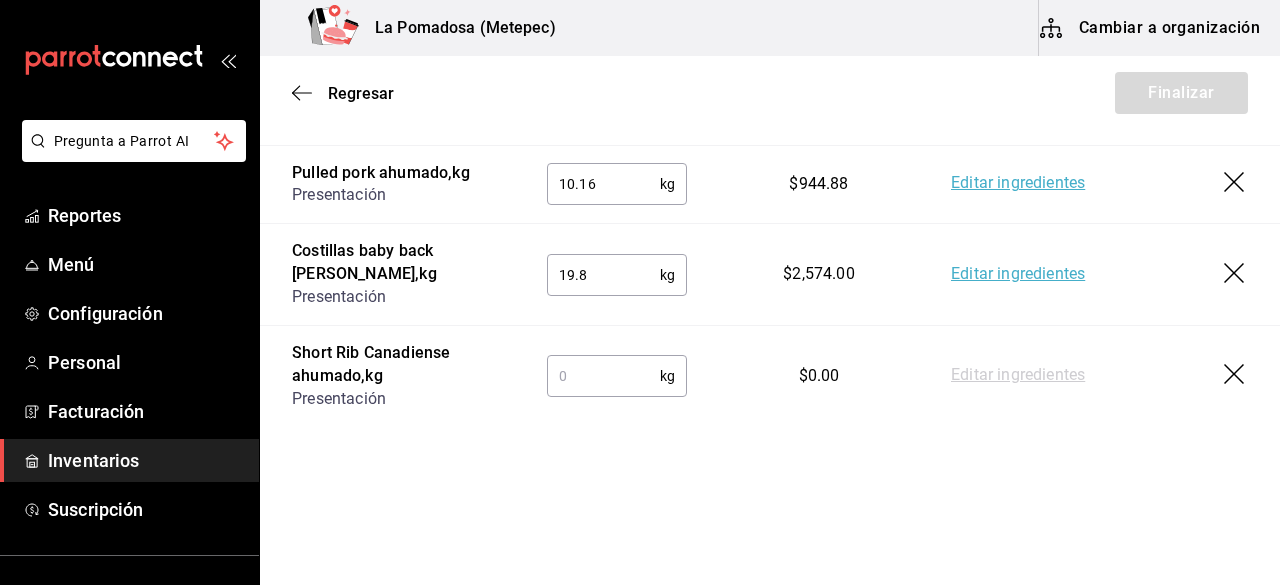 click at bounding box center (603, 376) 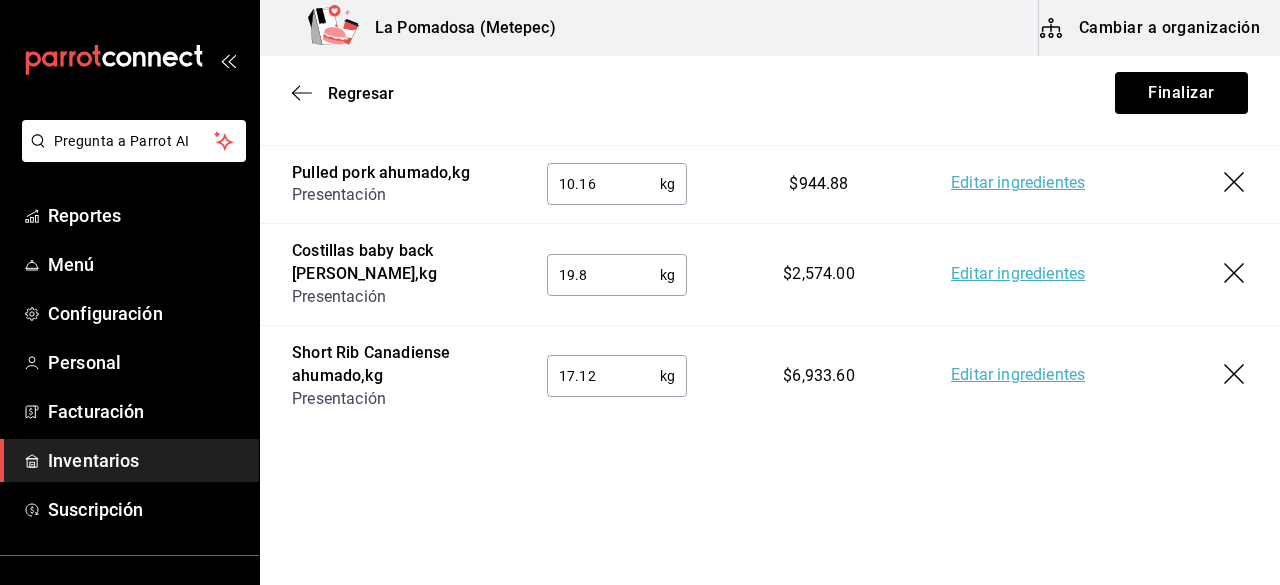 paste on "7" 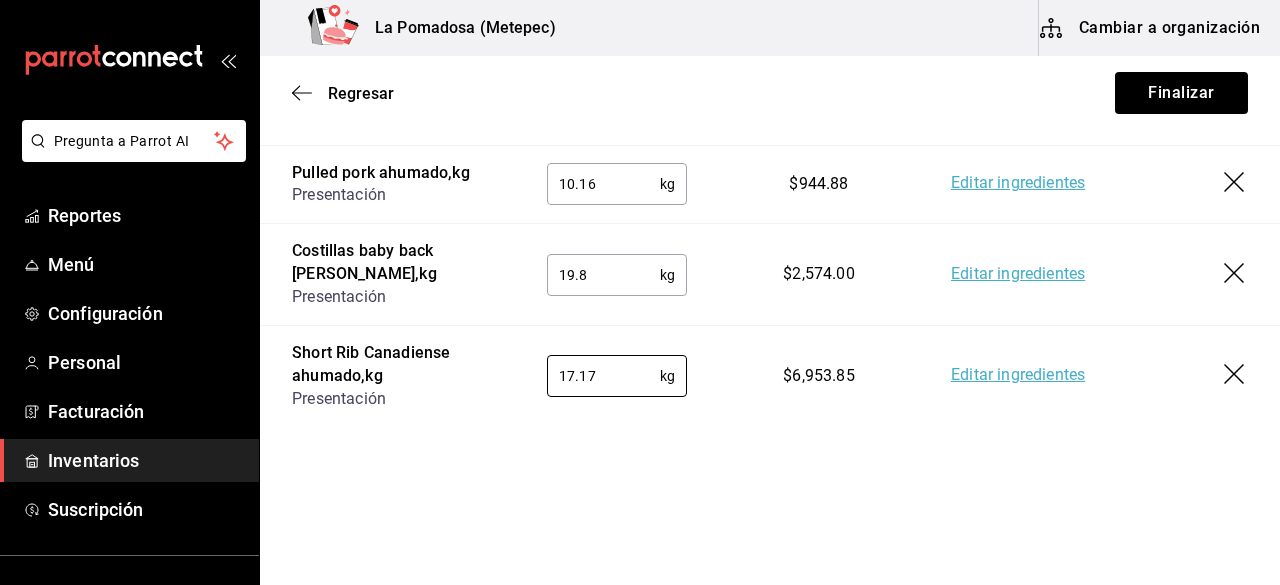 type on "17.17" 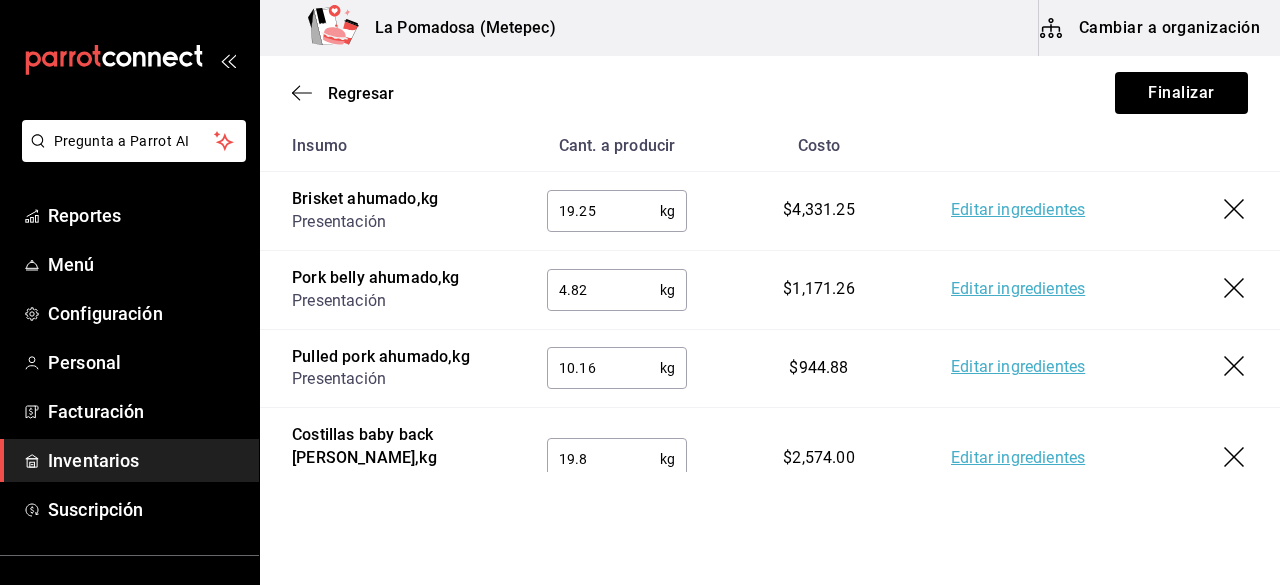 scroll, scrollTop: 334, scrollLeft: 0, axis: vertical 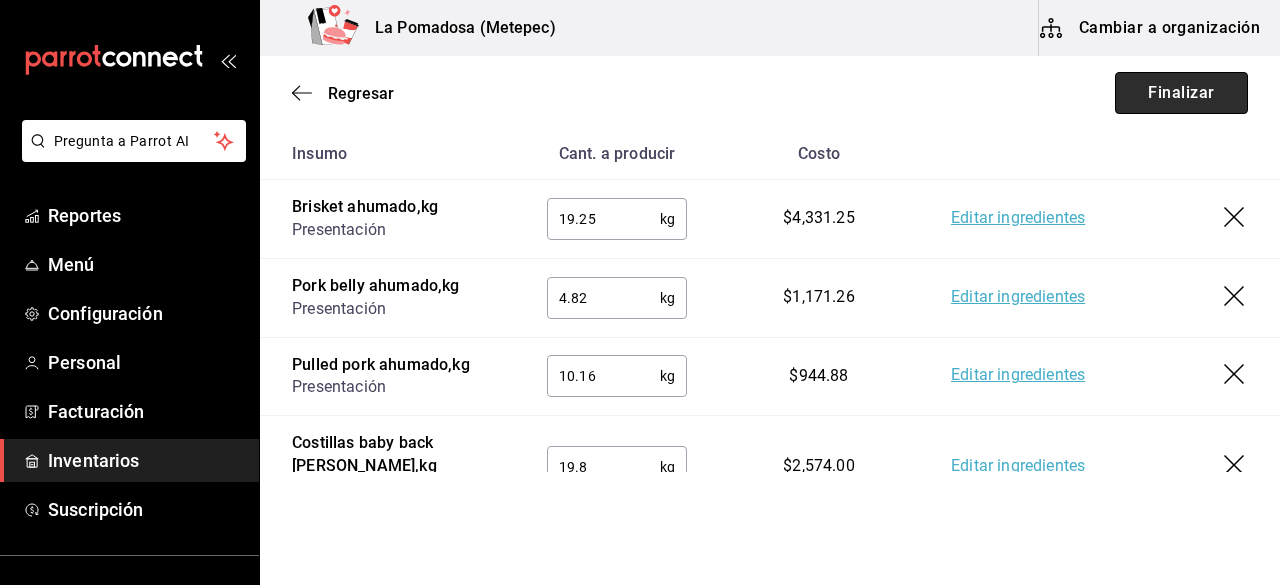 click on "Finalizar" at bounding box center (1181, 93) 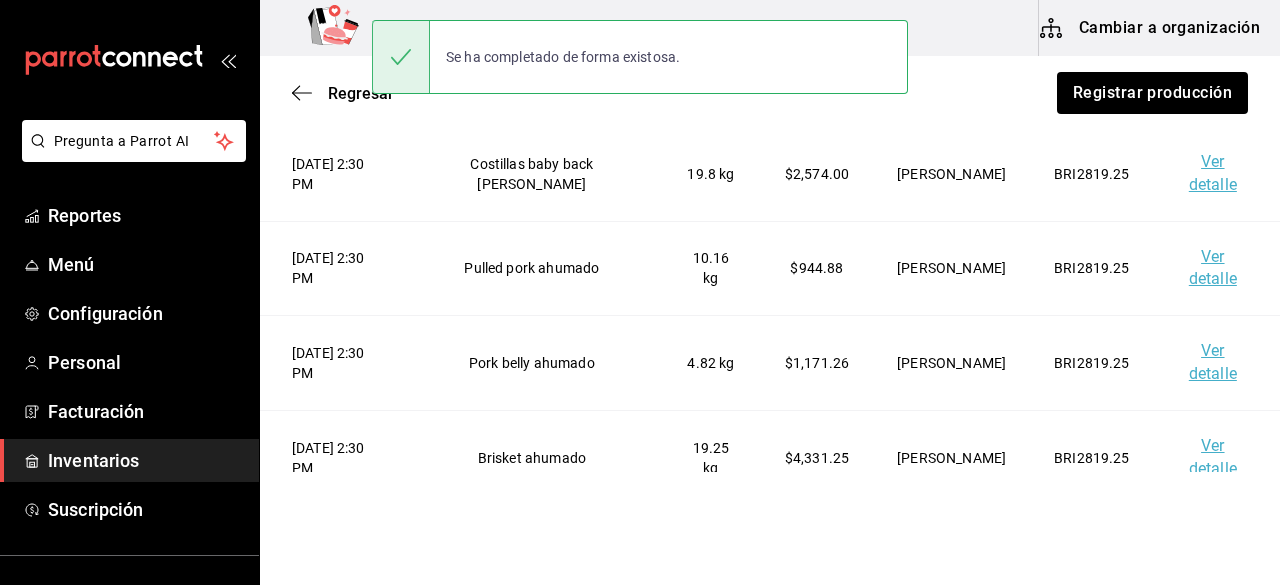 scroll, scrollTop: 0, scrollLeft: 0, axis: both 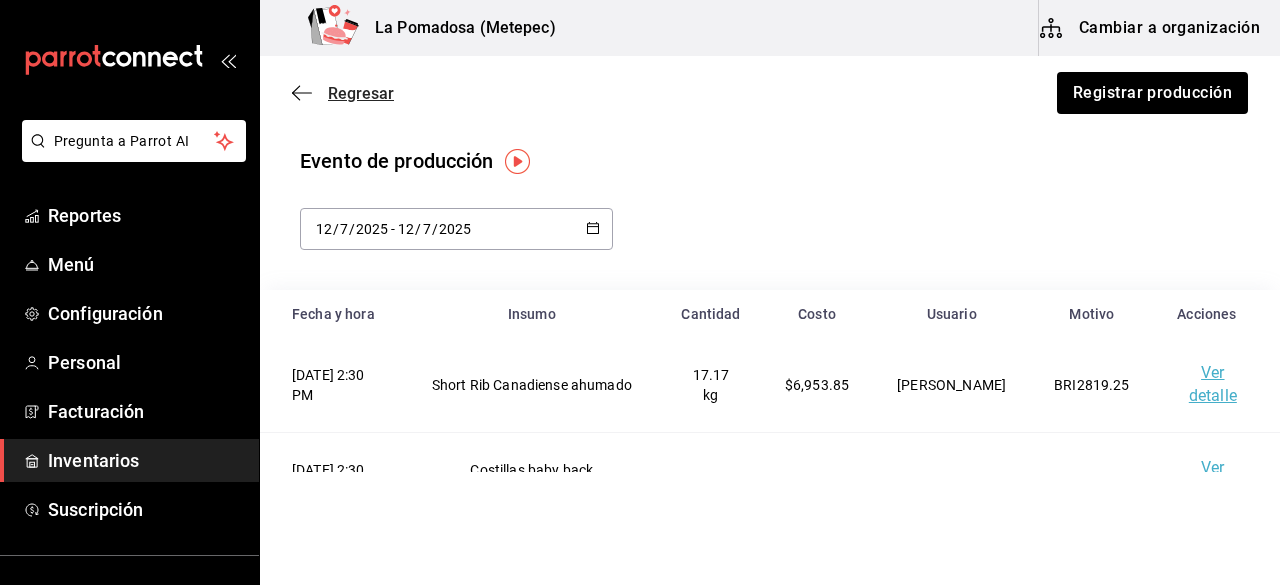click on "Regresar" at bounding box center [361, 93] 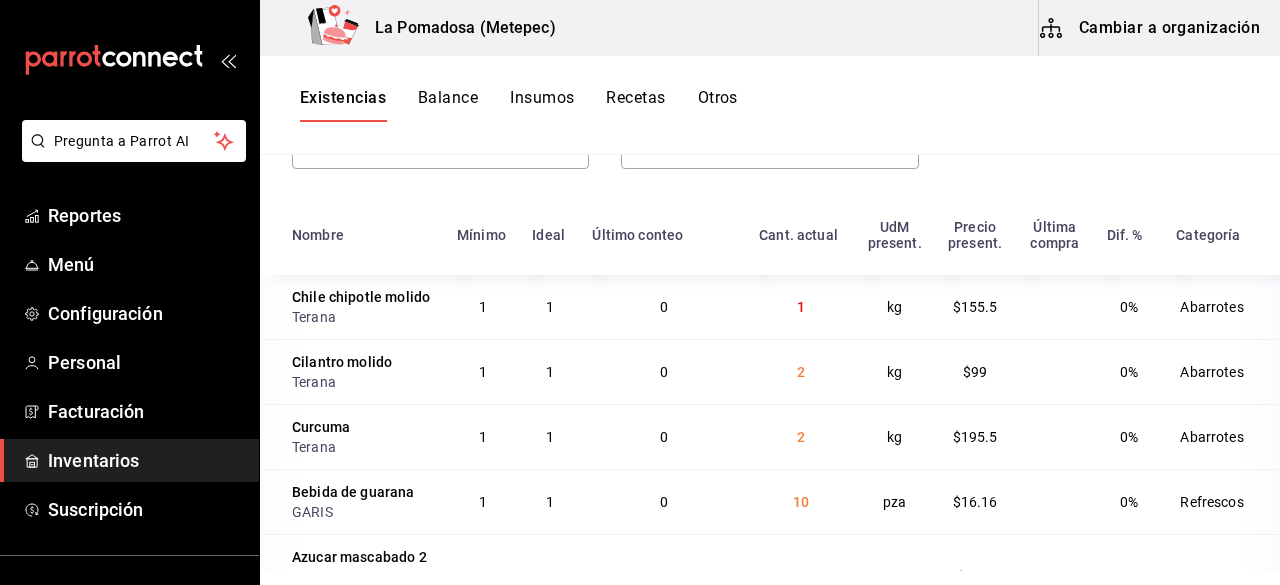 scroll, scrollTop: 244, scrollLeft: 0, axis: vertical 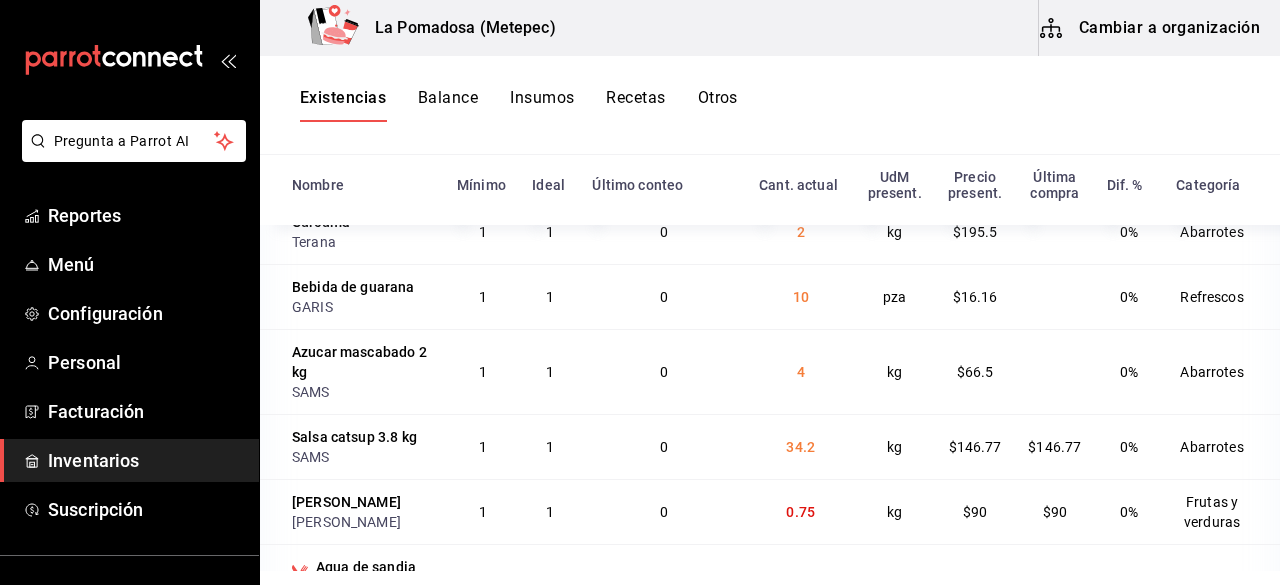 click on "Inventarios" at bounding box center [145, 460] 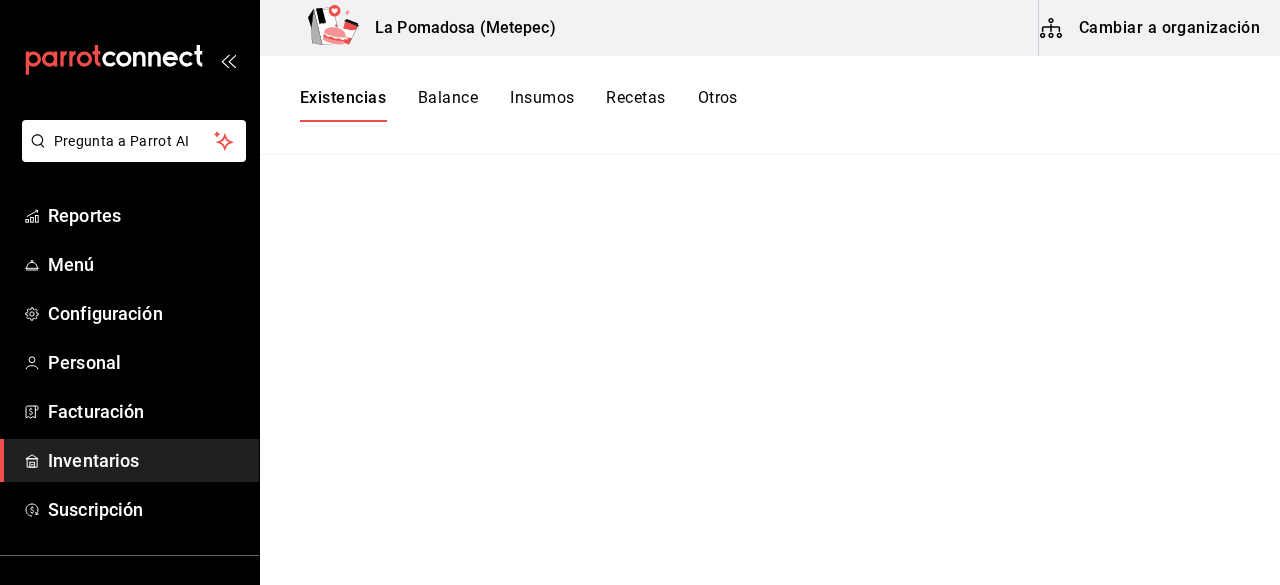 scroll, scrollTop: 0, scrollLeft: 0, axis: both 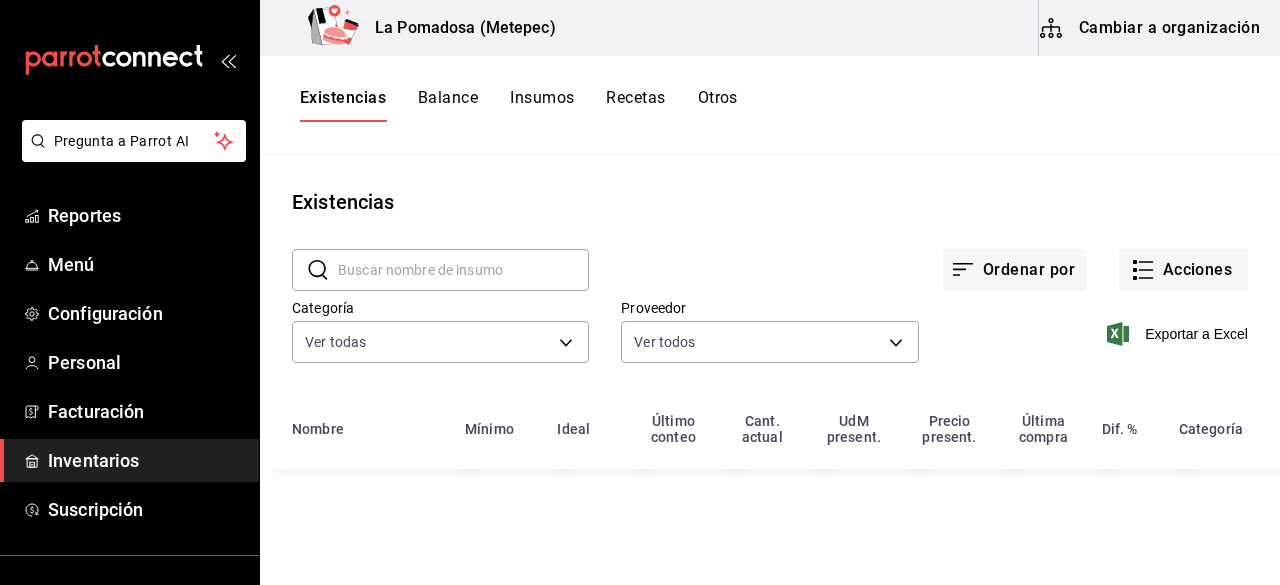 click at bounding box center [463, 270] 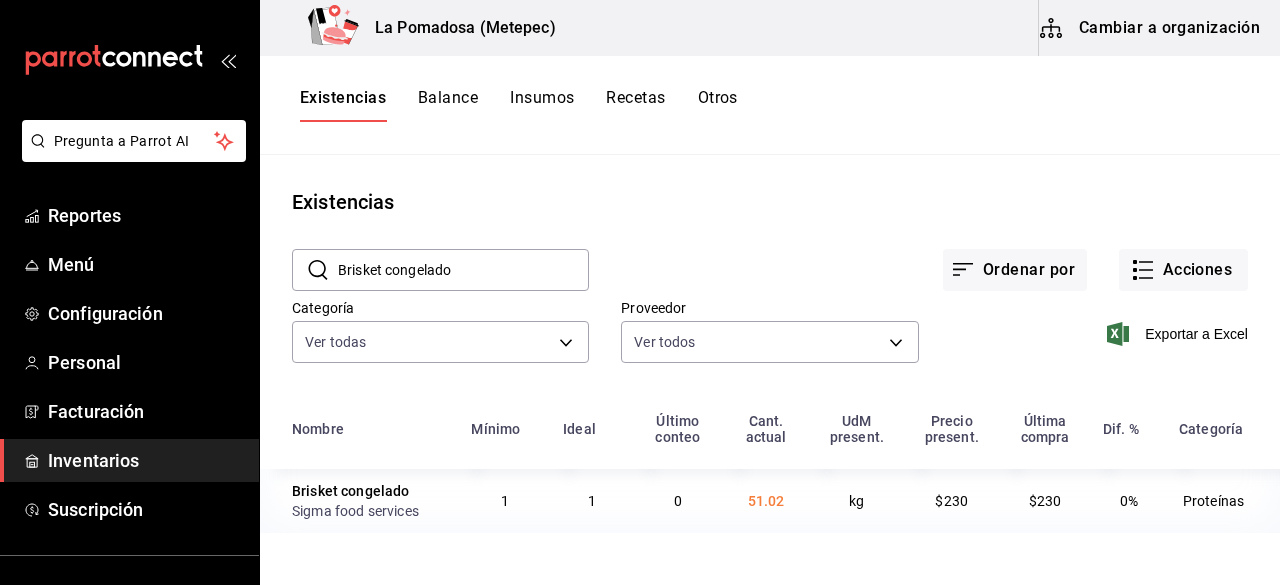 drag, startPoint x: 511, startPoint y: 264, endPoint x: 294, endPoint y: 279, distance: 217.51782 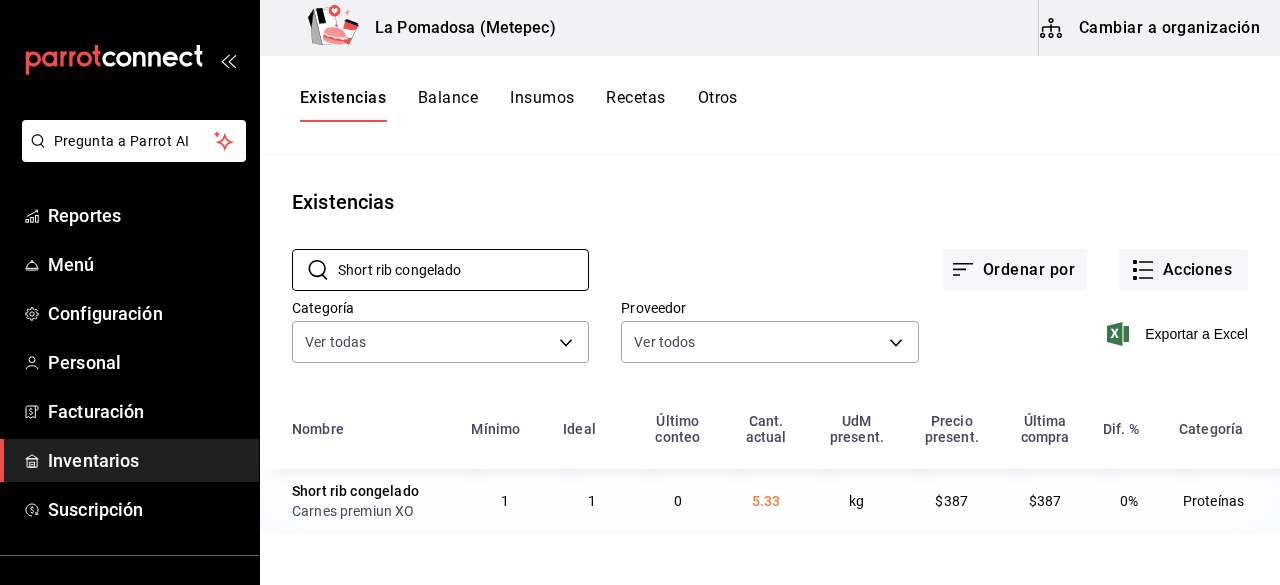 drag, startPoint x: 519, startPoint y: 255, endPoint x: 300, endPoint y: 294, distance: 222.4455 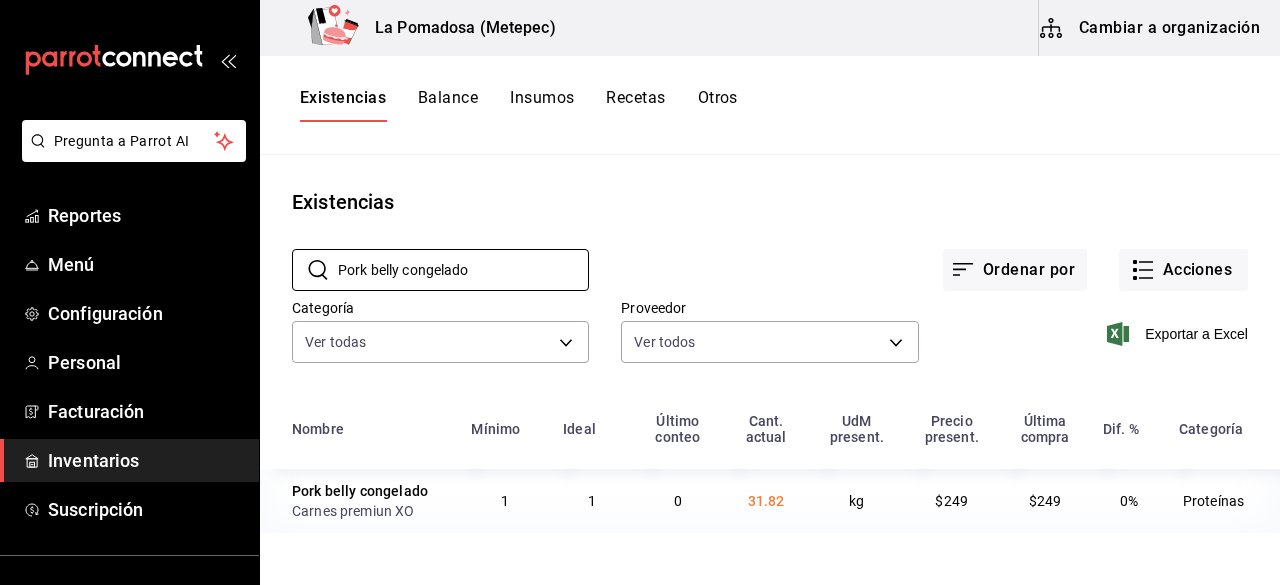 drag, startPoint x: 538, startPoint y: 270, endPoint x: 284, endPoint y: 275, distance: 254.04921 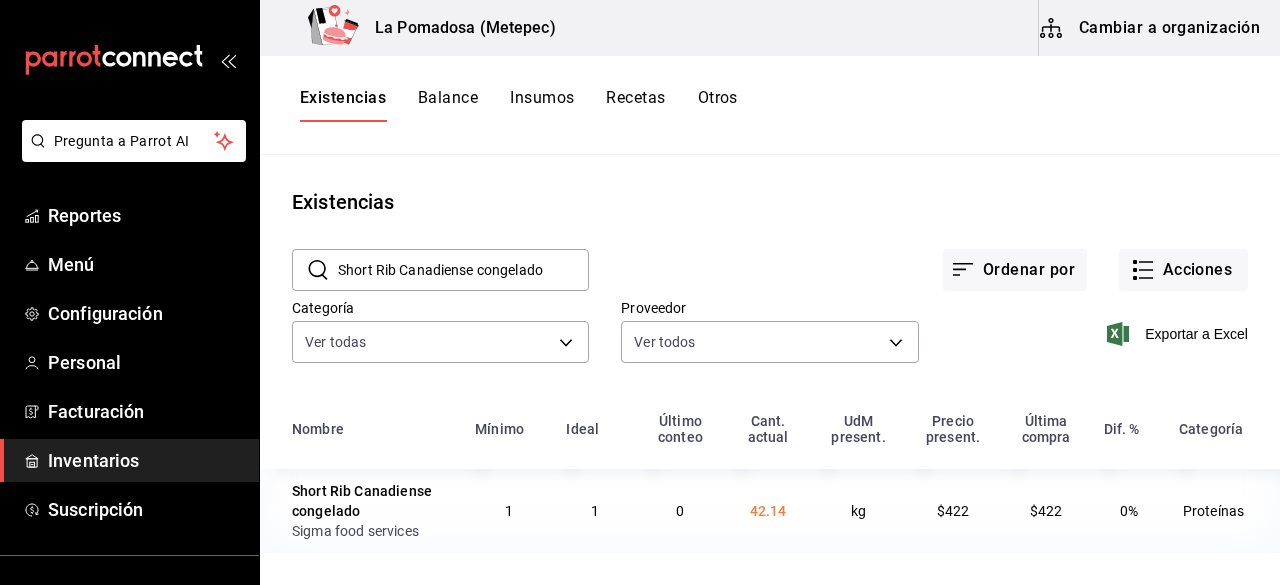 drag, startPoint x: 586, startPoint y: 281, endPoint x: 310, endPoint y: 275, distance: 276.06522 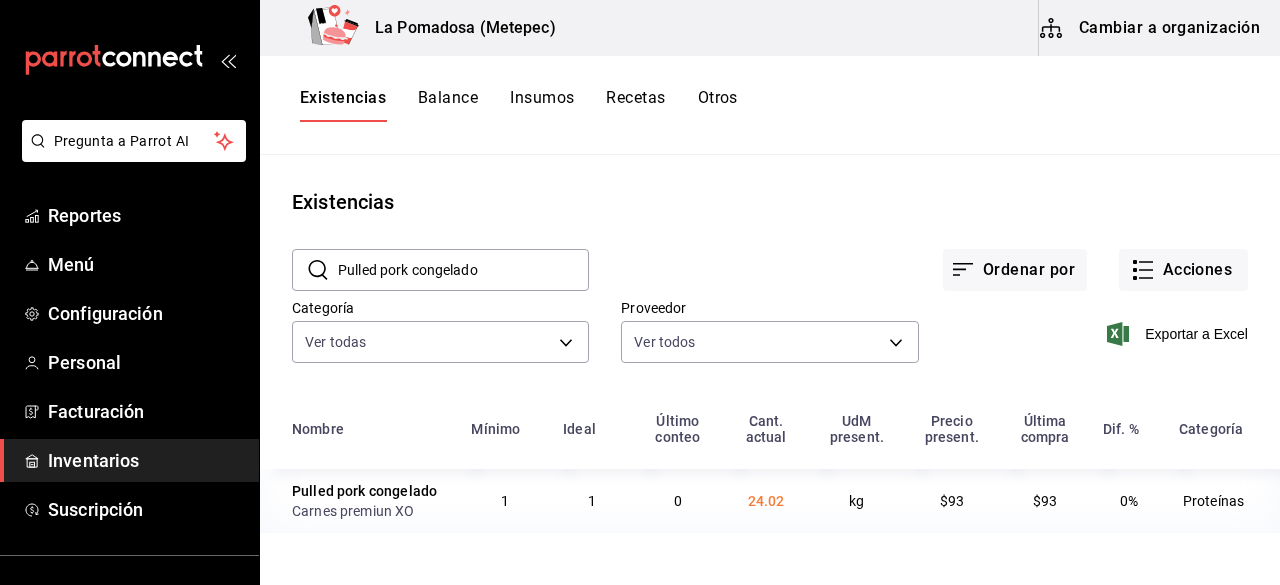 drag, startPoint x: 552, startPoint y: 284, endPoint x: 296, endPoint y: 273, distance: 256.2362 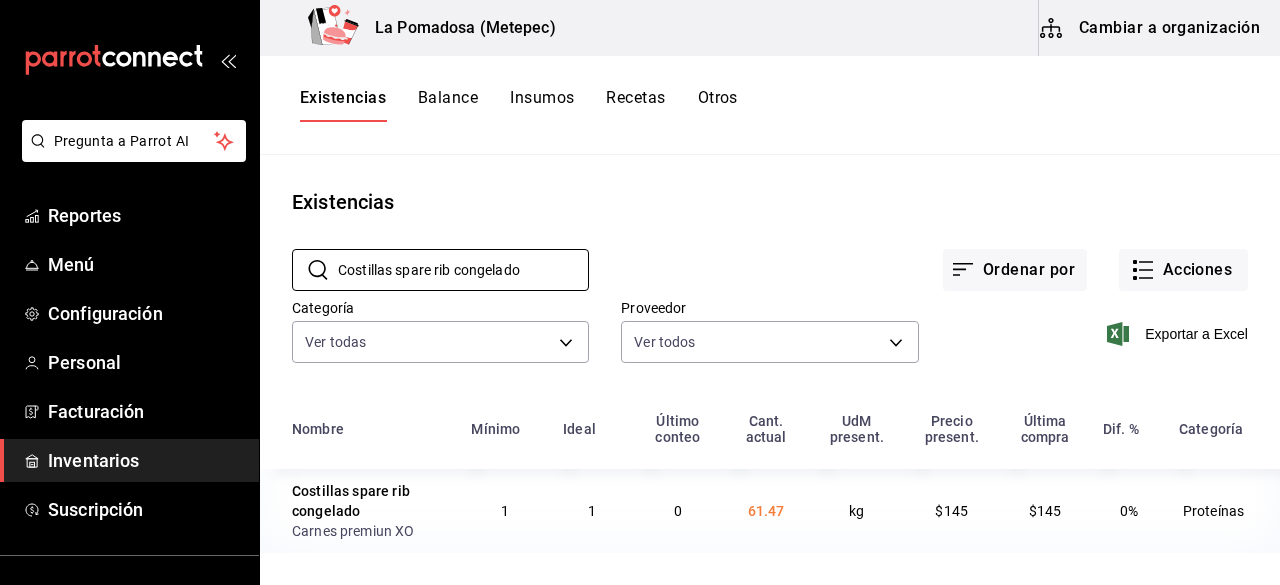drag, startPoint x: 558, startPoint y: 267, endPoint x: 277, endPoint y: 271, distance: 281.02847 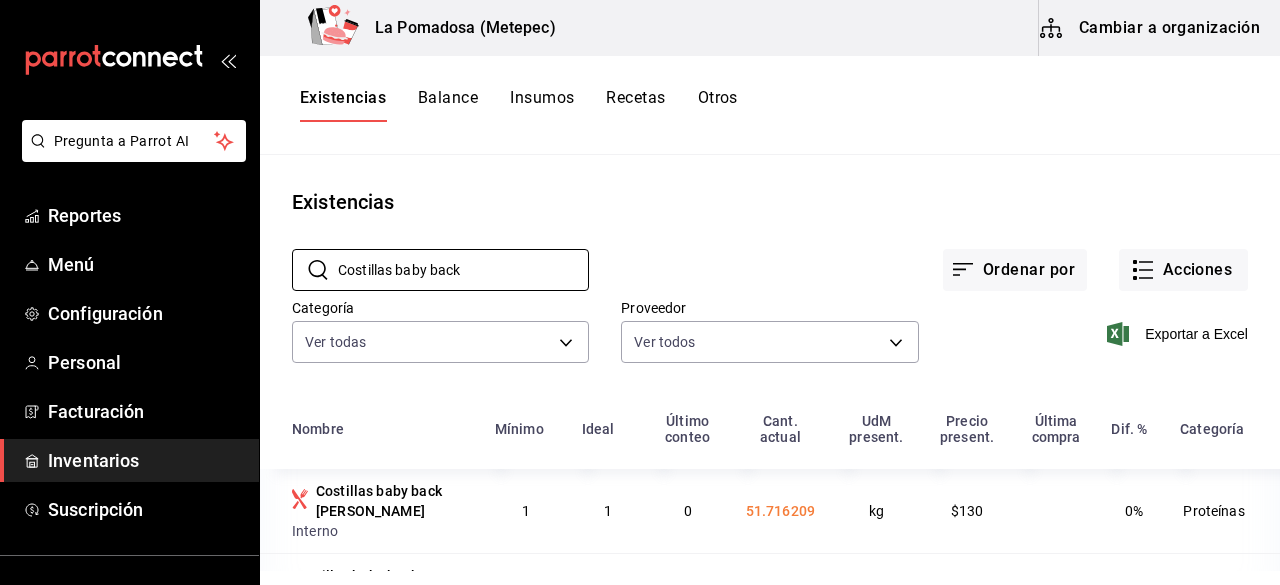 scroll, scrollTop: 55, scrollLeft: 0, axis: vertical 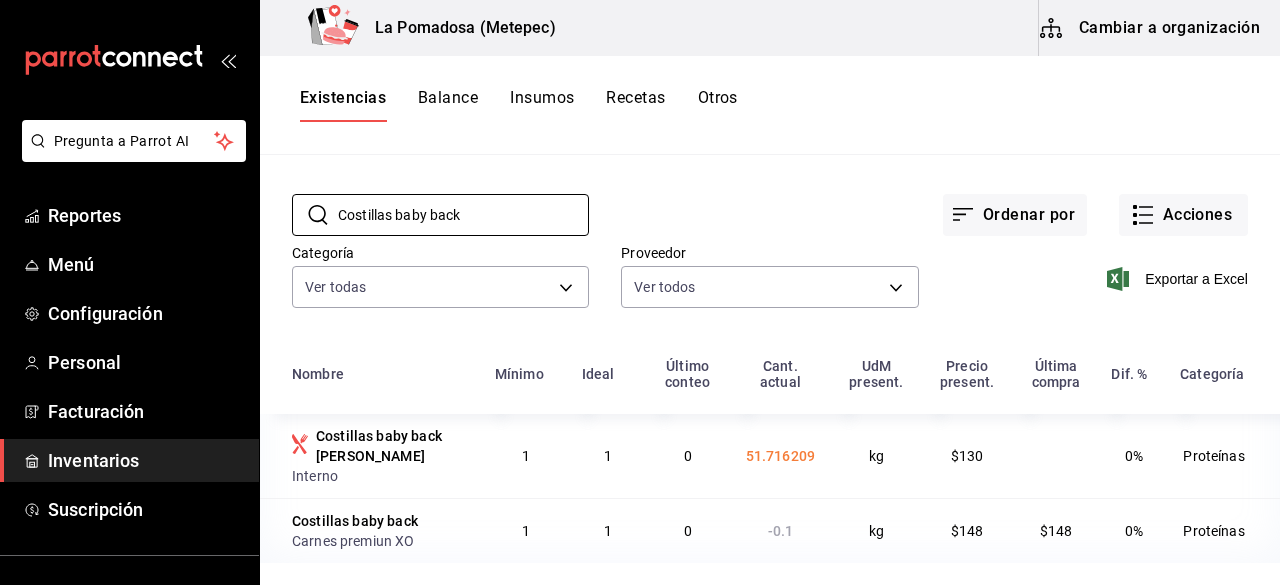 drag, startPoint x: 500, startPoint y: 210, endPoint x: 294, endPoint y: 253, distance: 210.44002 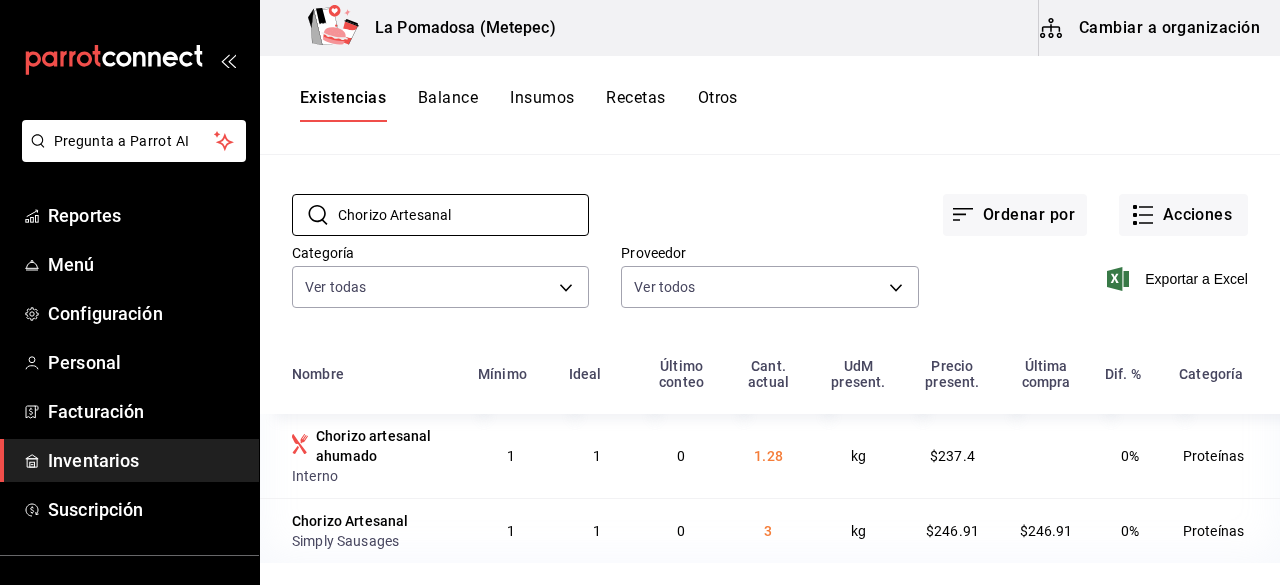 type on "Chorizo Artesanal" 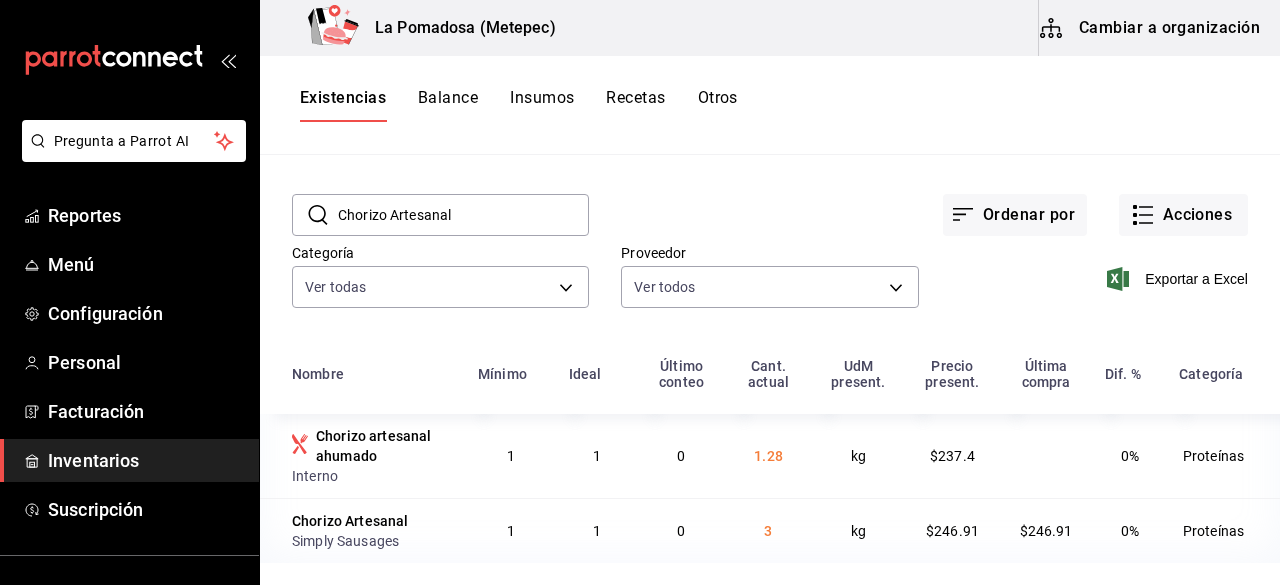 click on "Inventarios" at bounding box center (145, 460) 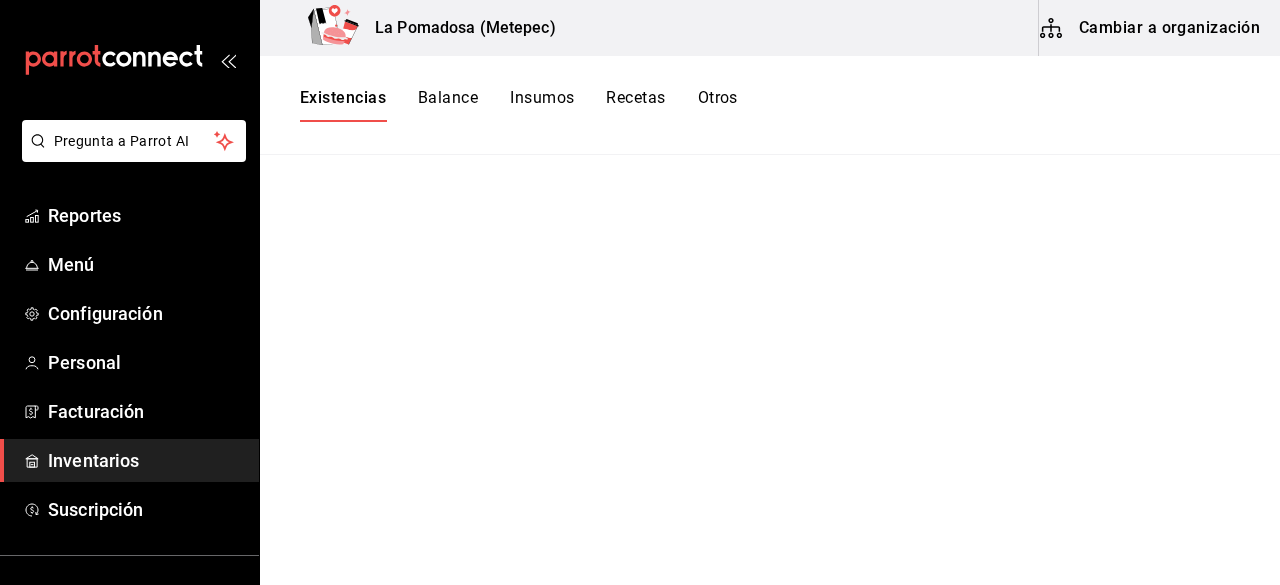 scroll, scrollTop: 0, scrollLeft: 0, axis: both 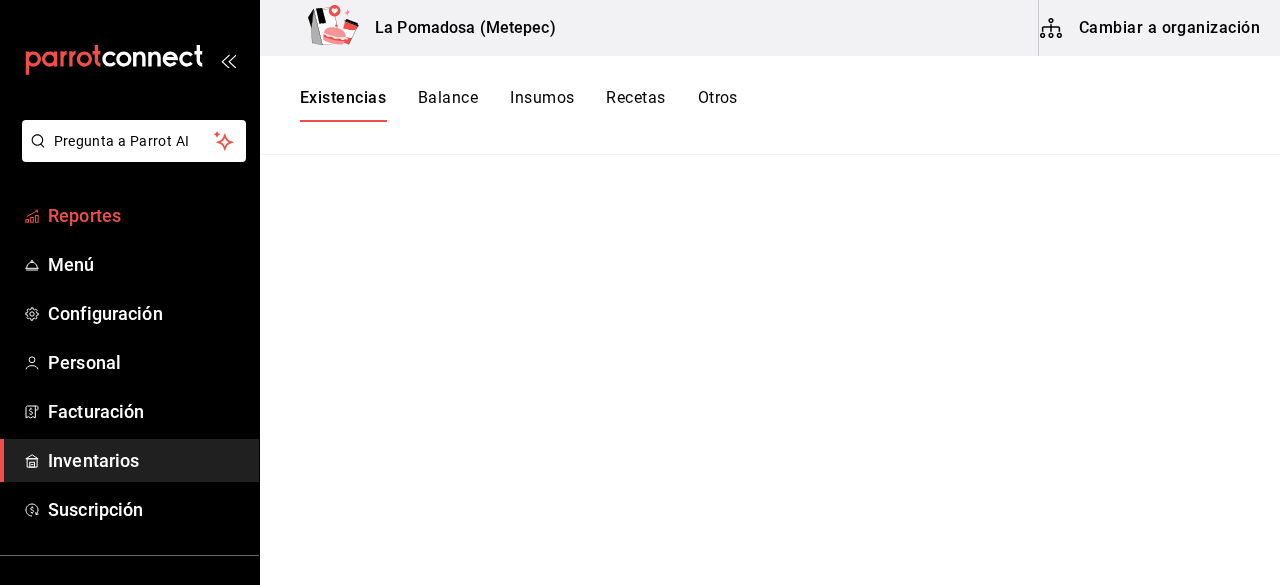 click on "Reportes" at bounding box center [145, 215] 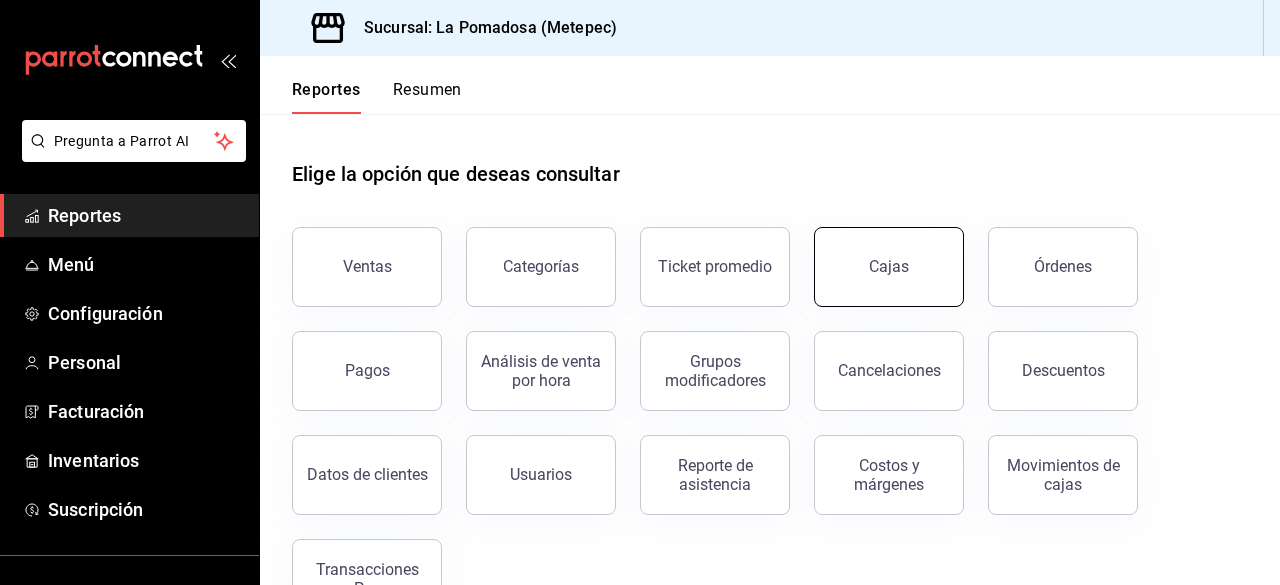 scroll, scrollTop: 65, scrollLeft: 0, axis: vertical 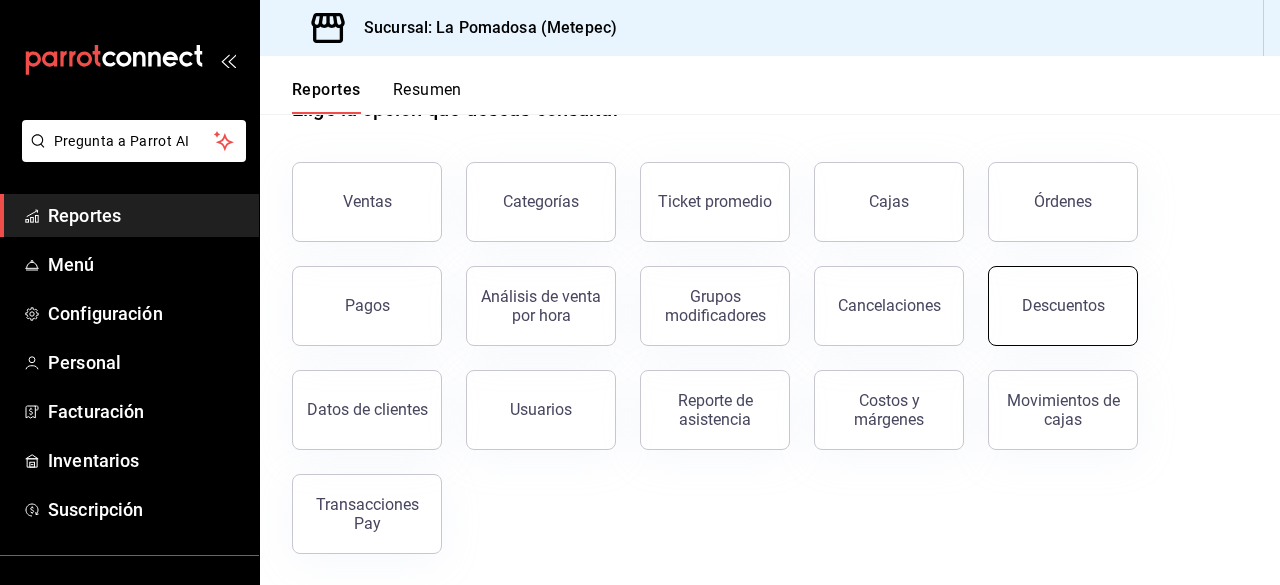 click on "Descuentos" at bounding box center [1063, 305] 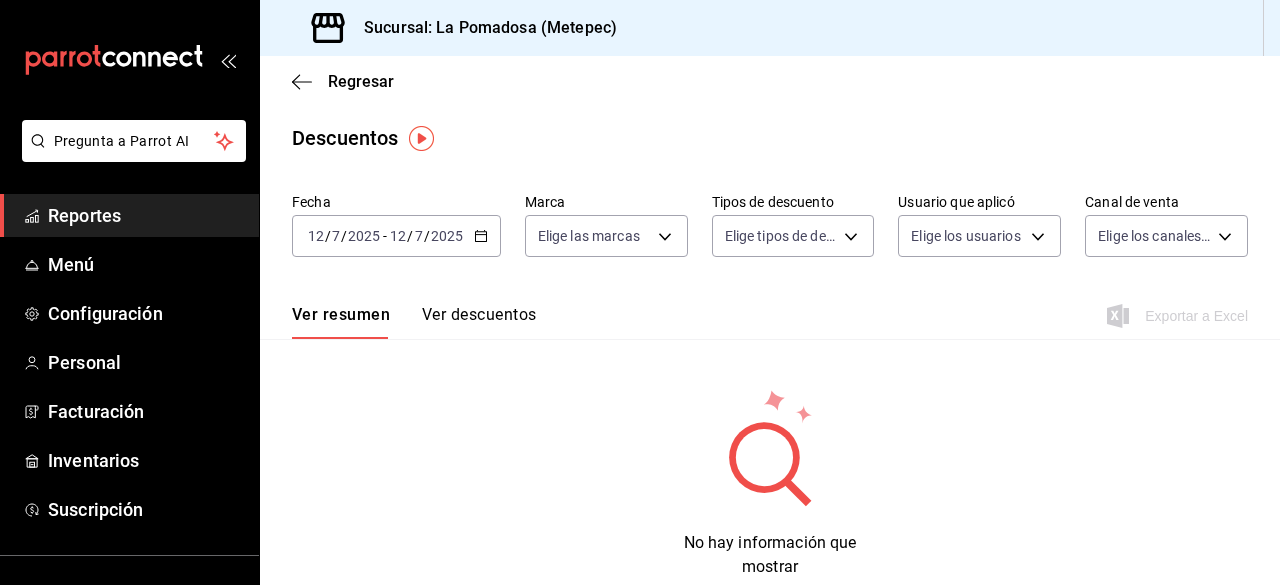 click 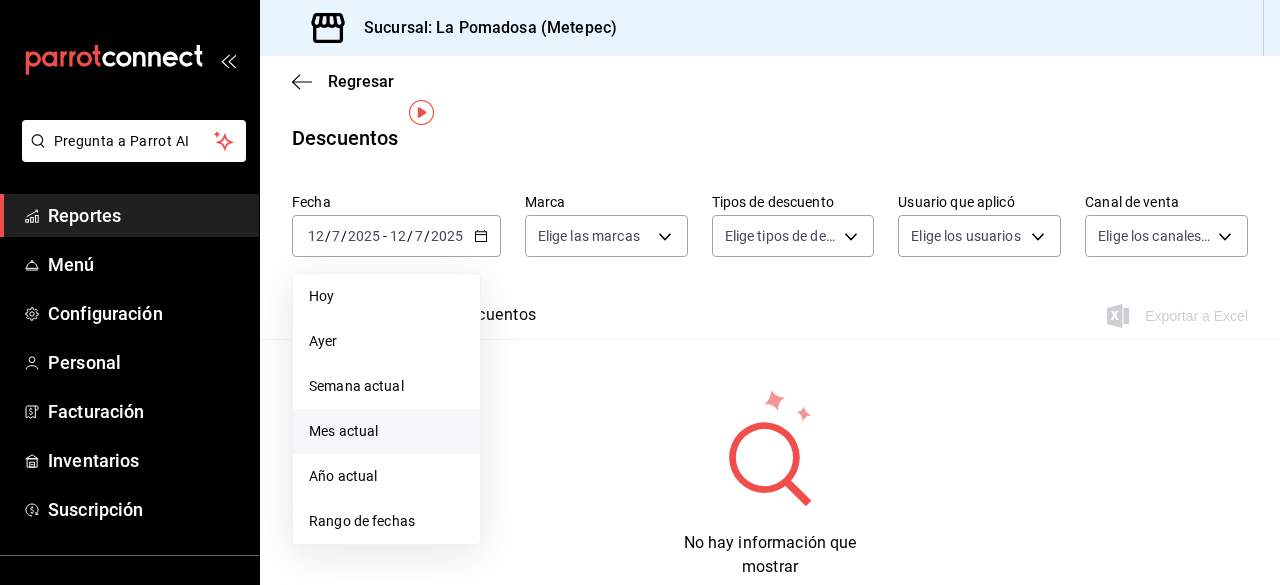 scroll, scrollTop: 26, scrollLeft: 0, axis: vertical 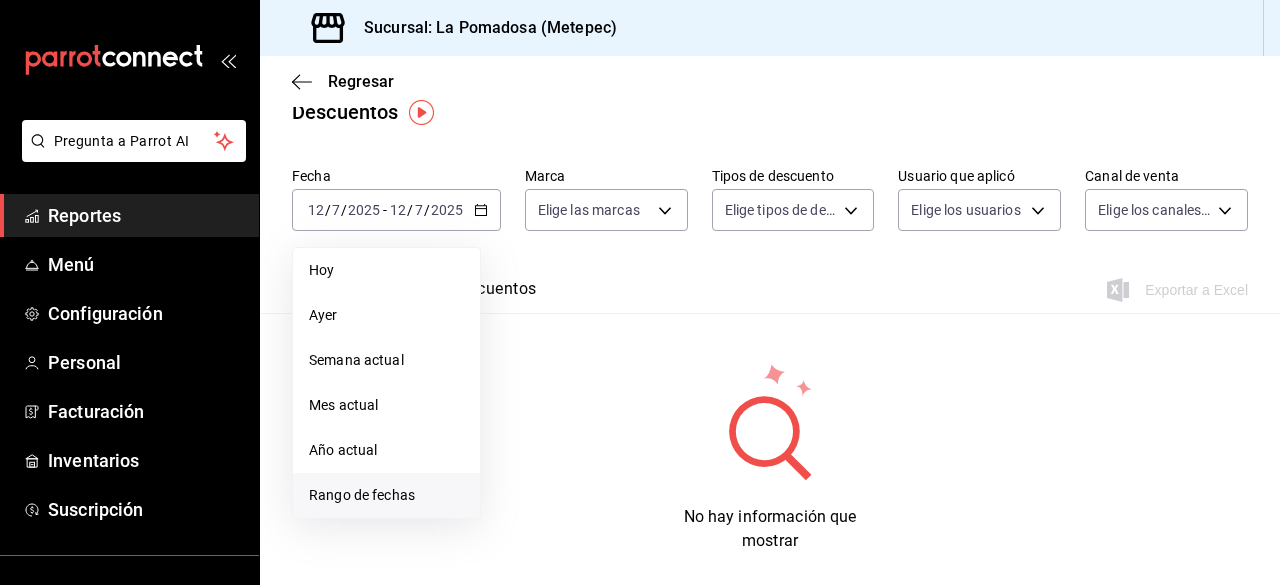 click on "Rango de fechas" at bounding box center [386, 495] 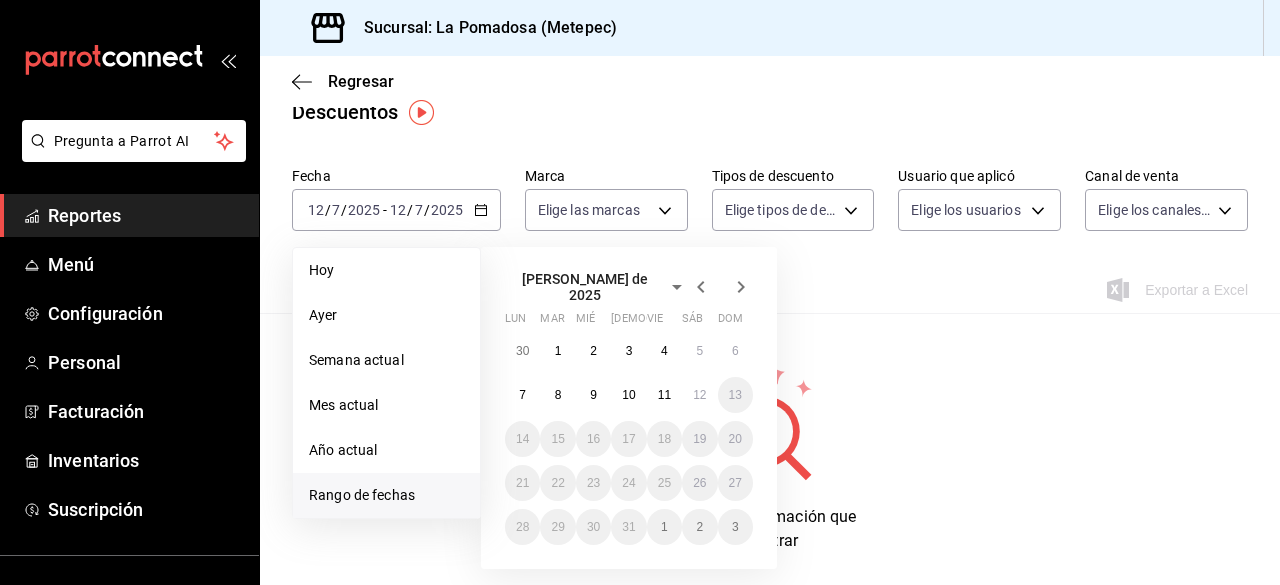 click 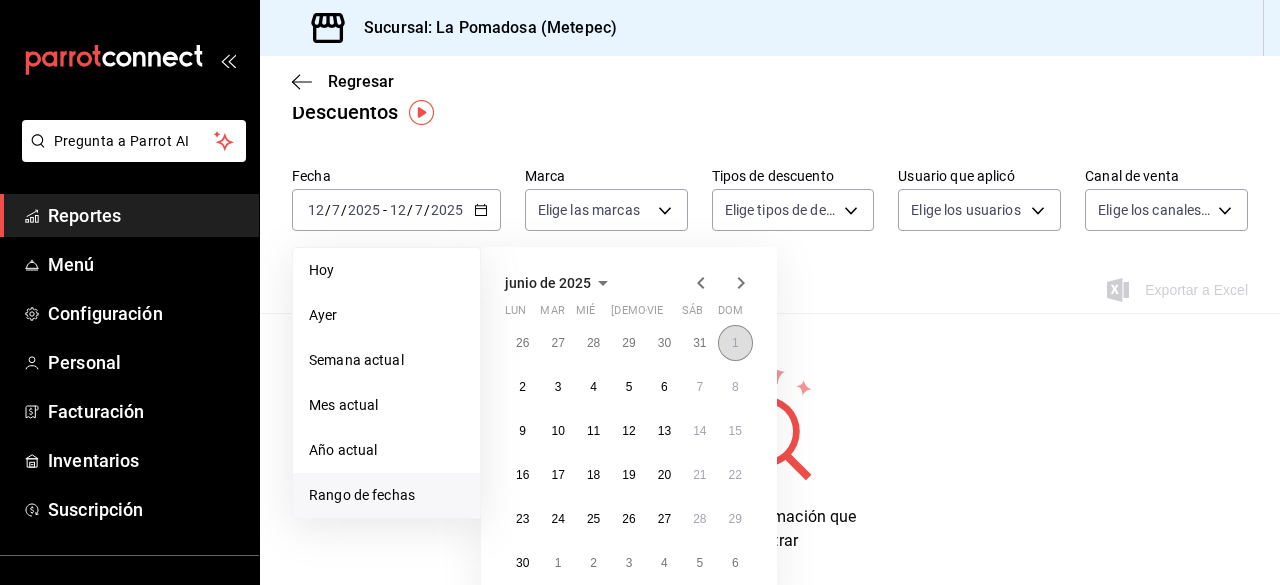 click on "1" at bounding box center [735, 343] 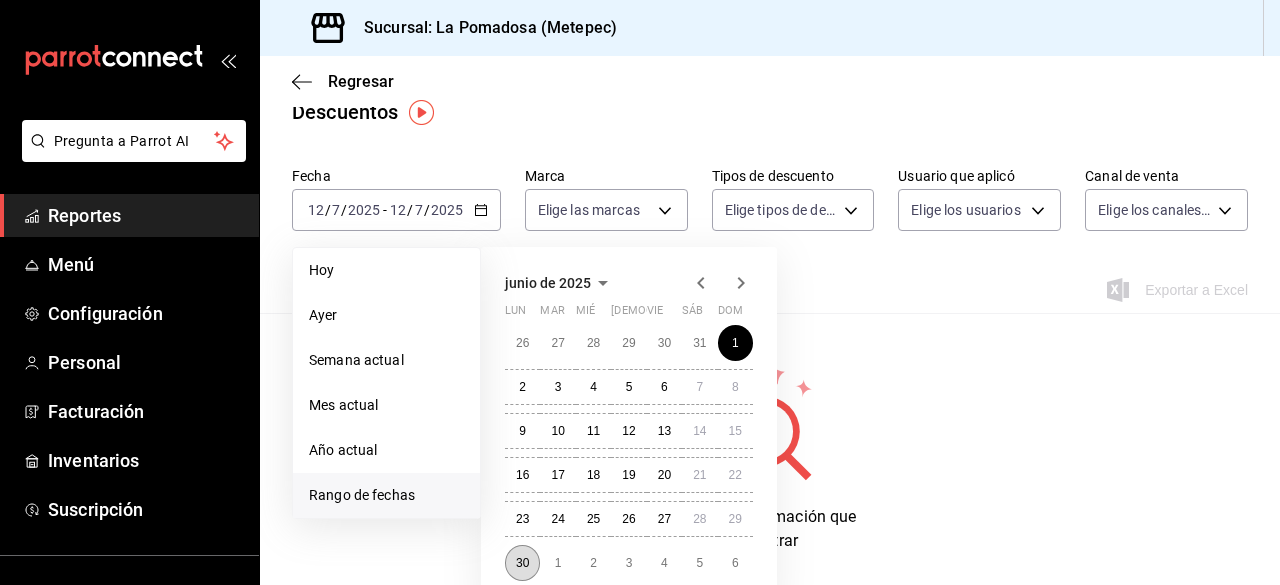 click on "30" at bounding box center [522, 563] 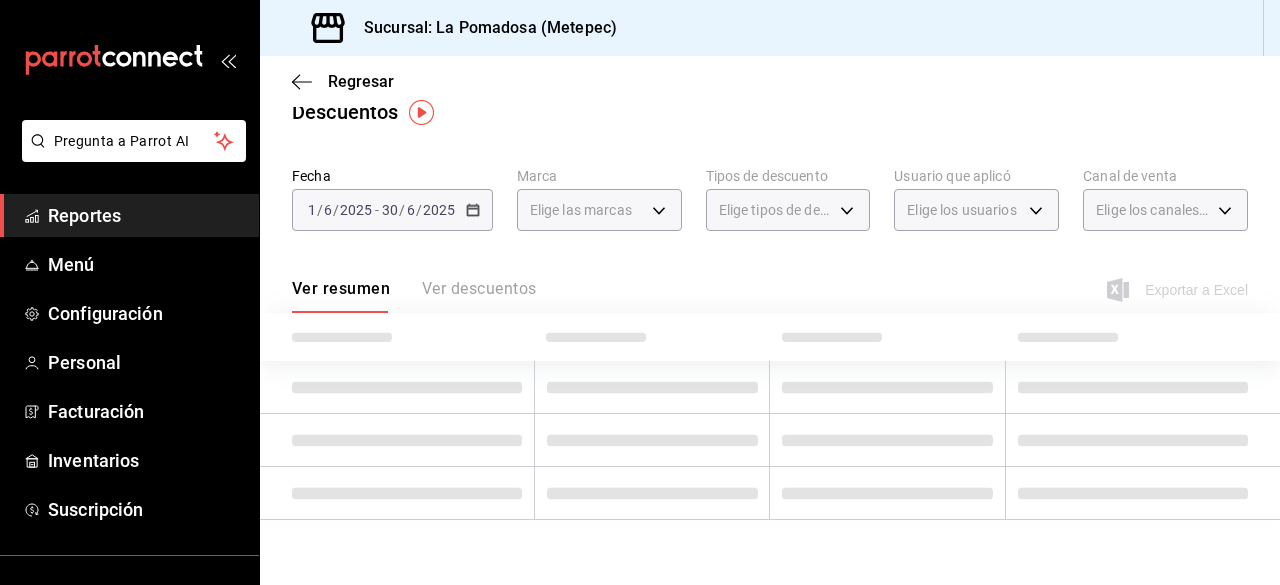 scroll, scrollTop: 0, scrollLeft: 0, axis: both 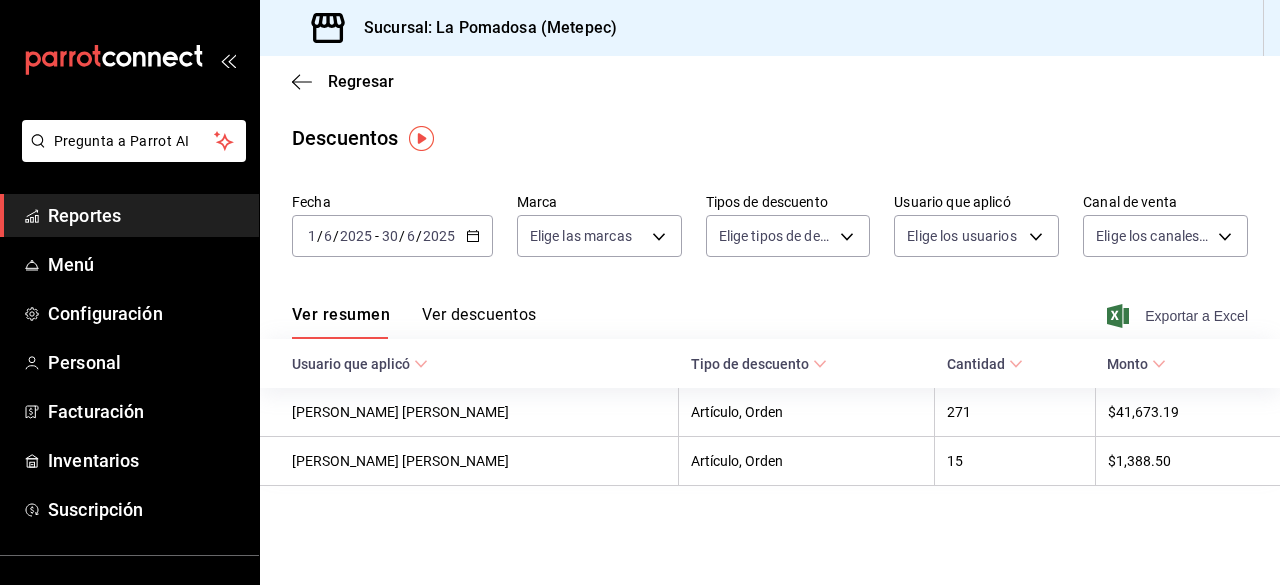click on "Exportar a Excel" at bounding box center (1179, 316) 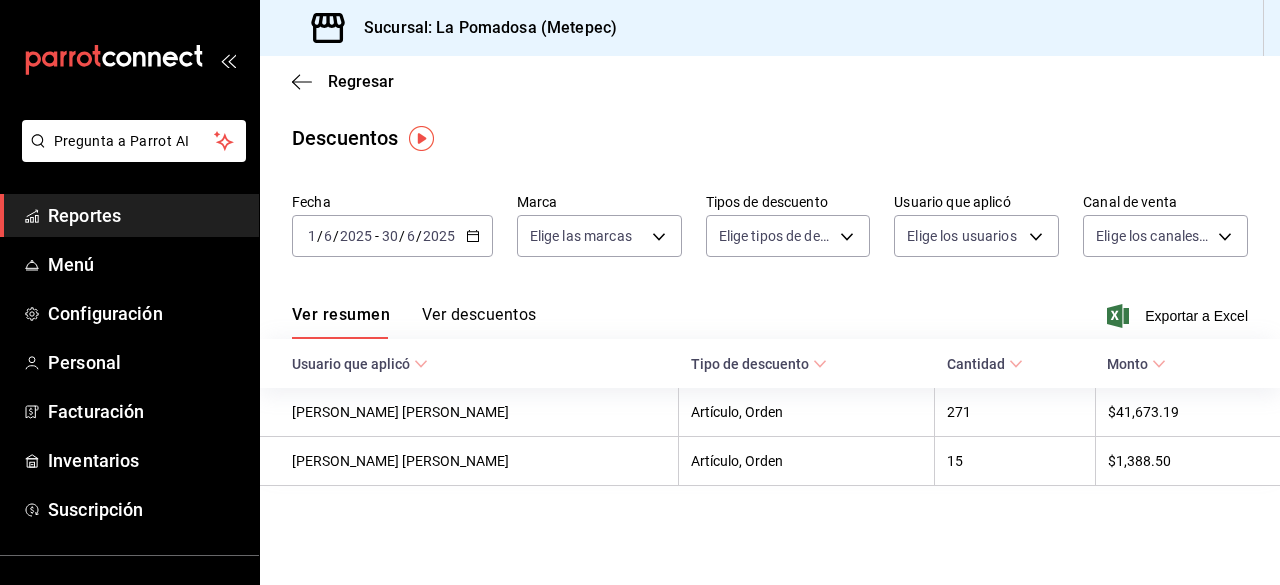 click on "Regresar" at bounding box center [770, 81] 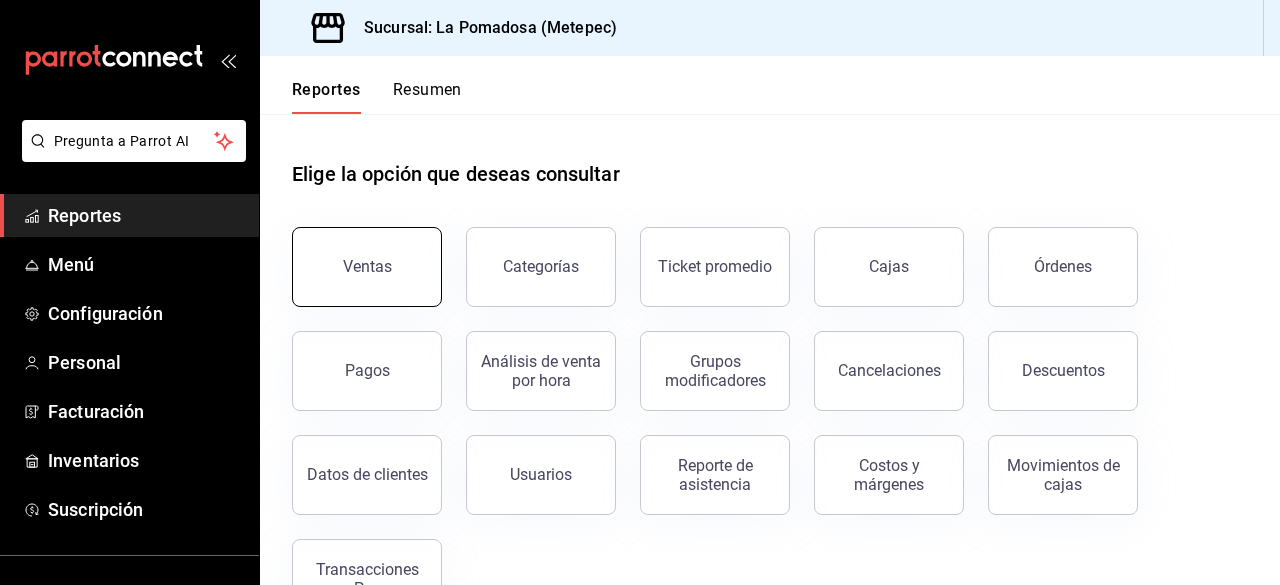 click on "Ventas" at bounding box center [367, 266] 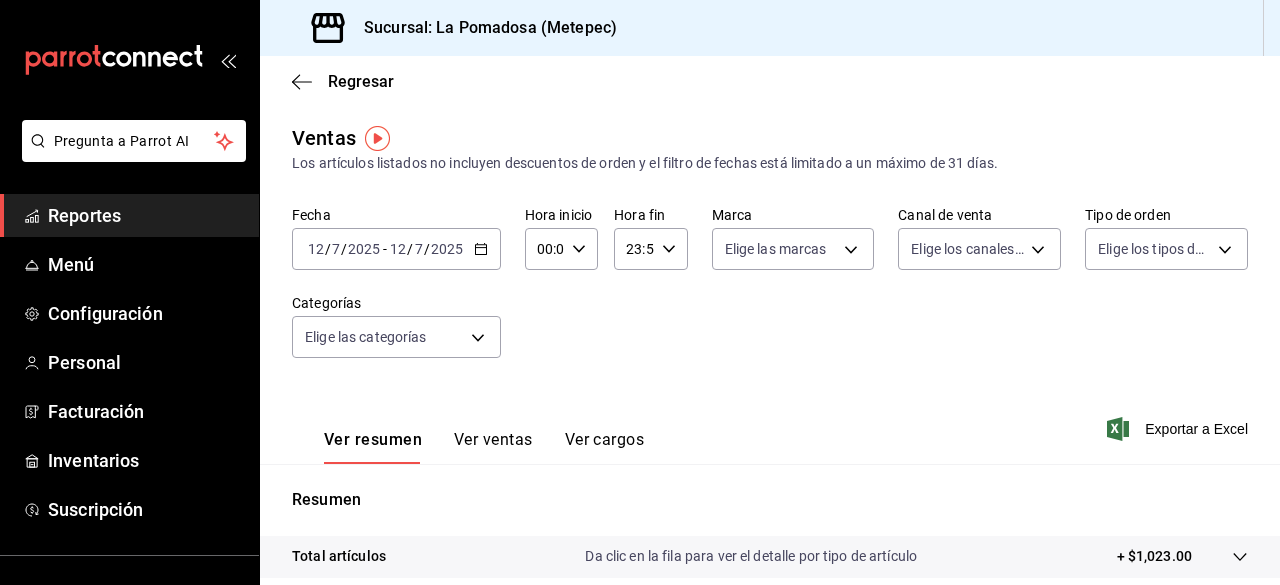 click 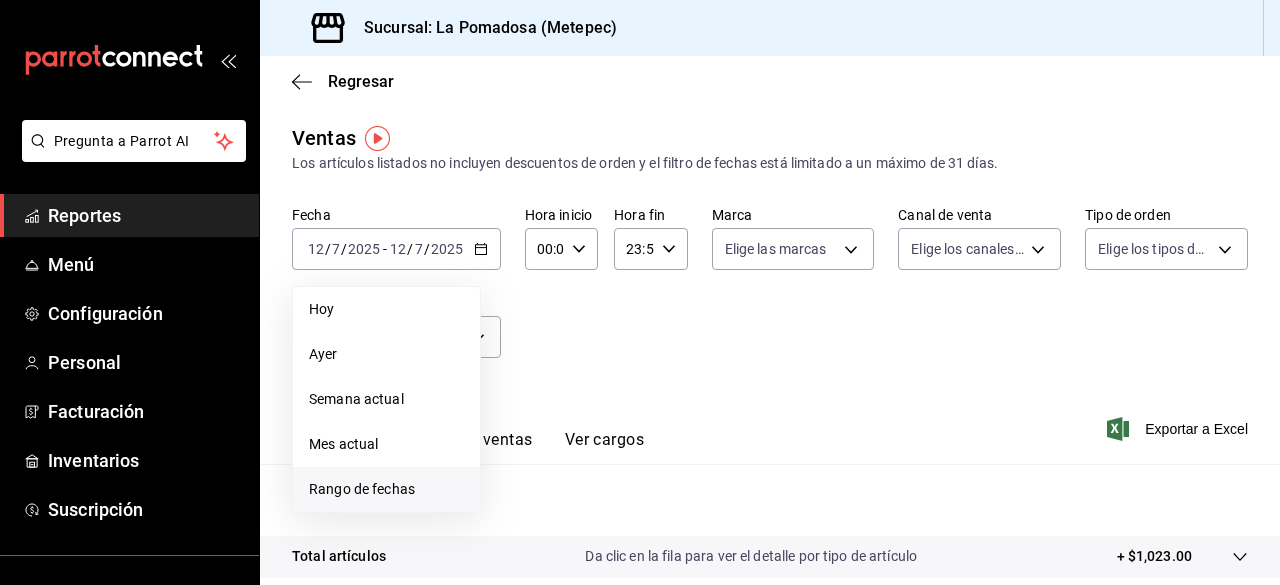 click on "Rango de fechas" at bounding box center [386, 489] 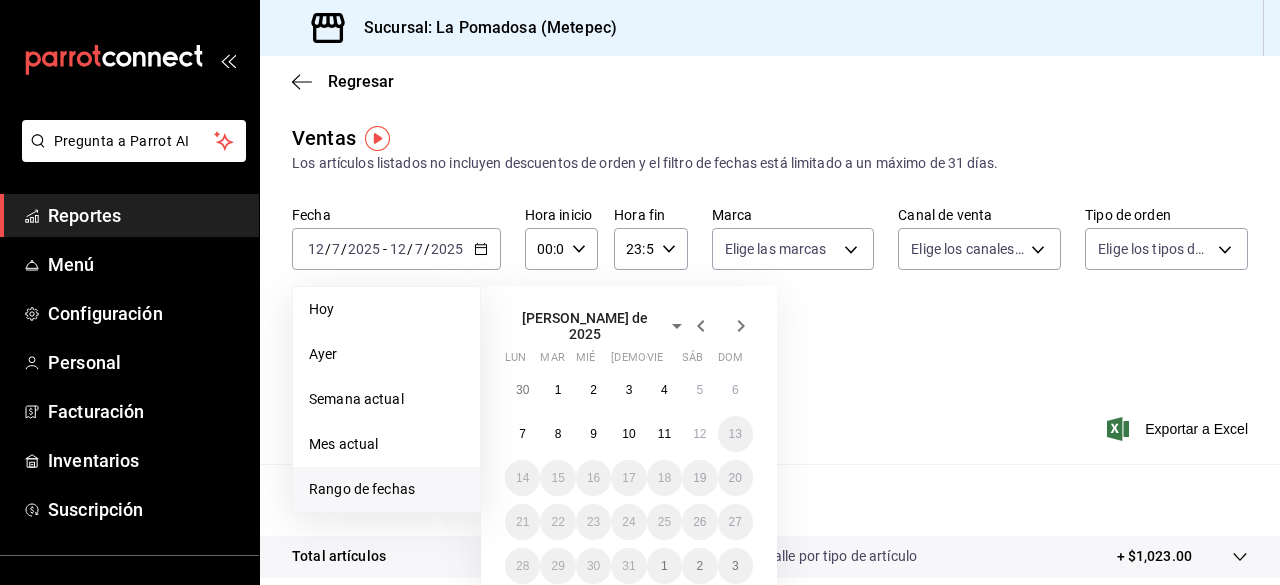 click 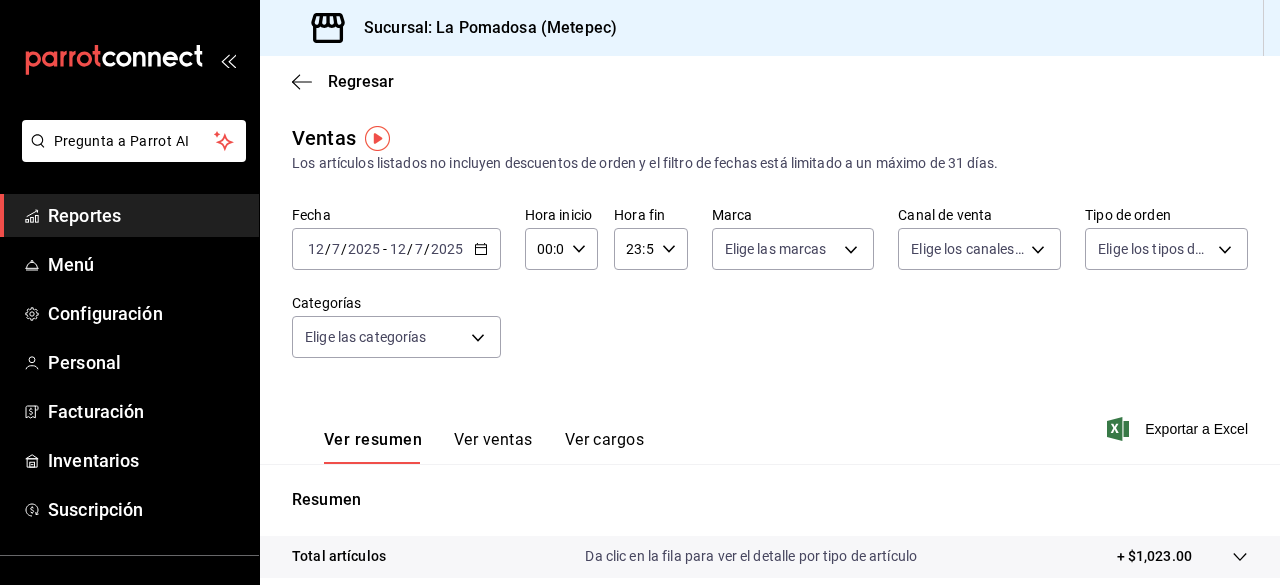 click on "Reportes" at bounding box center (145, 215) 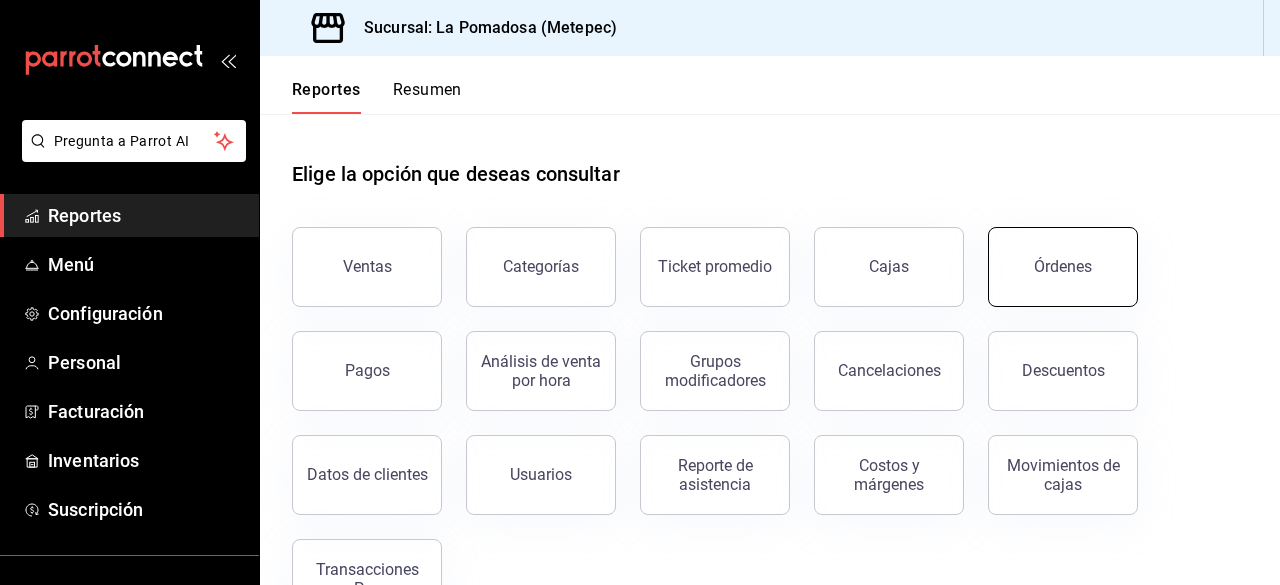 click on "Órdenes" at bounding box center (1063, 266) 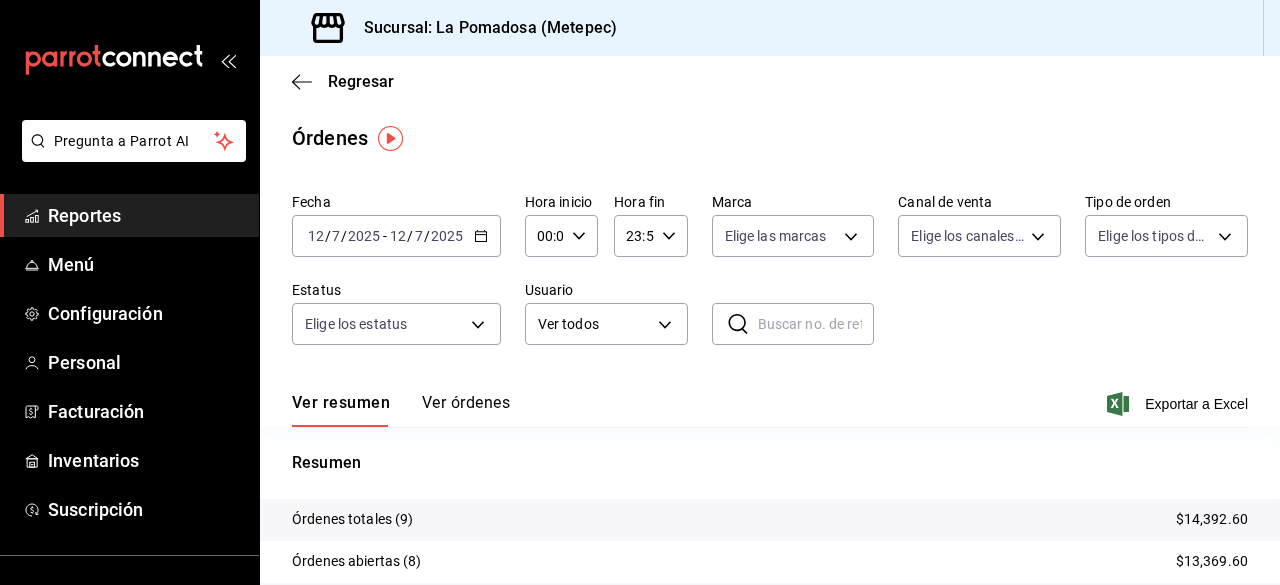 click 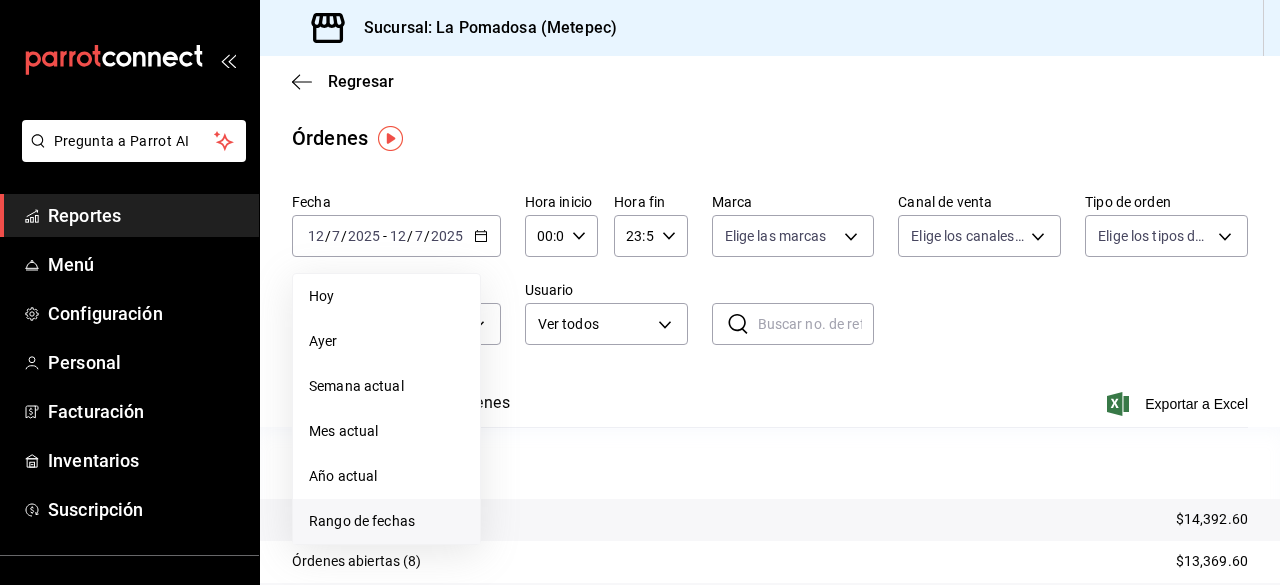 click on "Rango de fechas" at bounding box center [386, 521] 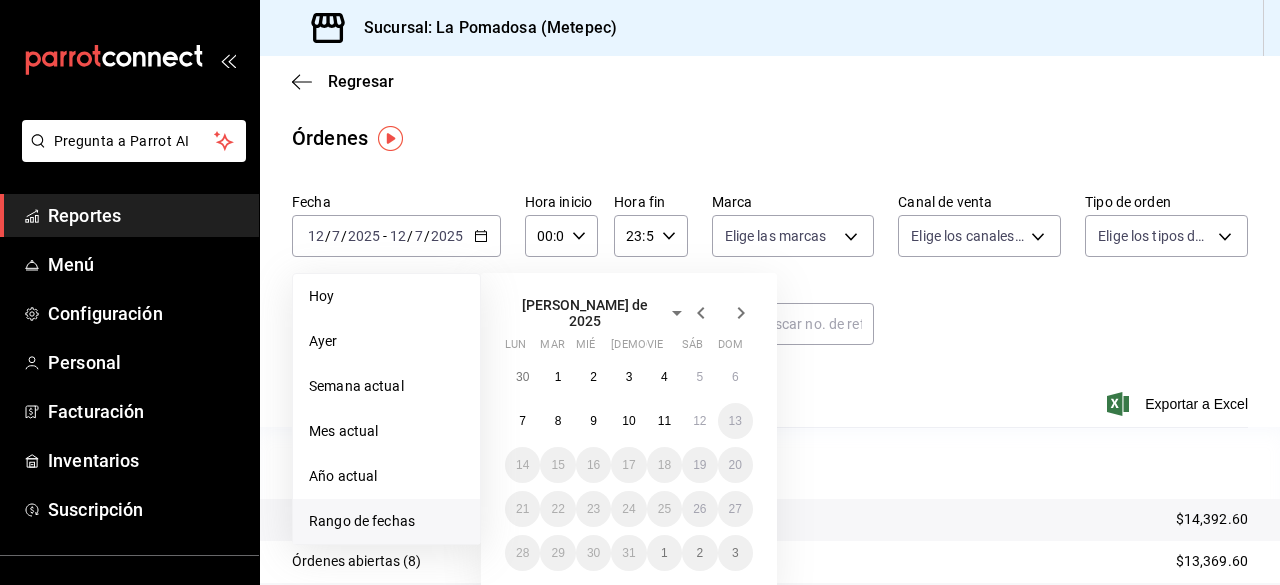 click 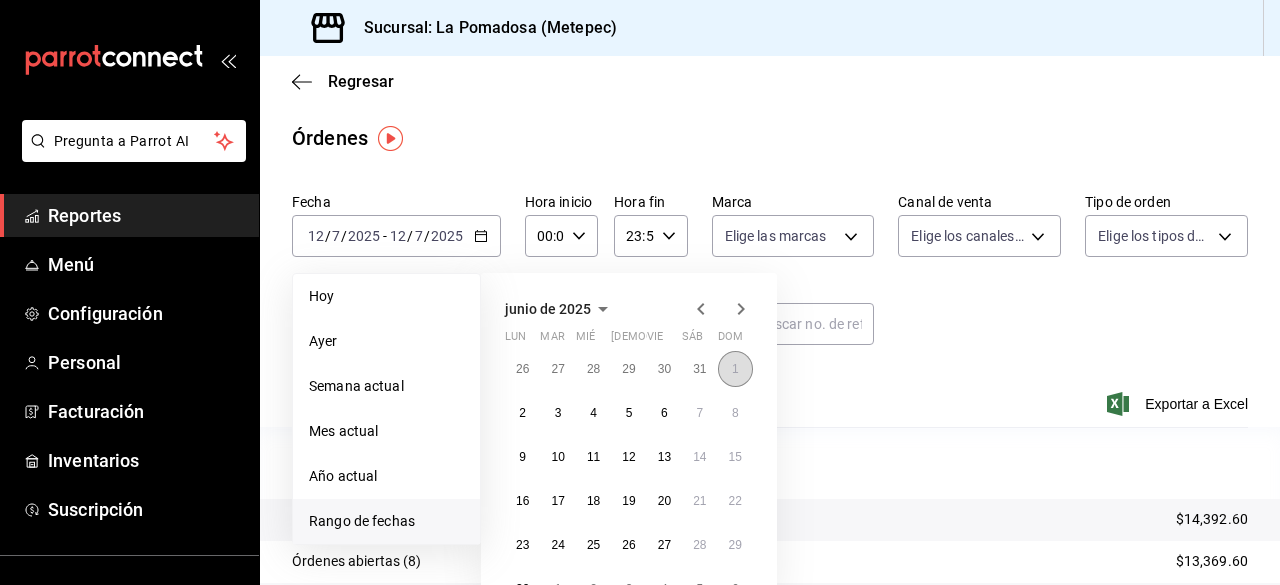 click on "1" at bounding box center (735, 369) 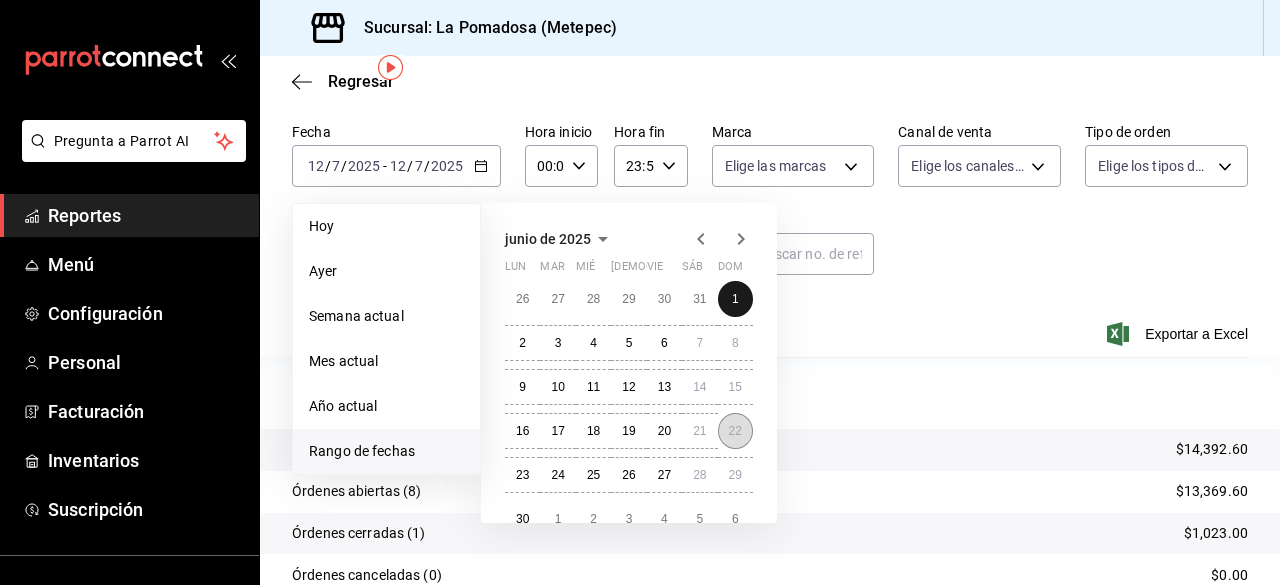 scroll, scrollTop: 71, scrollLeft: 0, axis: vertical 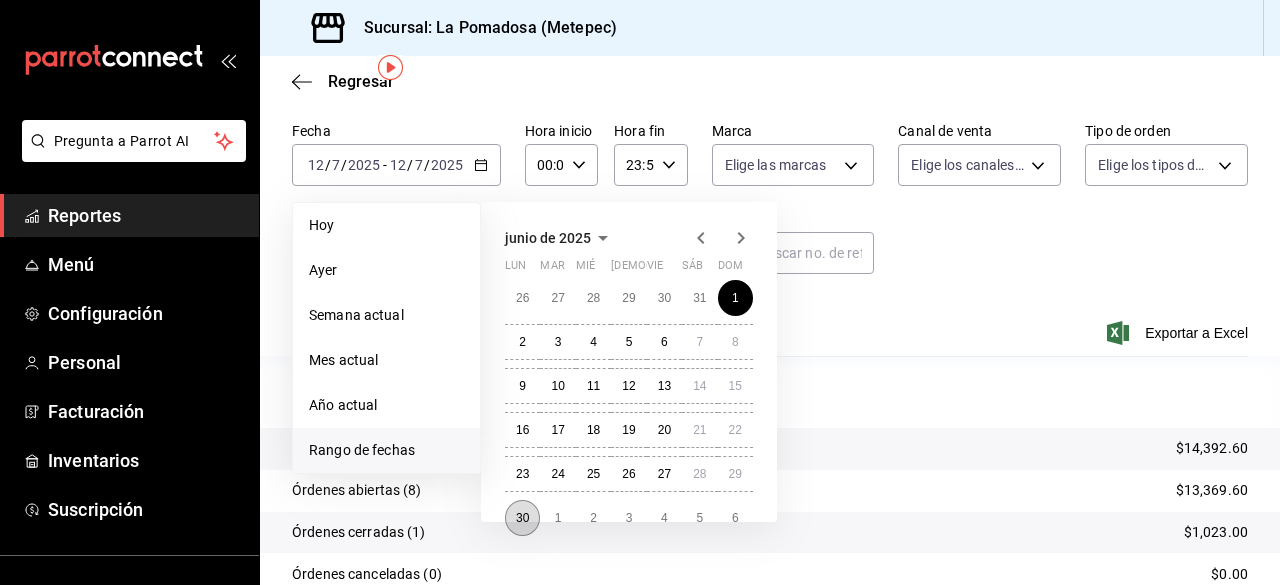 click on "30" at bounding box center [522, 518] 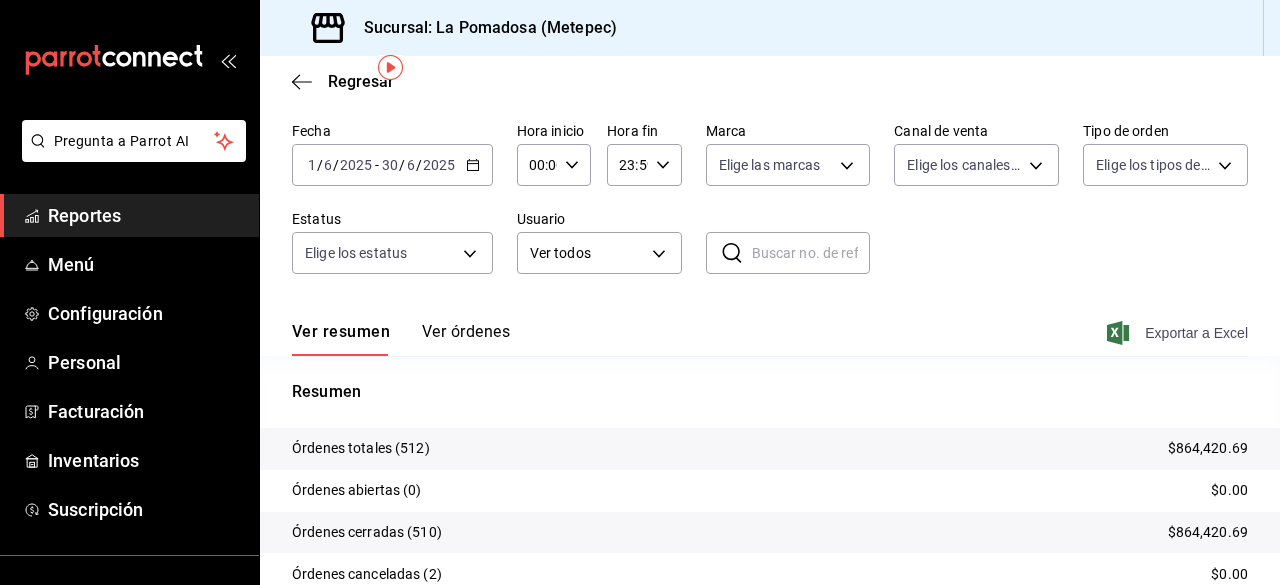 click on "Exportar a Excel" at bounding box center [1179, 333] 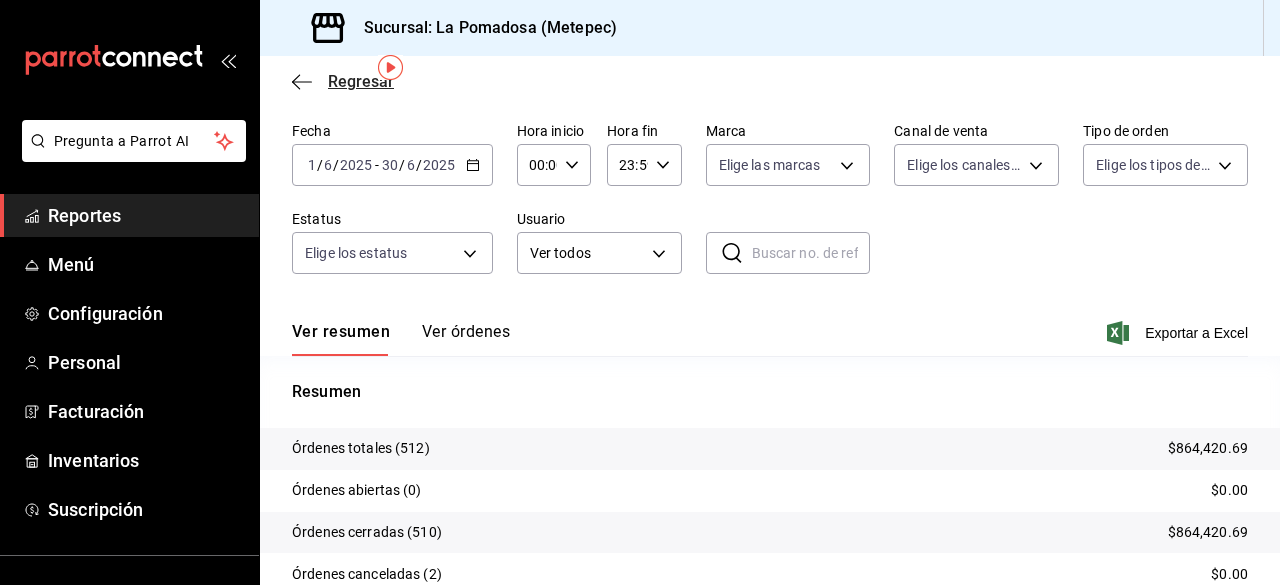 click on "Regresar" at bounding box center [361, 81] 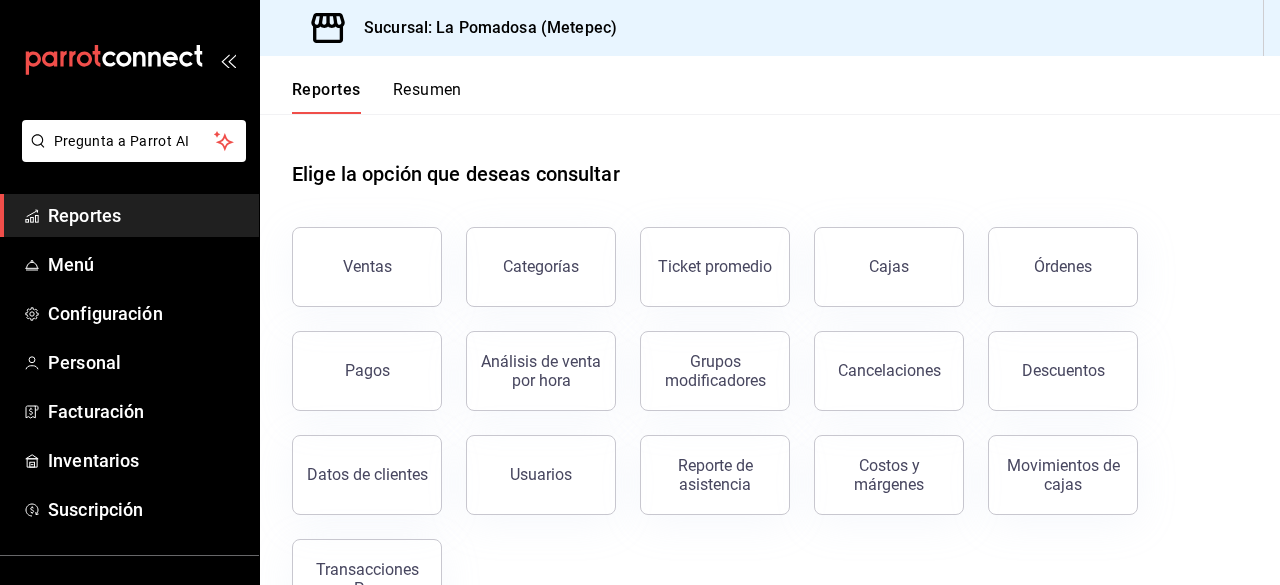 scroll, scrollTop: 65, scrollLeft: 0, axis: vertical 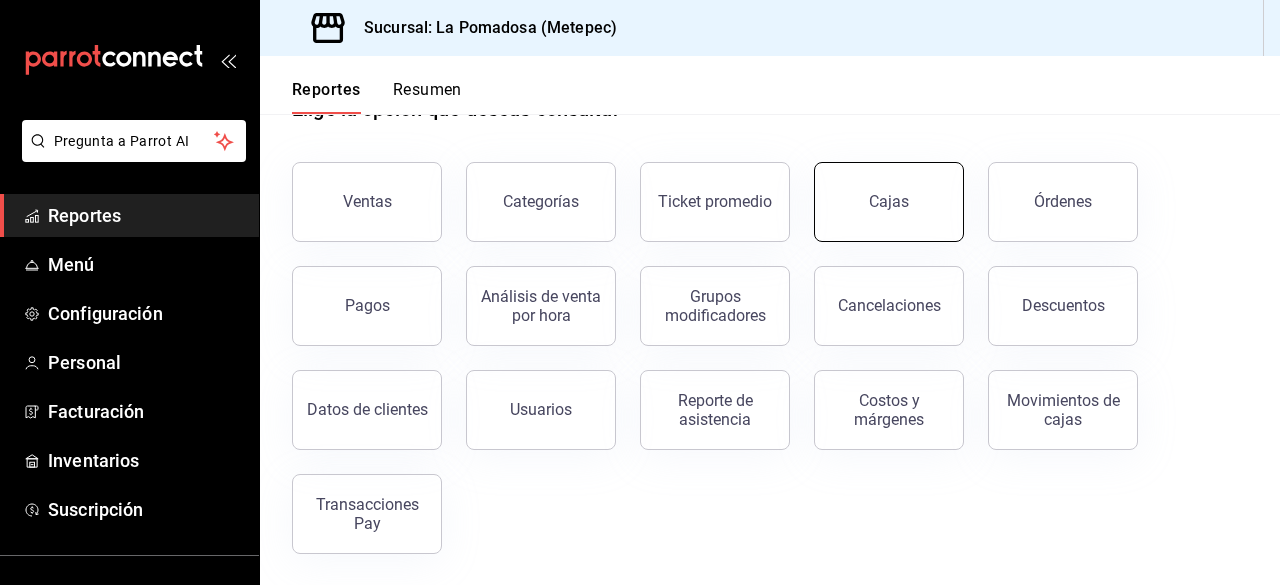 click on "Cajas" at bounding box center [889, 202] 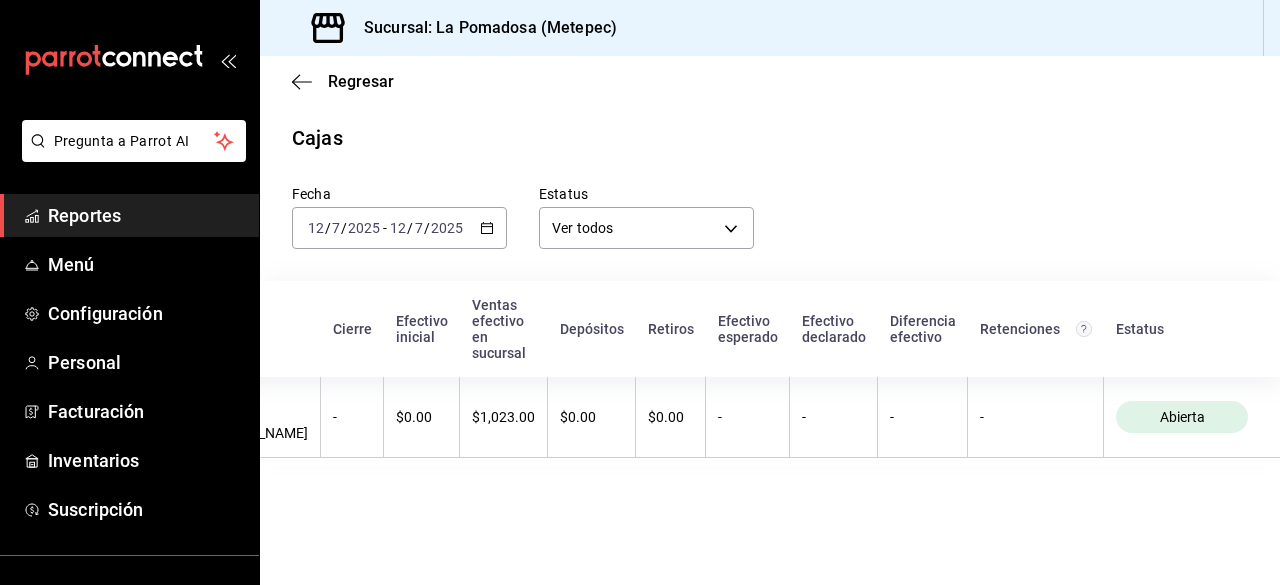scroll, scrollTop: 0, scrollLeft: 0, axis: both 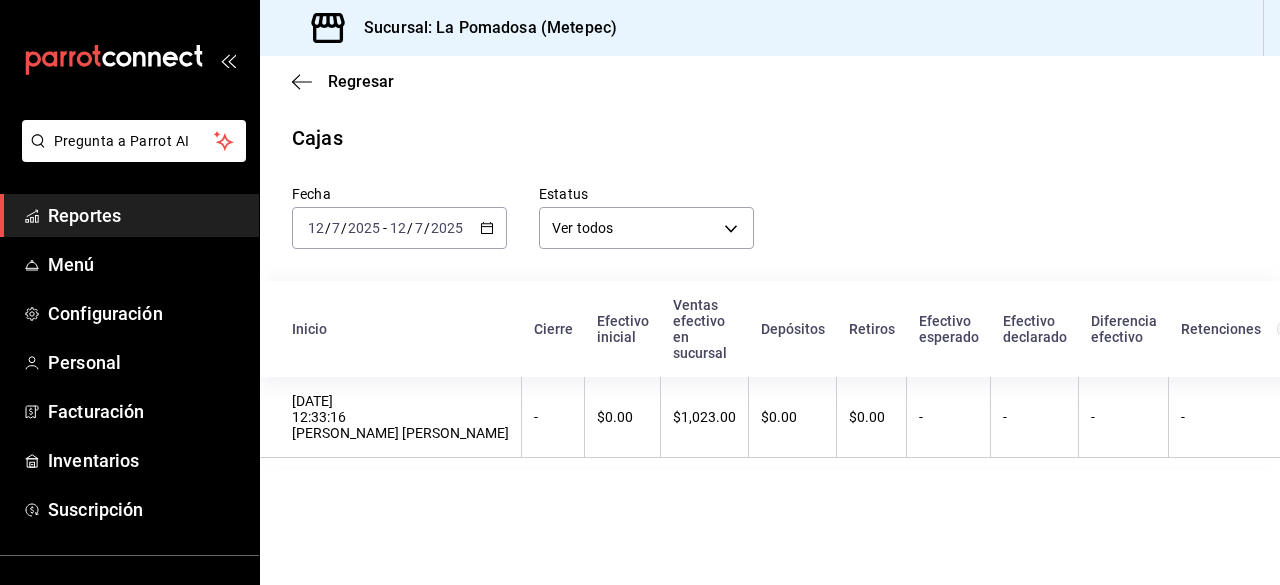 click on "Reportes" at bounding box center (145, 215) 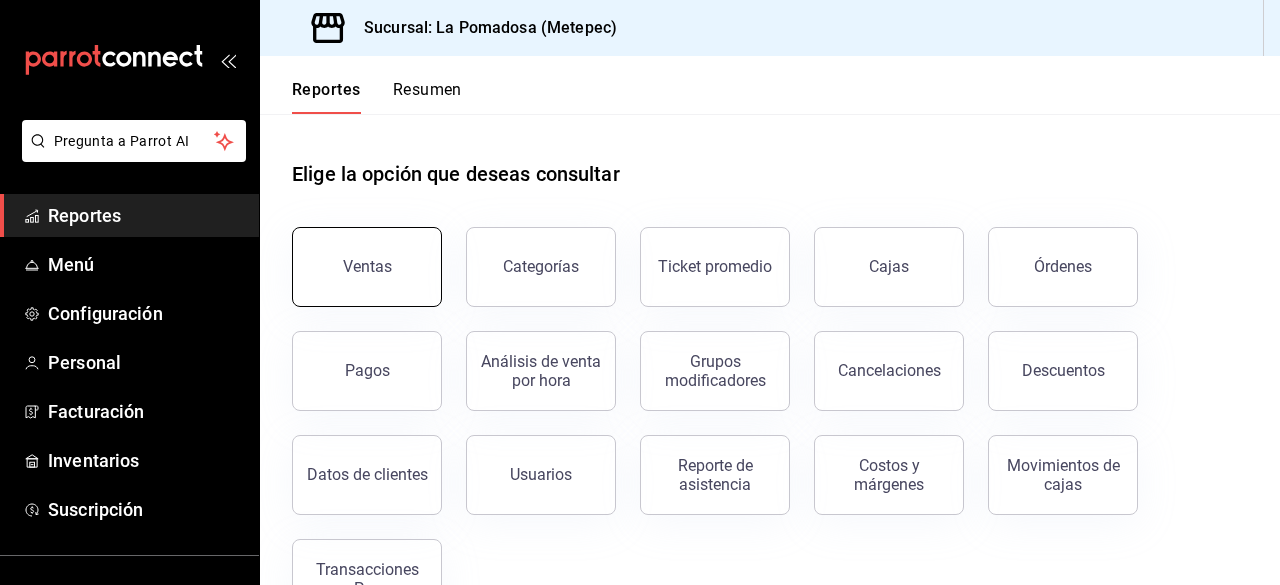 click on "Ventas" at bounding box center (367, 267) 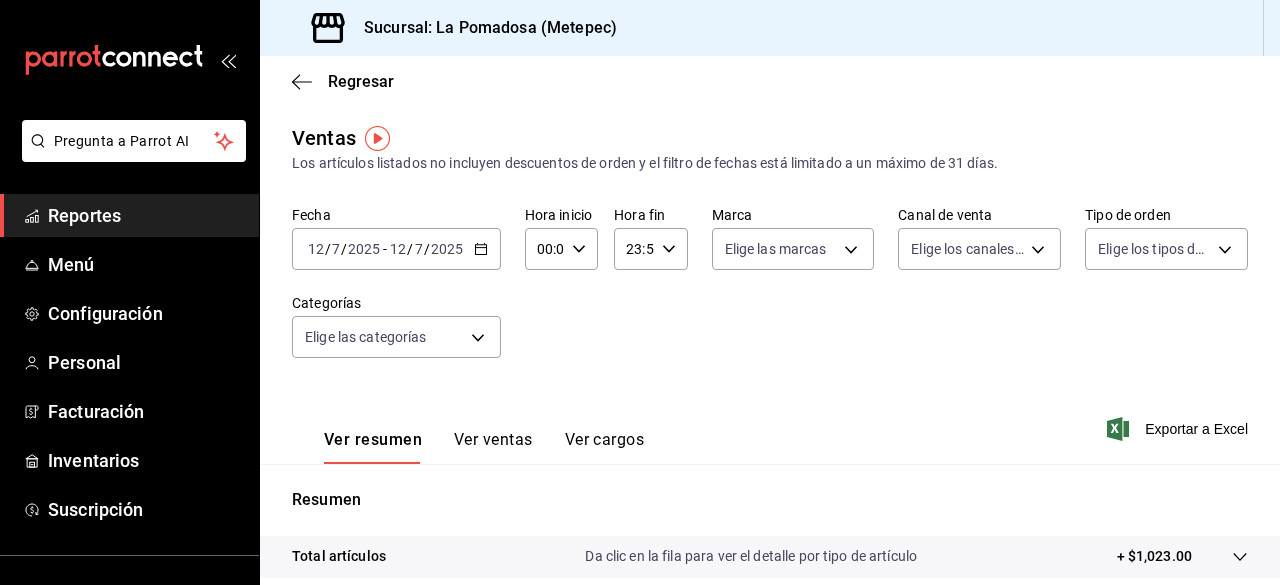 click 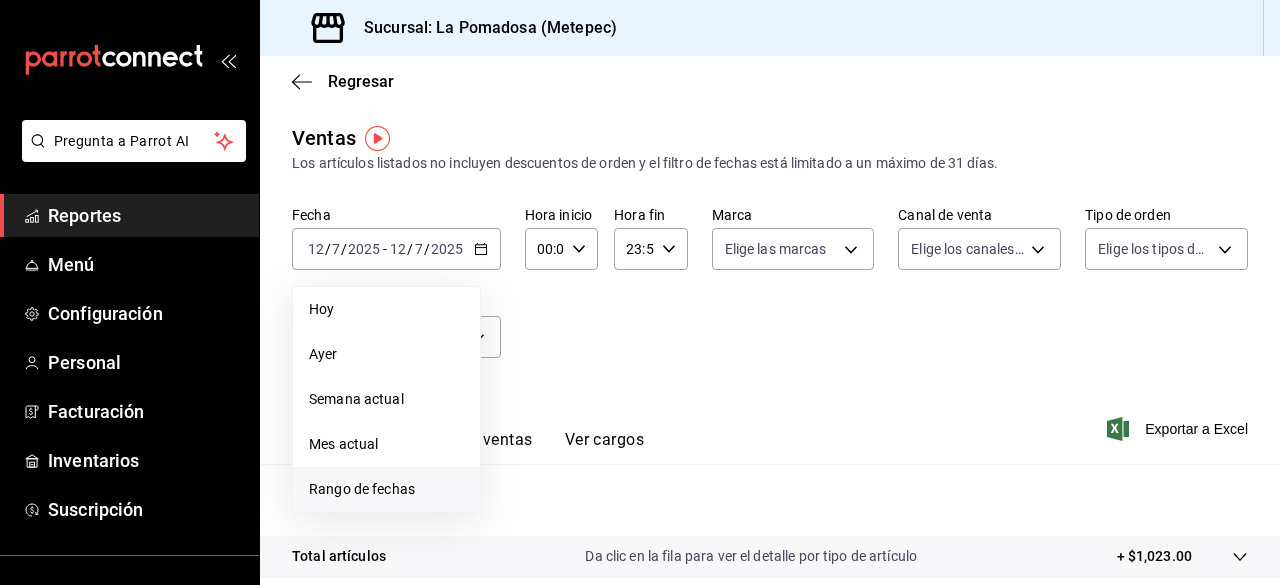 click on "Rango de fechas" at bounding box center (386, 489) 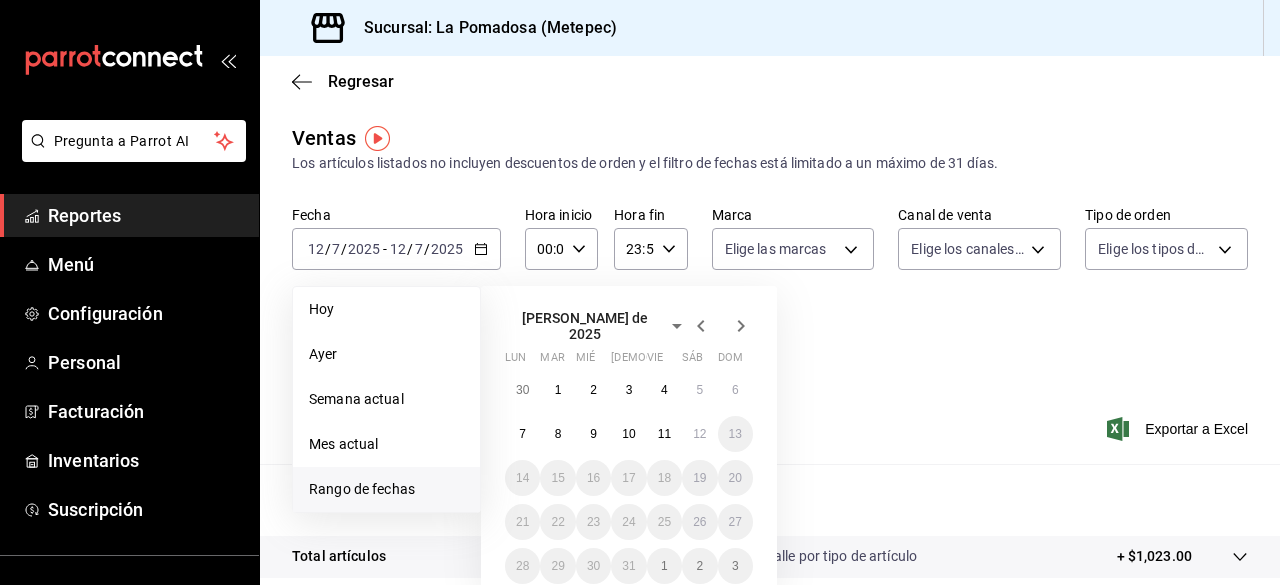 click 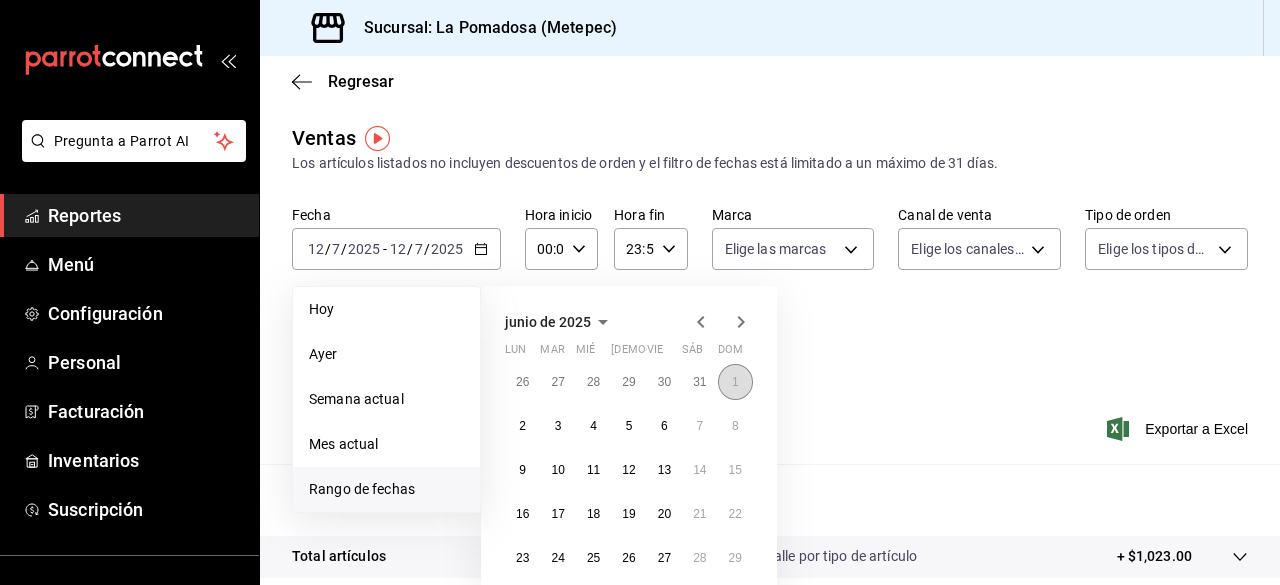 click on "1" at bounding box center [735, 382] 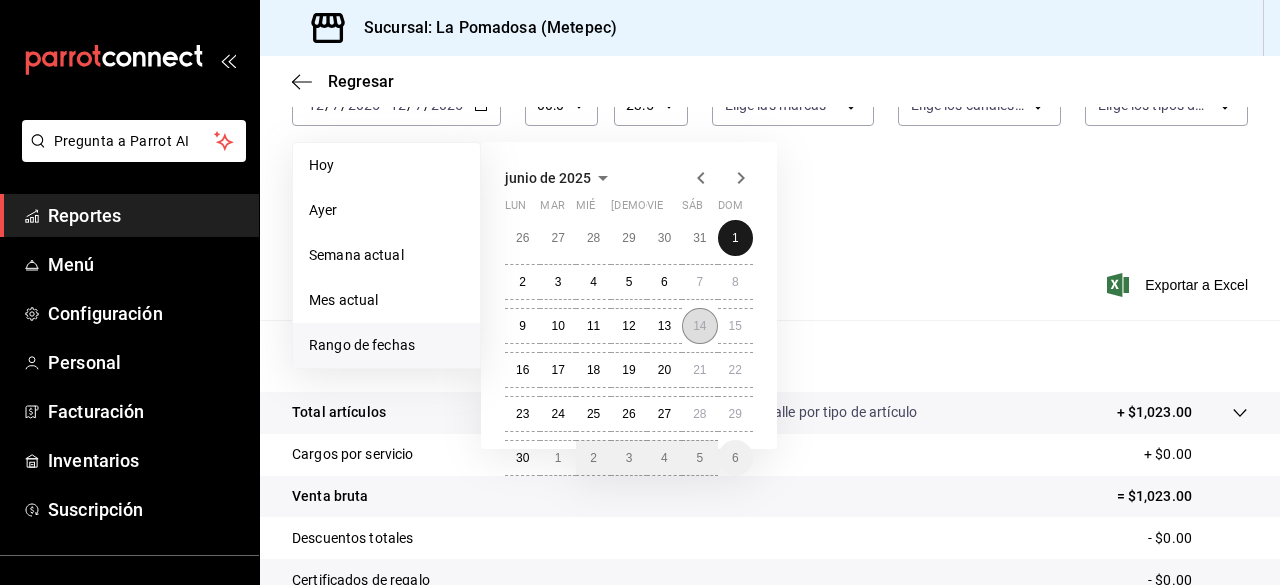 scroll, scrollTop: 148, scrollLeft: 0, axis: vertical 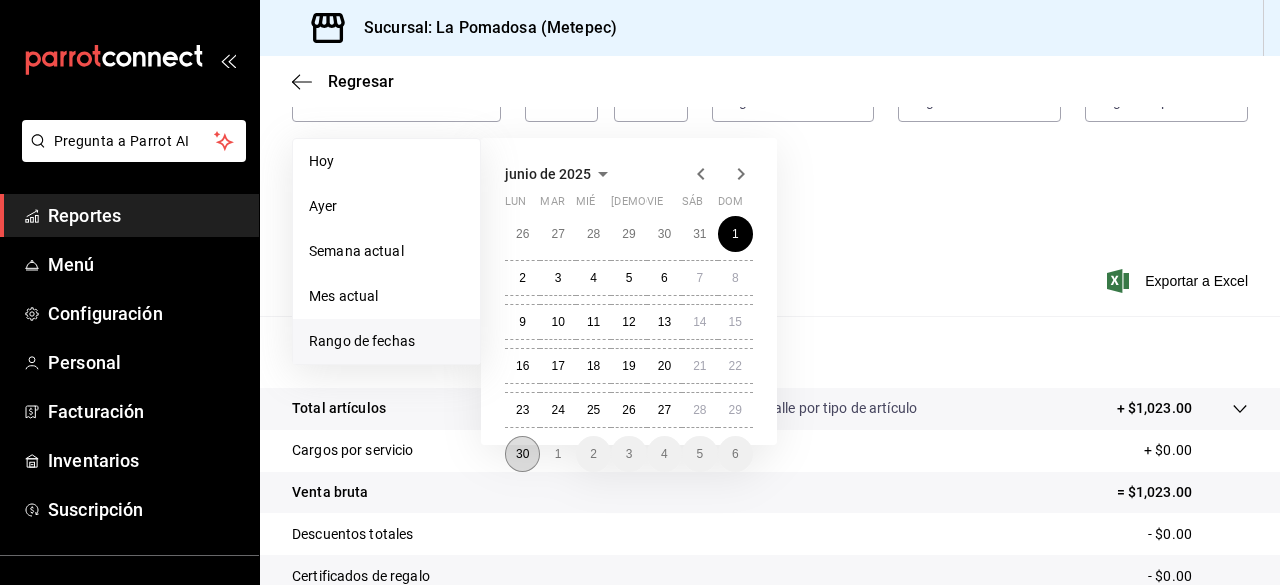 click on "30" at bounding box center (522, 454) 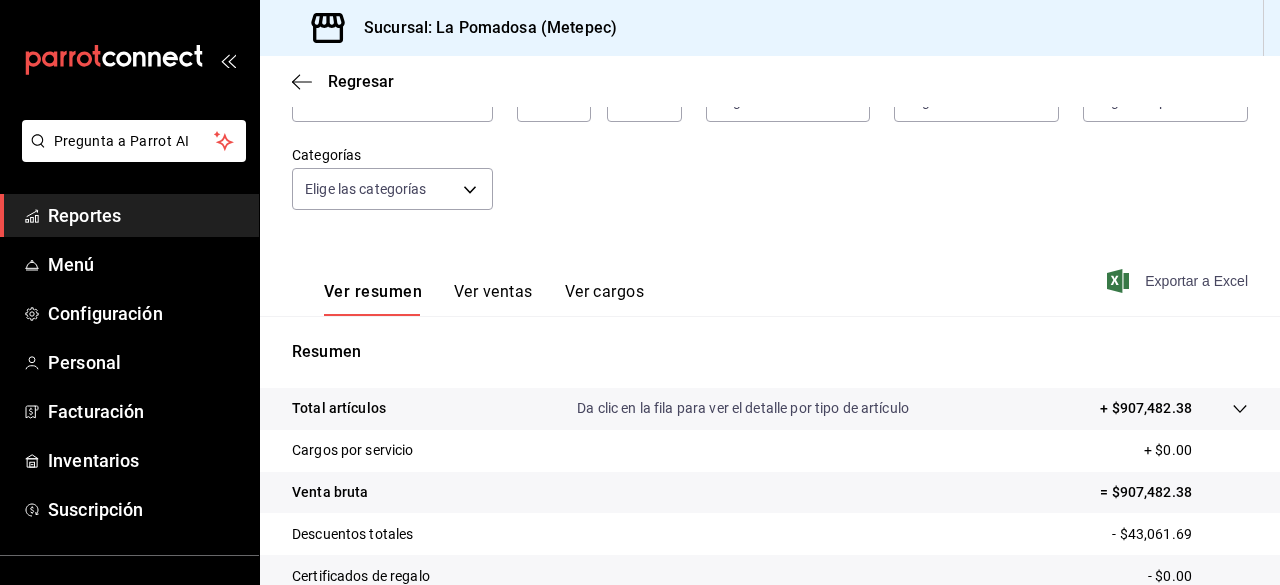 click on "Exportar a Excel" at bounding box center [1179, 281] 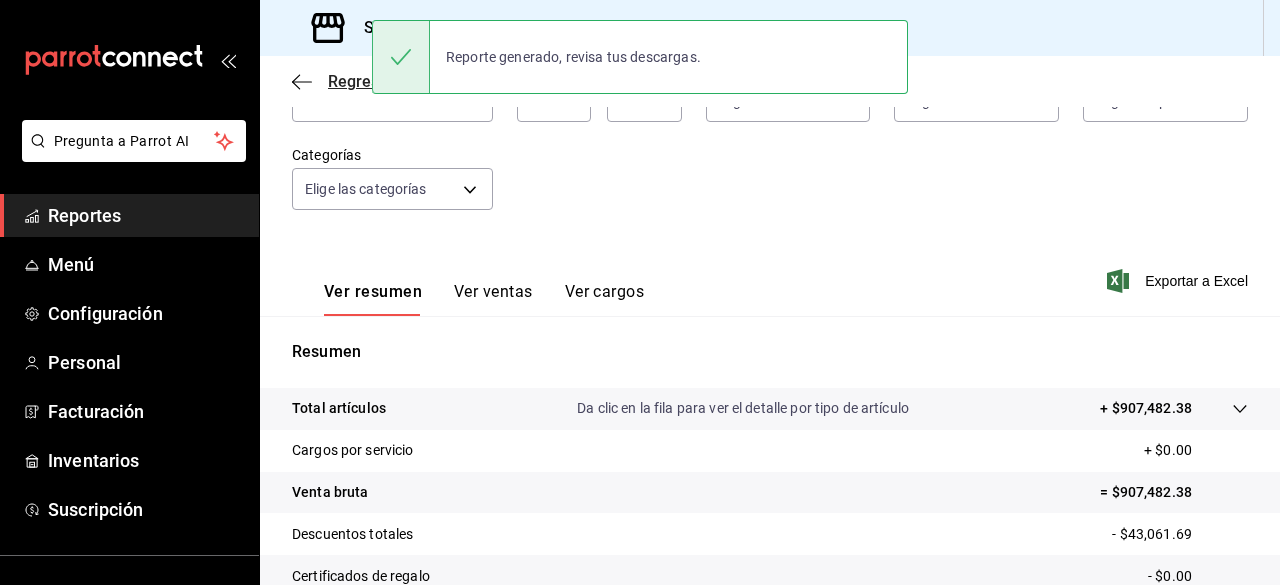click 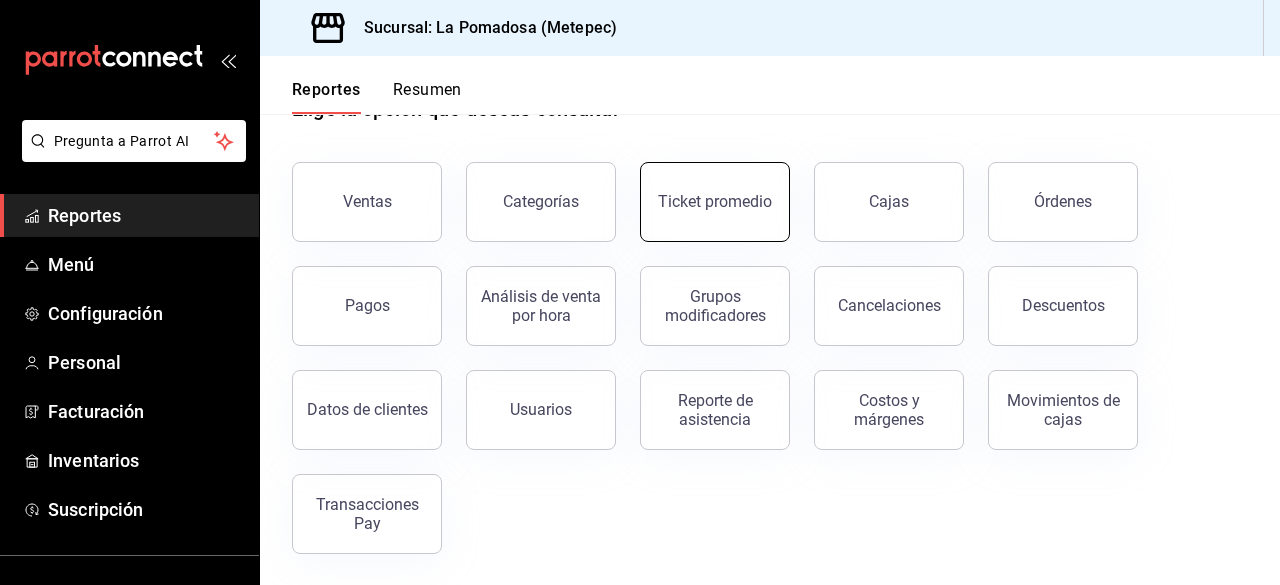 scroll, scrollTop: 0, scrollLeft: 0, axis: both 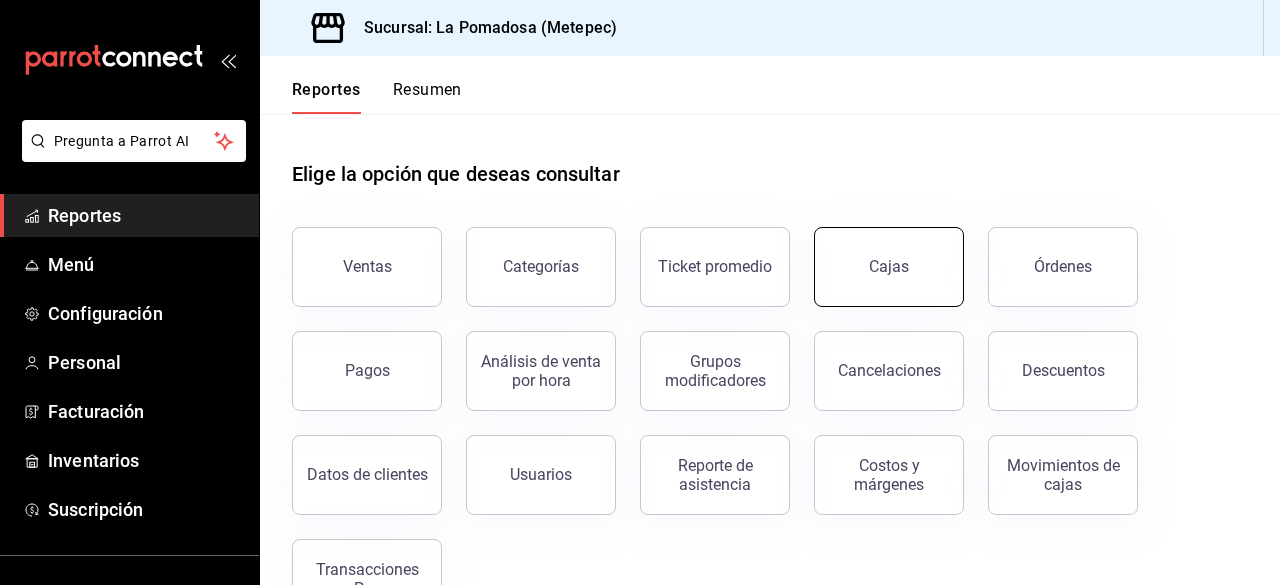 click on "Cajas" at bounding box center [889, 267] 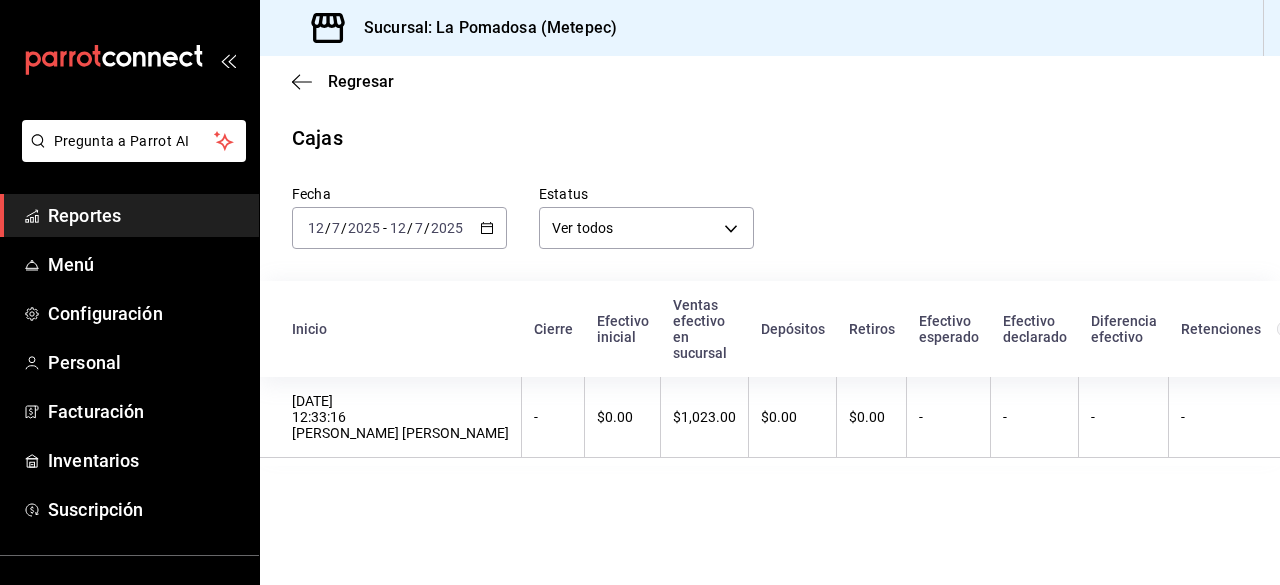 click 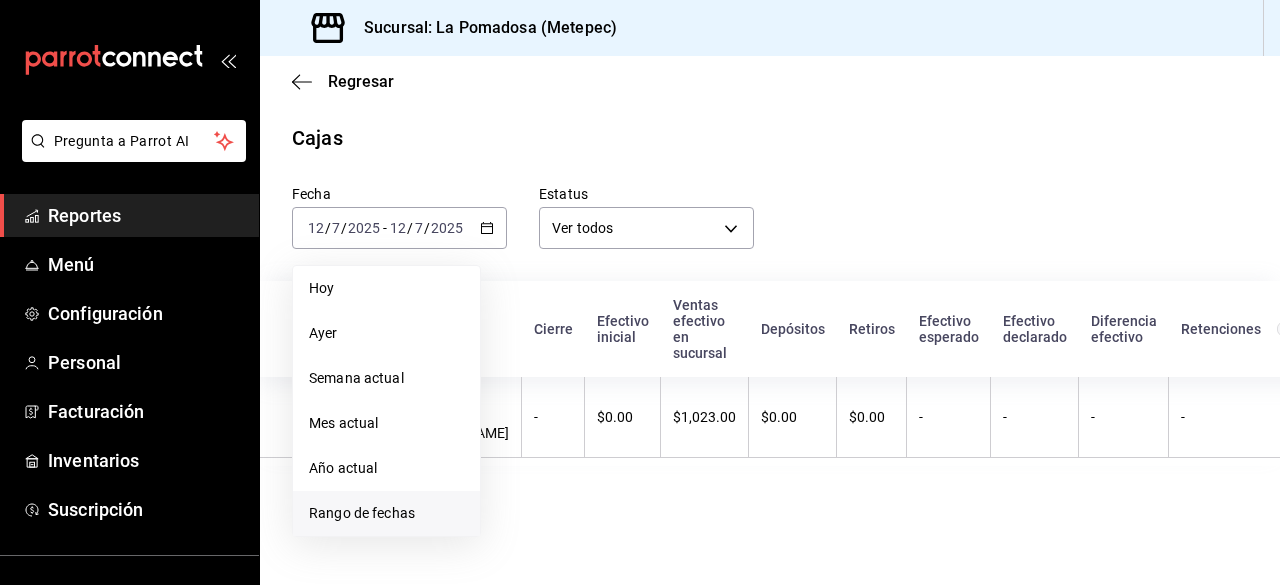 click on "Rango de fechas" at bounding box center (386, 513) 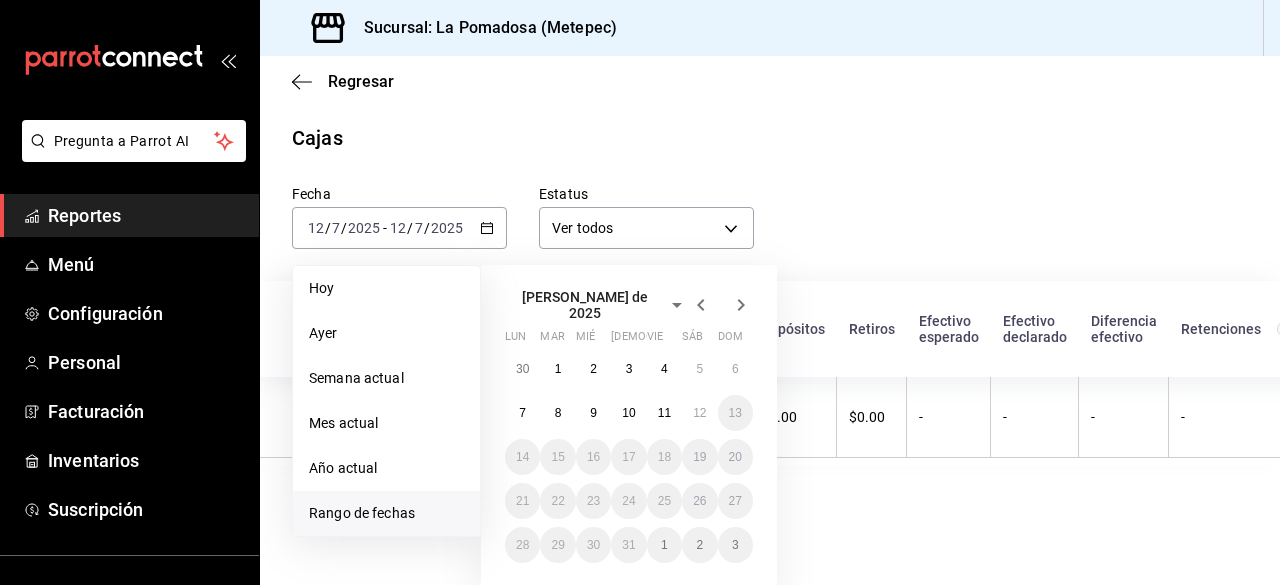 click 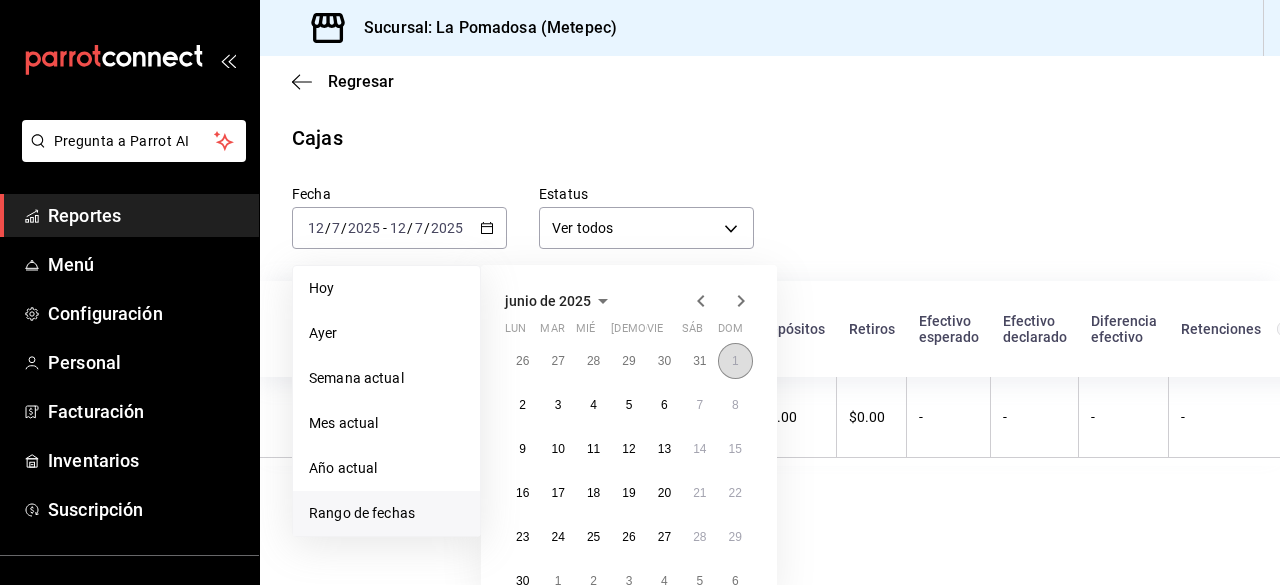 click on "1" at bounding box center [735, 361] 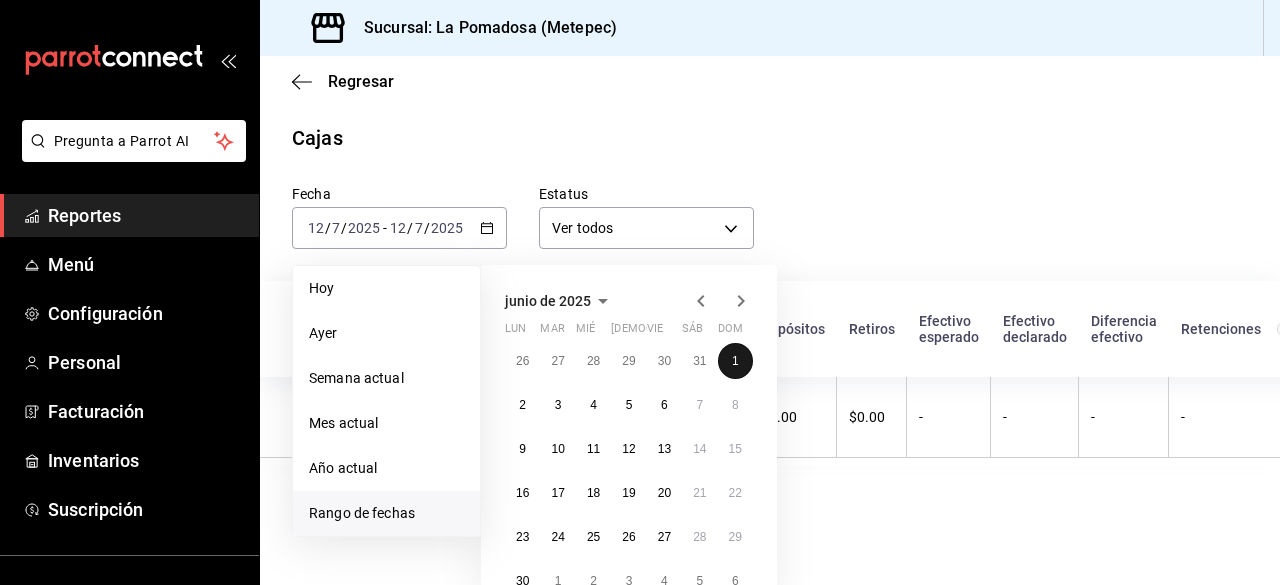 scroll, scrollTop: 14, scrollLeft: 0, axis: vertical 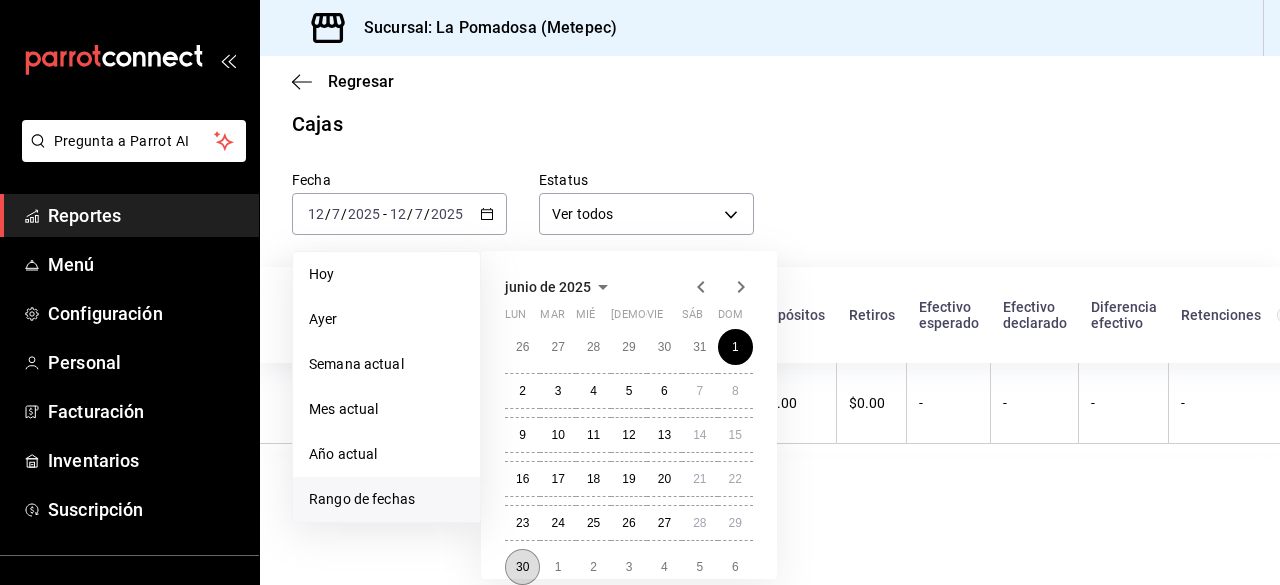 click on "30" at bounding box center [522, 567] 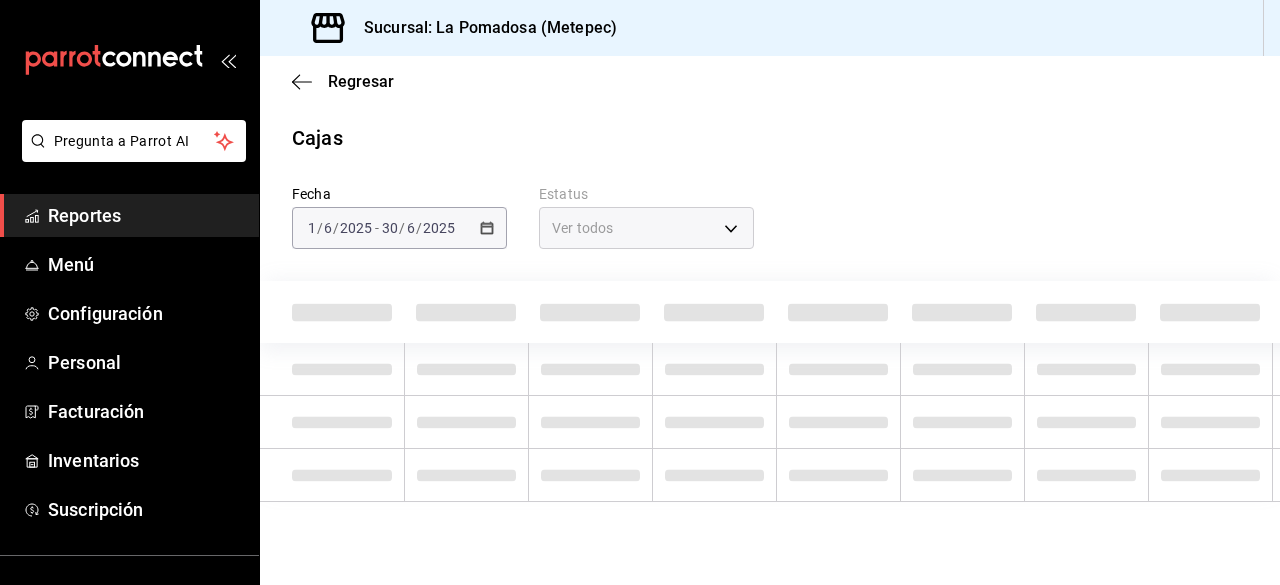 scroll, scrollTop: 0, scrollLeft: 0, axis: both 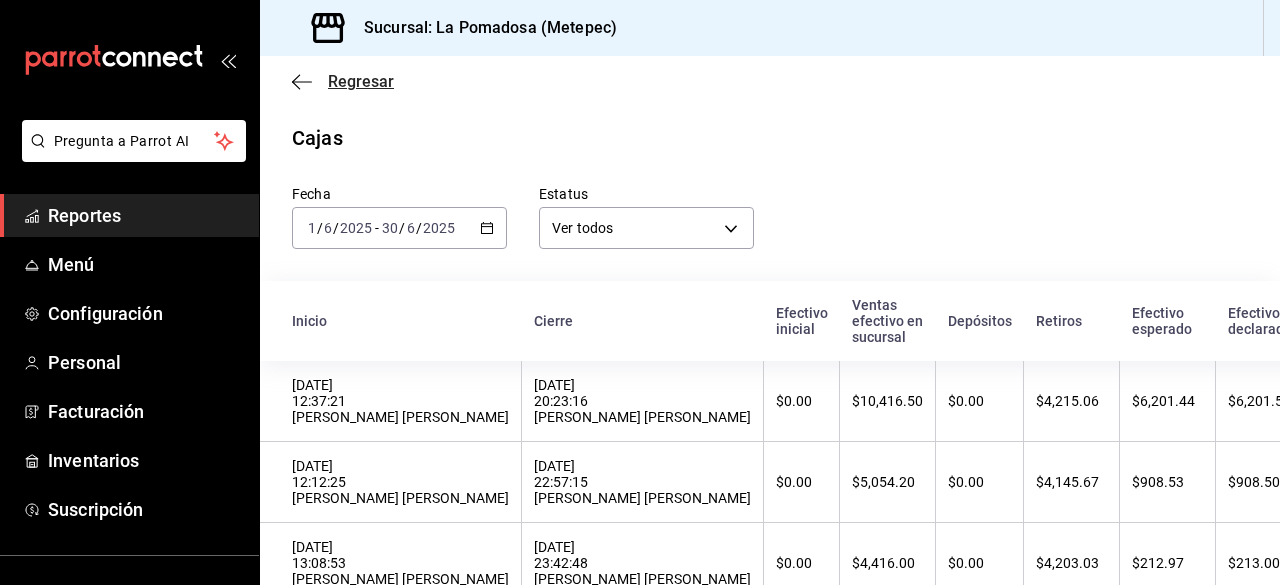 click on "Regresar" at bounding box center (361, 81) 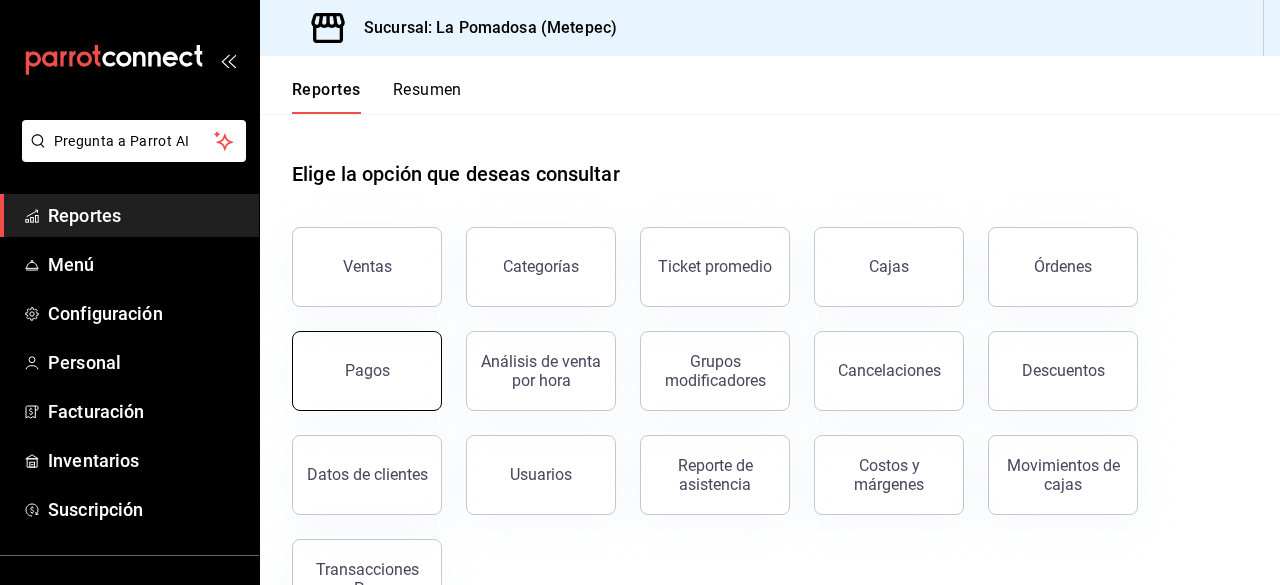 click on "Pagos" at bounding box center [367, 371] 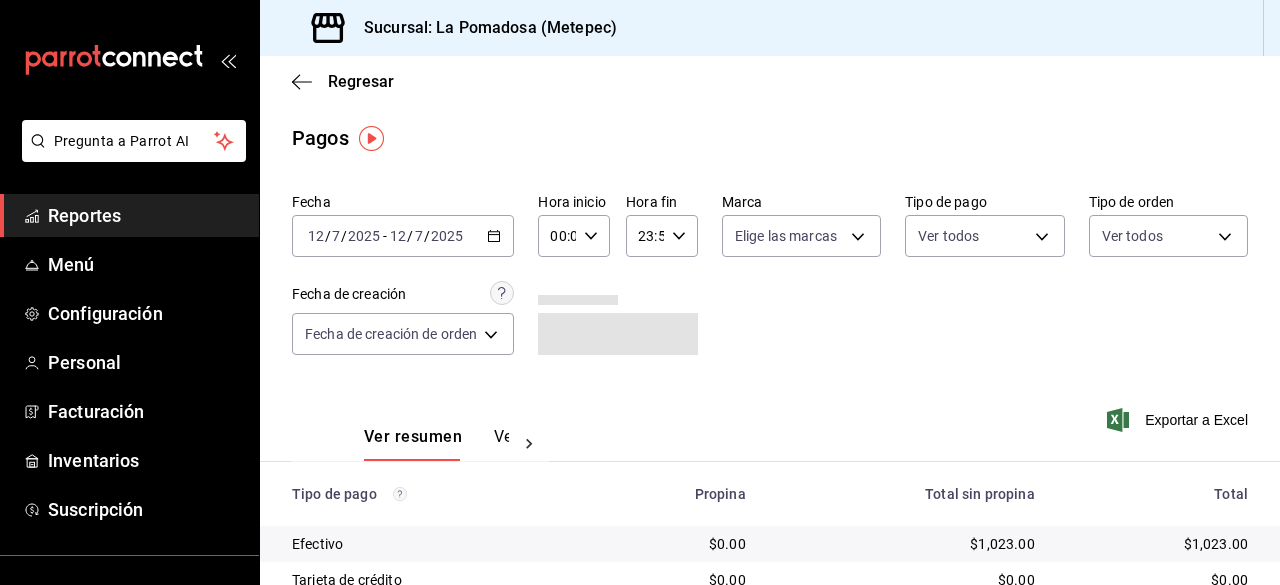 click 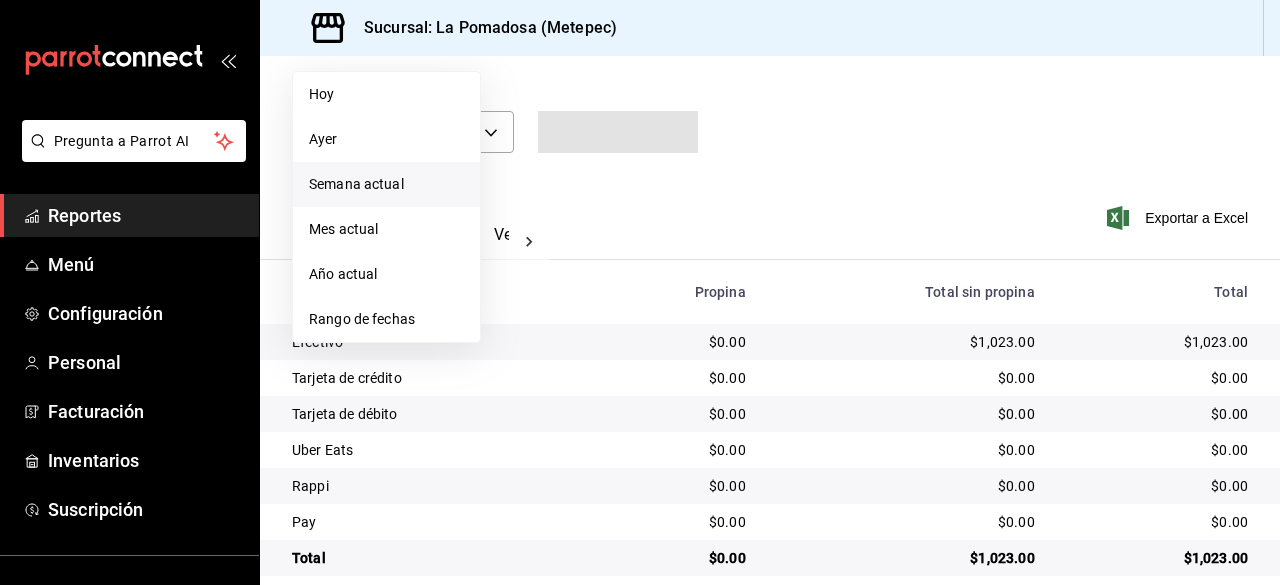 scroll, scrollTop: 225, scrollLeft: 0, axis: vertical 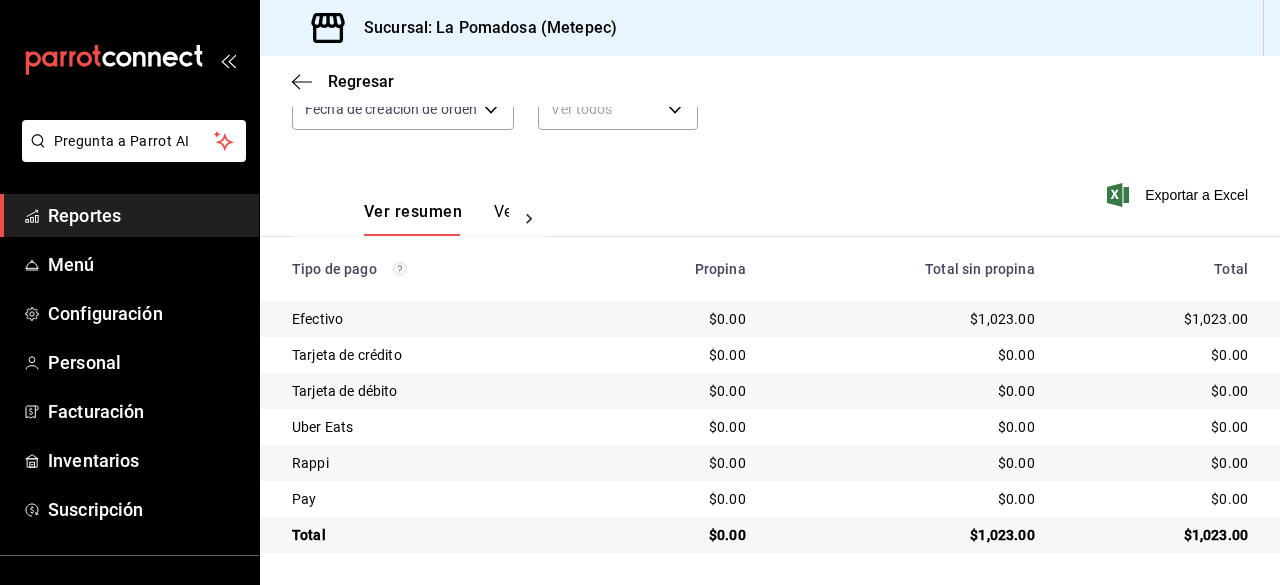 click on "Ver resumen Ver pagos Exportar a Excel" at bounding box center (770, 207) 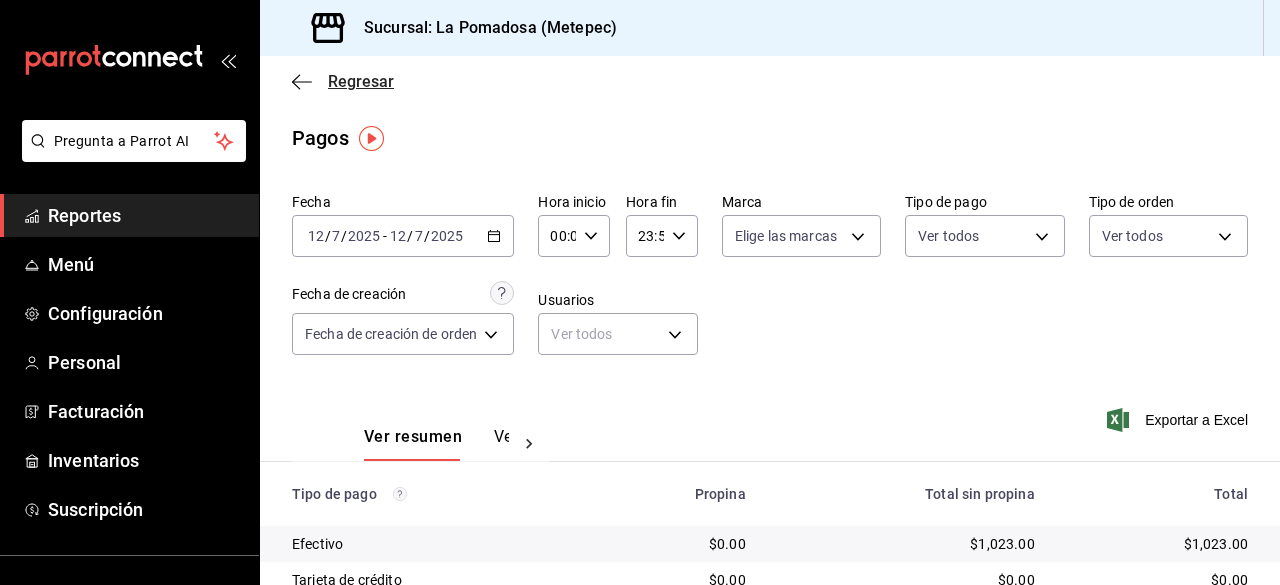 click on "Regresar" at bounding box center (361, 81) 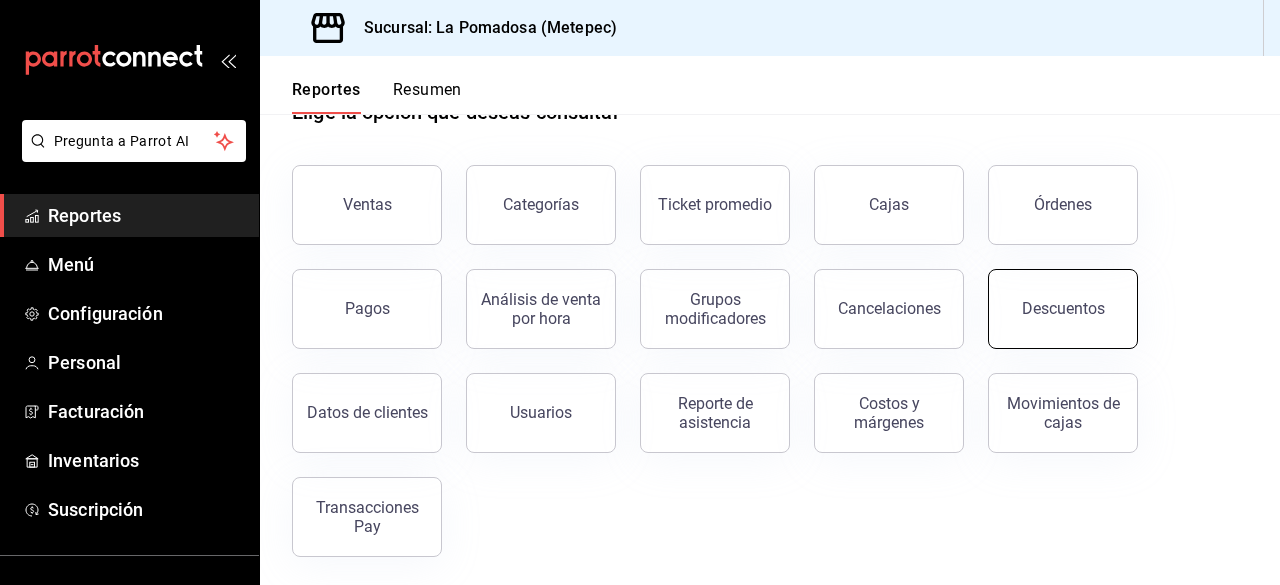 scroll, scrollTop: 65, scrollLeft: 0, axis: vertical 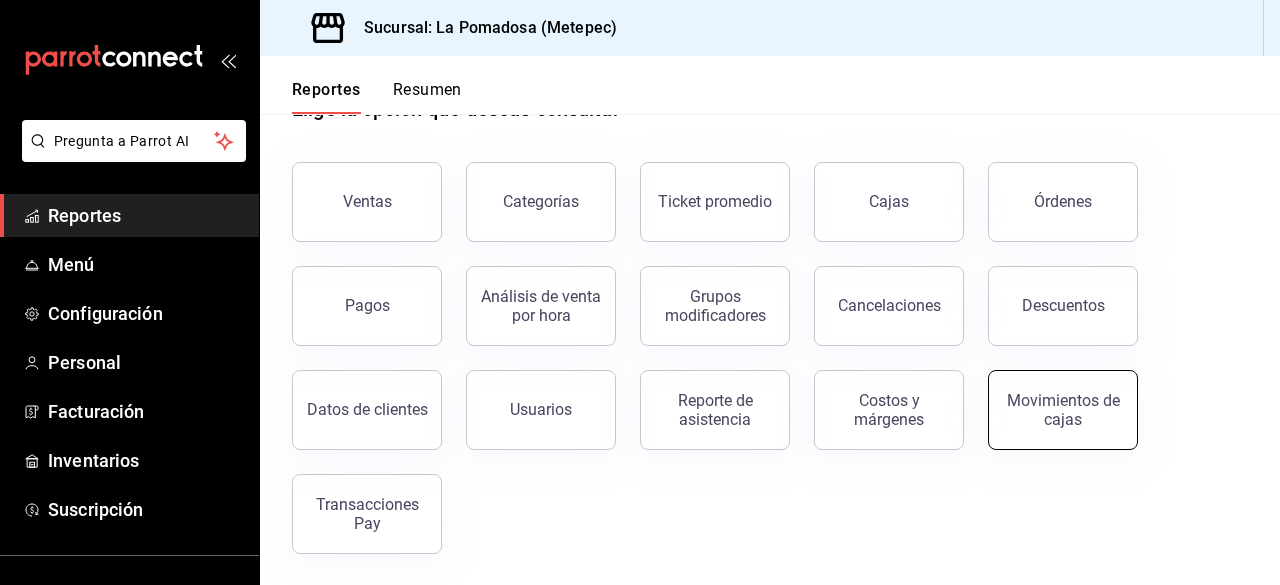 click on "Movimientos de cajas" at bounding box center (1063, 410) 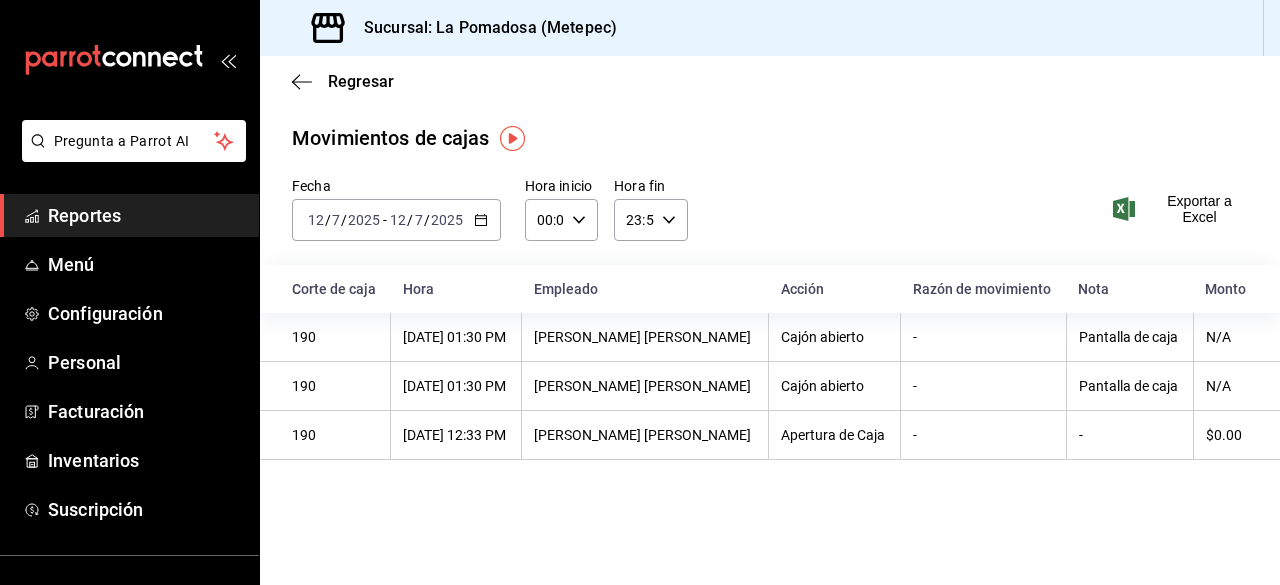 click on "2025-07-12 12 / 7 / 2025 - 2025-07-12 12 / 7 / 2025" at bounding box center [396, 220] 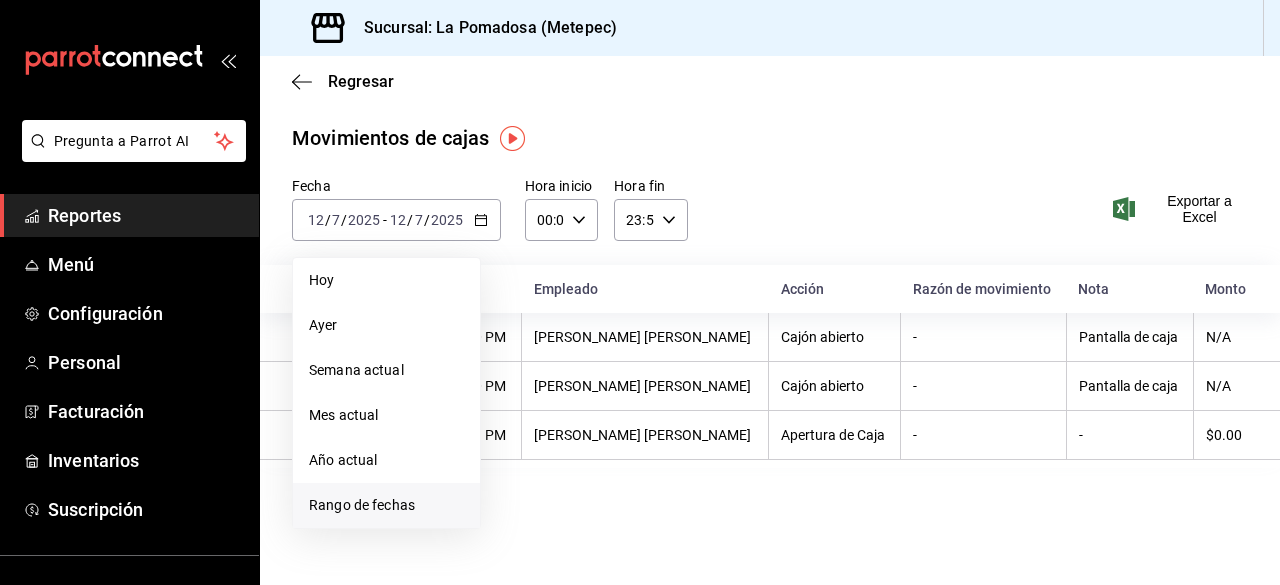 click on "Rango de fechas" at bounding box center [386, 505] 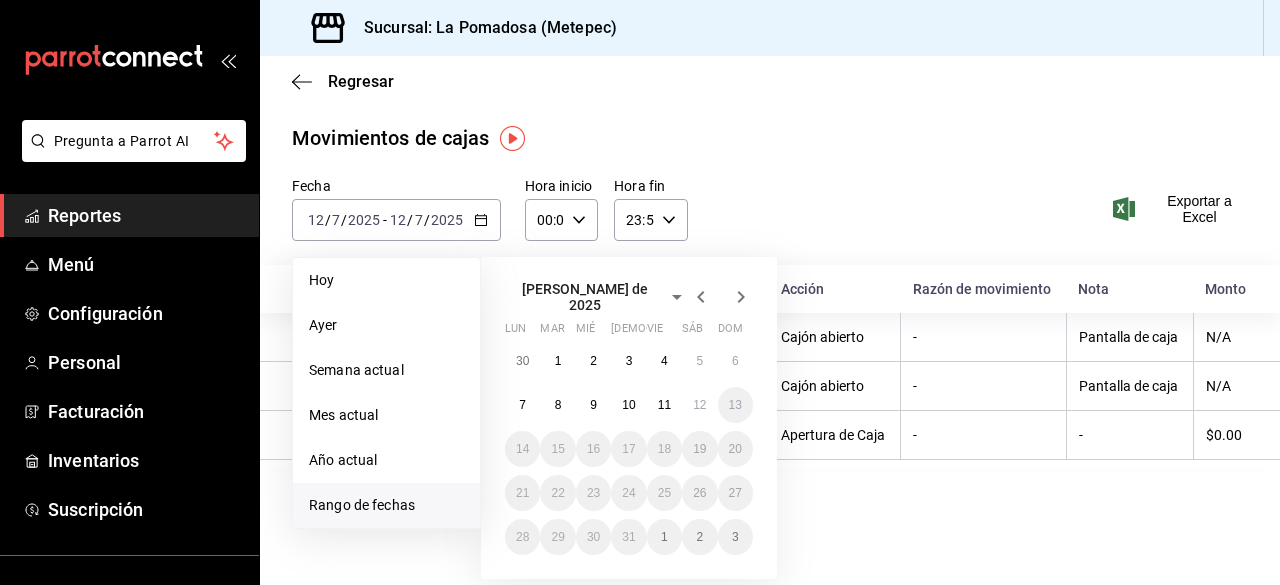 click 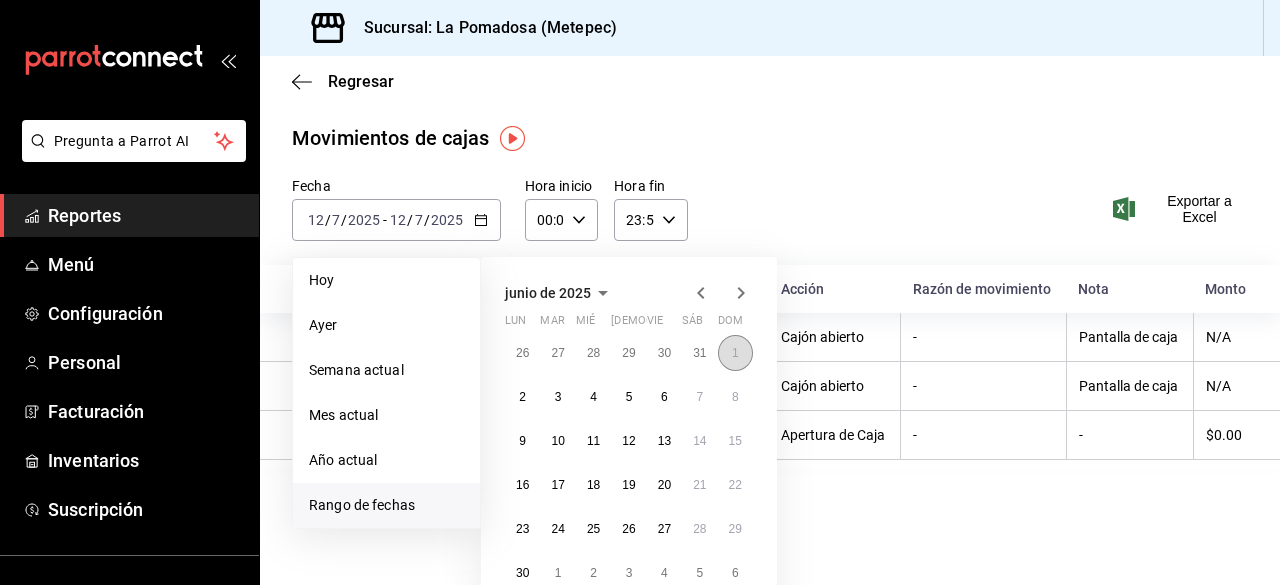 click on "1" at bounding box center [735, 353] 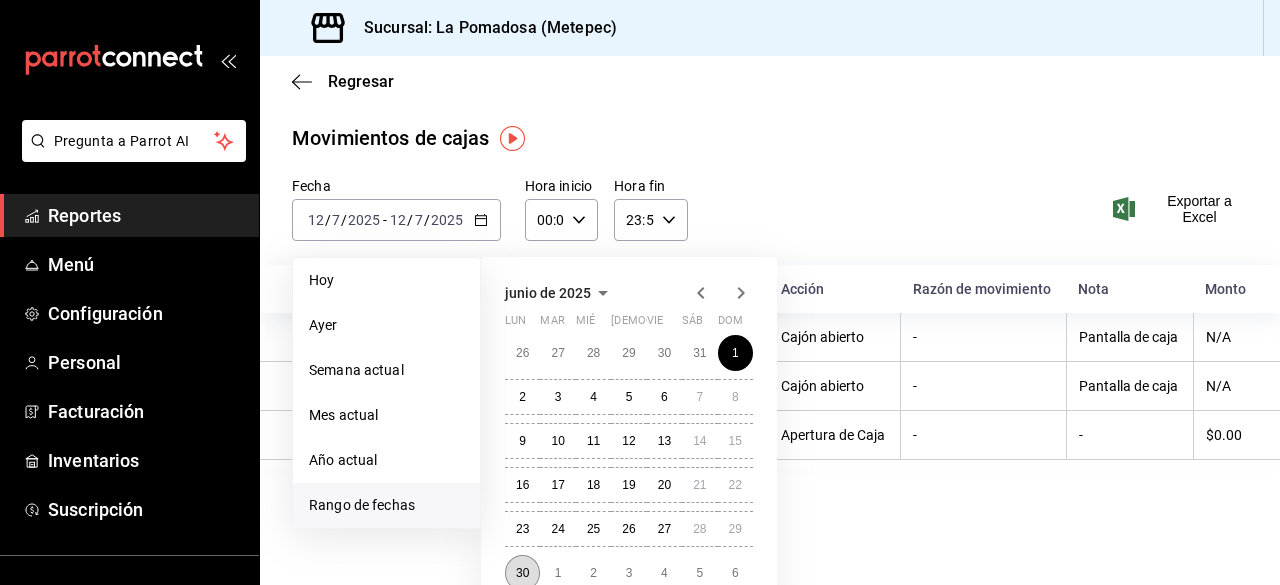 click on "30" at bounding box center [522, 573] 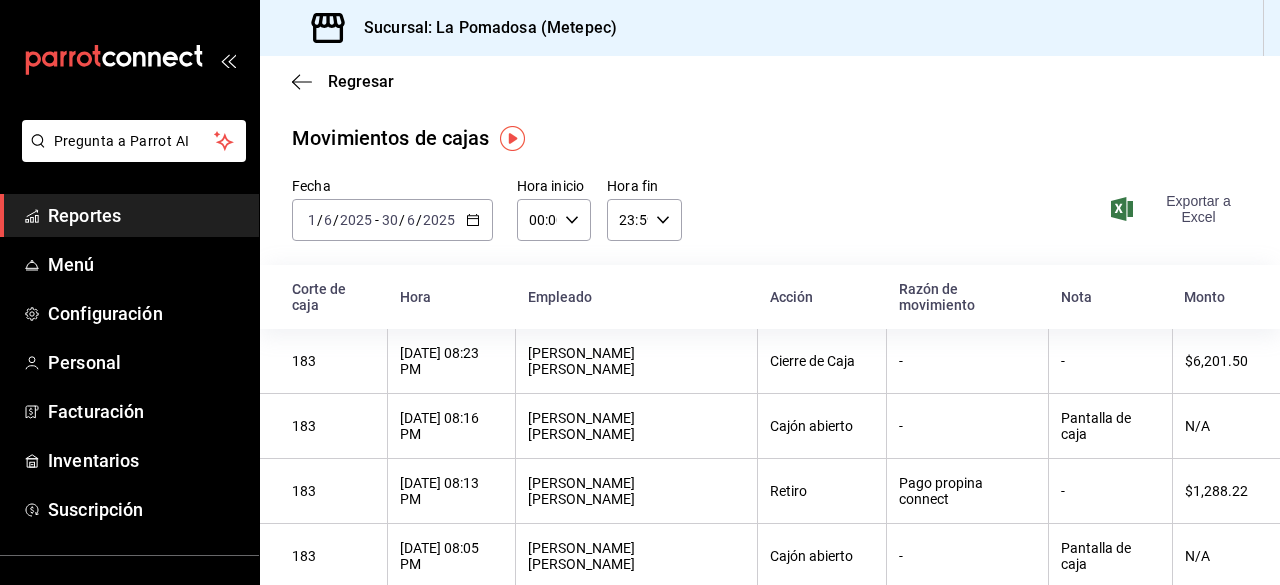 click on "Exportar a Excel" at bounding box center (1181, 209) 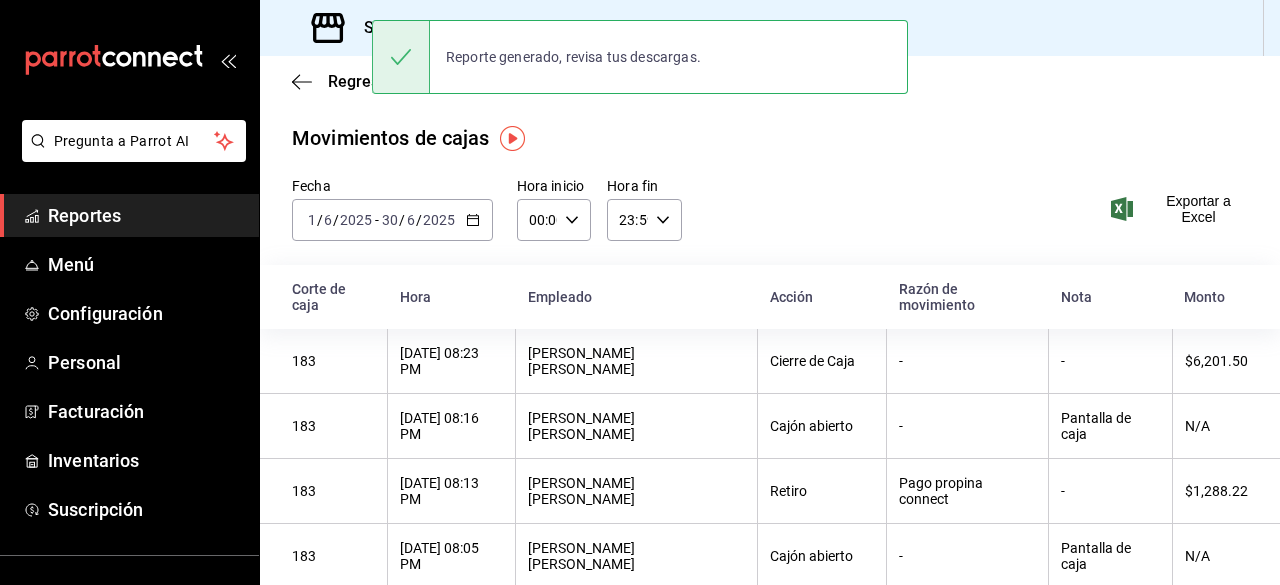 type 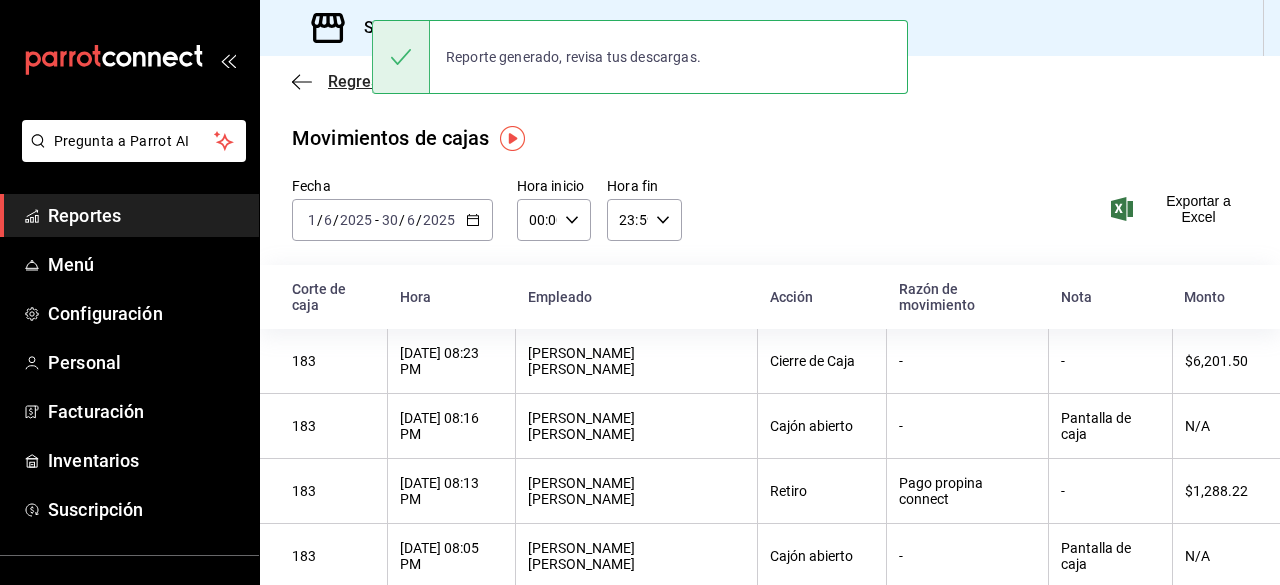 click on "Regresar" at bounding box center [361, 81] 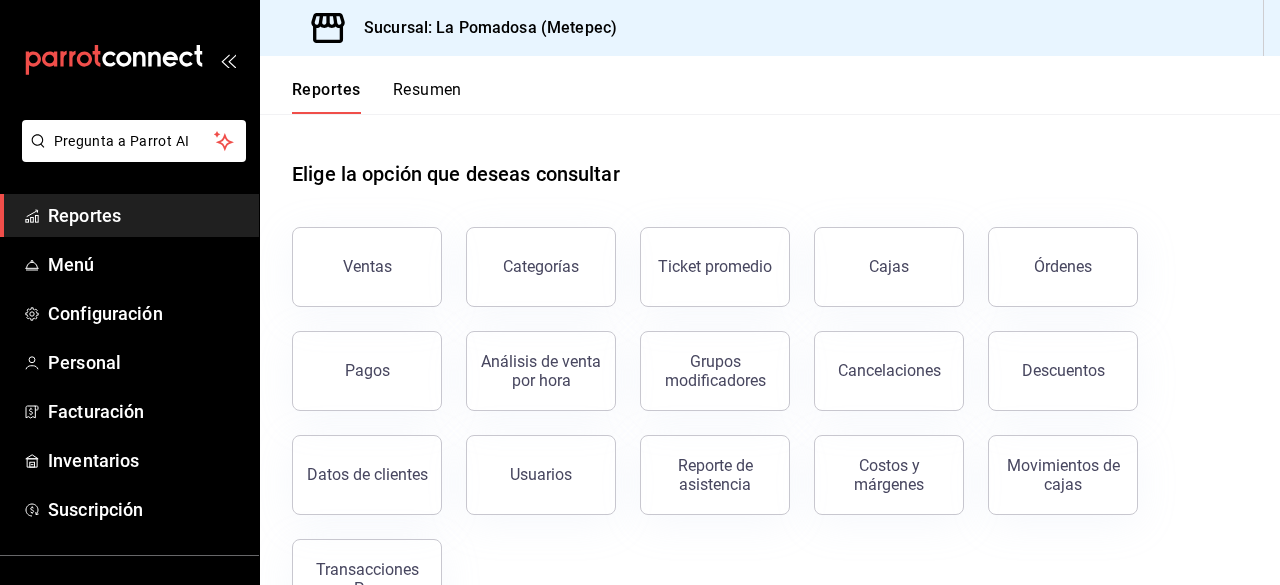 scroll, scrollTop: 65, scrollLeft: 0, axis: vertical 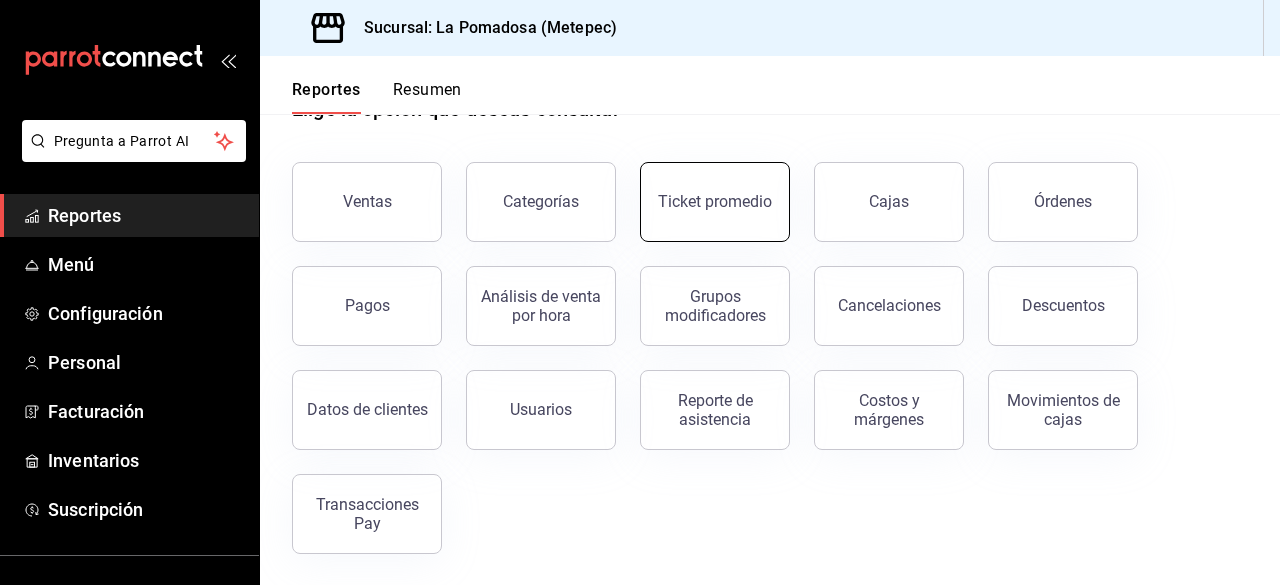 click on "Ticket promedio" at bounding box center (715, 201) 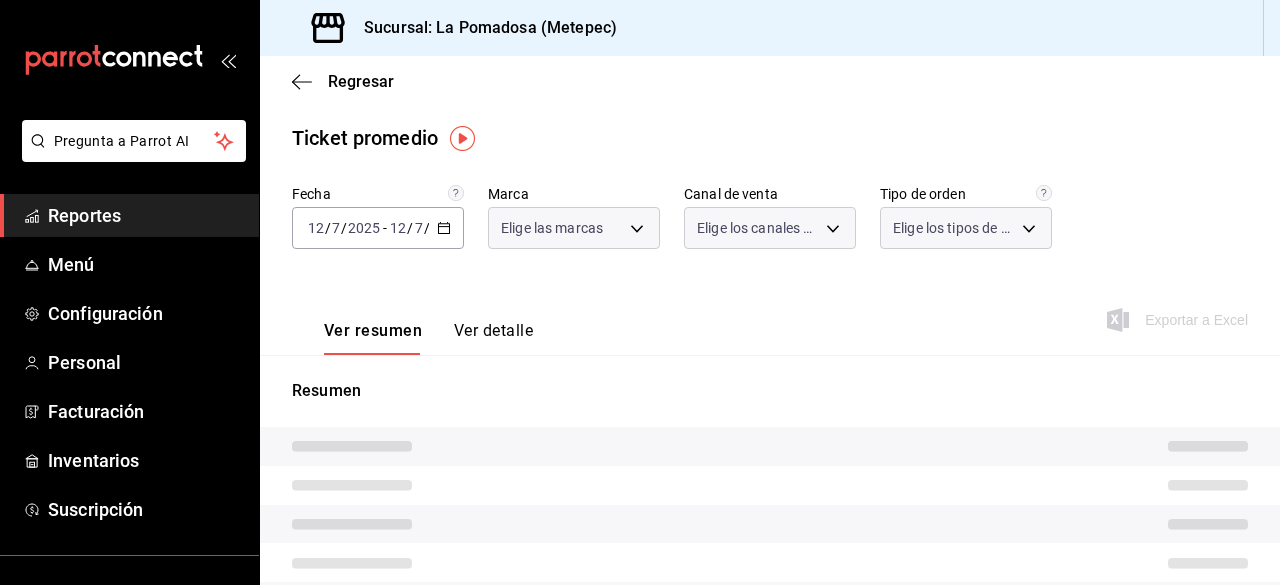 type on "26770a04-f713-4e61-b01c-a965f3f43d2a" 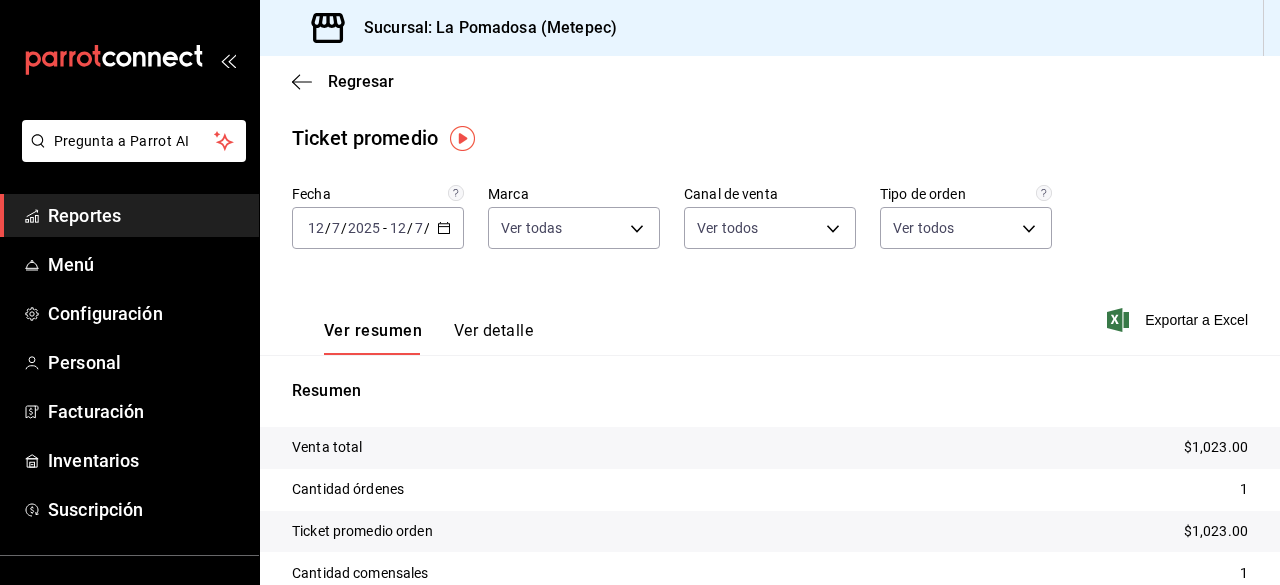click on "2025-07-12 12 / 7 / 2025 - 2025-07-12 12 / 7 / 2025" at bounding box center (378, 228) 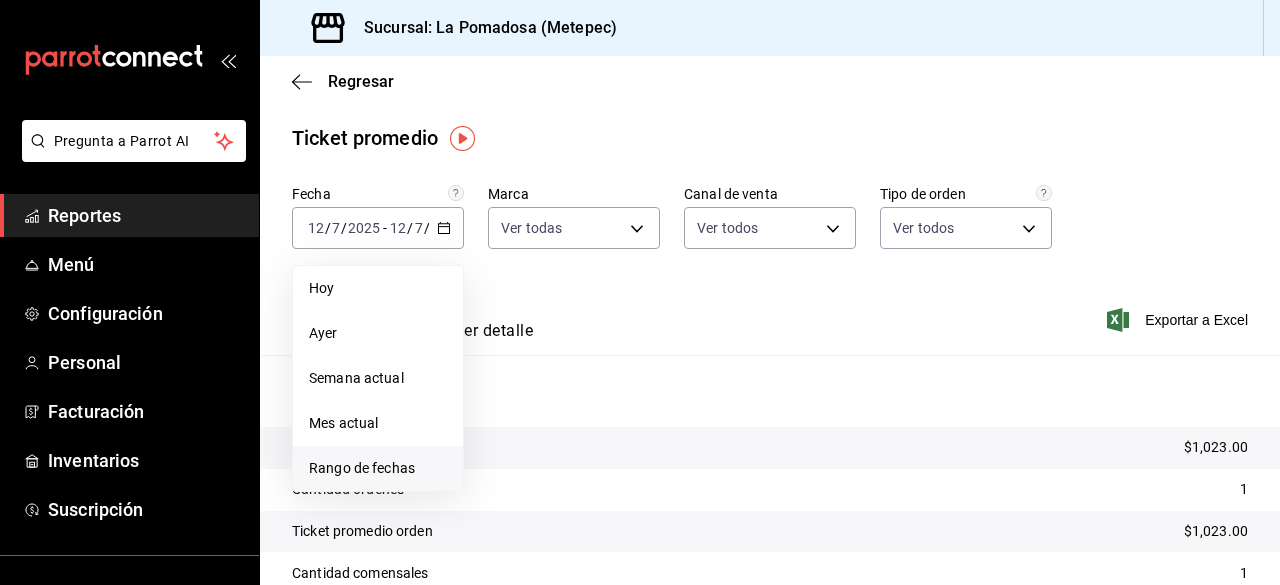 click on "Rango de fechas" at bounding box center [378, 468] 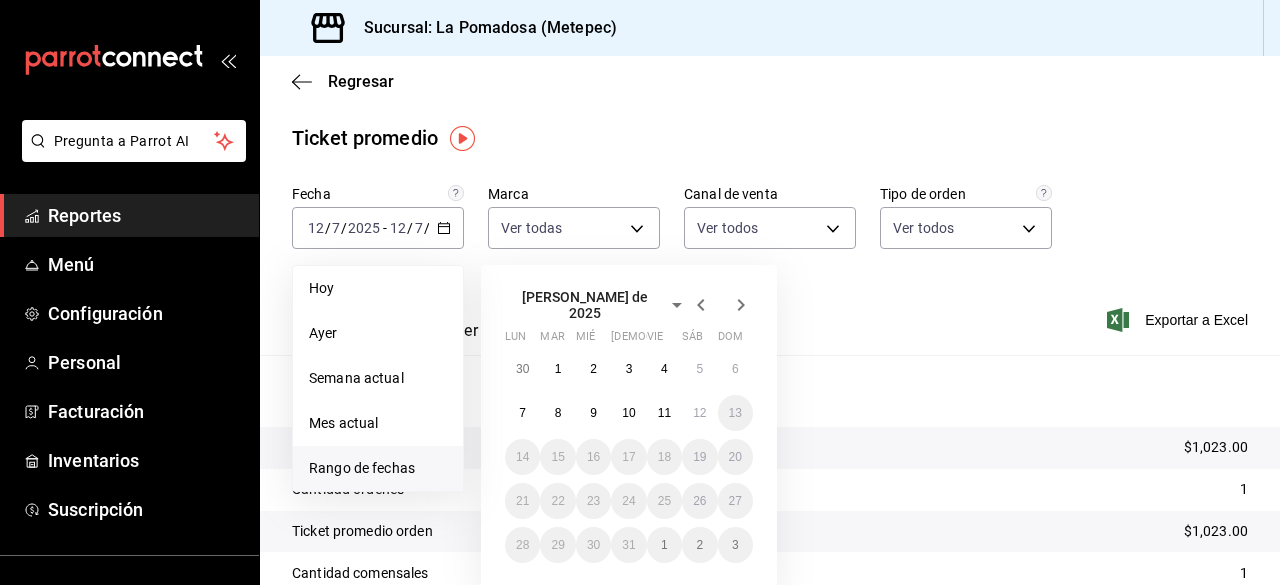 click 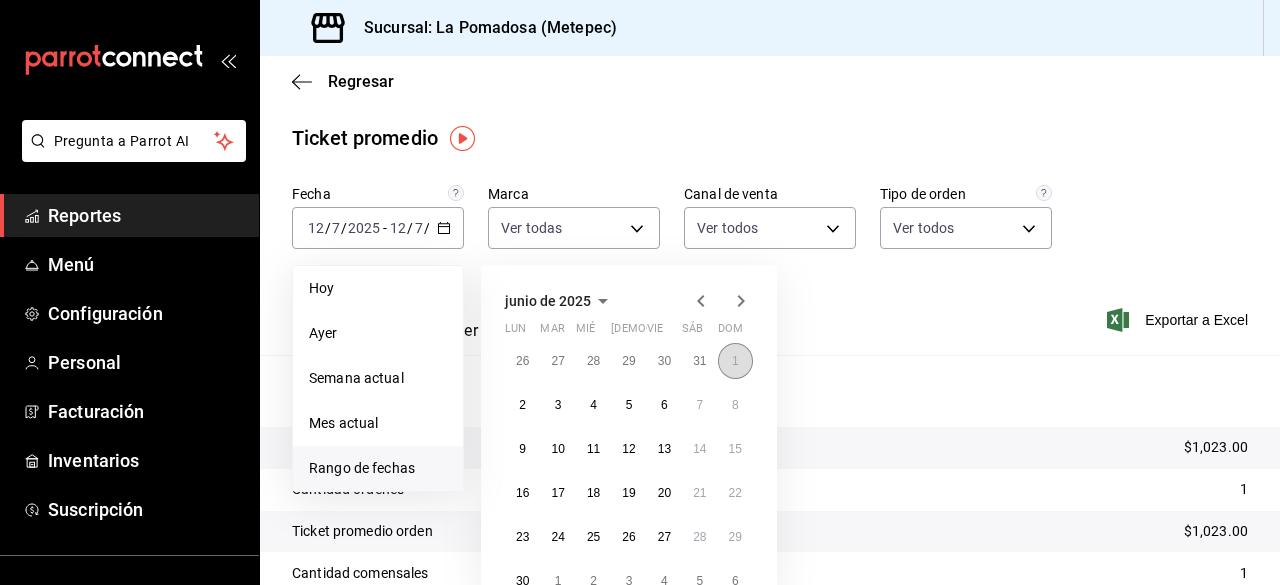 click on "1" at bounding box center [735, 361] 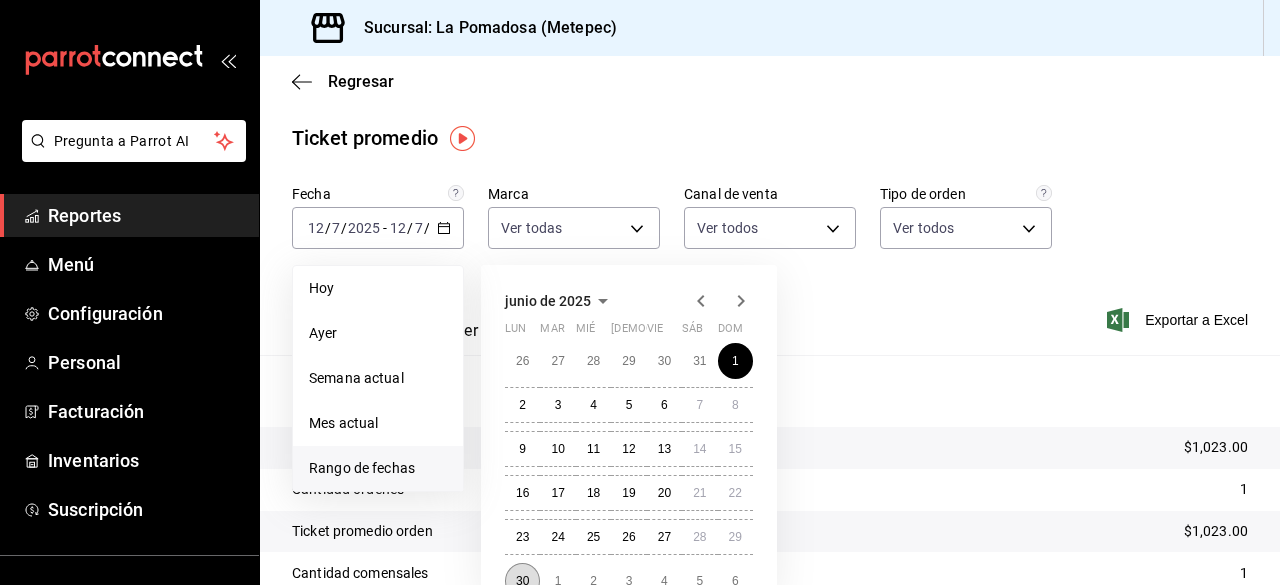 click on "30" at bounding box center (522, 581) 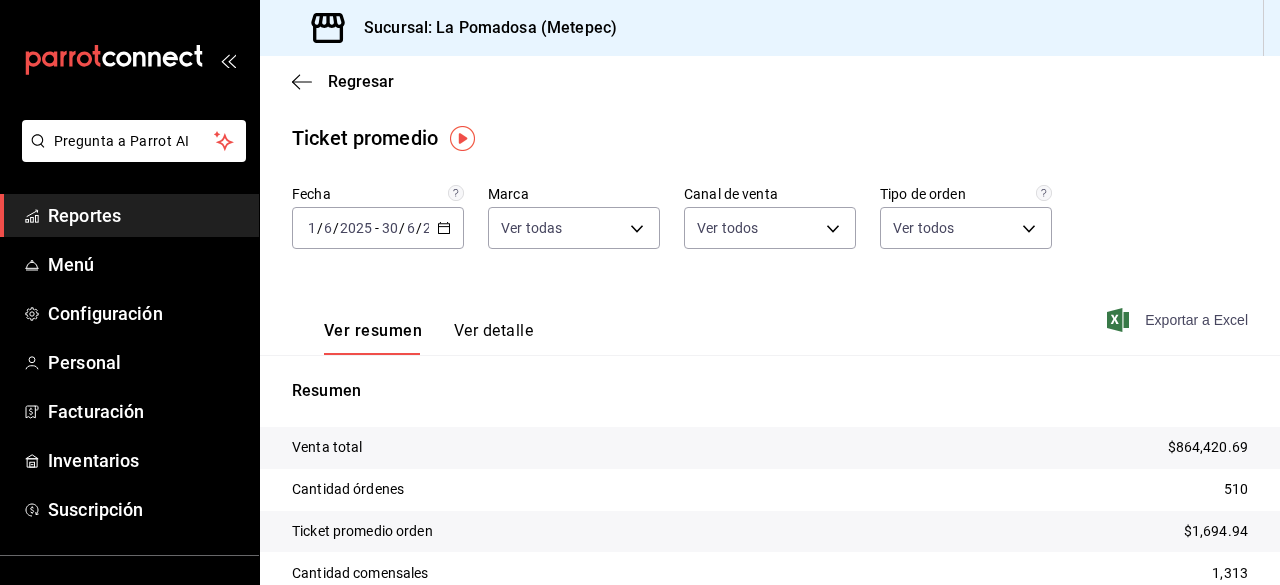 click on "Exportar a Excel" at bounding box center (1179, 320) 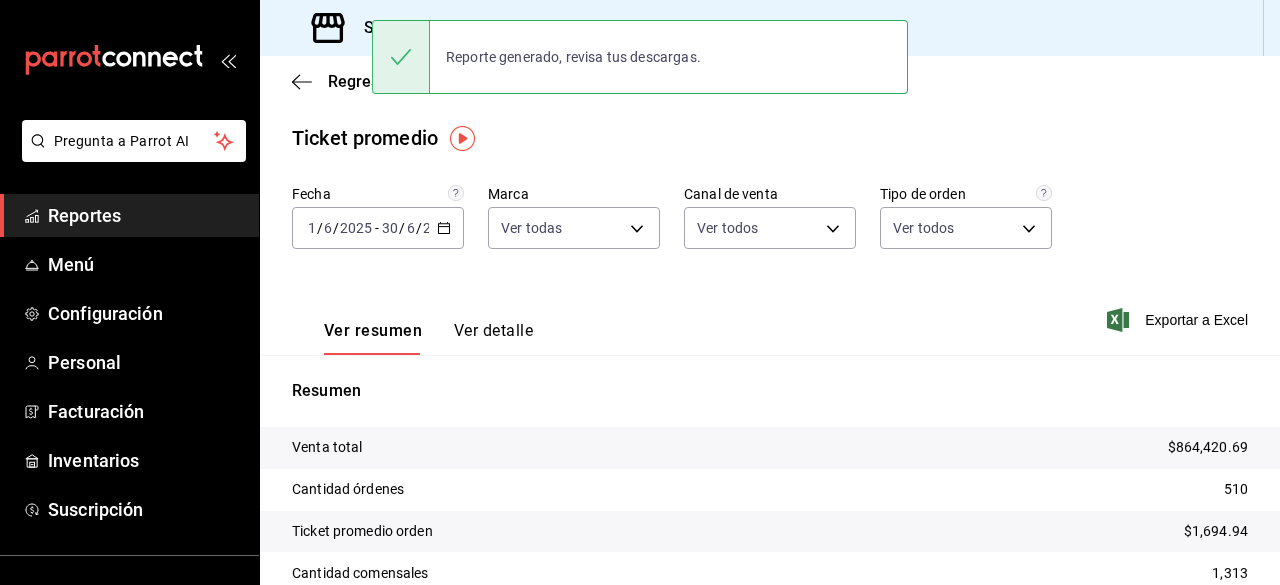 click on "Ver resumen Ver detalle Exportar a Excel" at bounding box center (770, 314) 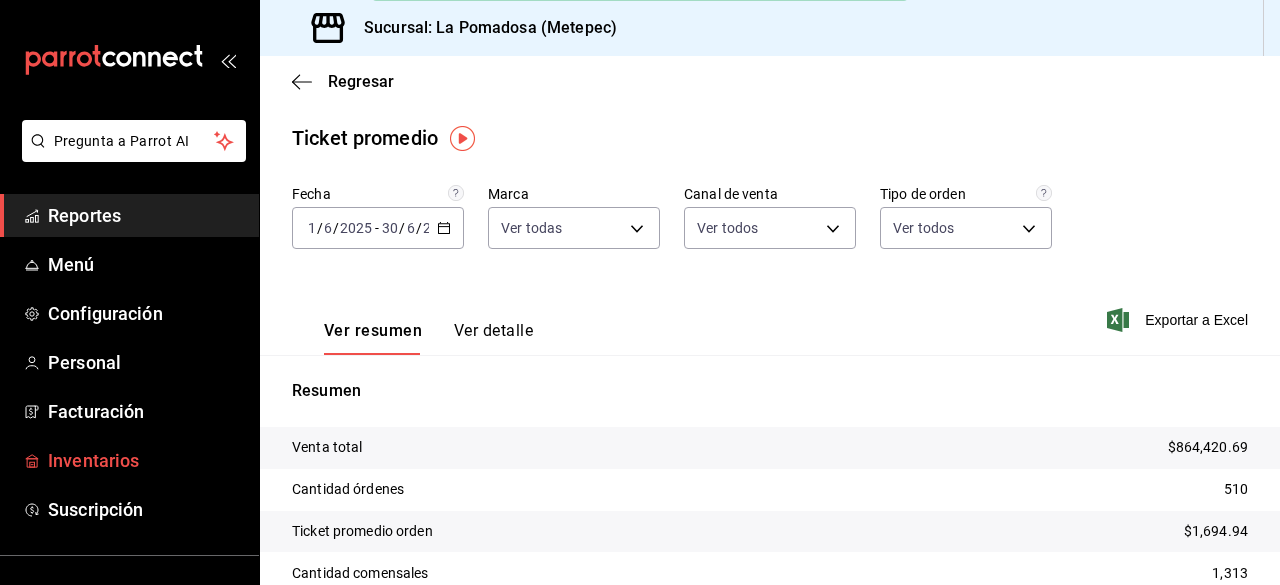 click on "Inventarios" at bounding box center [129, 460] 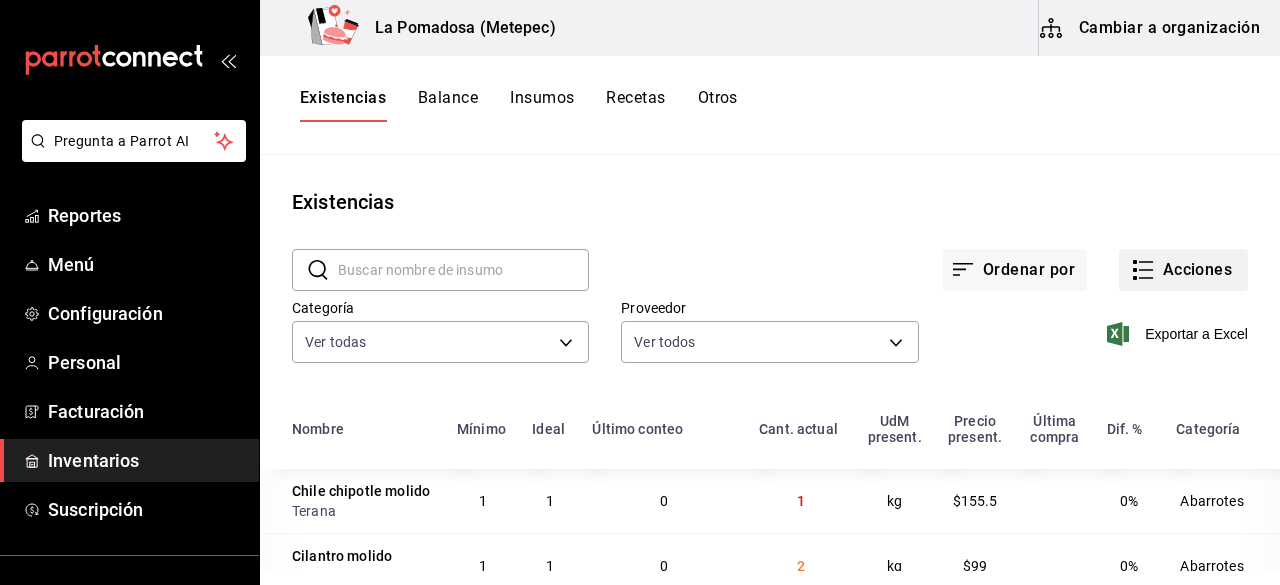 click on "Acciones" at bounding box center [1183, 270] 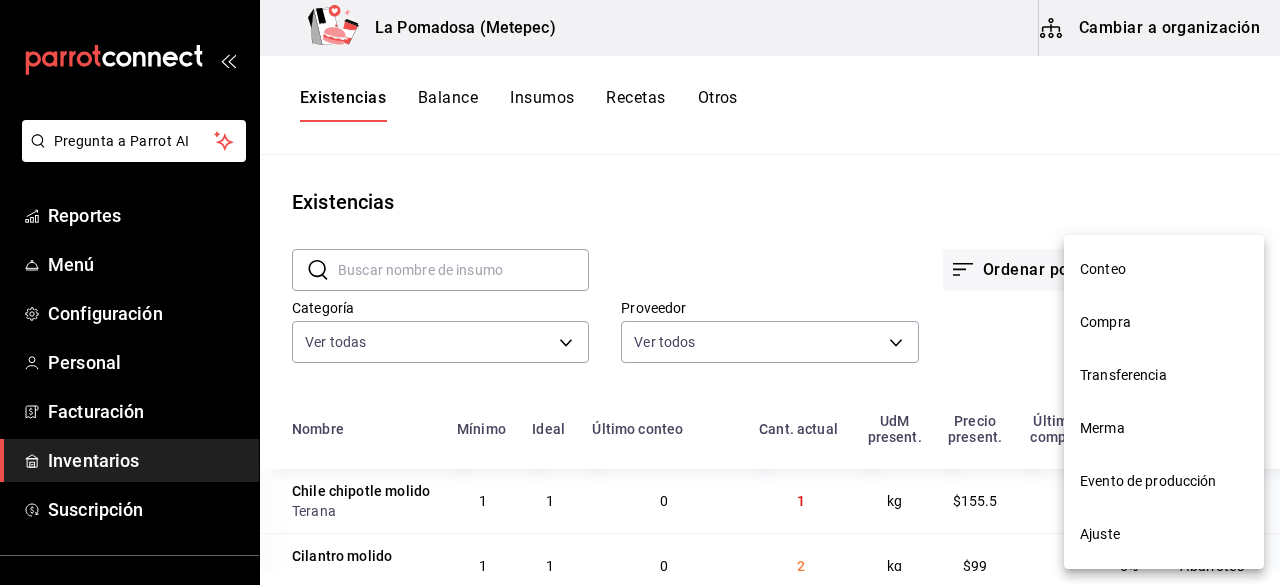 click at bounding box center (640, 292) 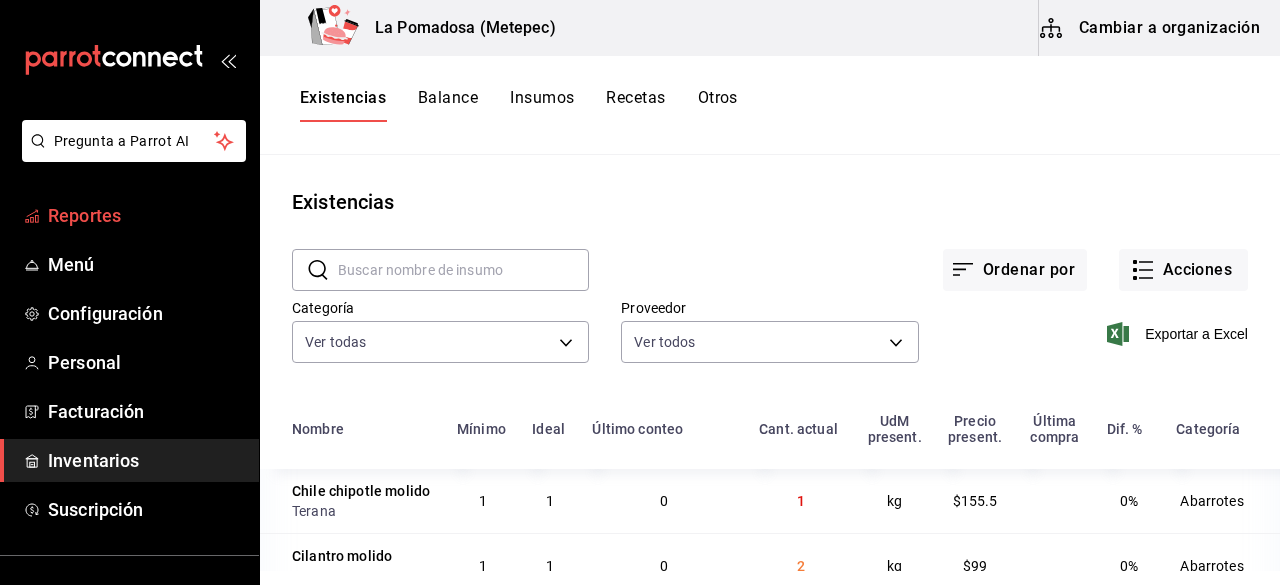 click on "Reportes" at bounding box center [145, 215] 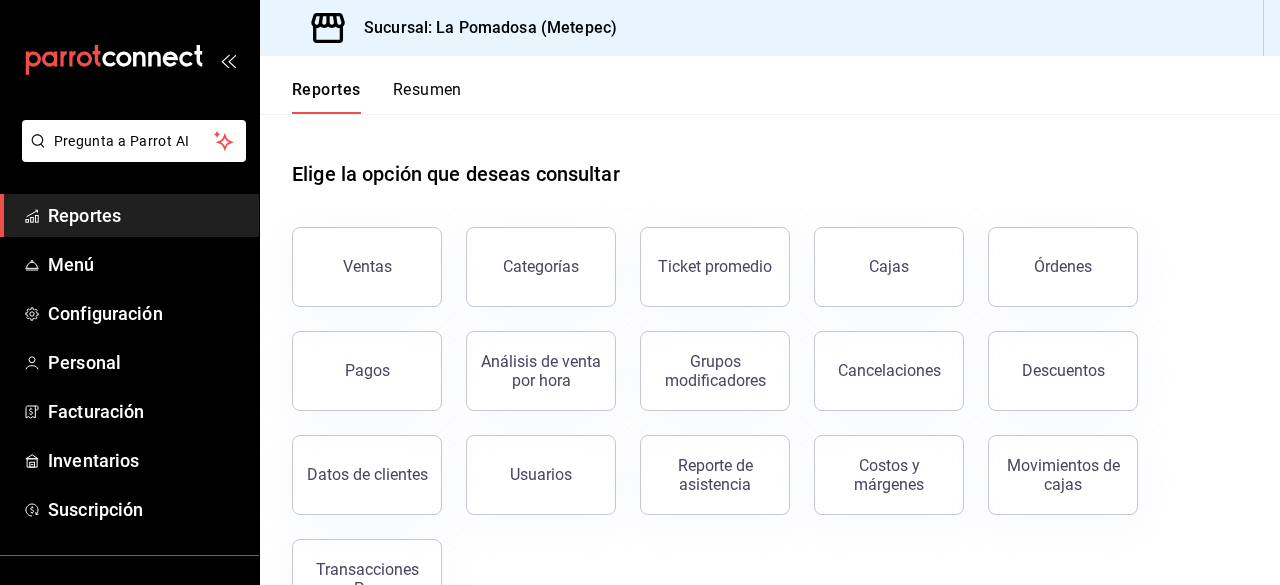 click on "Resumen" at bounding box center [427, 97] 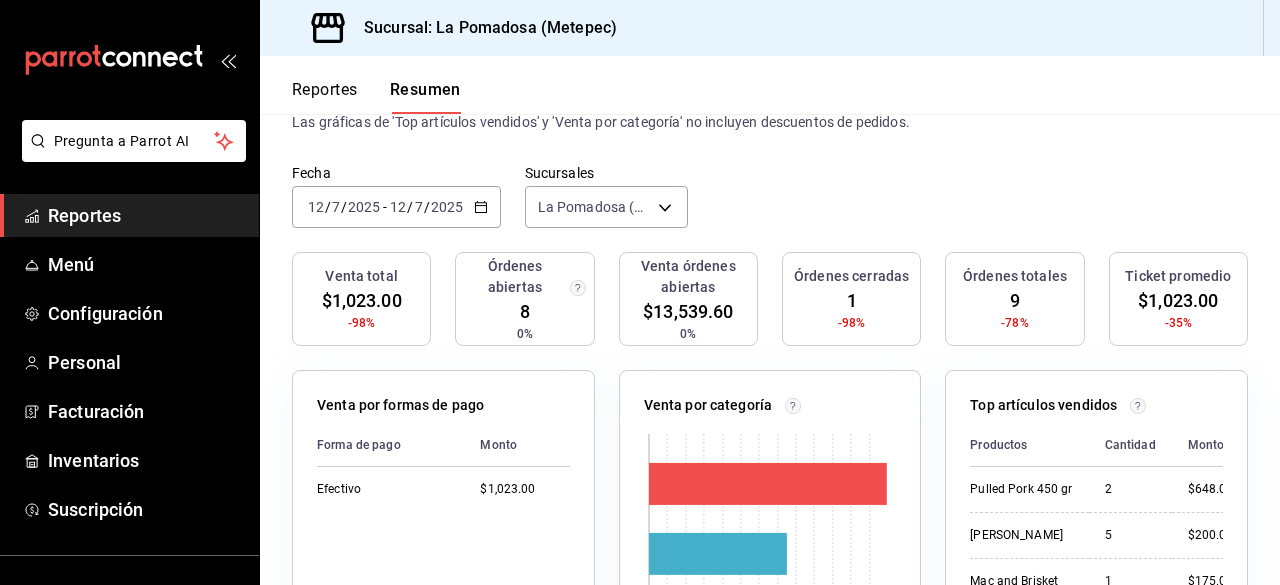 scroll, scrollTop: 0, scrollLeft: 0, axis: both 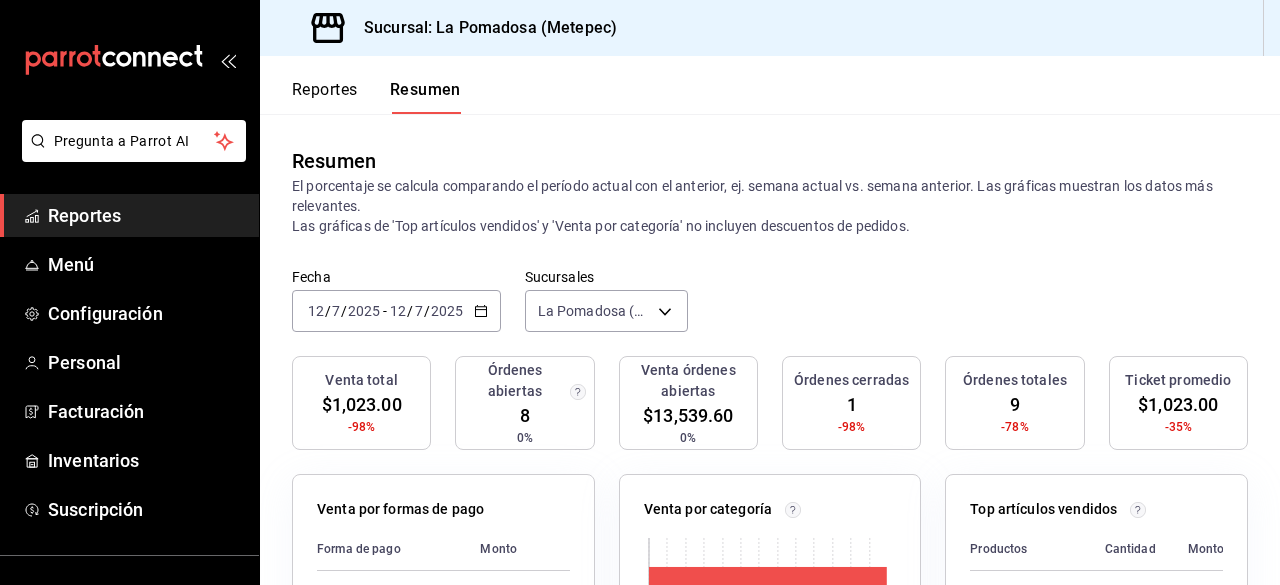 click on "Reportes" at bounding box center [325, 97] 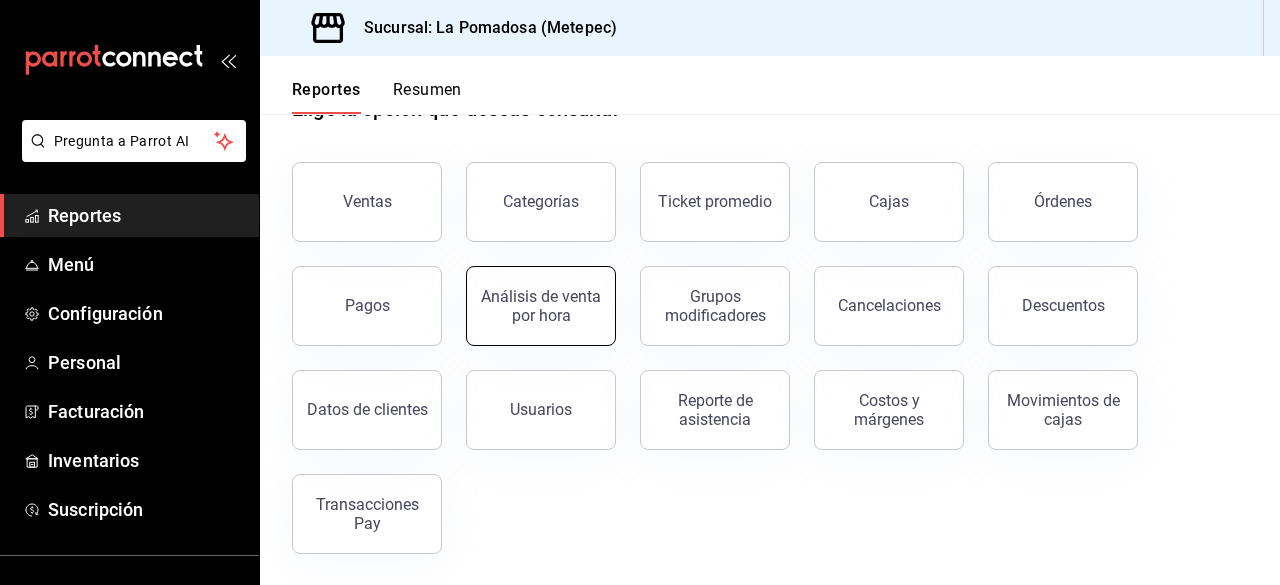 scroll, scrollTop: 0, scrollLeft: 0, axis: both 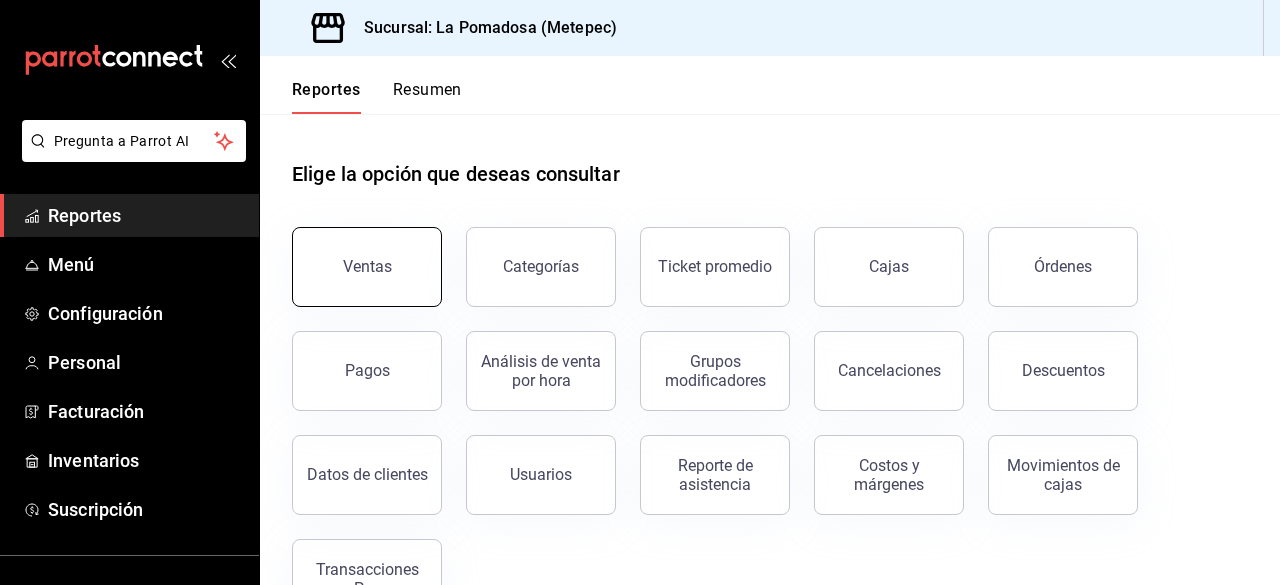 click on "Ventas" at bounding box center (367, 266) 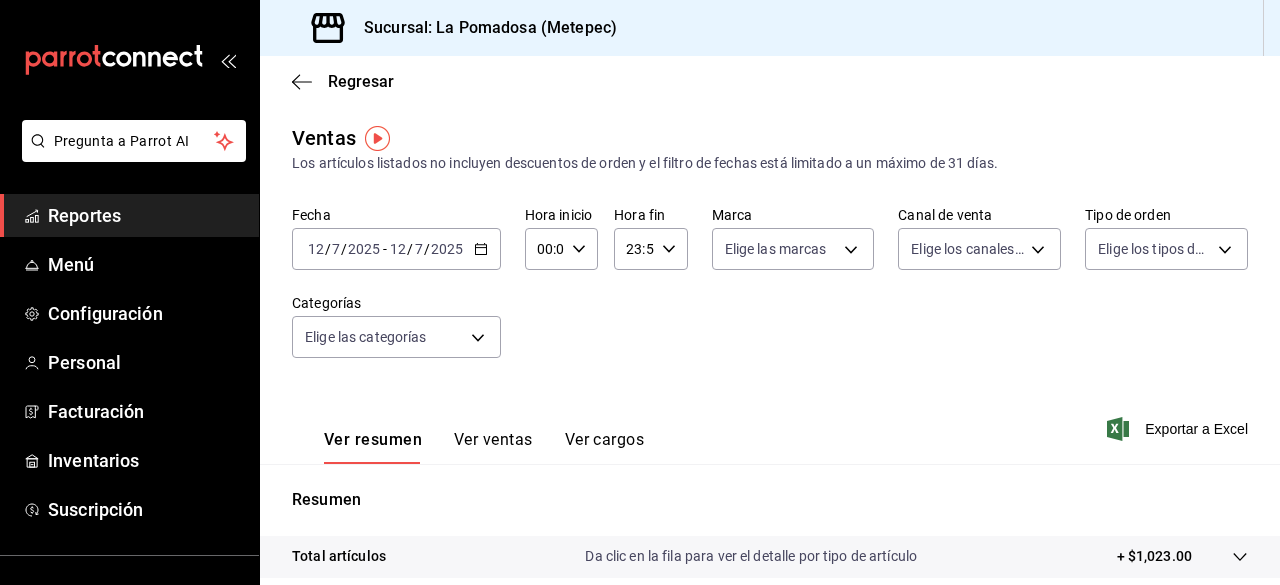click 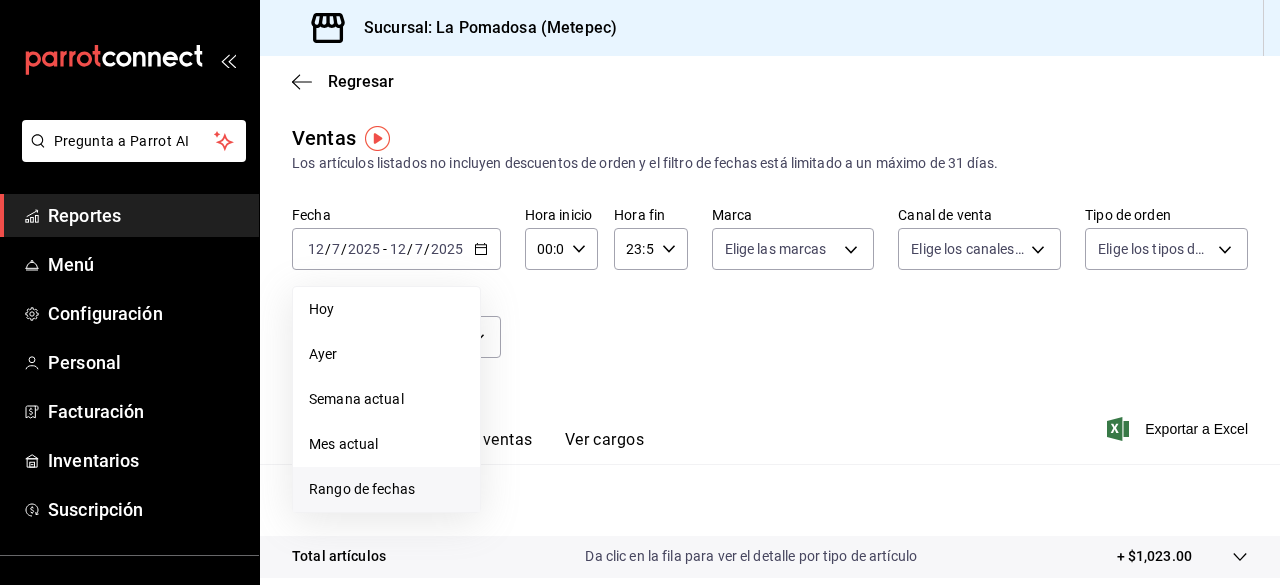 click on "Rango de fechas" at bounding box center [386, 489] 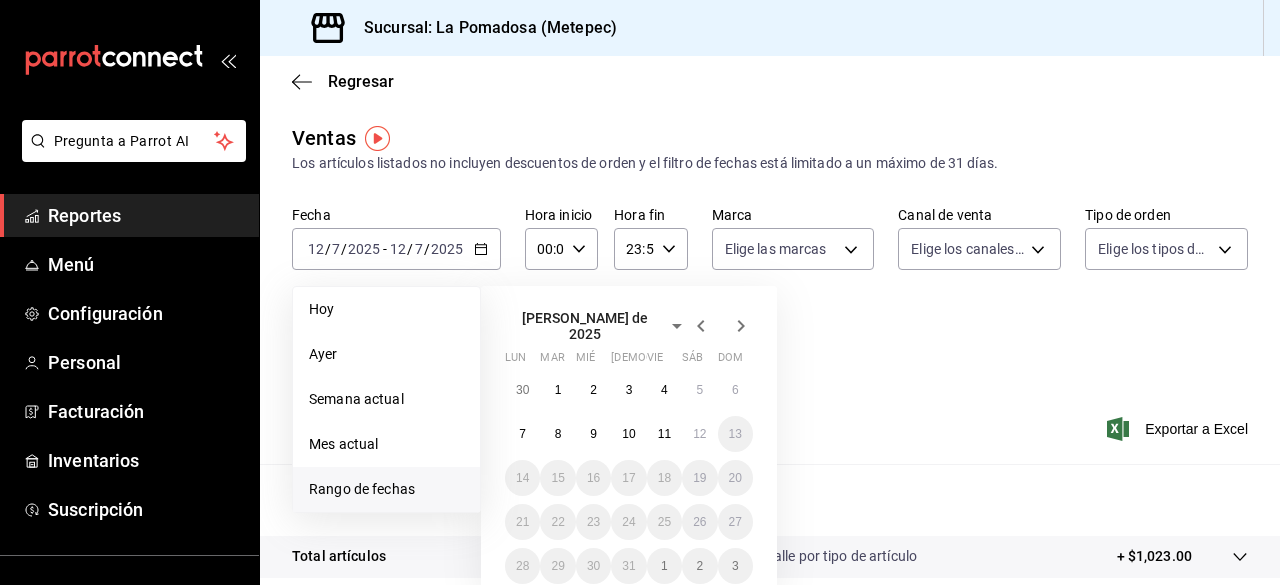 click 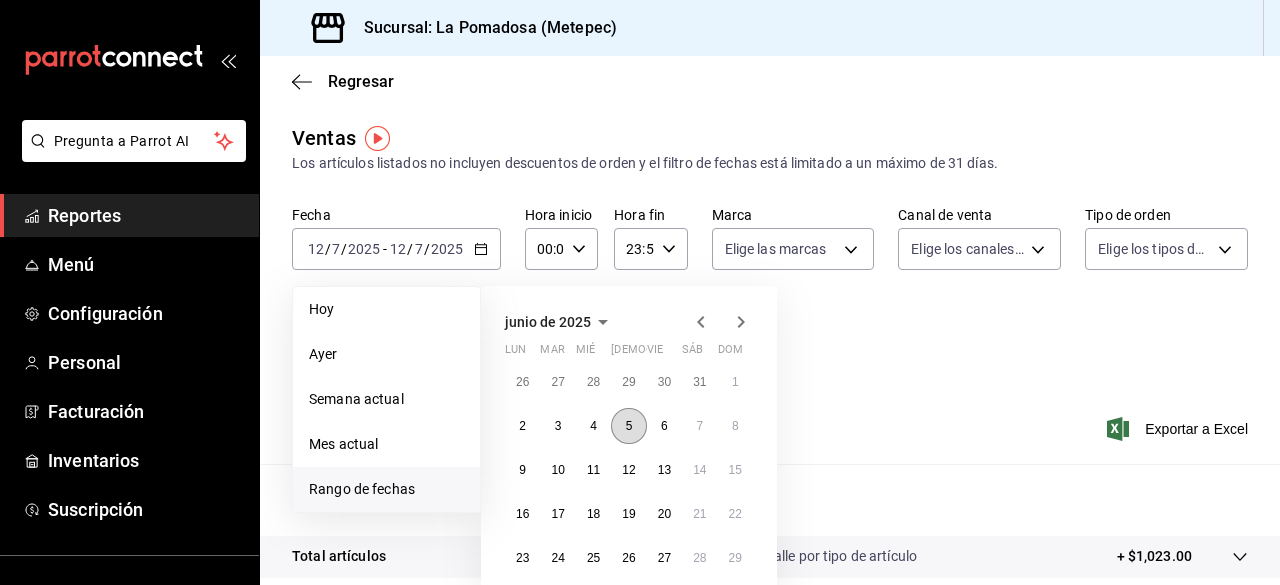 click on "5" at bounding box center [628, 426] 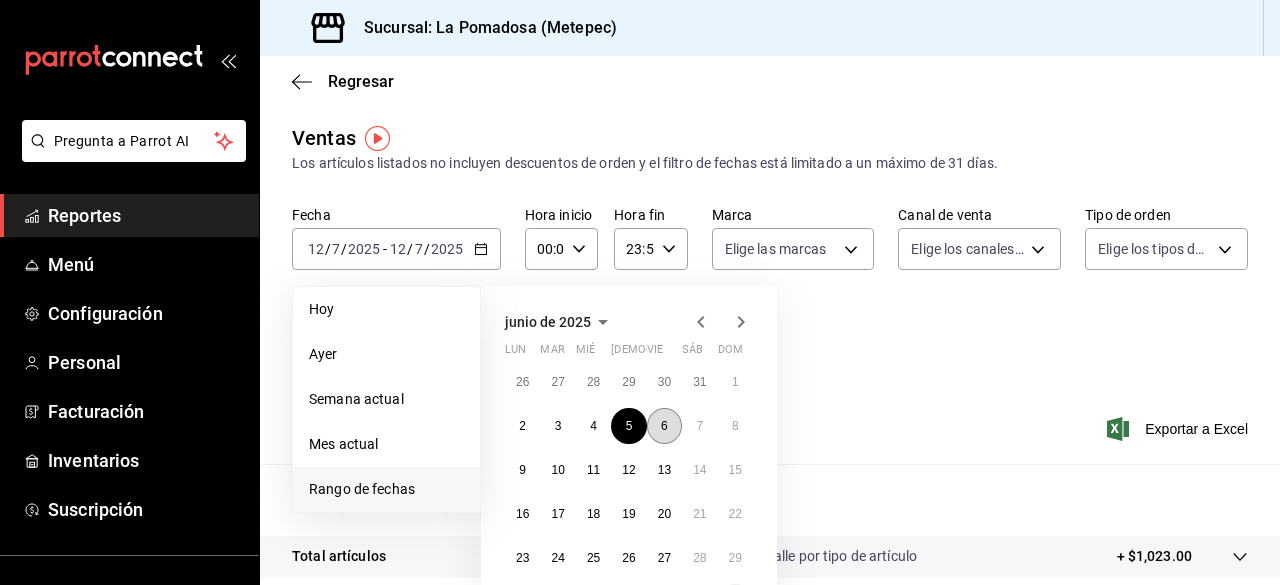 click on "6" at bounding box center [664, 426] 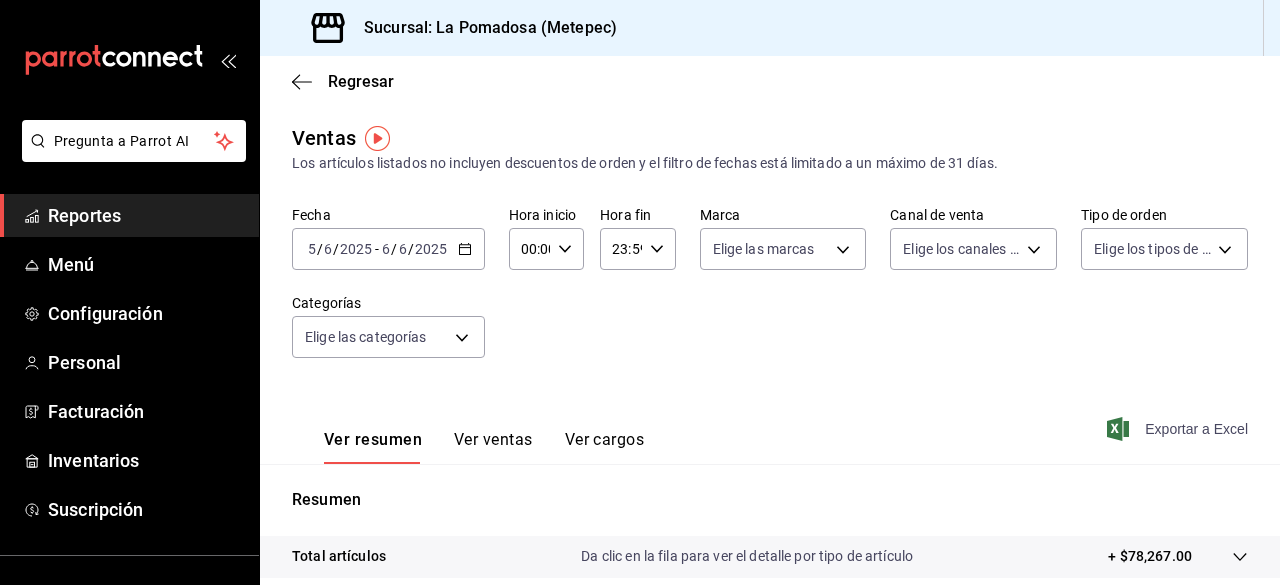click on "Exportar a Excel" at bounding box center [1179, 429] 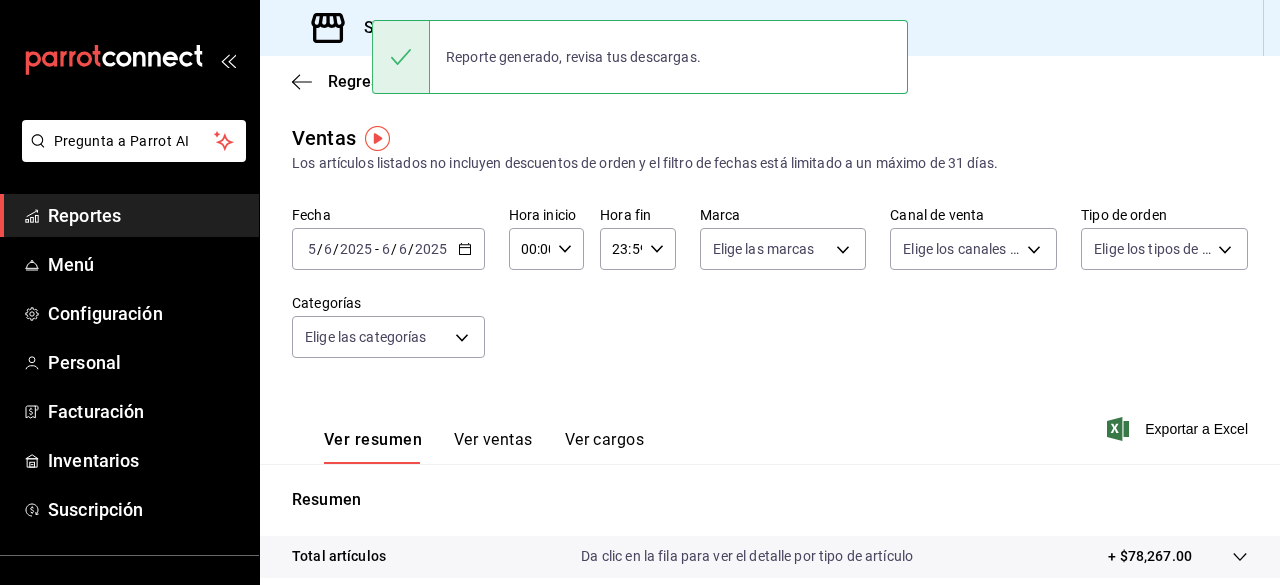 click 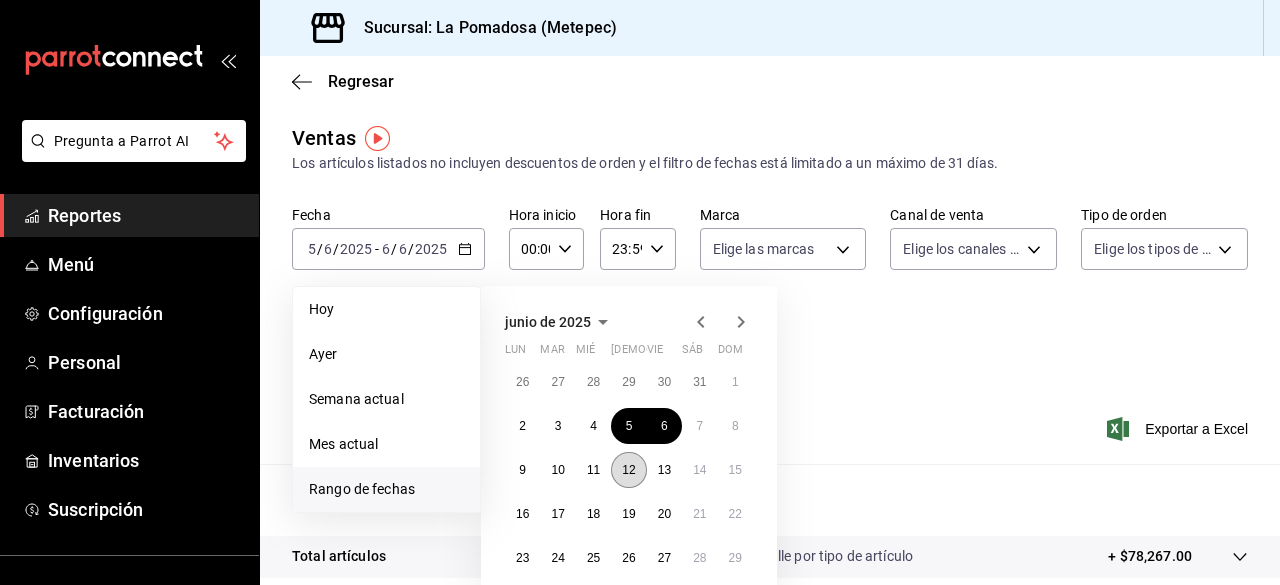 click on "12" at bounding box center (628, 470) 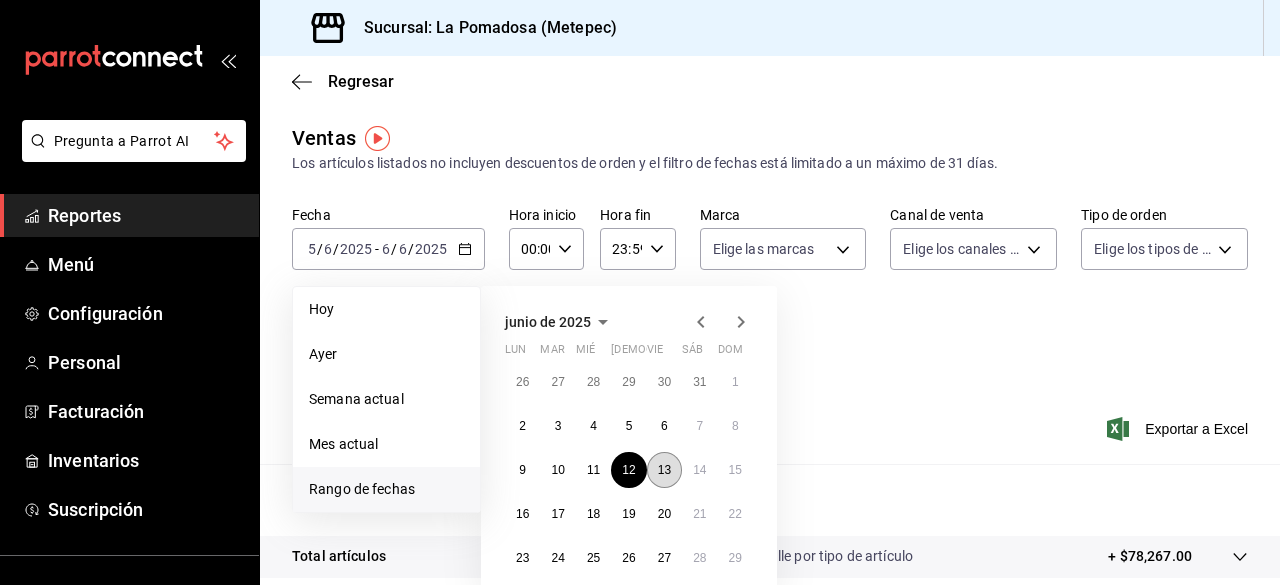click on "13" at bounding box center [664, 470] 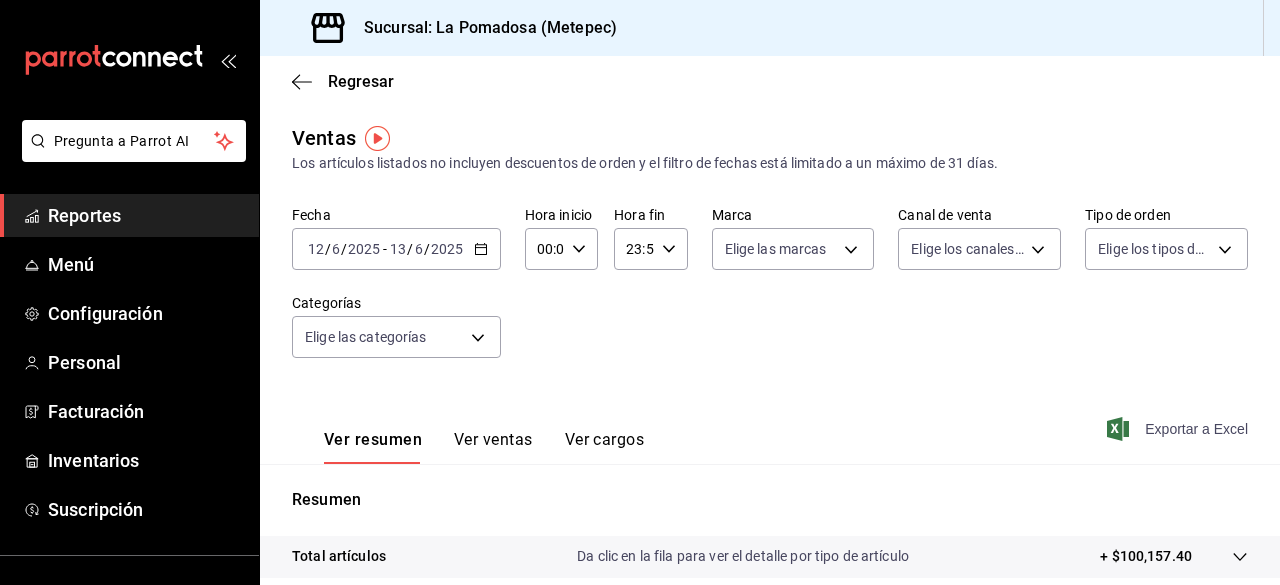 click on "Exportar a Excel" at bounding box center (1179, 429) 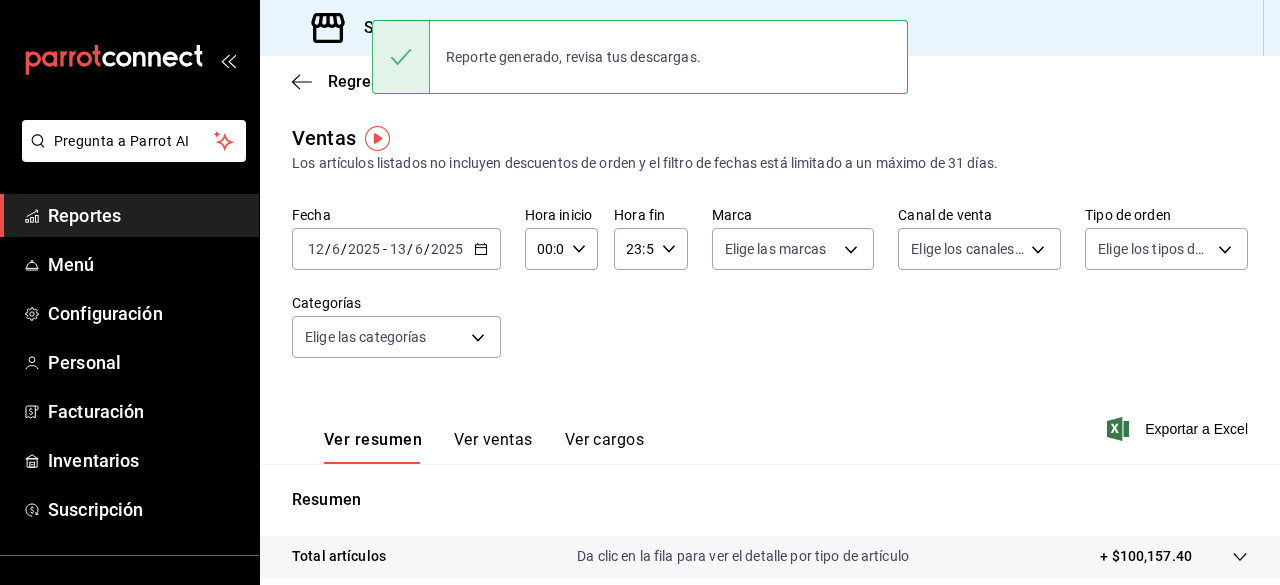 click on "2025-06-12 12 / 6 / 2025 - 2025-06-13 13 / 6 / 2025" at bounding box center [396, 249] 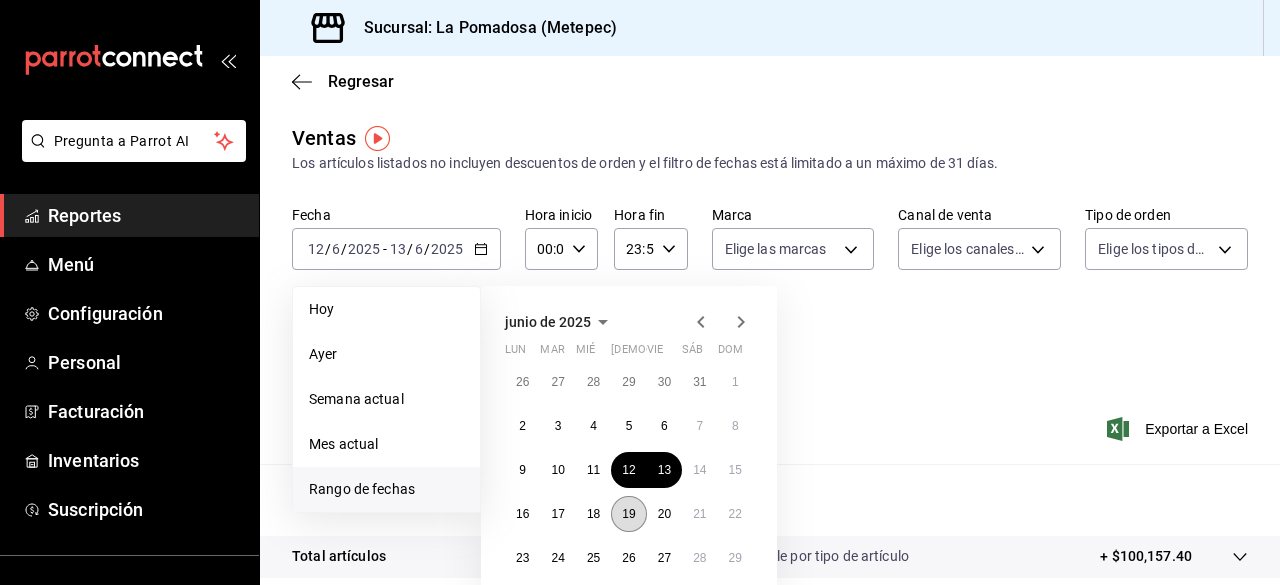 click on "19" at bounding box center [628, 514] 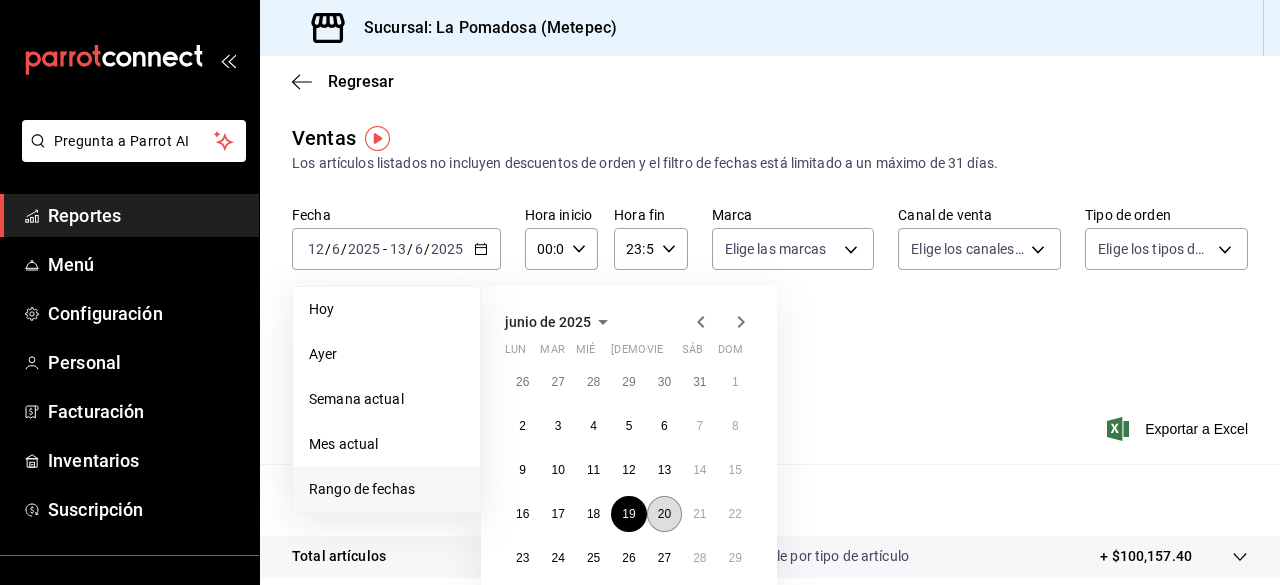 click on "20" at bounding box center (664, 514) 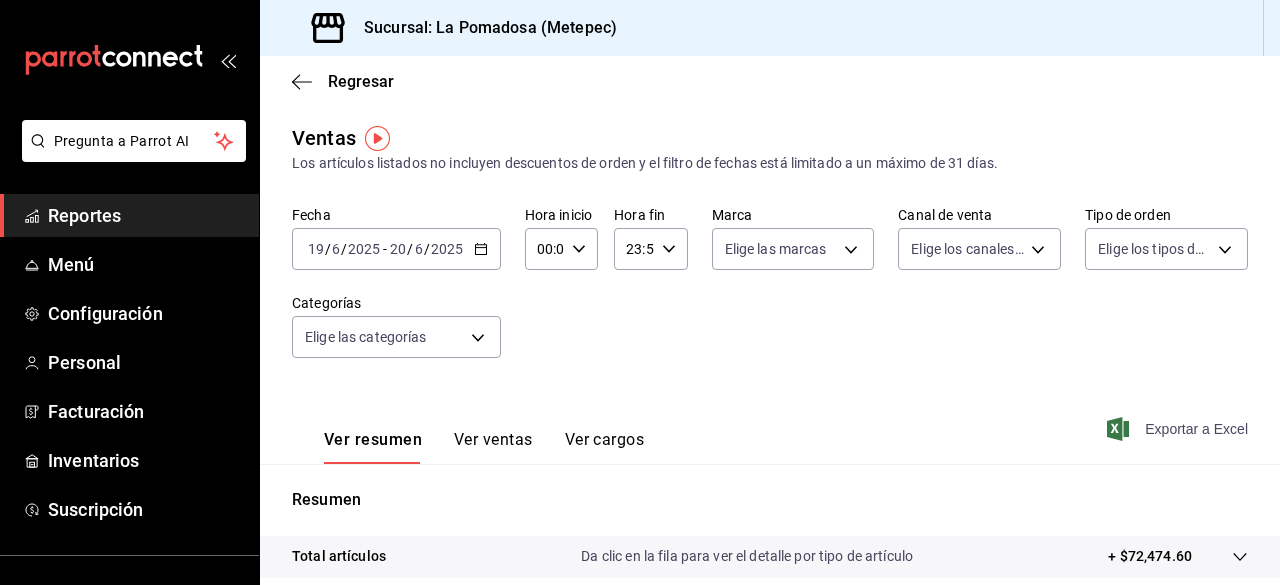 click on "Exportar a Excel" at bounding box center (1179, 429) 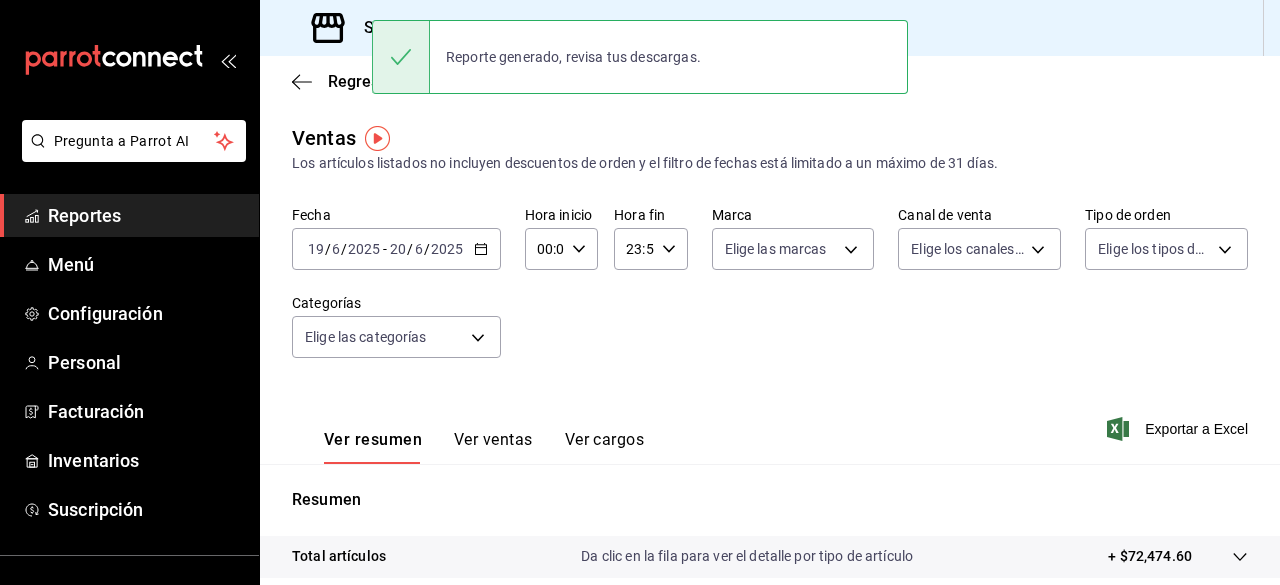 click 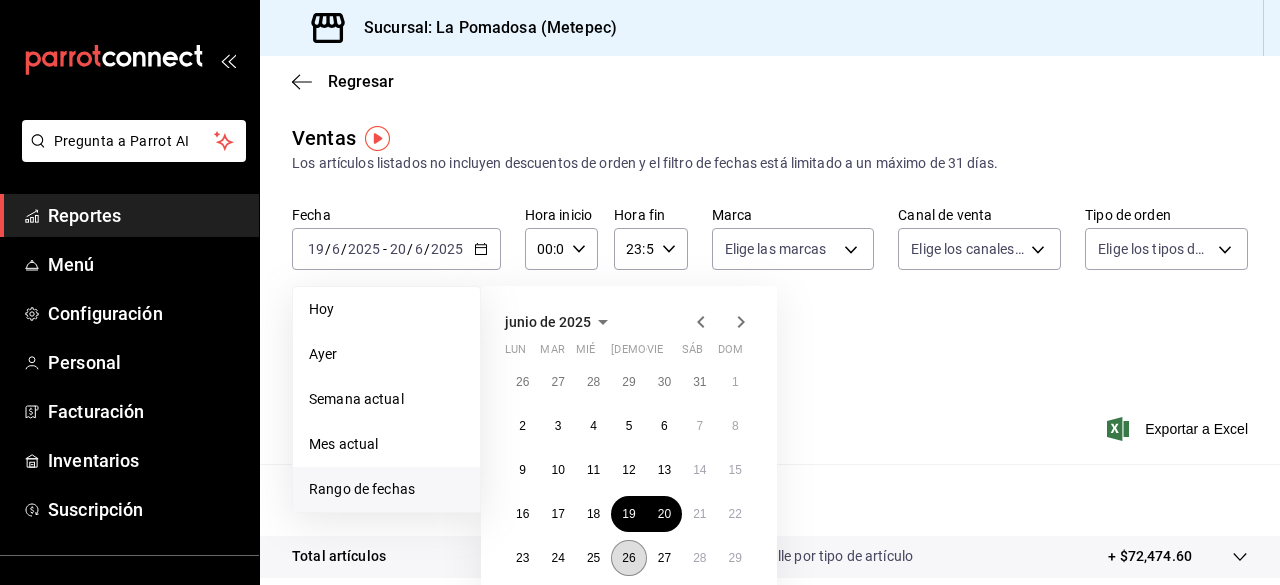 click on "26" at bounding box center [628, 558] 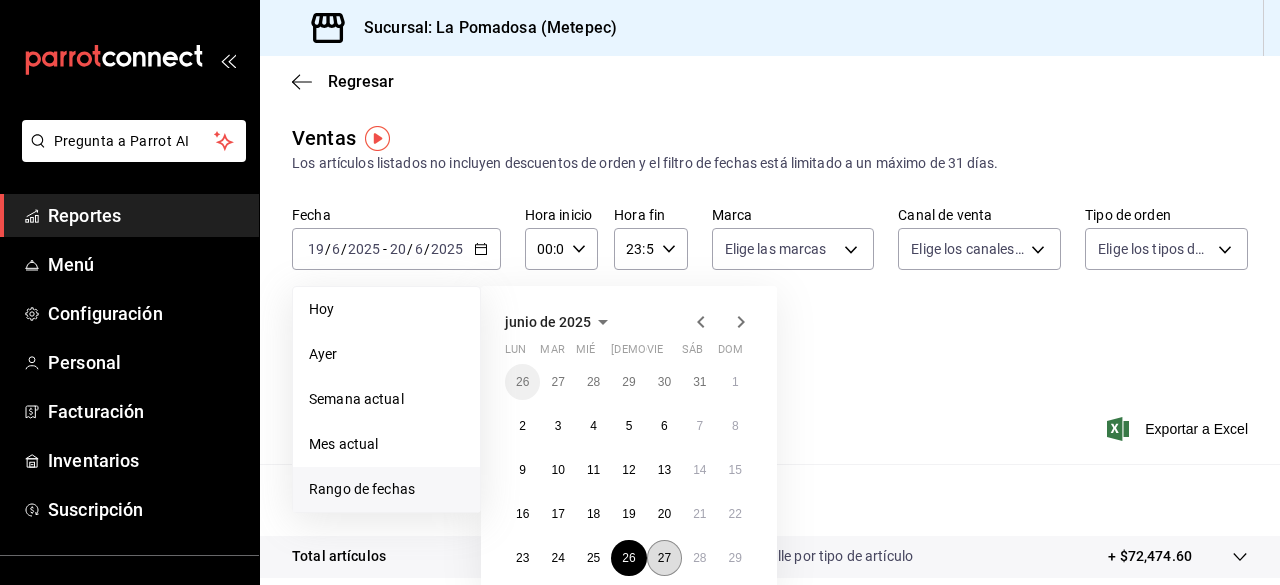click on "27" at bounding box center (664, 558) 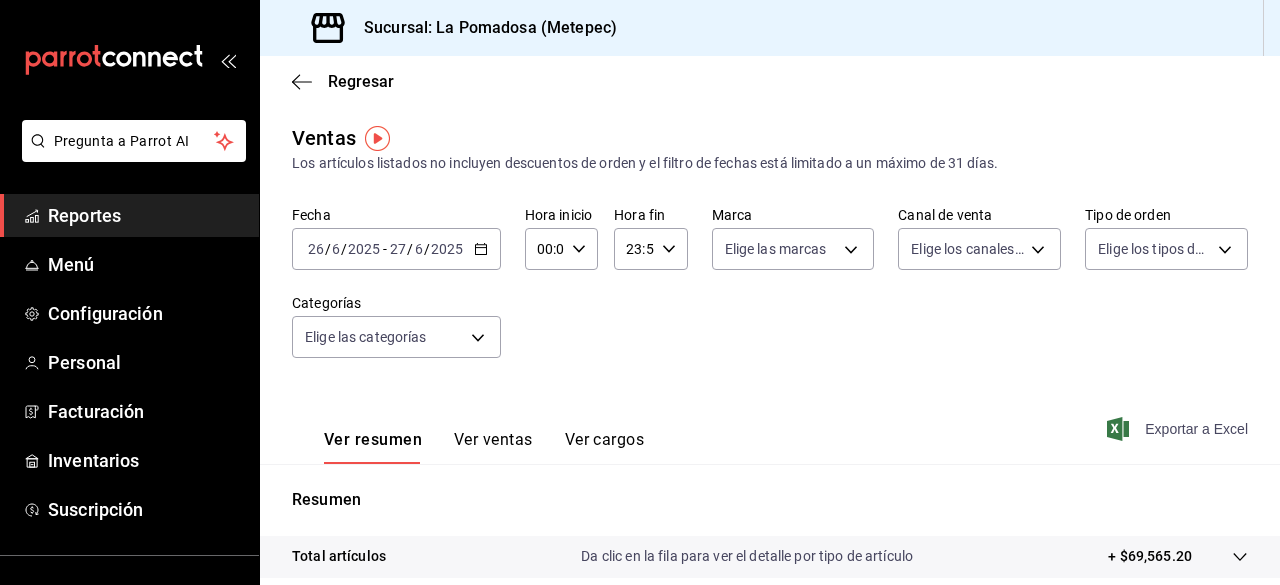 click on "Exportar a Excel" at bounding box center (1179, 429) 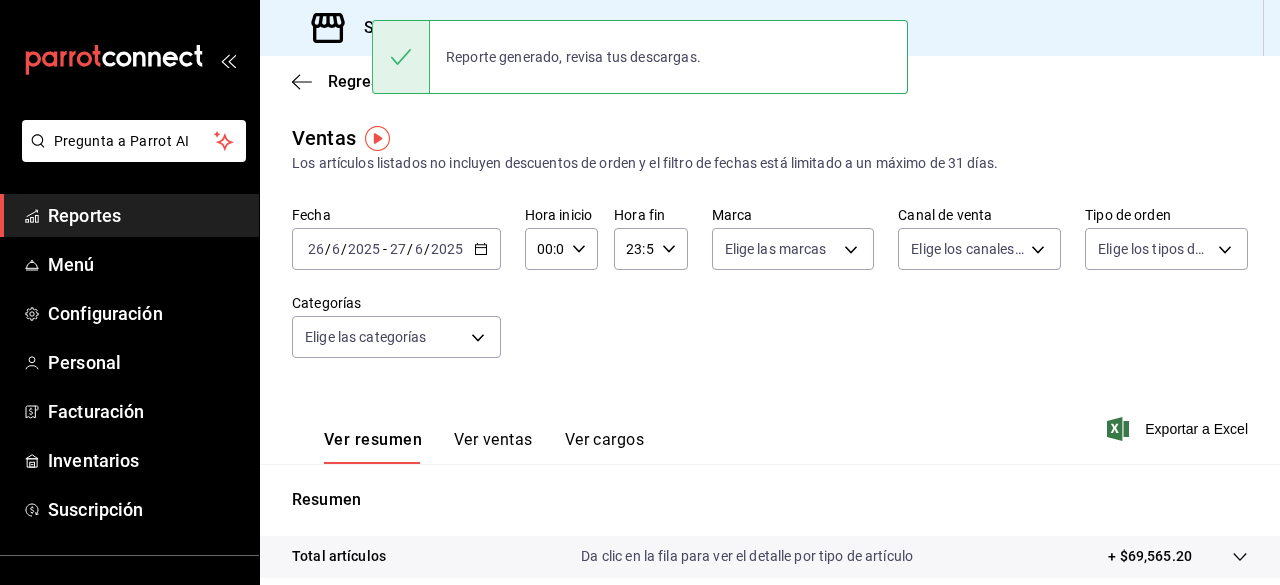 click on "2025-06-26 26 / 6 / 2025 - 2025-06-27 27 / 6 / 2025" at bounding box center (396, 249) 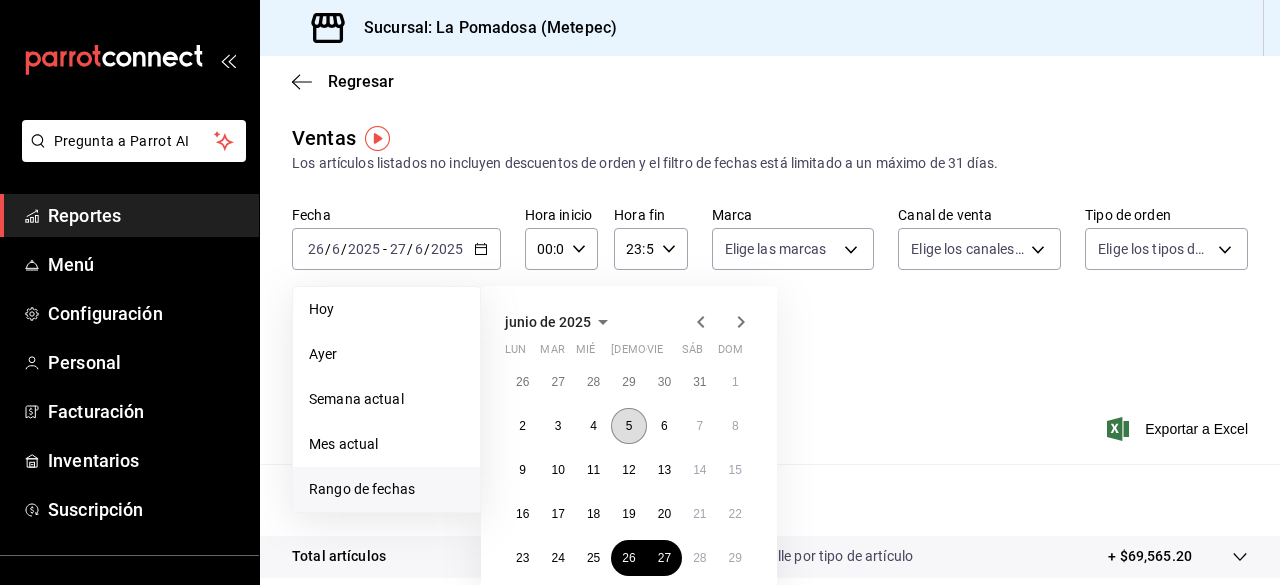 click on "5" at bounding box center [628, 426] 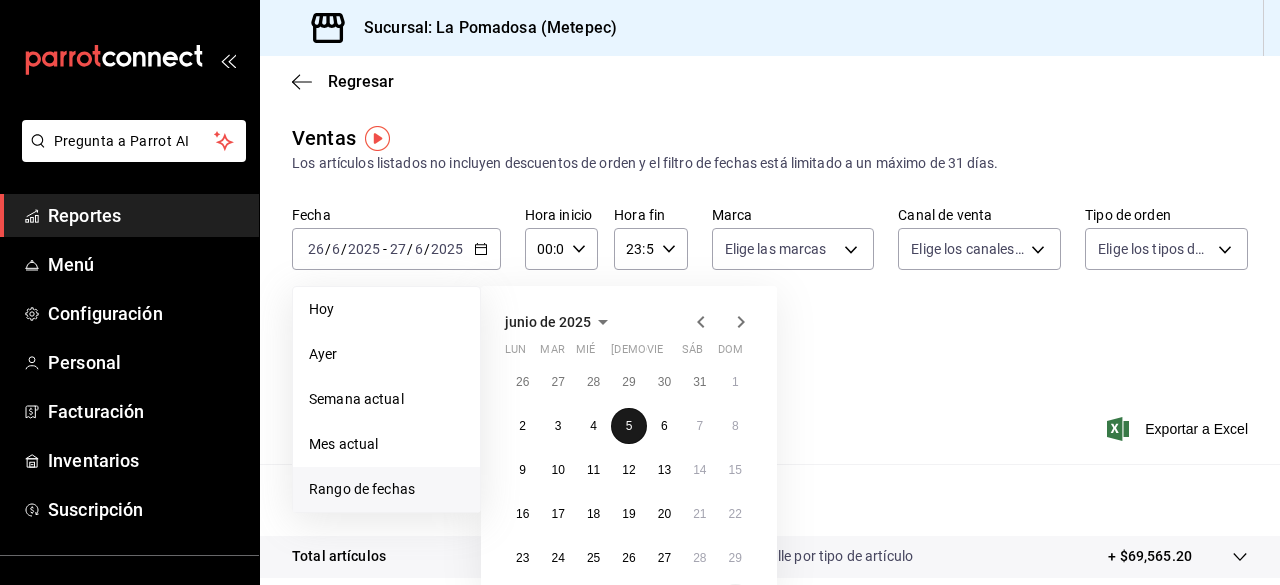 click on "5" at bounding box center (628, 426) 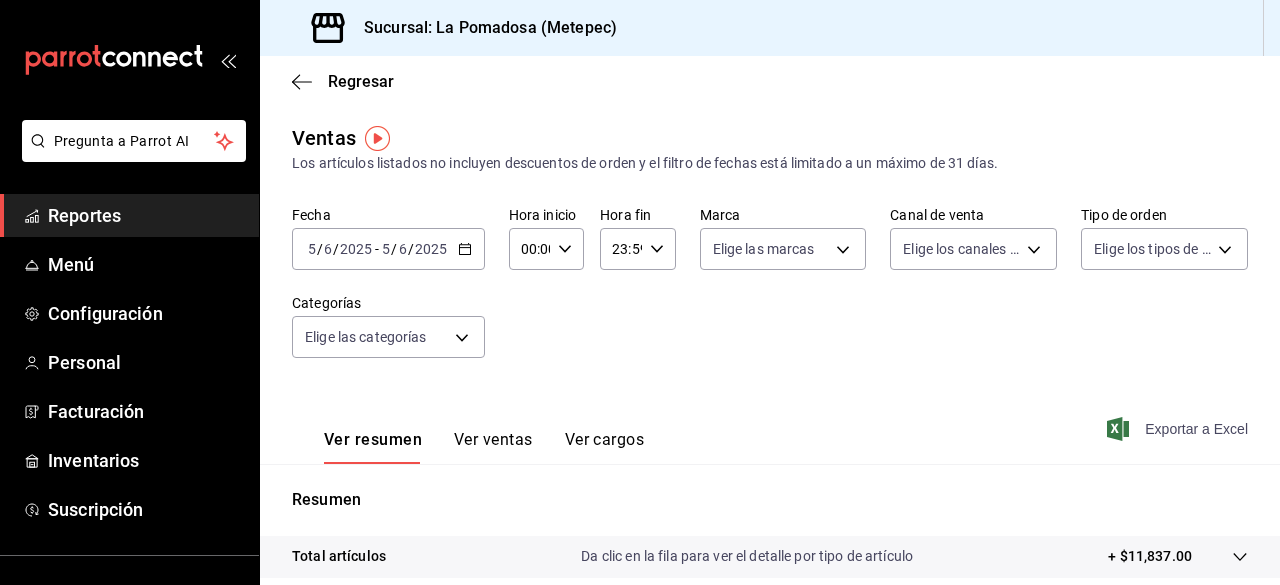 click on "Exportar a Excel" at bounding box center (1179, 429) 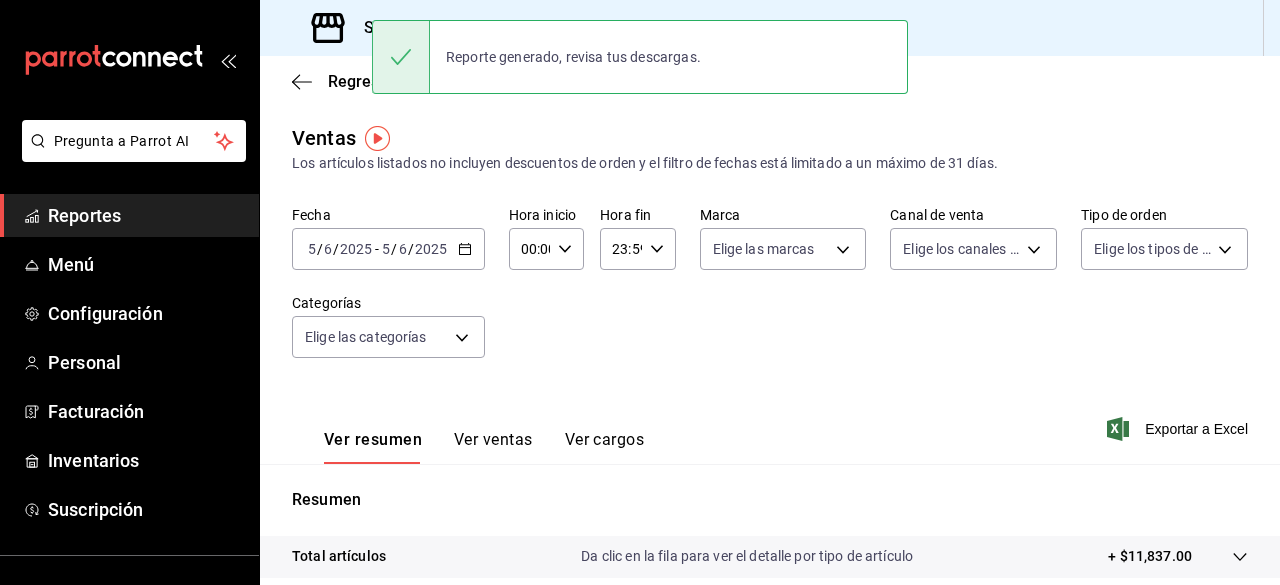 click on "2025-06-05 5 / 6 / 2025 - 2025-06-05 5 / 6 / 2025" at bounding box center (388, 249) 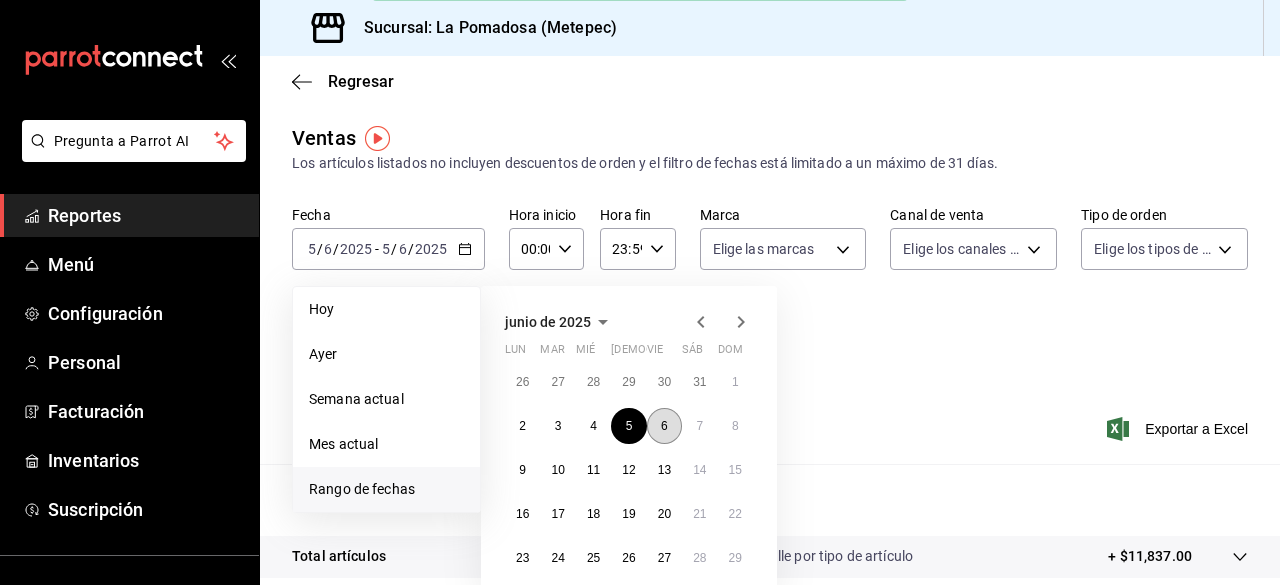 click on "6" at bounding box center (664, 426) 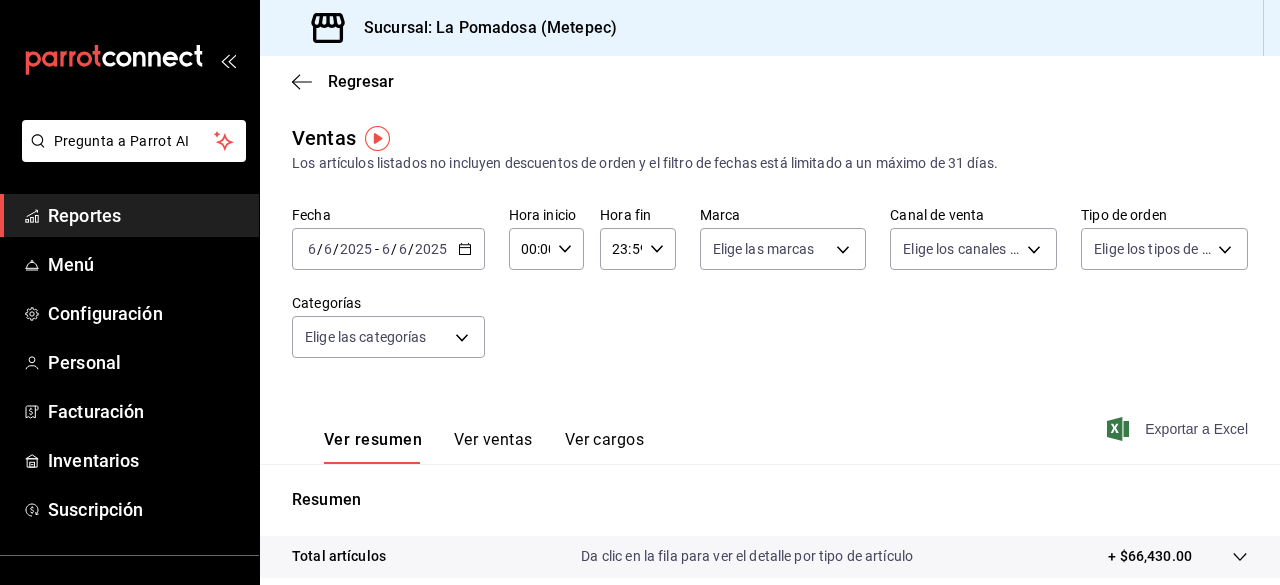 click on "Exportar a Excel" at bounding box center (1179, 429) 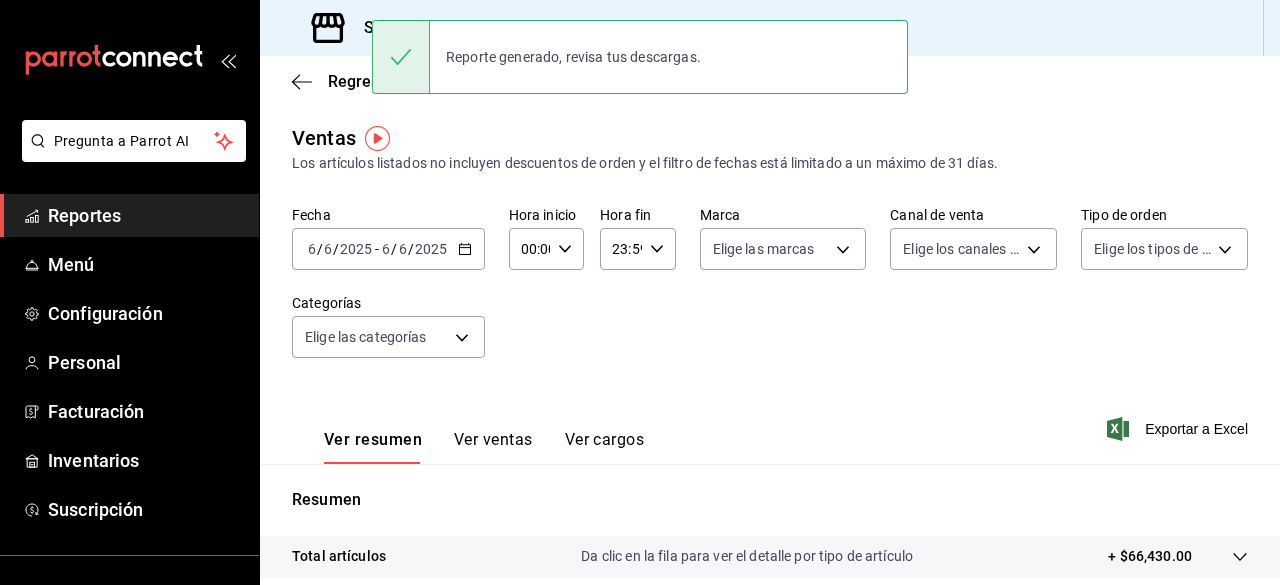 click on "2025-06-06 6 / 6 / 2025 - 2025-06-06 6 / 6 / 2025" at bounding box center [388, 249] 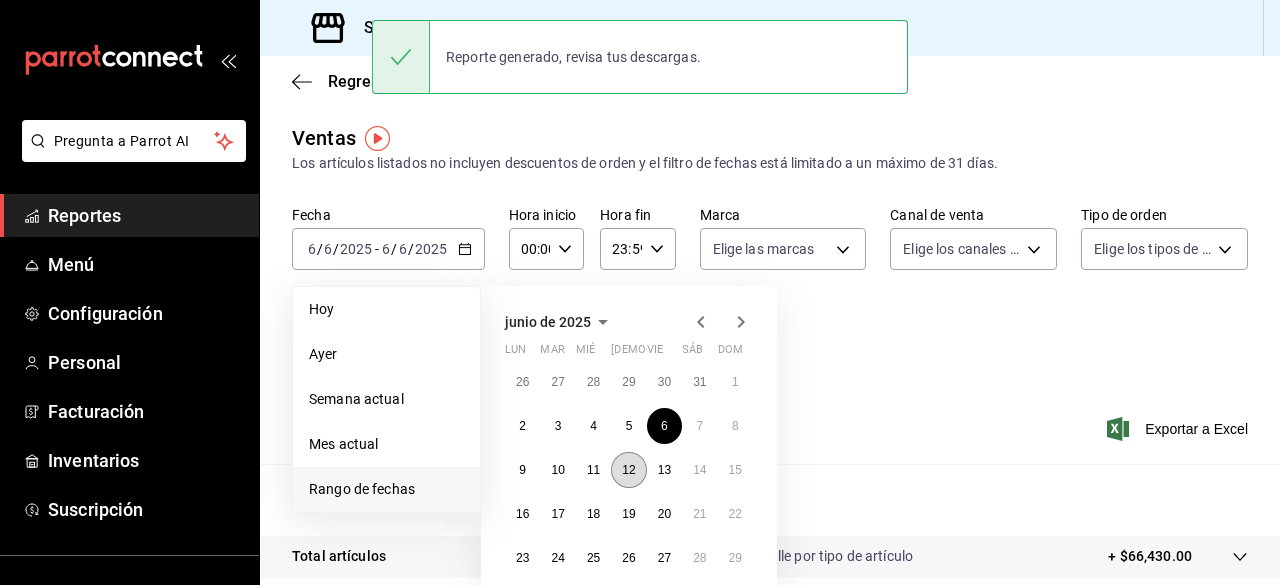click on "12" at bounding box center [628, 470] 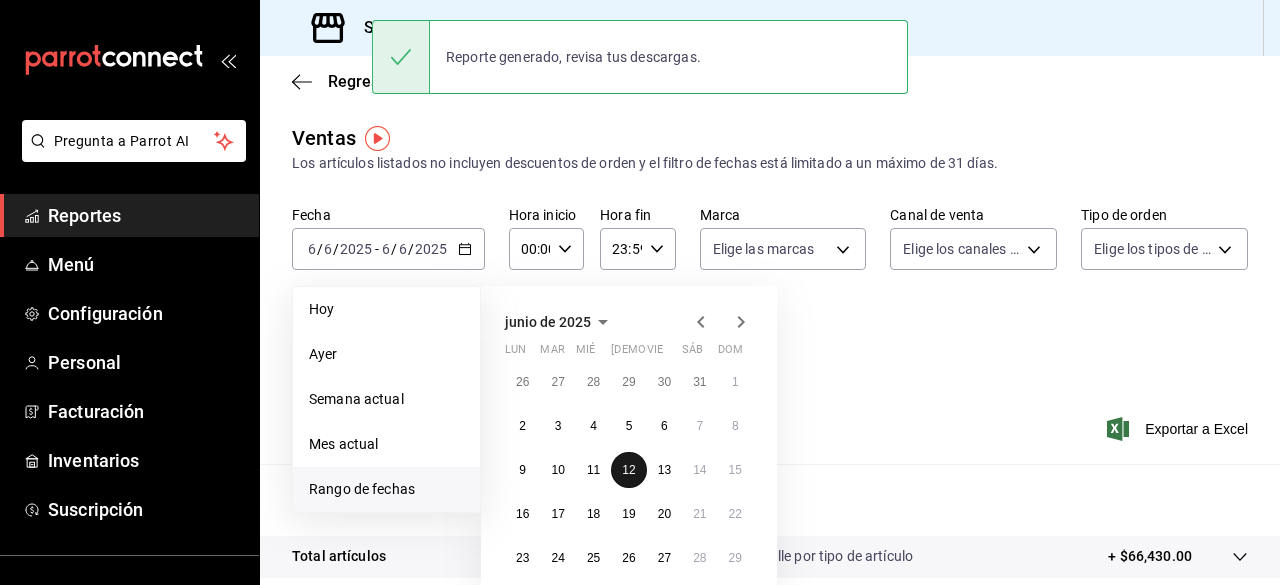 click on "12" at bounding box center (628, 470) 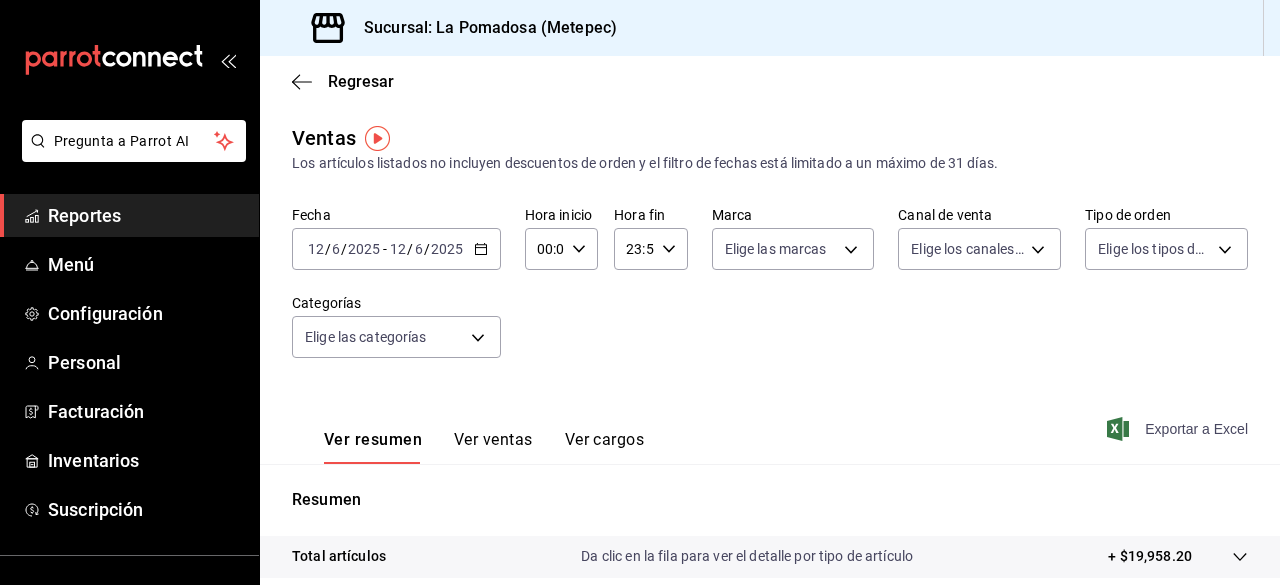 click on "Exportar a Excel" at bounding box center (1179, 429) 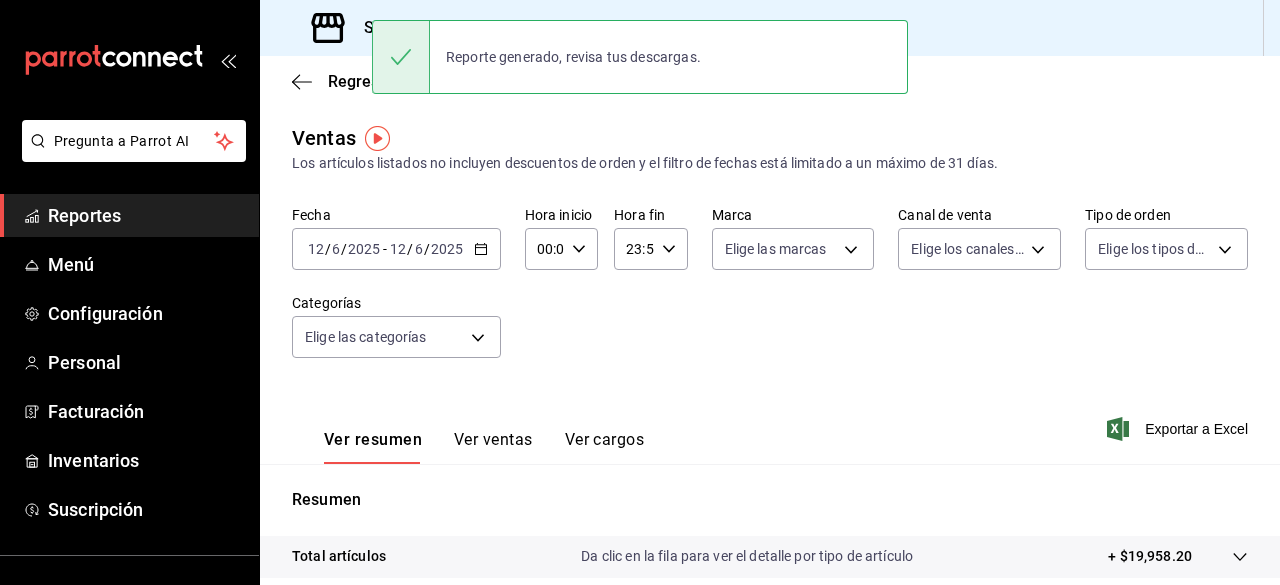 click 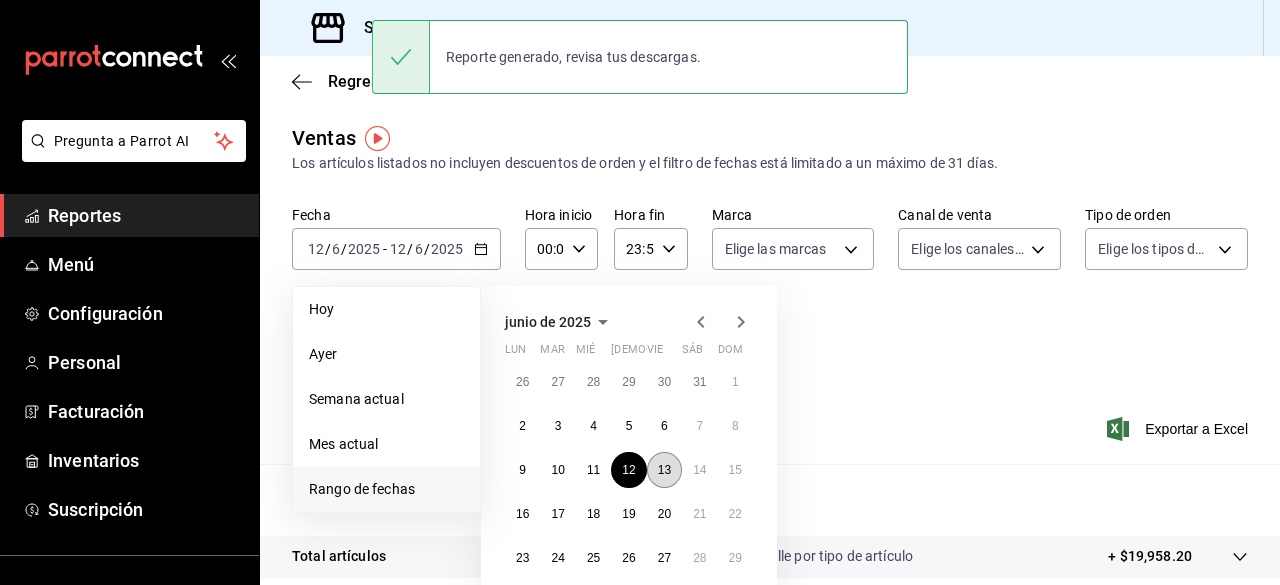 click on "13" at bounding box center [664, 470] 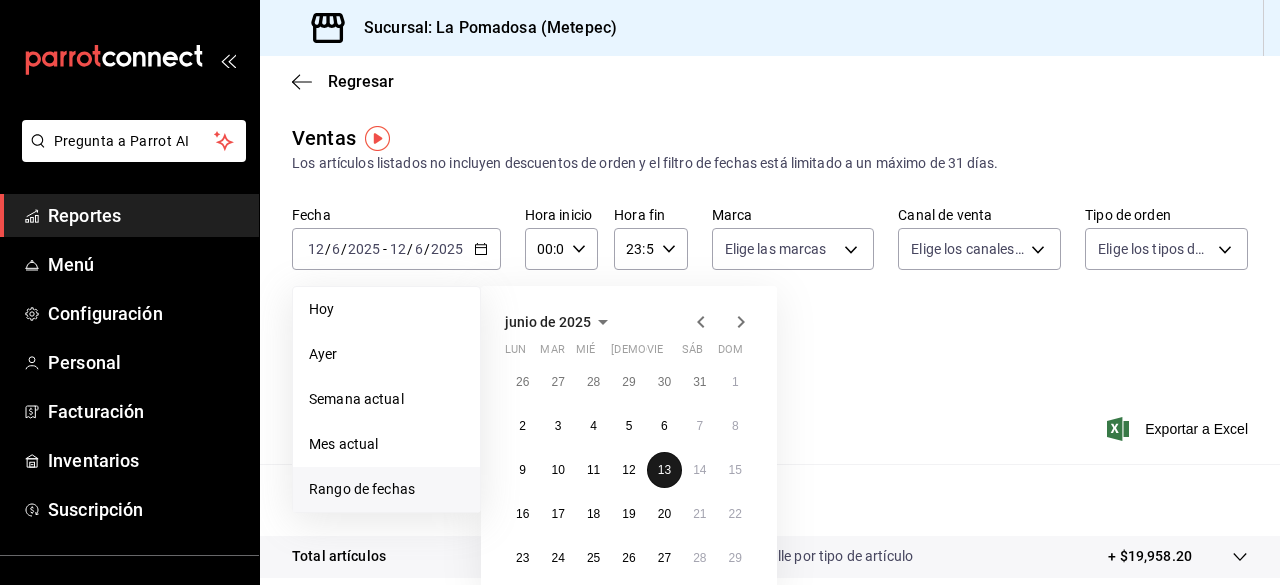 click on "13" at bounding box center [664, 470] 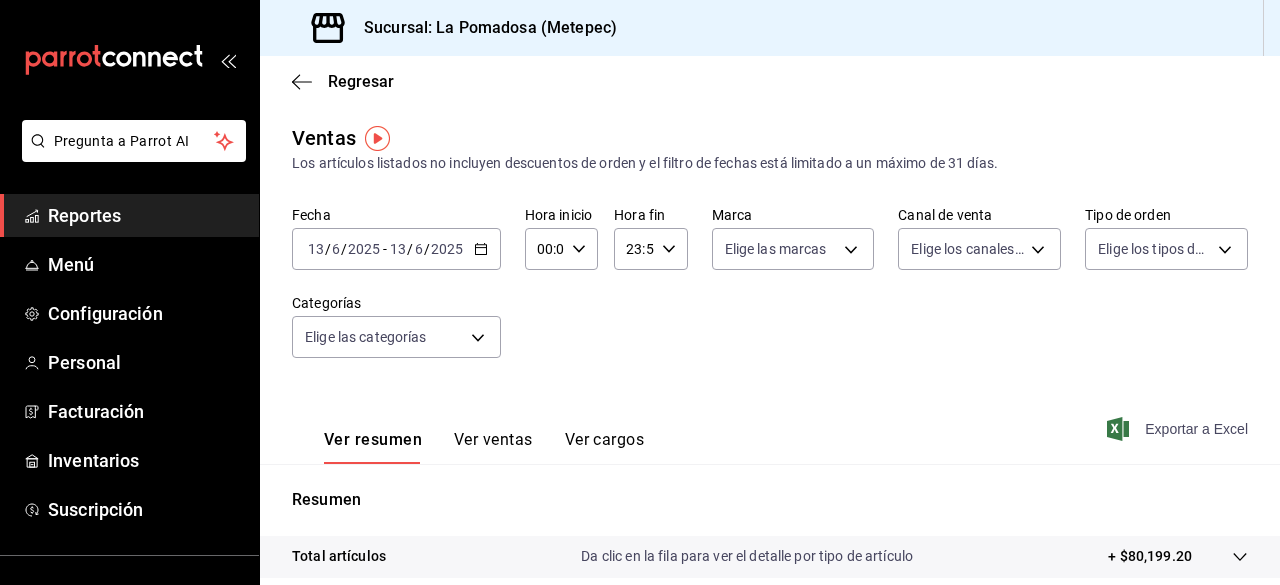 click on "Exportar a Excel" at bounding box center [1179, 429] 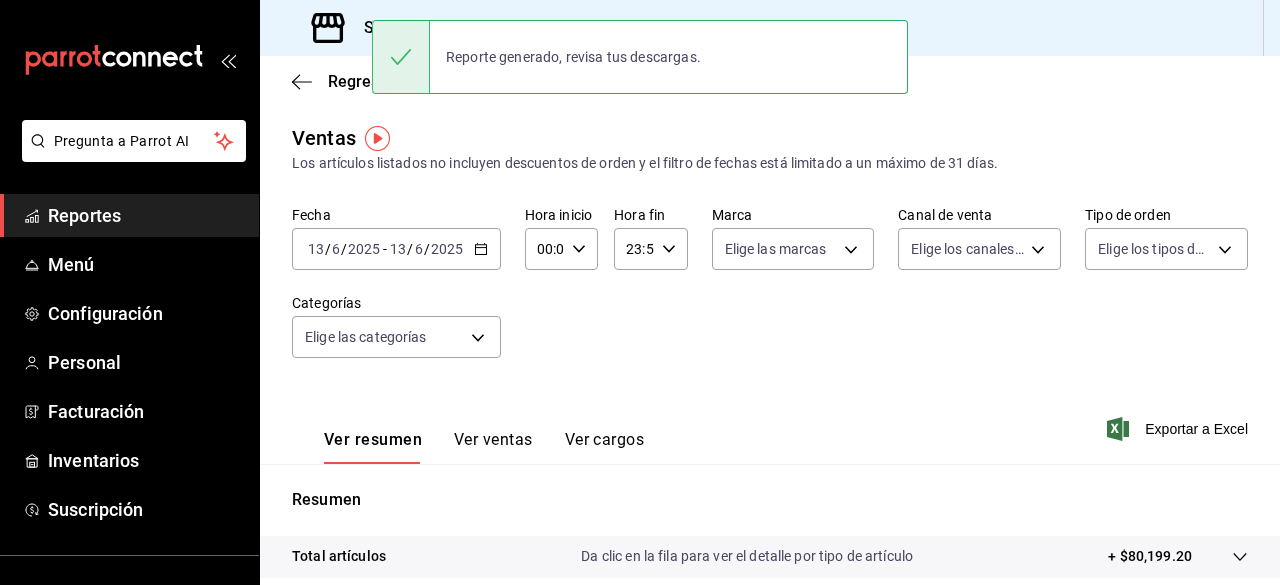 click 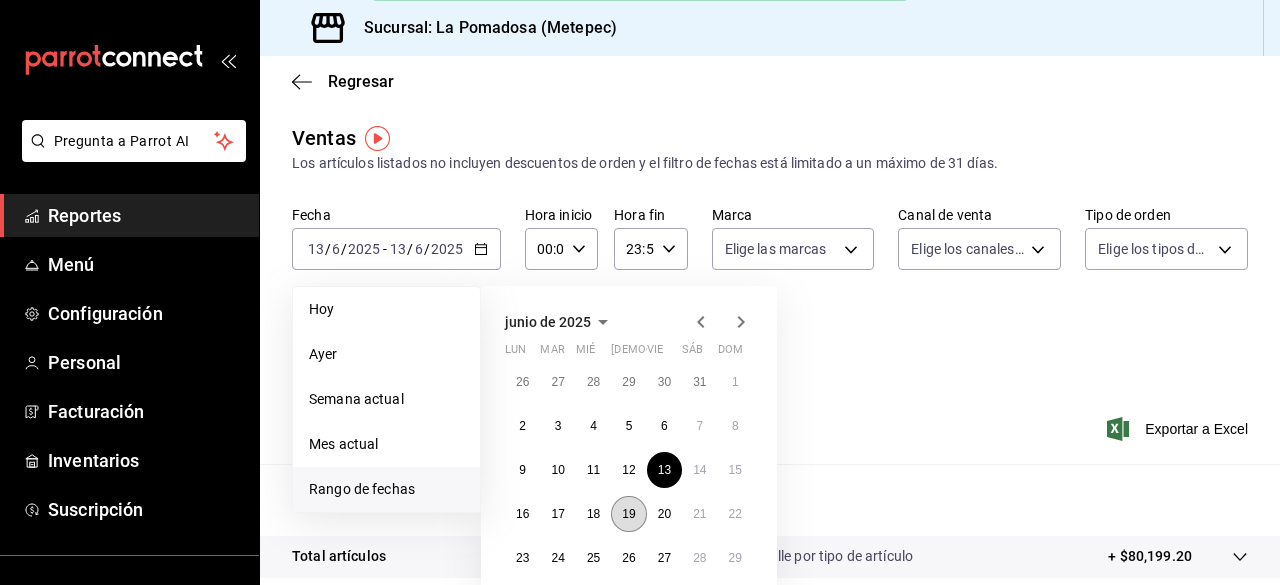 click on "19" at bounding box center [628, 514] 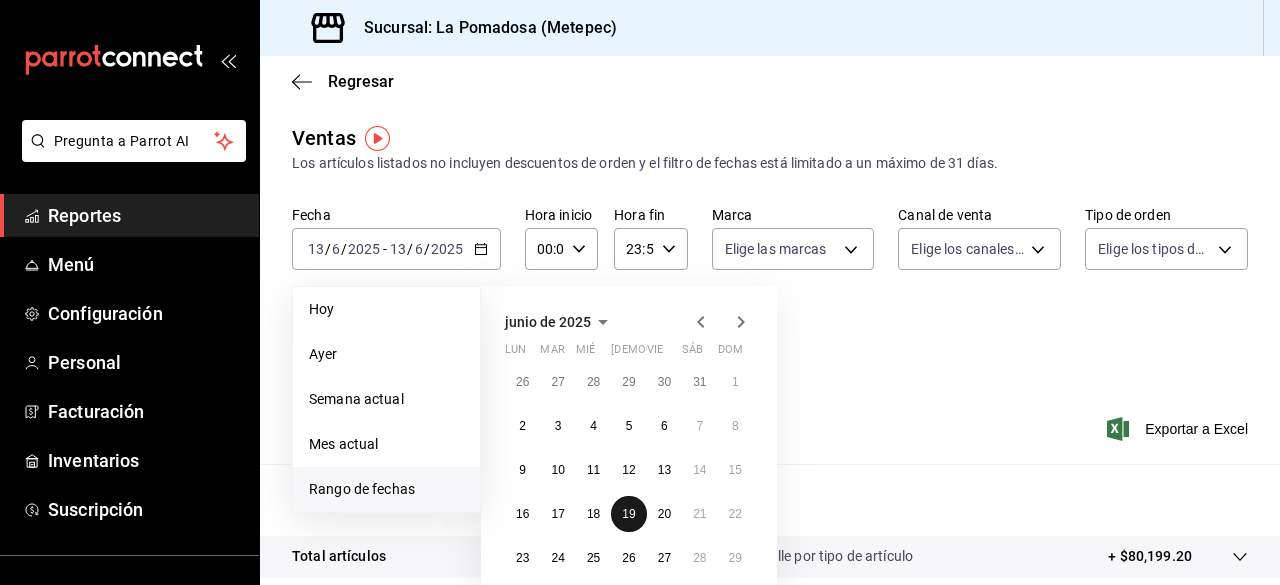 click on "19" at bounding box center (628, 514) 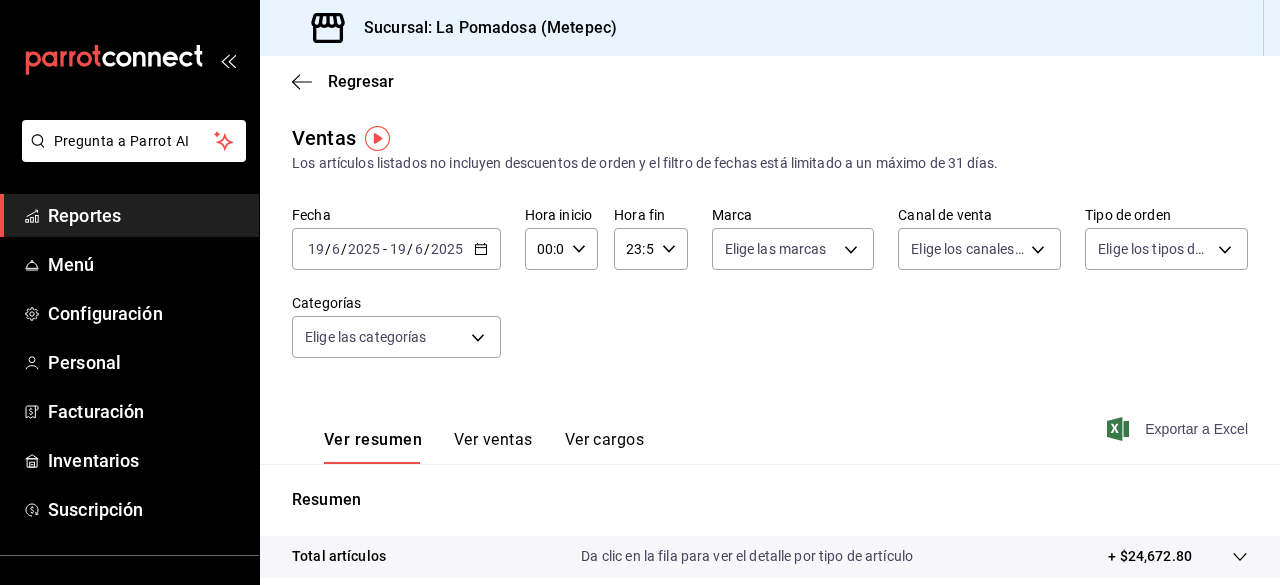 click on "Exportar a Excel" at bounding box center (1179, 429) 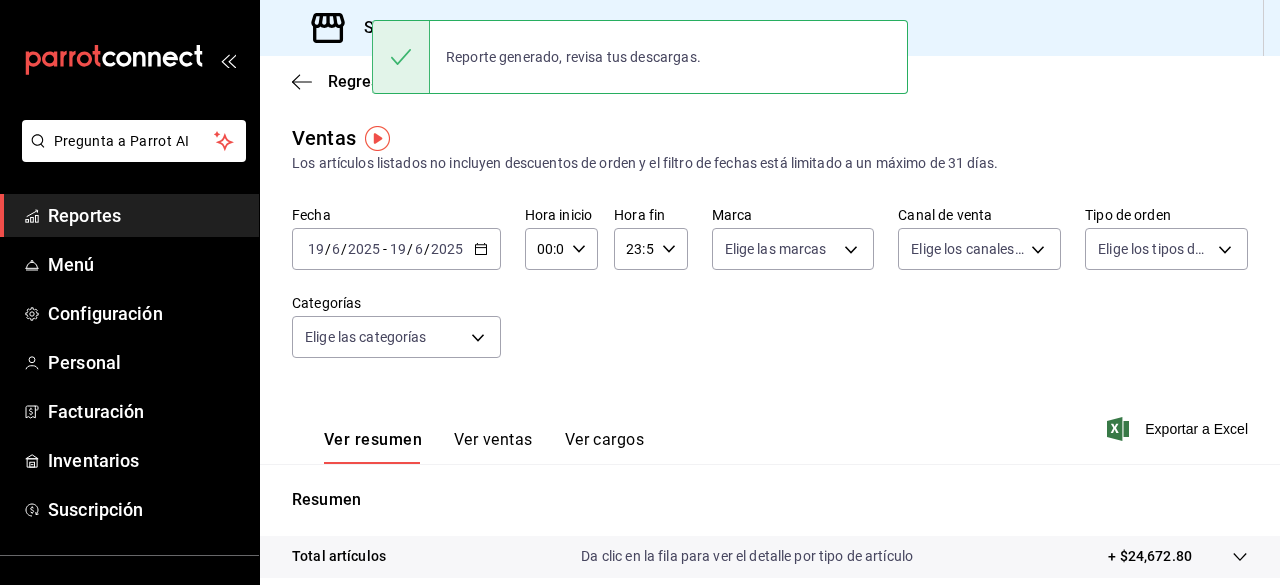 click on "2025-06-19 19 / 6 / 2025 - 2025-06-19 19 / 6 / 2025" at bounding box center (396, 249) 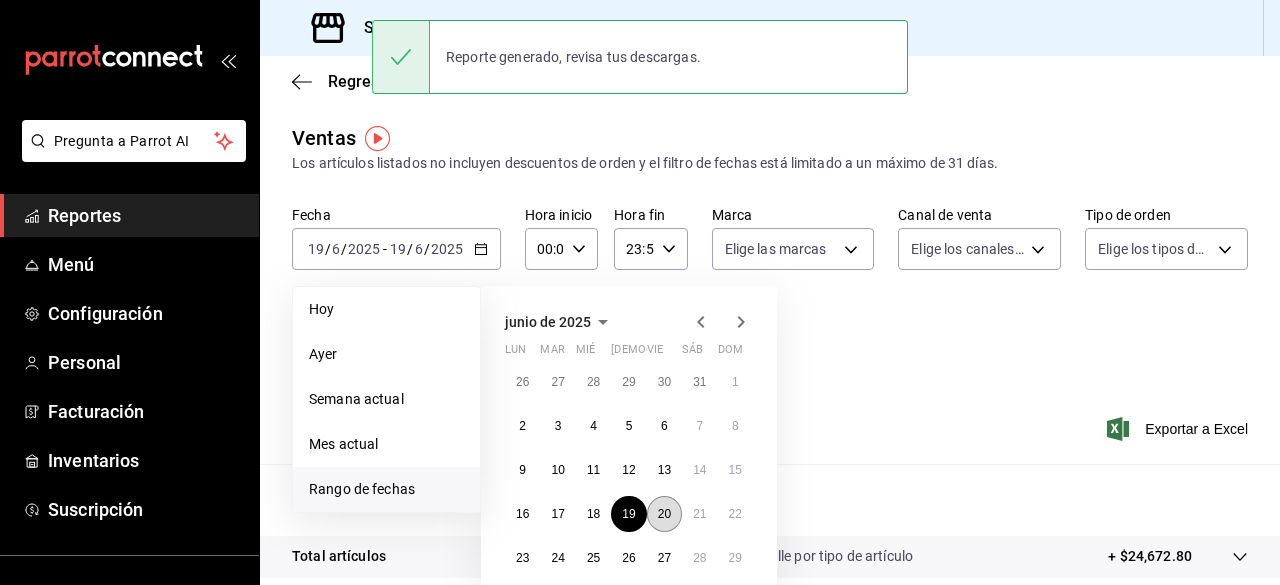 click on "20" at bounding box center (664, 514) 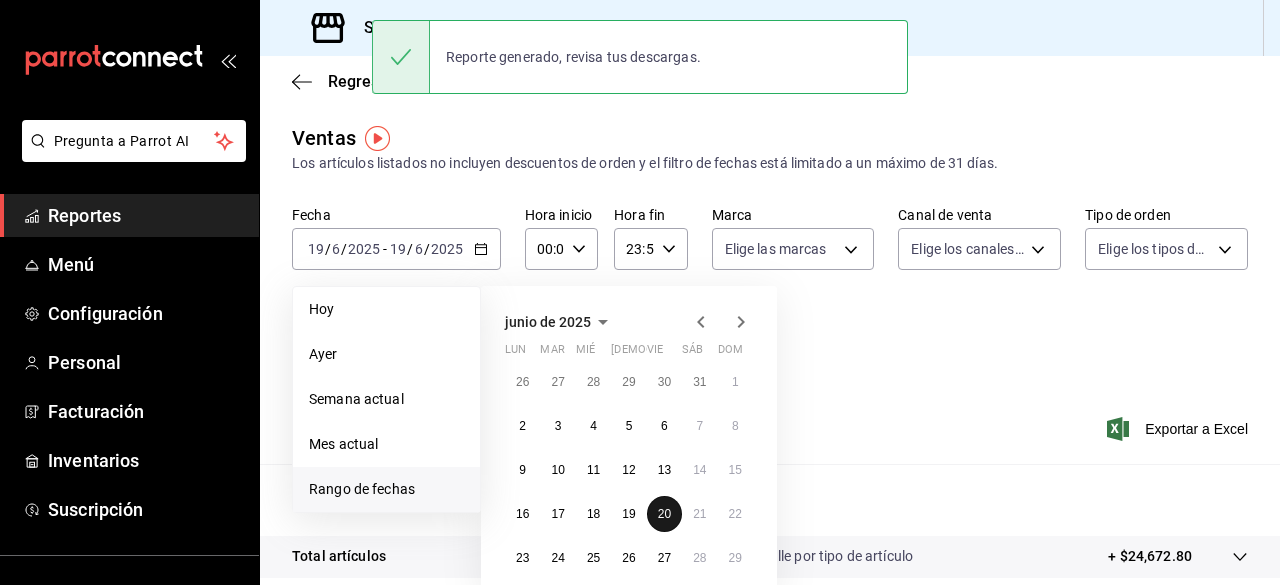 click on "20" at bounding box center [664, 514] 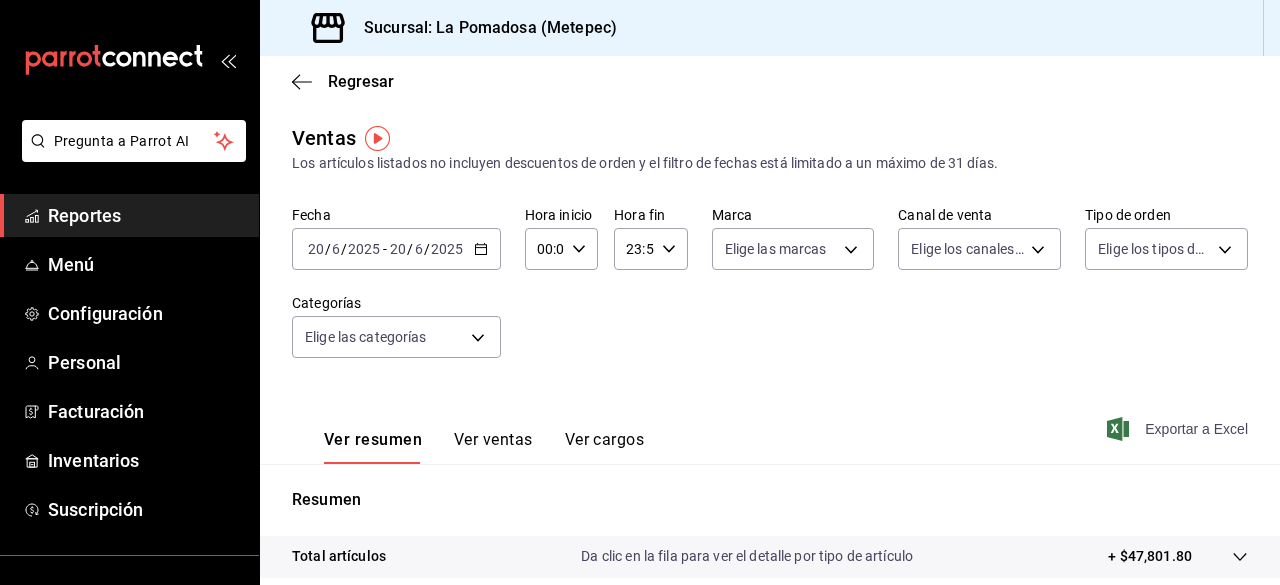 click on "Exportar a Excel" at bounding box center [1179, 429] 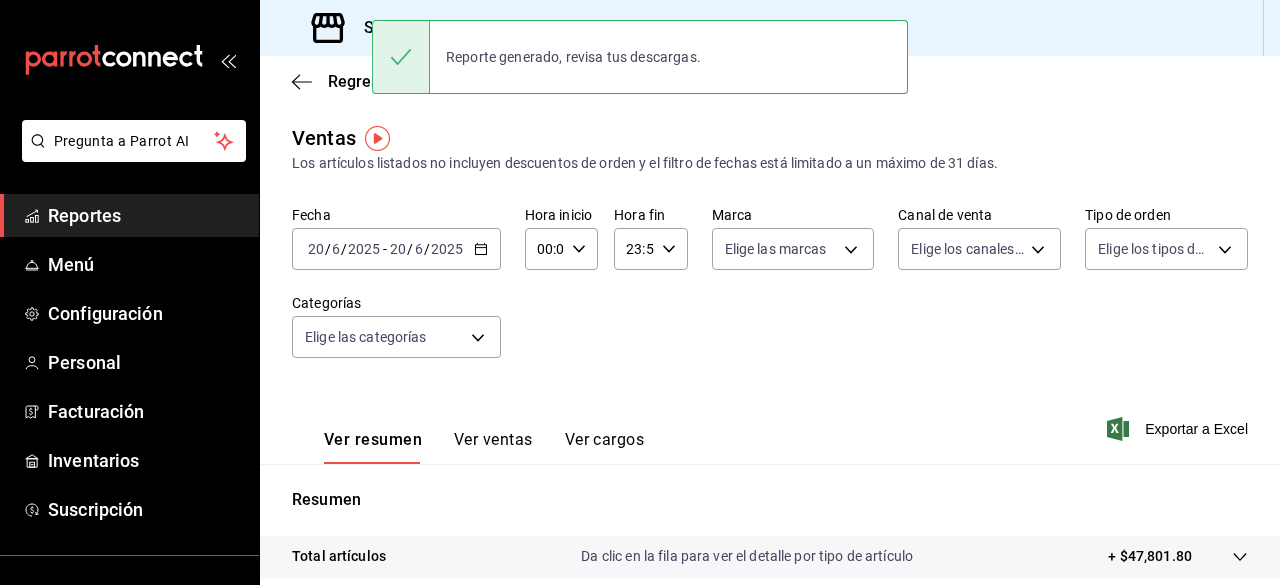 click 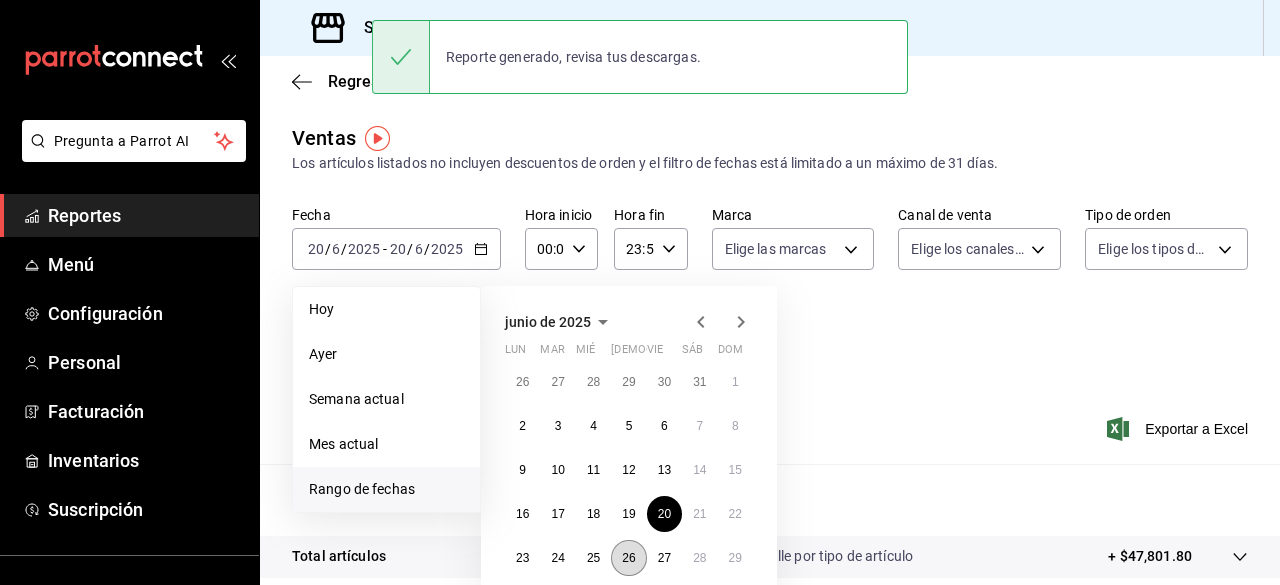 click on "26" at bounding box center (628, 558) 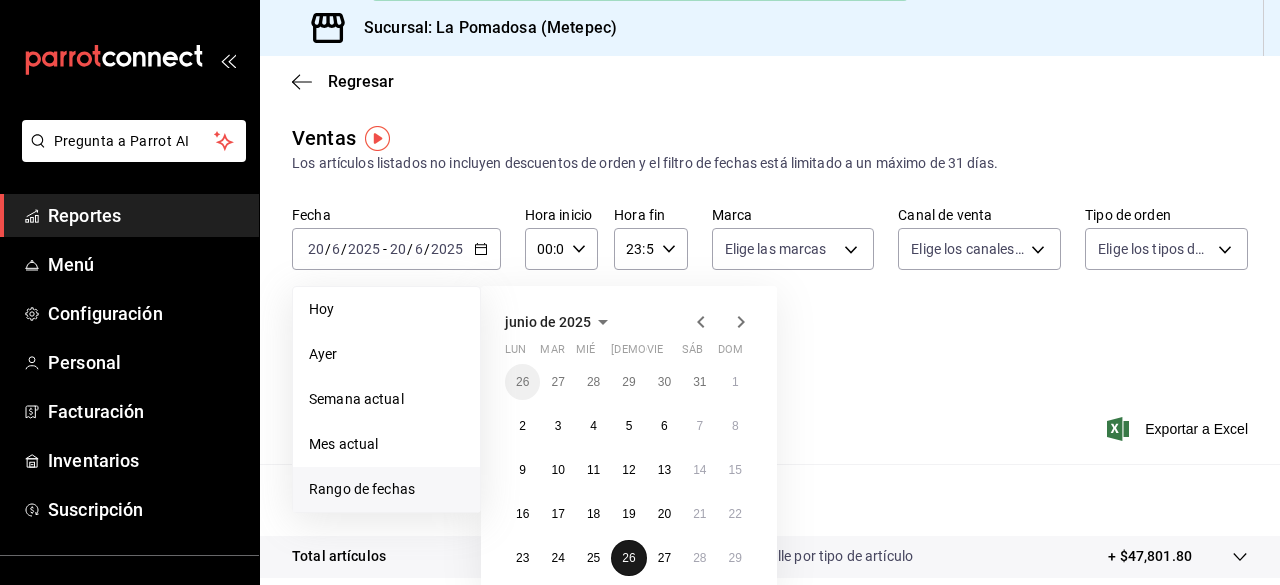 click on "26" at bounding box center (628, 558) 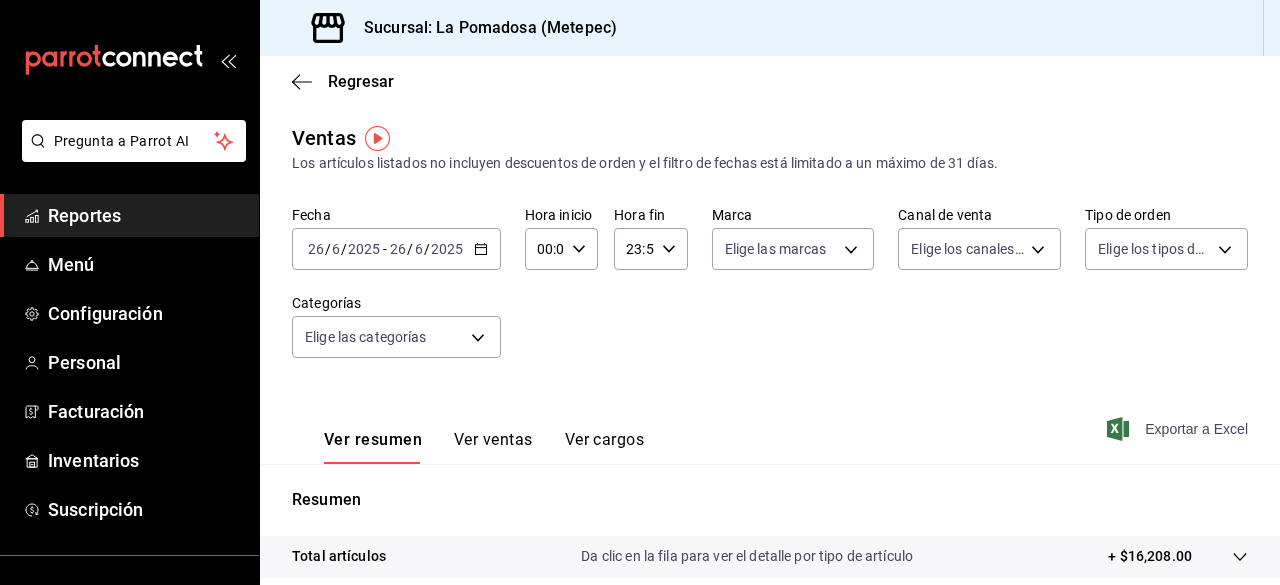 click on "Exportar a Excel" at bounding box center (1179, 429) 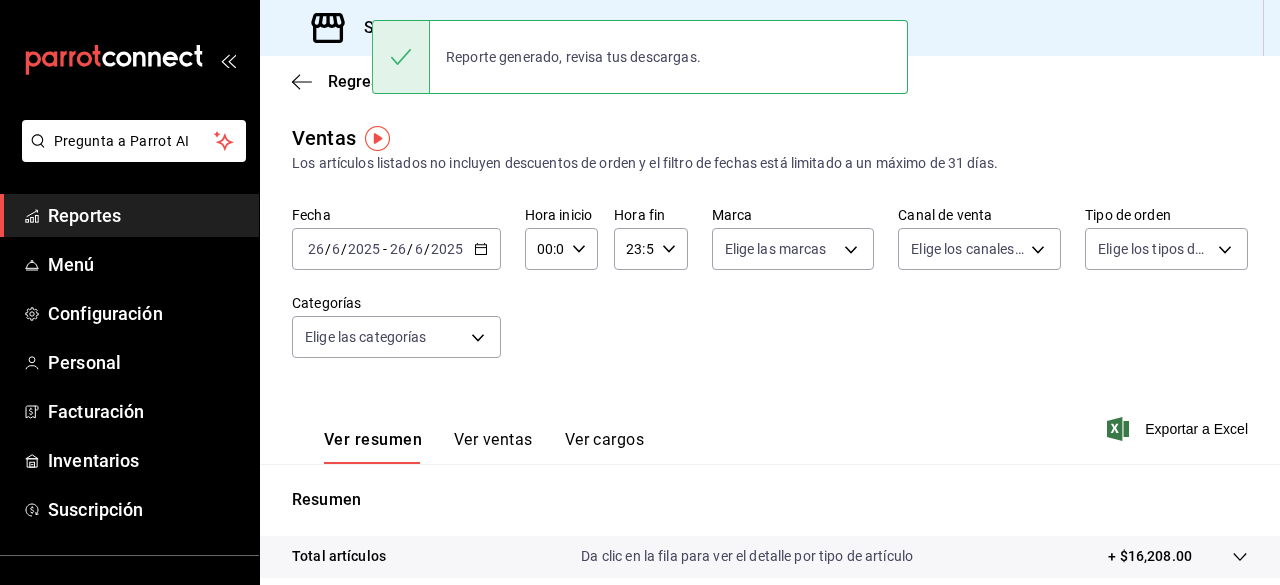 click on "2025-06-26 26 / 6 / 2025 - 2025-06-26 26 / 6 / 2025" at bounding box center (396, 249) 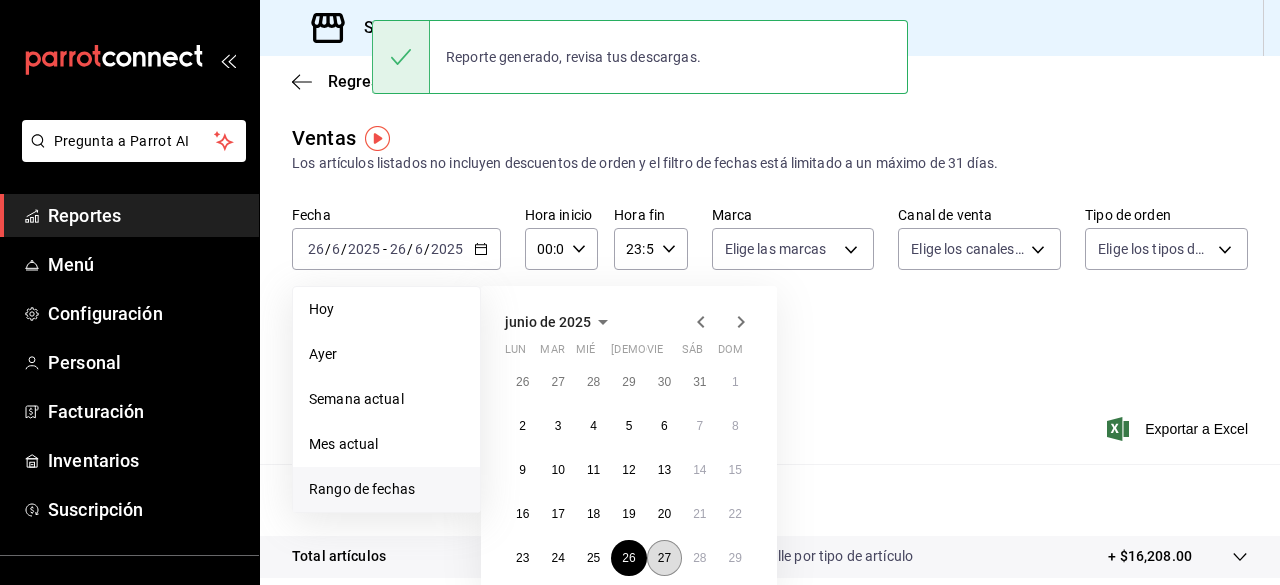 click on "27" at bounding box center [664, 558] 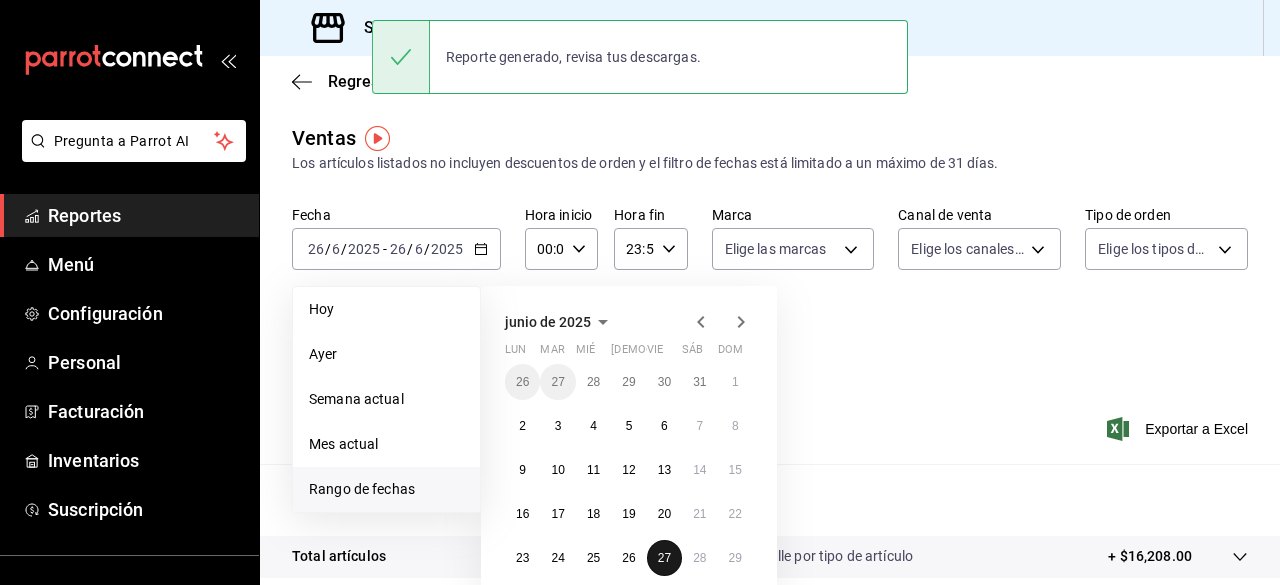 click on "27" at bounding box center [664, 558] 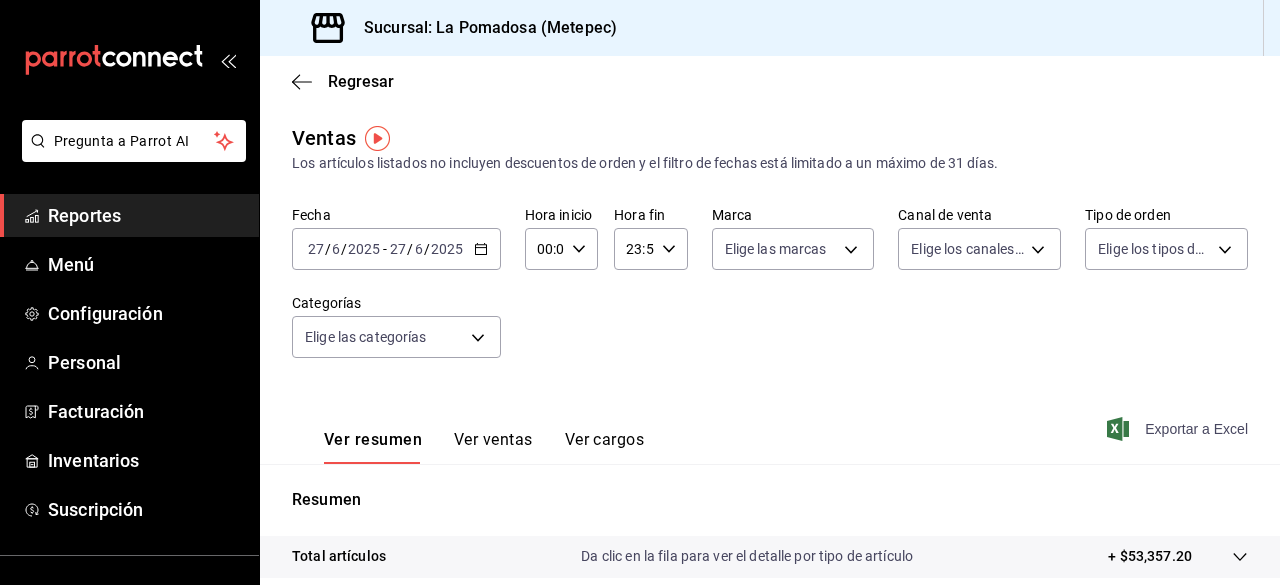 click on "Exportar a Excel" at bounding box center (1179, 429) 